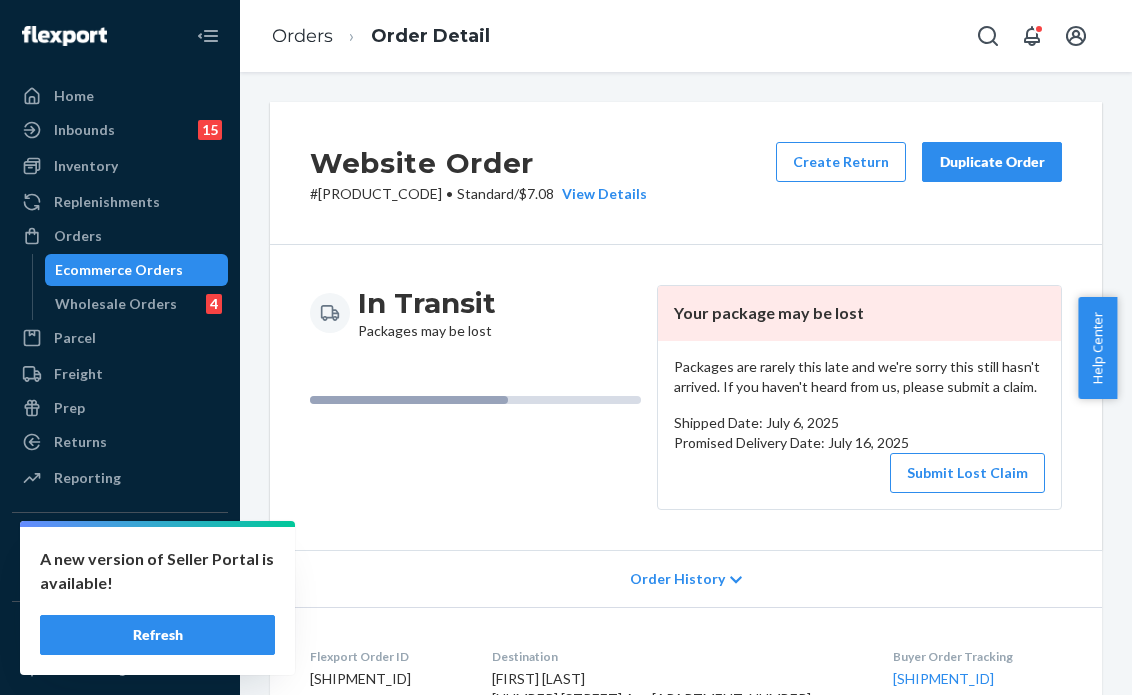 scroll, scrollTop: 0, scrollLeft: 0, axis: both 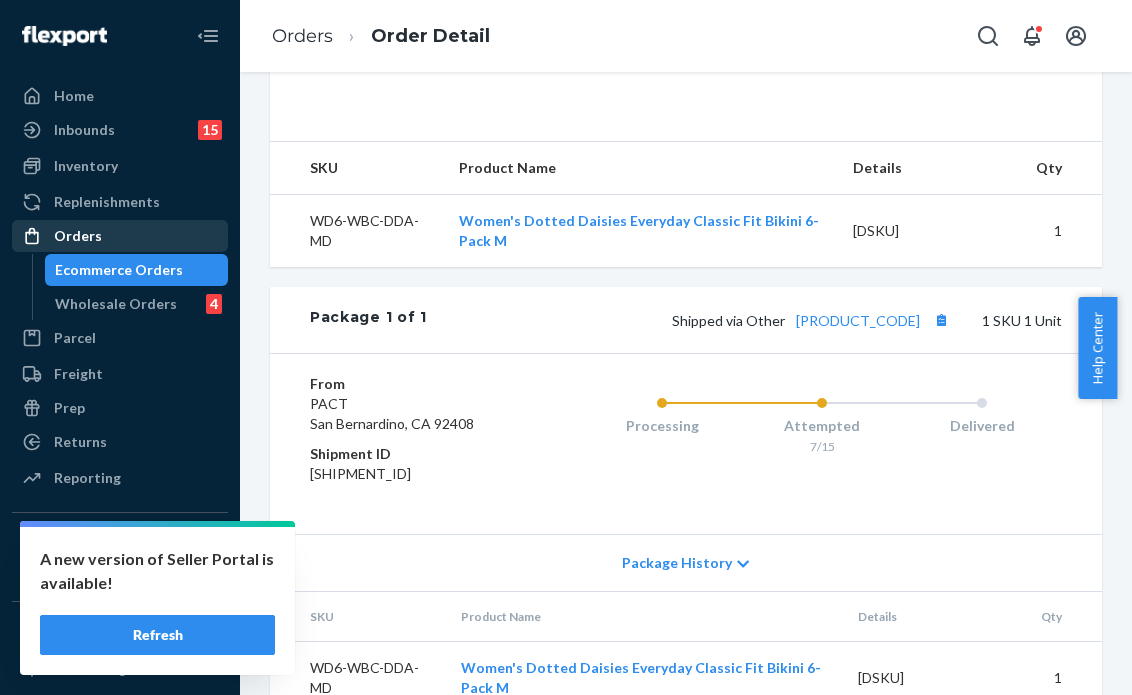 click on "Orders" at bounding box center (120, 236) 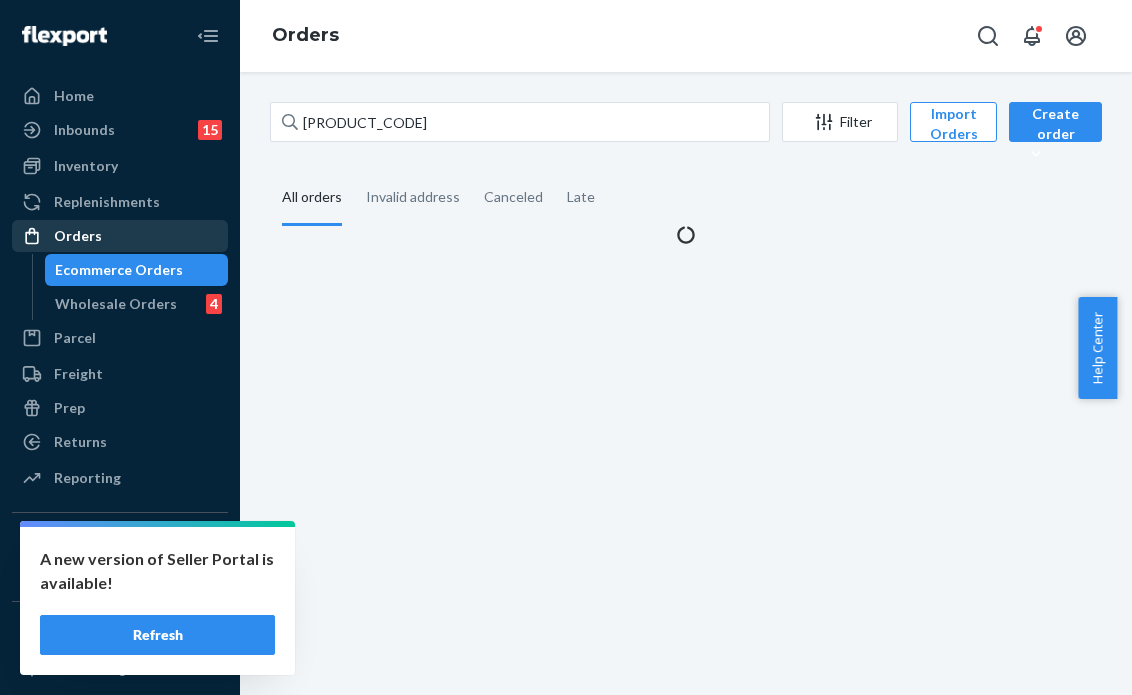 scroll, scrollTop: 0, scrollLeft: 0, axis: both 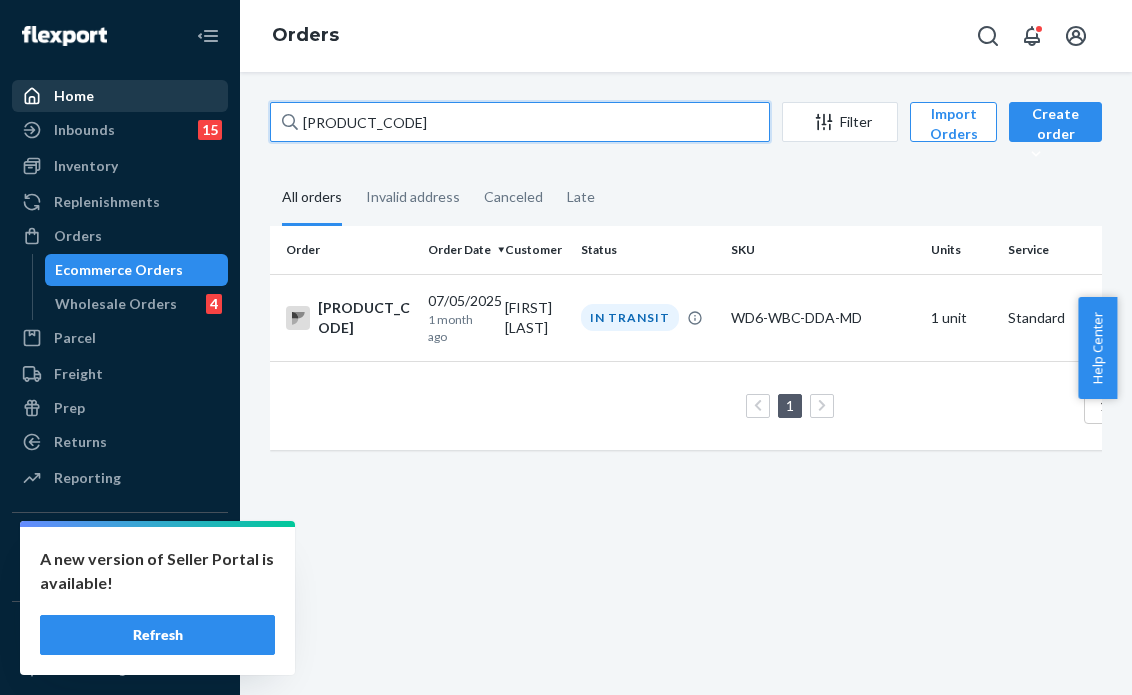 drag, startPoint x: 404, startPoint y: 108, endPoint x: 66, endPoint y: 87, distance: 338.65173 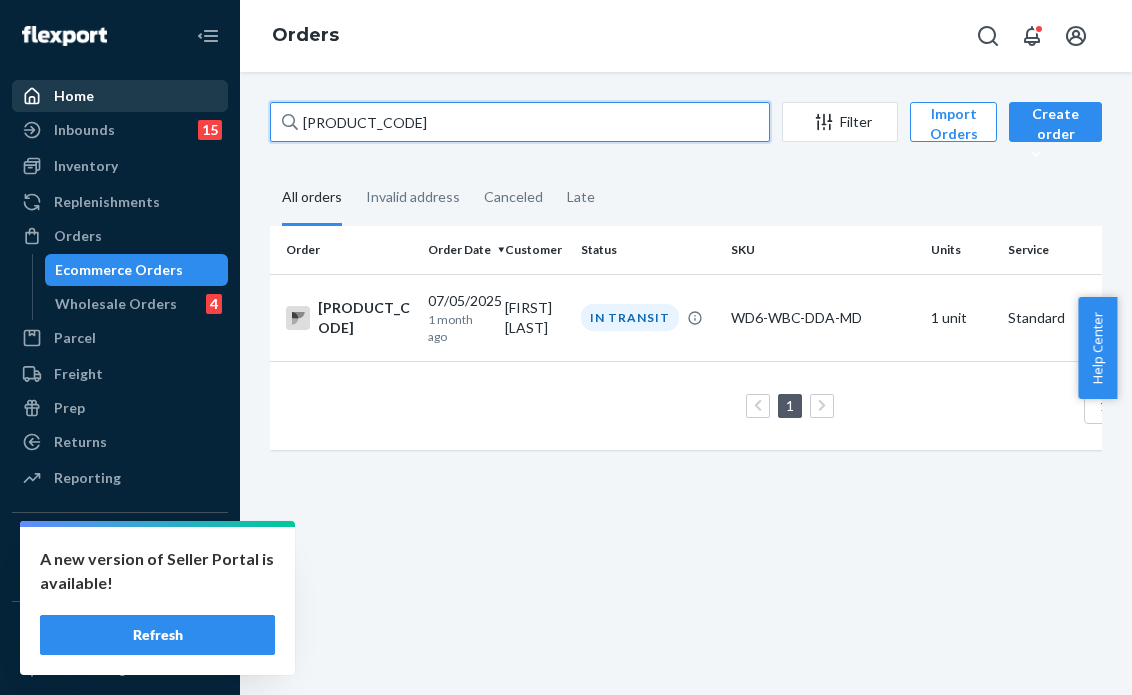 click on "Orders PW120401767 Filter Import Orders Create order Ecommerce order Removal order All orders Invalid address Canceled Late Order Order Date Customer Status SKU Units Service Fee PW120401767 07/05/2025 1 month ago [FIRST] [LAST] IN TRANSIT [PRODUCT_CODE] 1 unit Standard $7.08 1 100 results per page" at bounding box center [566, 347] 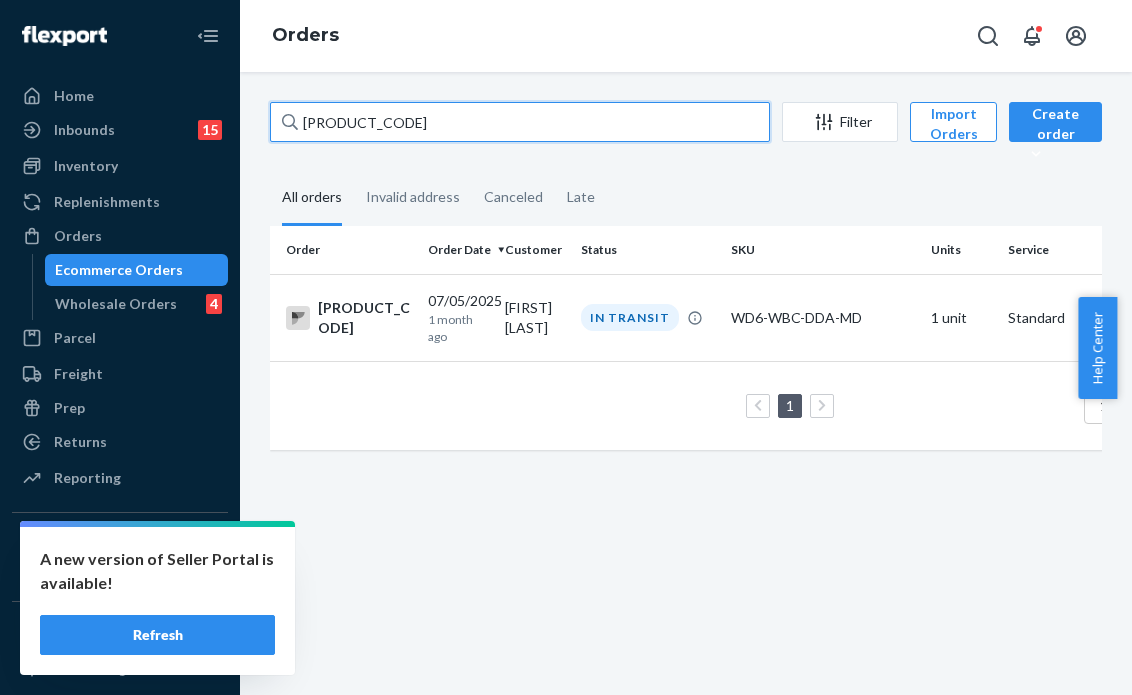 paste on "[ORDER_ID]" 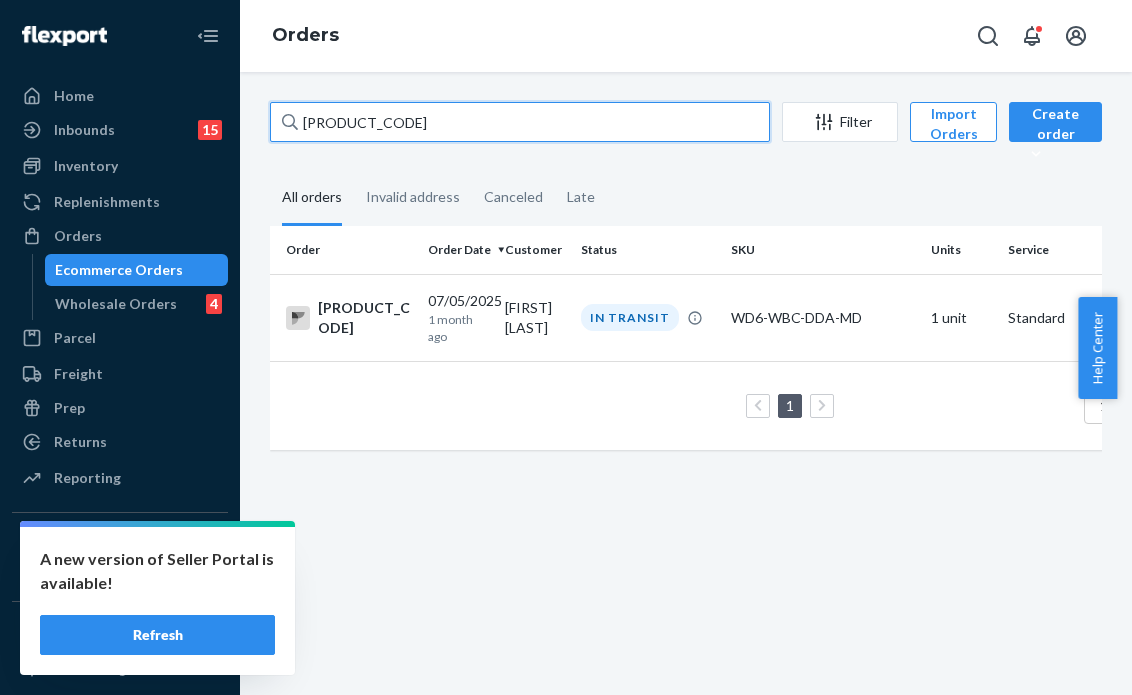 type on "[ORDER_ID]" 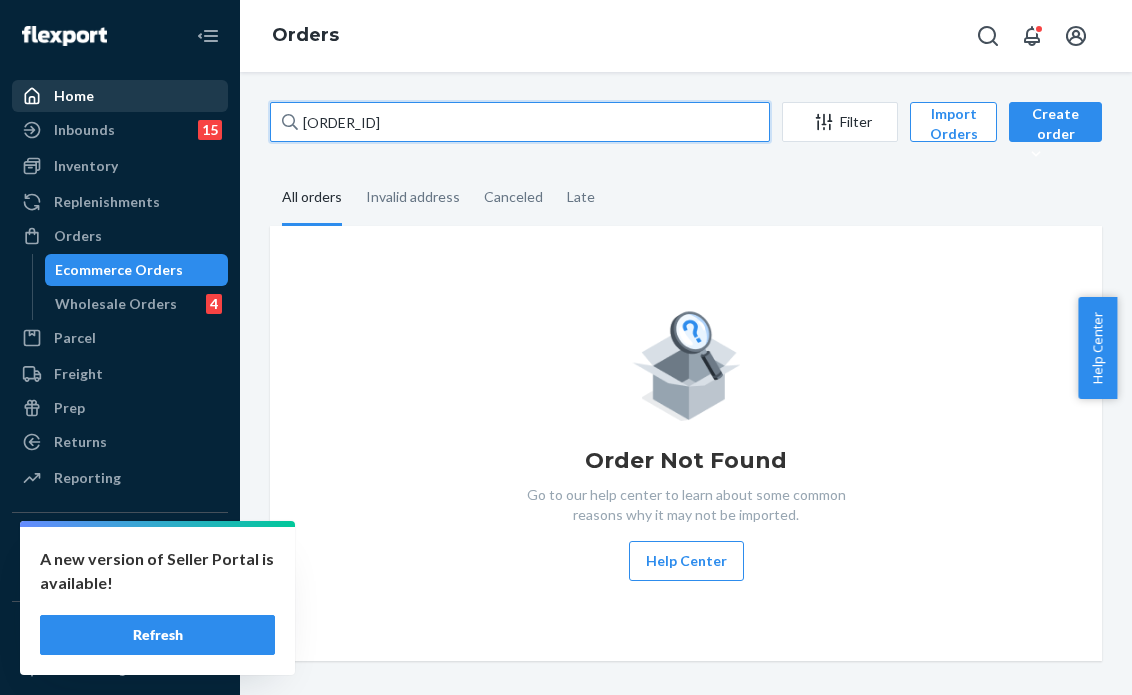 drag, startPoint x: 402, startPoint y: 116, endPoint x: 98, endPoint y: 82, distance: 305.89542 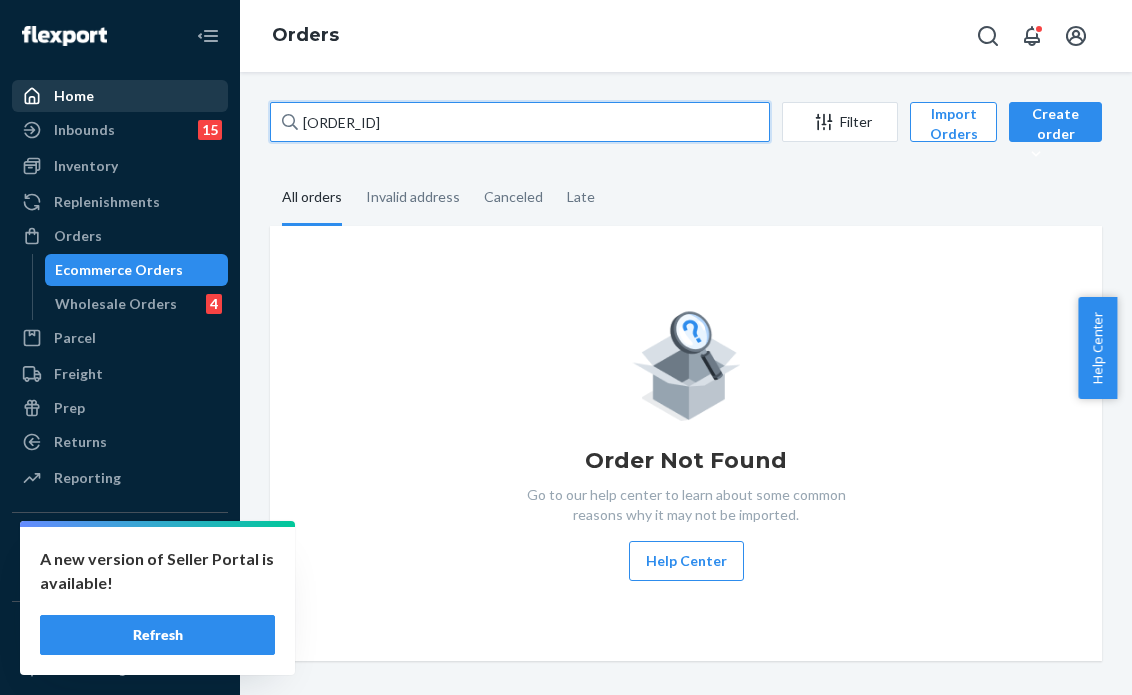 click on "Orders PW120401767 Filter Import Orders Create order Ecommerce order Removal order All orders Invalid address Canceled Late Order Order Date Customer Status SKU Units Service Fee PW120401767 07/05/2025 1 month ago [FIRST] [LAST] IN TRANSIT [PRODUCT_CODE] 1 unit Standard $7.08 1 100 results per page" at bounding box center [566, 347] 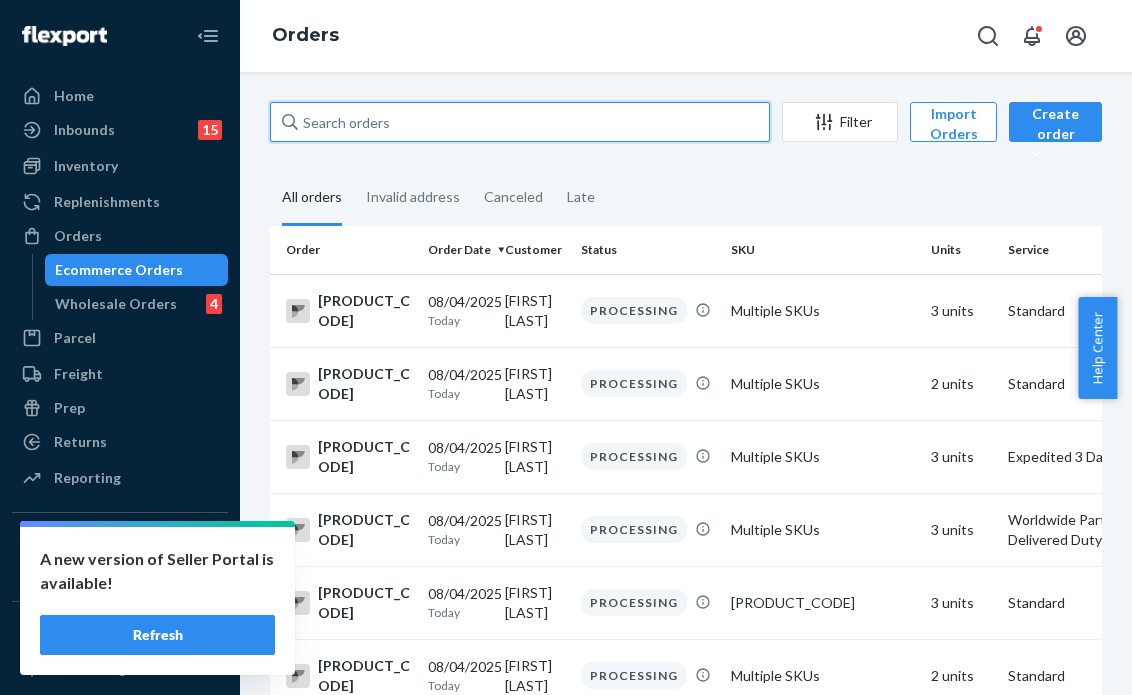 click at bounding box center (520, 122) 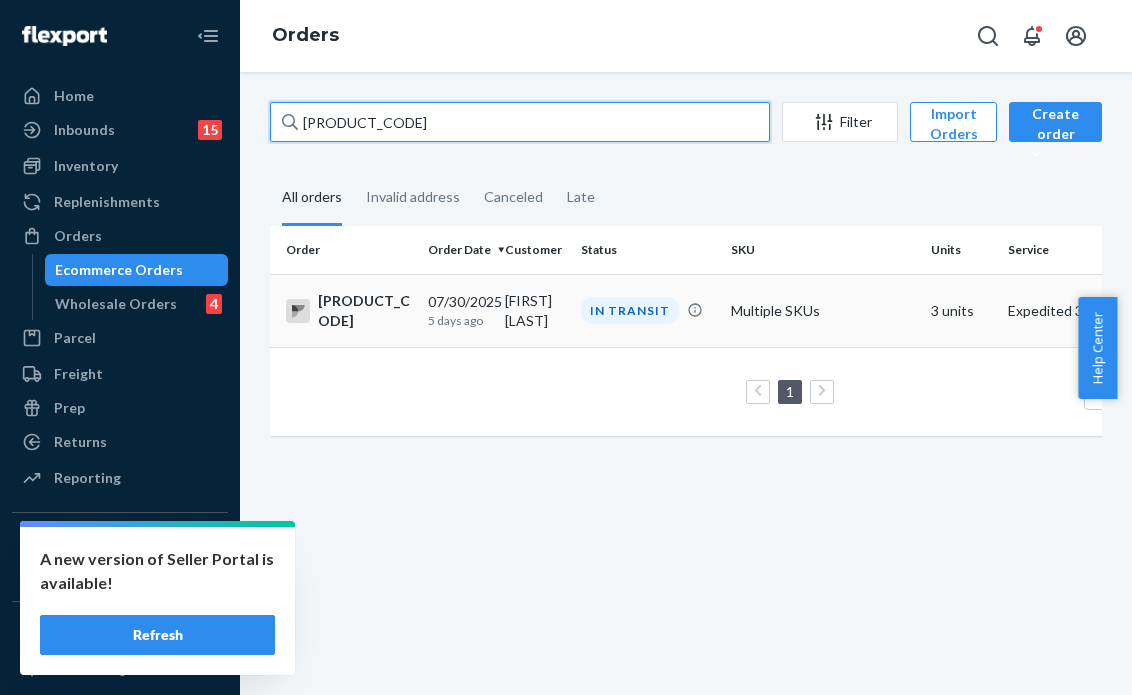 type on "[PRODUCT_CODE]" 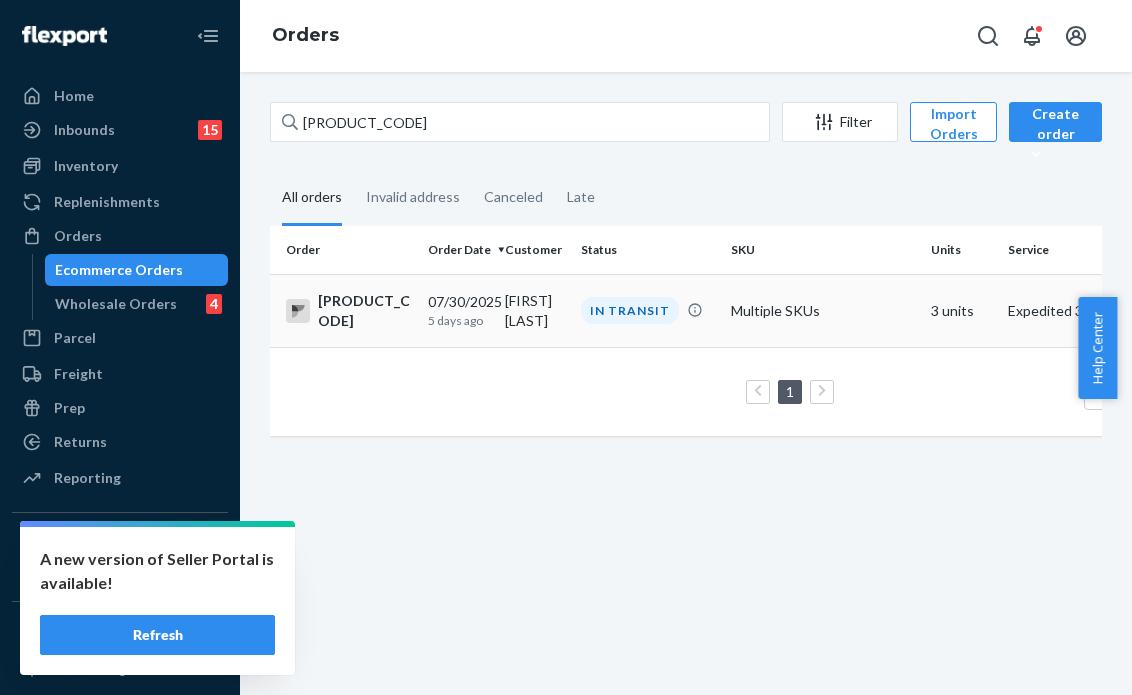 click on "IN TRANSIT" at bounding box center [648, 310] 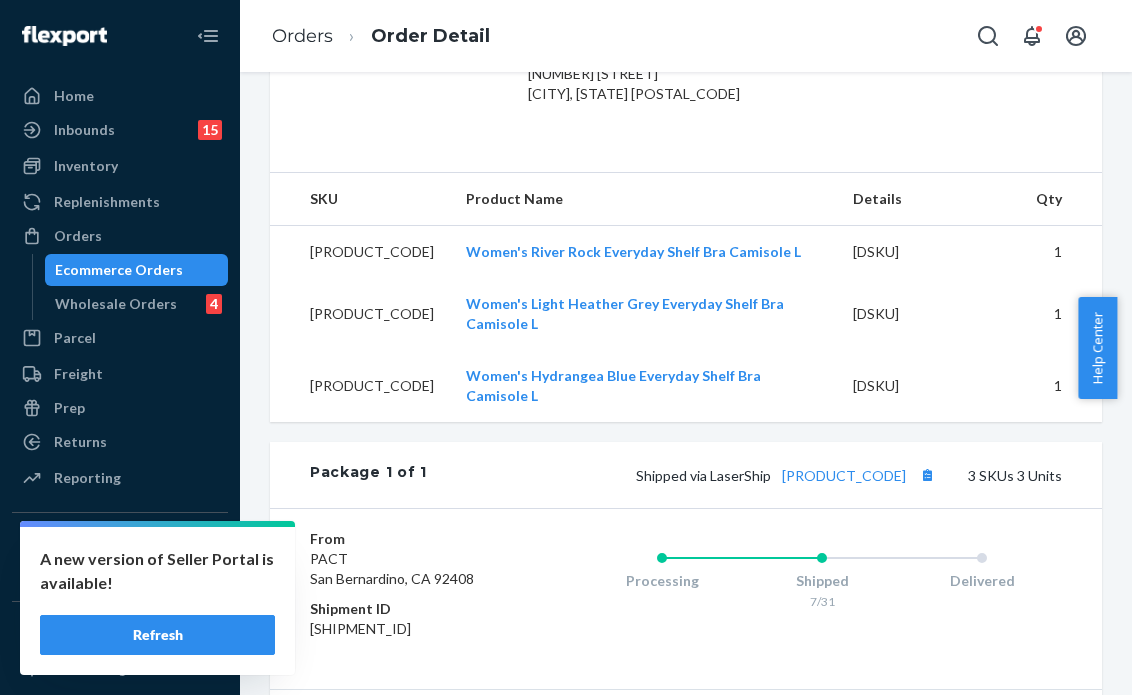 scroll, scrollTop: 974, scrollLeft: 0, axis: vertical 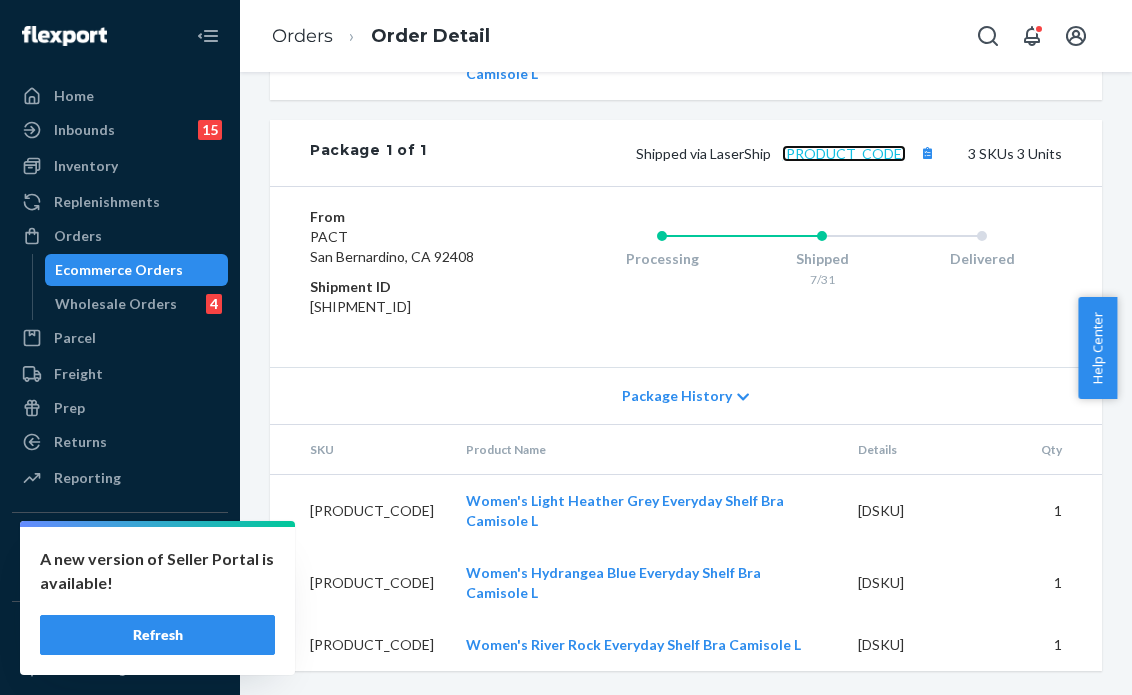 click on "1LSCYM1005AFSF4" at bounding box center (844, 153) 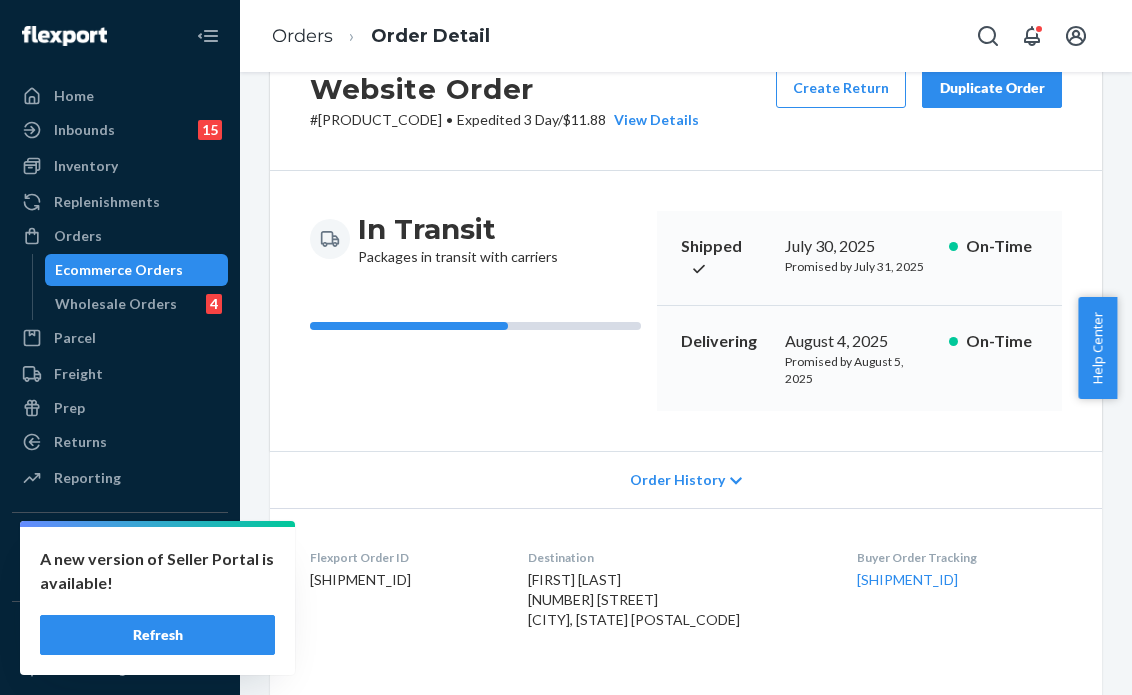 scroll, scrollTop: 0, scrollLeft: 0, axis: both 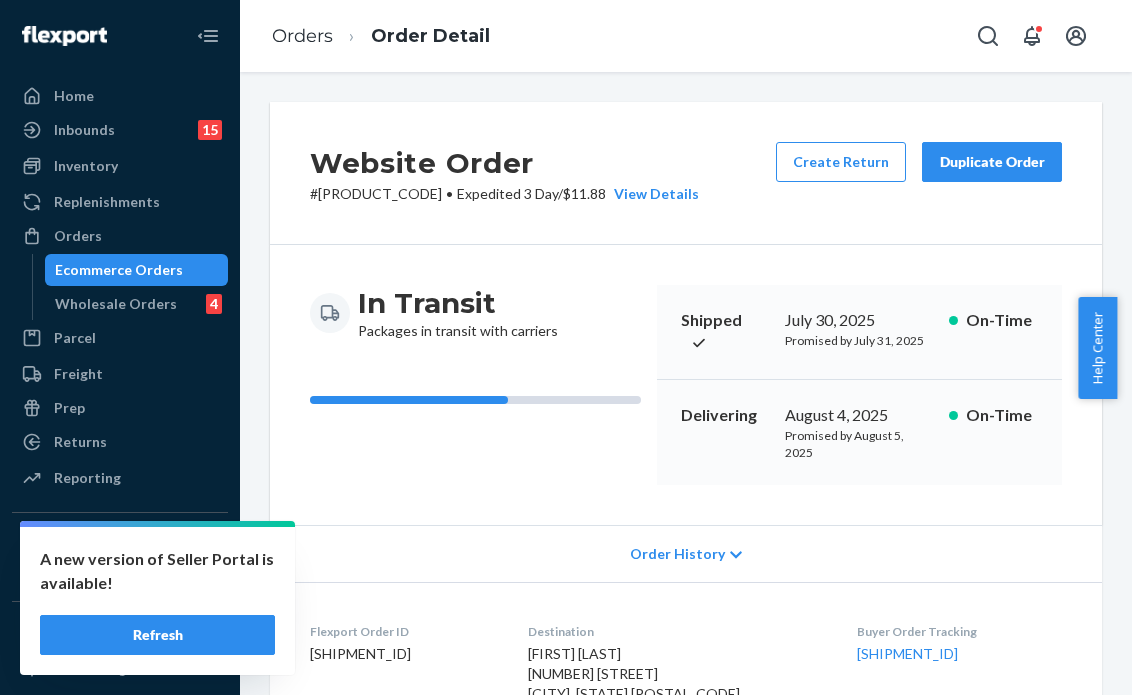 click on "Website Order # PW120483321 • Expedited 3 Day  /  $11.88 View Details Create Return Duplicate Order In Transit Packages in transit with carriers Shipped July 30, 2025 Promised by July 31, 2025 On-Time Delivering August 4, 2025 Promised by August 5, 2025 On-Time Order History Flexport Order ID 133428032 Destination Nancy Chapman
8233 Camano Loop NE
Lacey, WA 98516-6276
US Buyer Order Tracking 133428032 SKU Product Name Details Qty WA1-WCB-RVR-LA Women's River Rock Everyday Shelf Bra Camisole L DSKU: D95D8R9RB5S 1 WA1-WCB-LHG-LA Women's Light Heather Grey Everyday Shelf Bra Camisole L DSKU: D3574BT2AC3 1 WA1-WCB-HYD-LA Women's Hydrangea Blue Everyday Shelf Bra Camisole L DSKU: D8A47L8JEWQ 1 Package 1 of 1 Shipped via LaserShip   1LSCYM1005AFSF4 3   SKUs   3   Units From PACT
San Bernardino, CA 92408 Shipment ID 83346172 Processing Shipped 7/31 Delivered Package History SKU Product Name Details Qty WA1-WCB-LHG-LA Women's Light Heather Grey Everyday Shelf Bra Camisole L DSKU: D3574BT2AC3 1 WA1-WCB-HYD-LA 1 1" at bounding box center (686, 847) 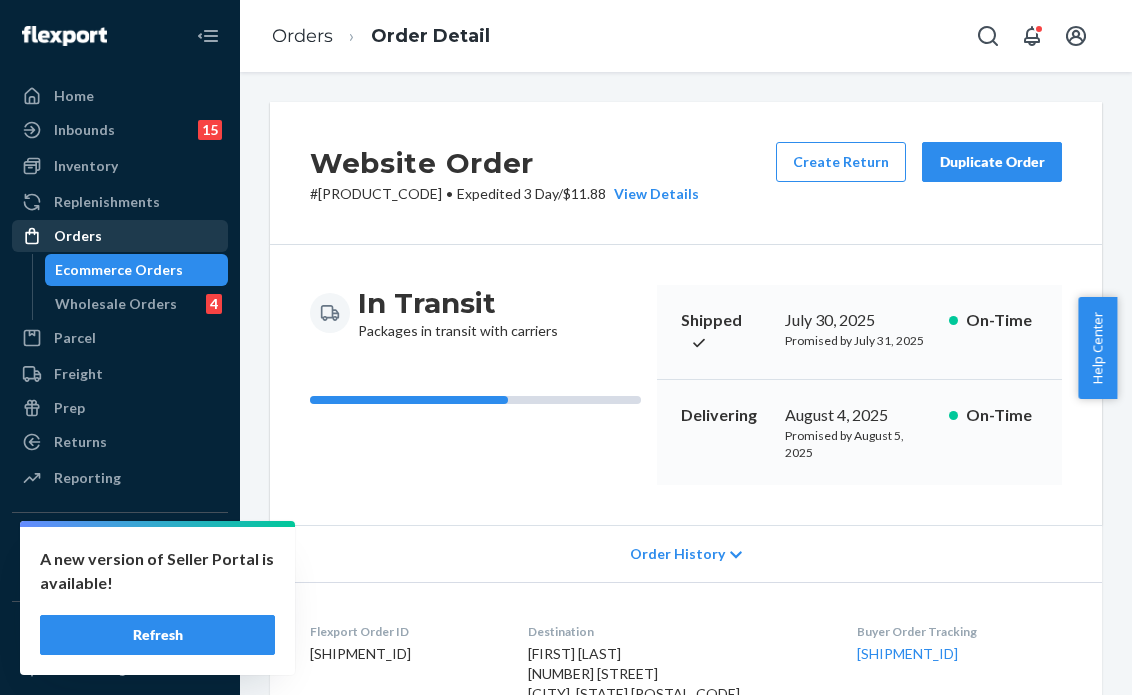 click on "Orders" at bounding box center (120, 236) 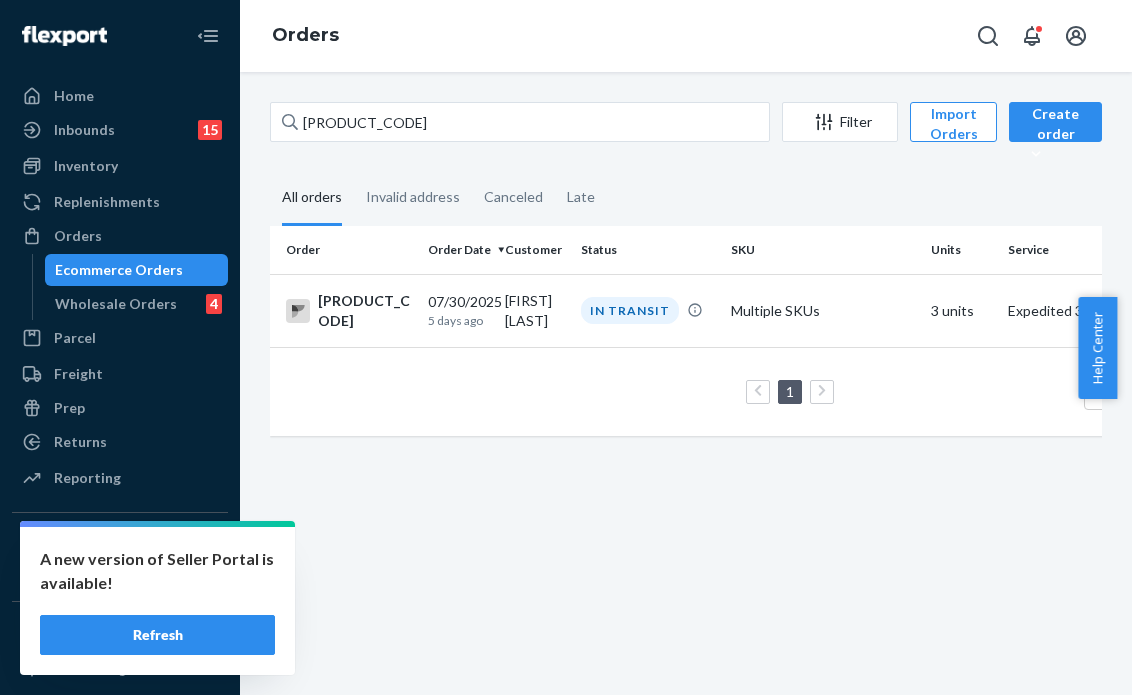 click on "Refresh" at bounding box center [157, 635] 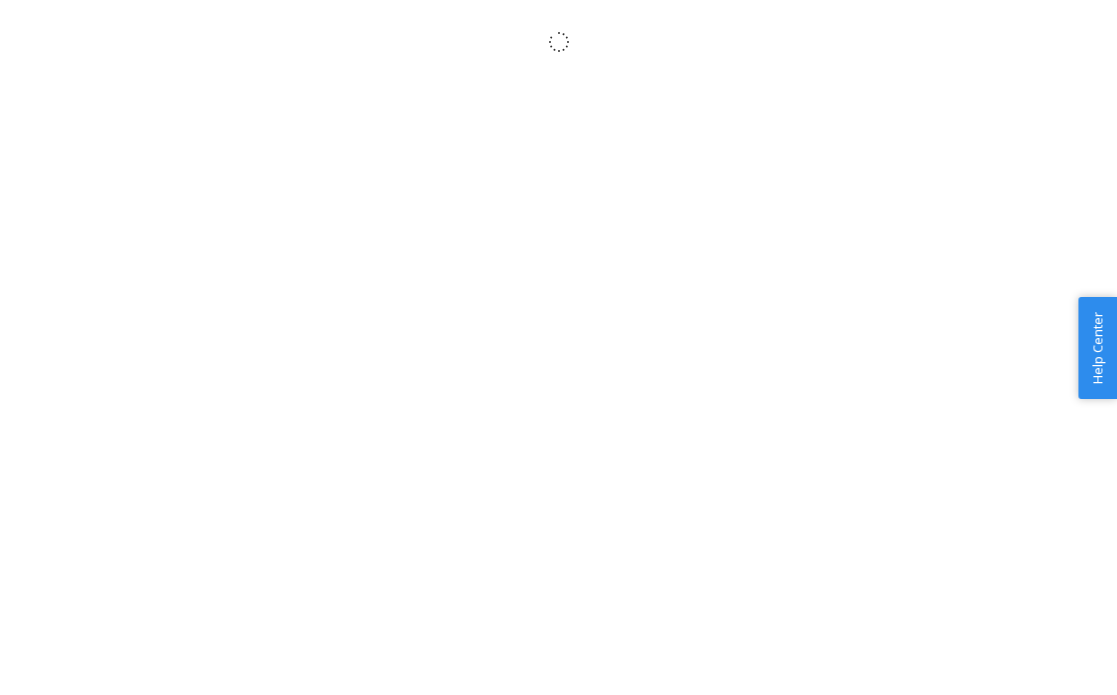 scroll, scrollTop: 0, scrollLeft: 0, axis: both 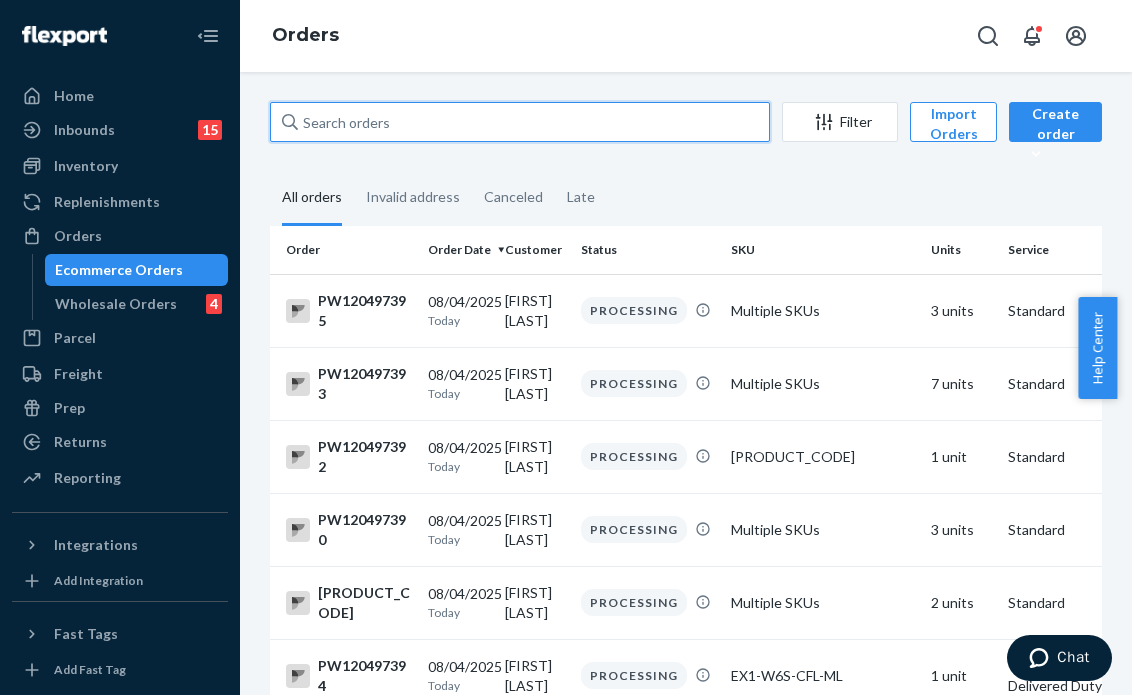 click at bounding box center [520, 122] 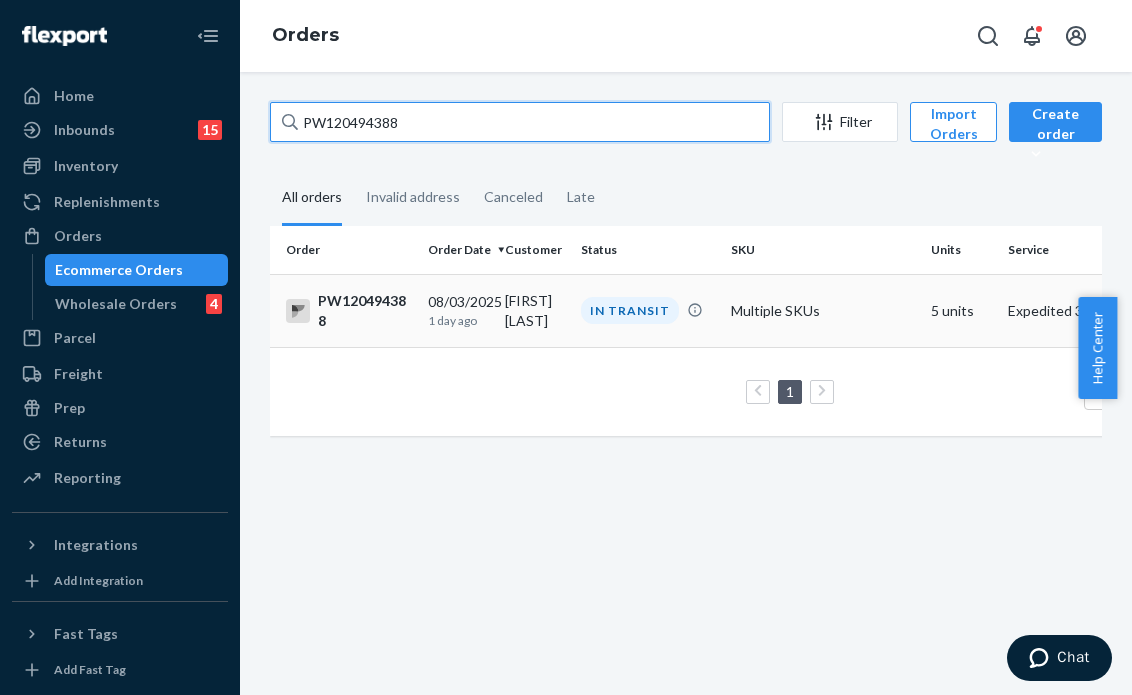 type on "PW120494388" 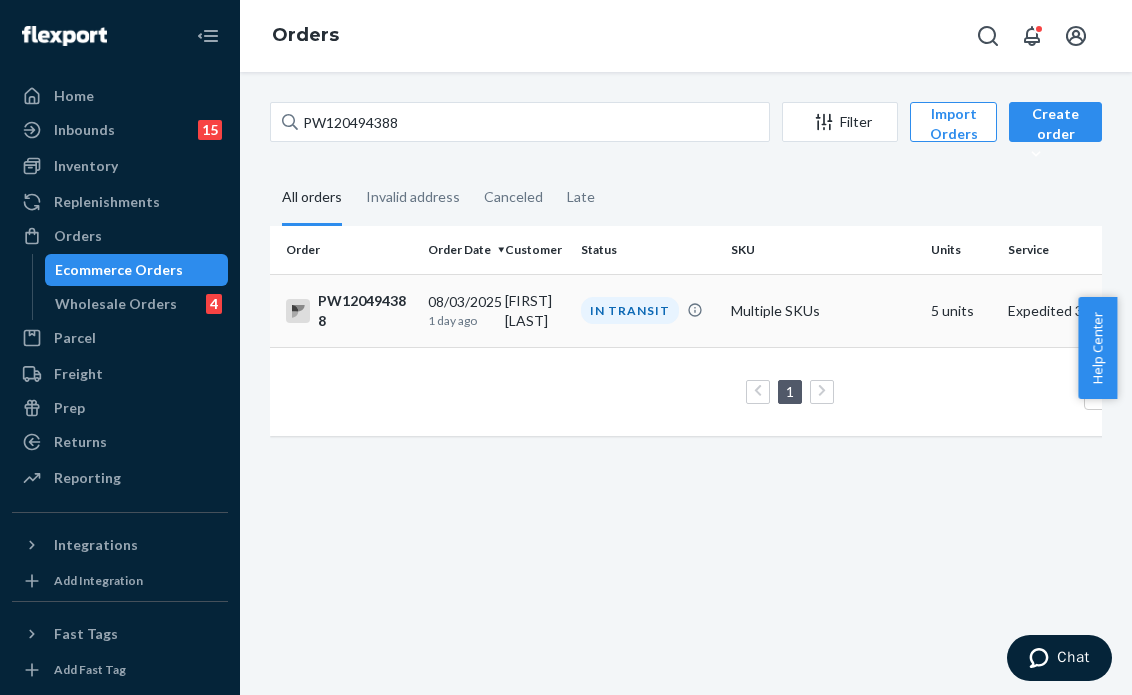 click on "IN TRANSIT" at bounding box center (630, 310) 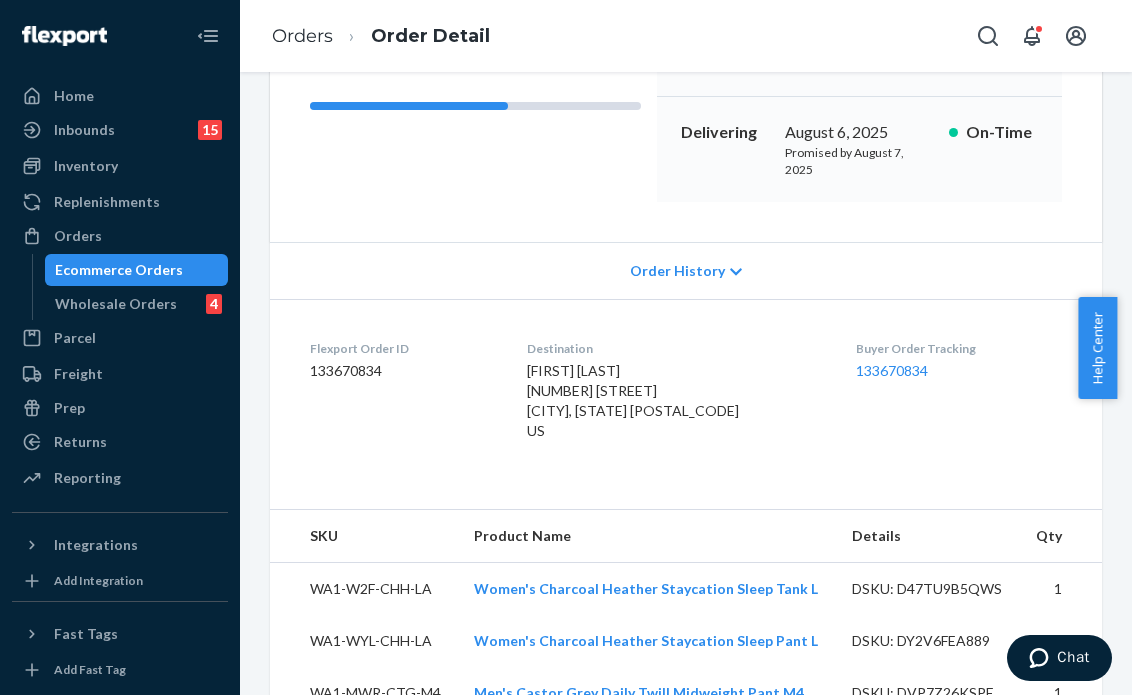 scroll, scrollTop: 96, scrollLeft: 0, axis: vertical 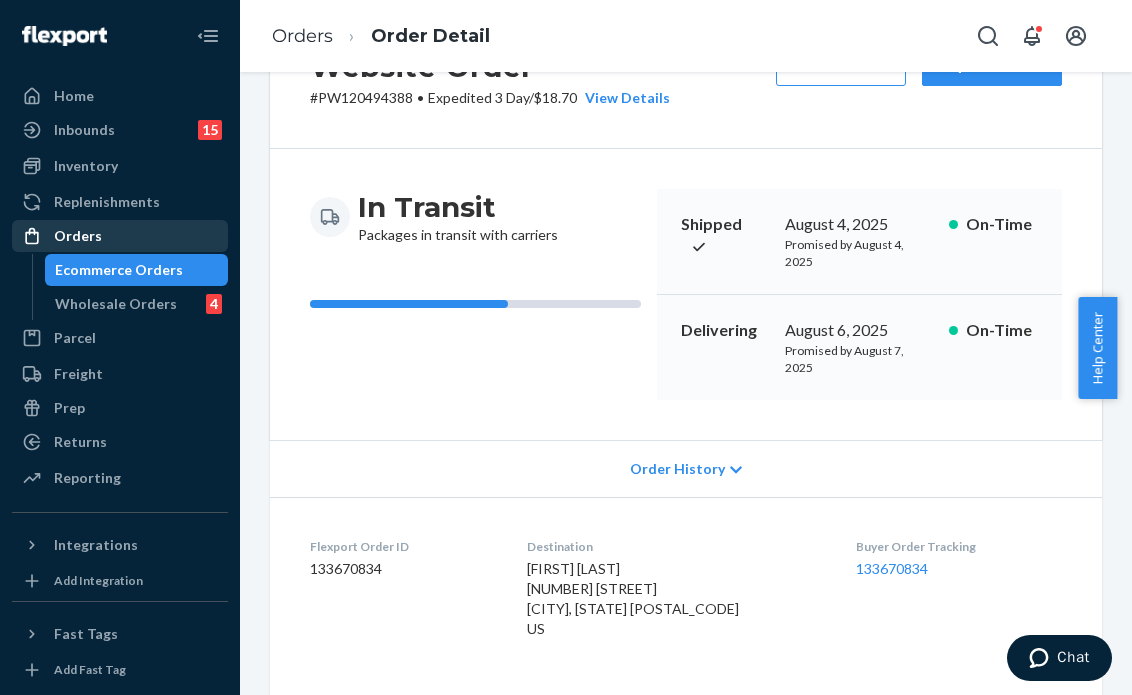 drag, startPoint x: 186, startPoint y: 235, endPoint x: 207, endPoint y: 239, distance: 21.377558 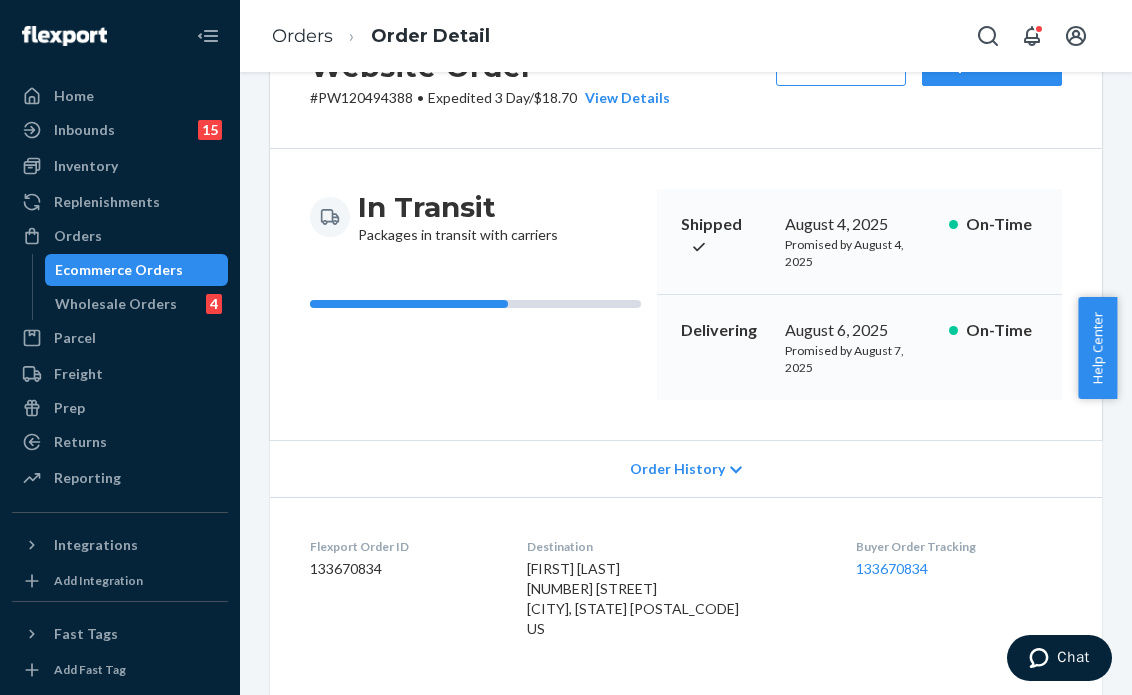 scroll, scrollTop: 0, scrollLeft: 0, axis: both 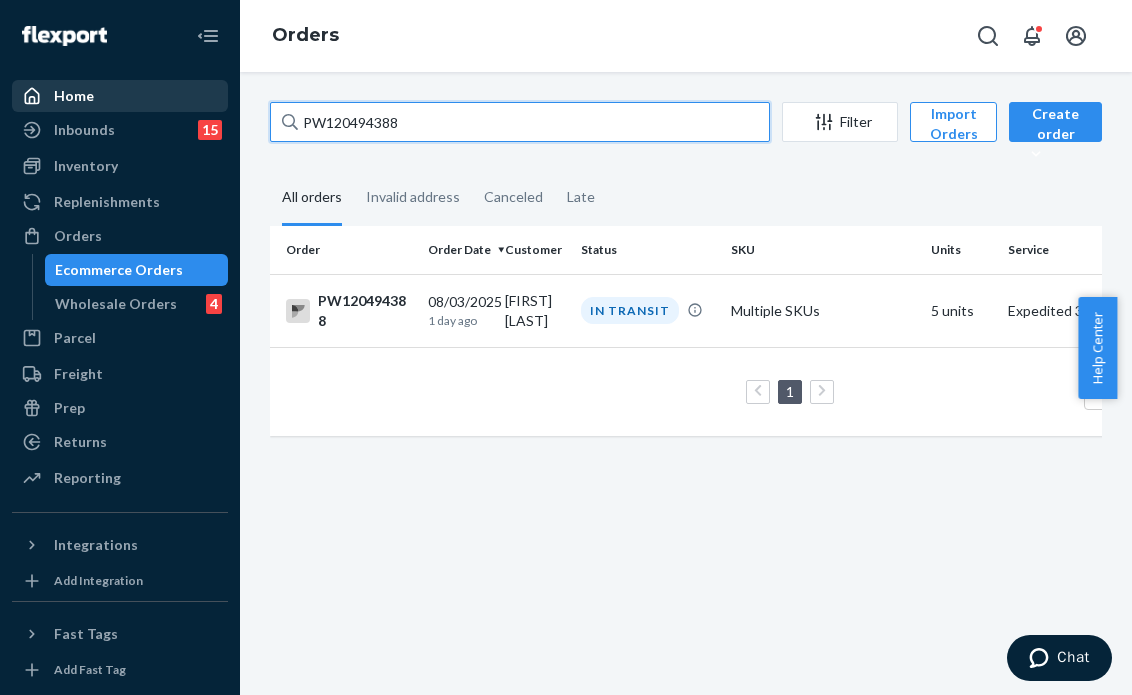 drag, startPoint x: 345, startPoint y: 98, endPoint x: 120, endPoint y: 83, distance: 225.49945 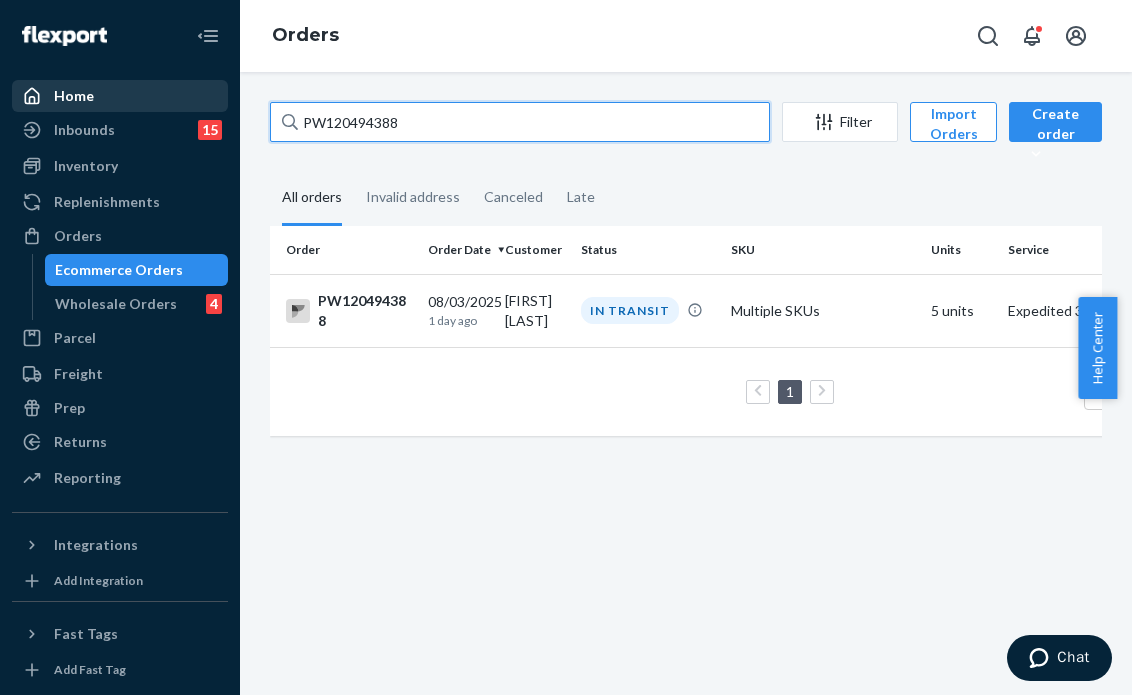 click on "[PRODUCT_CODE] 08/03/2025 [FIRST] [LAST]" at bounding box center [566, 347] 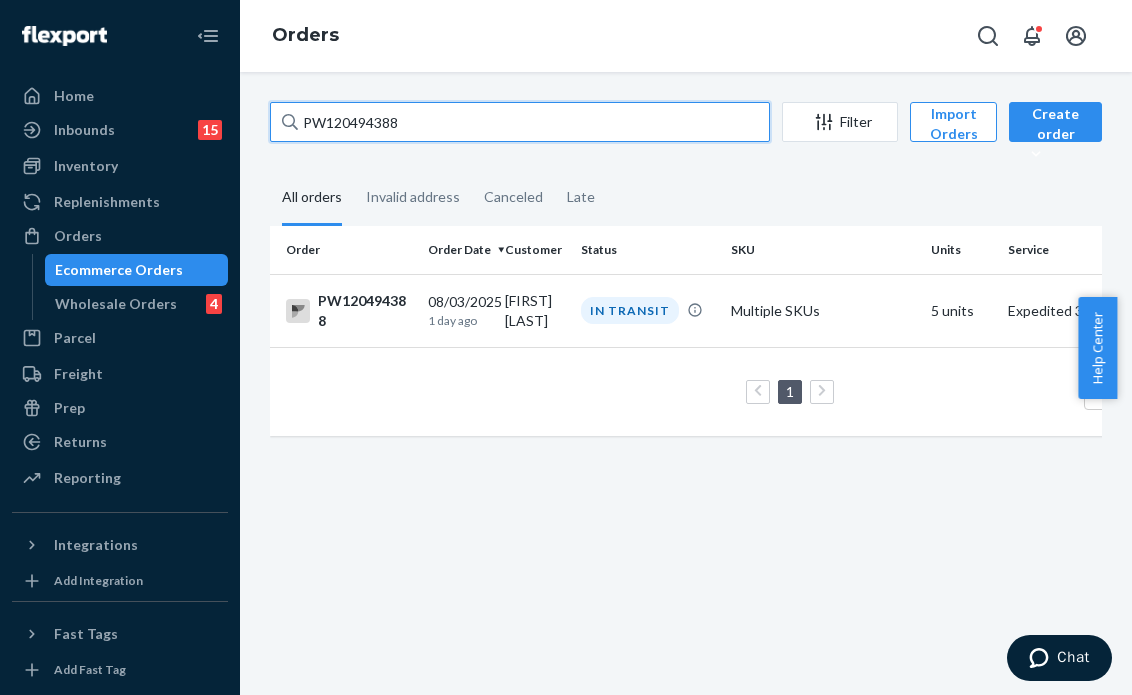 paste on "77624" 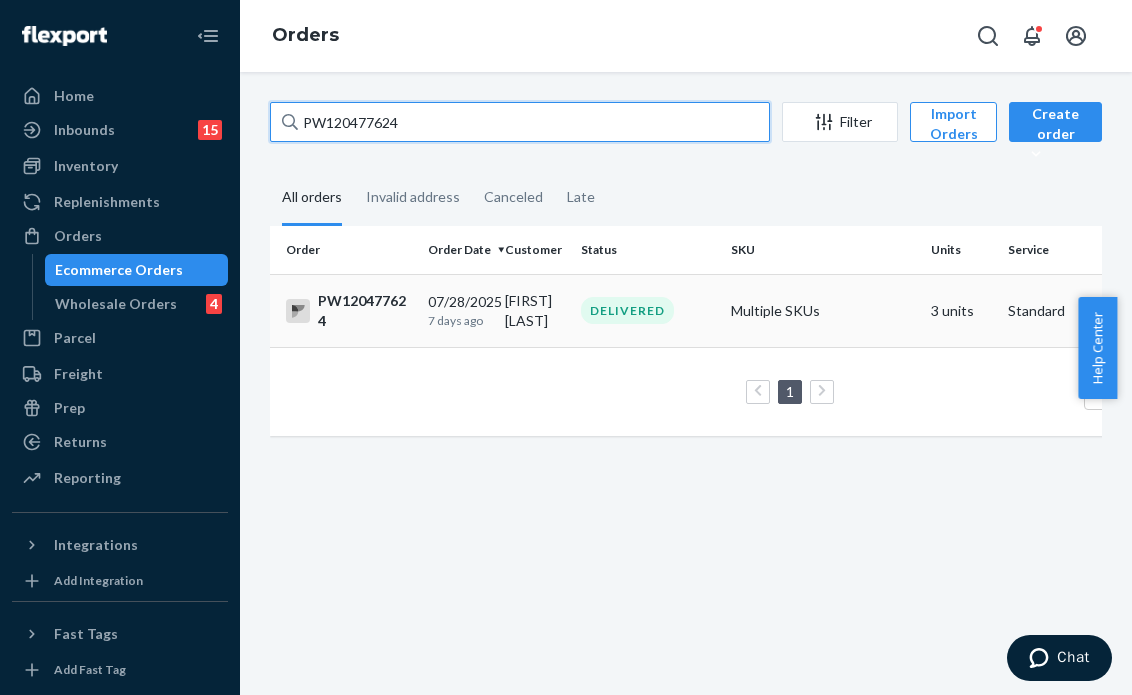 type on "PW120477624" 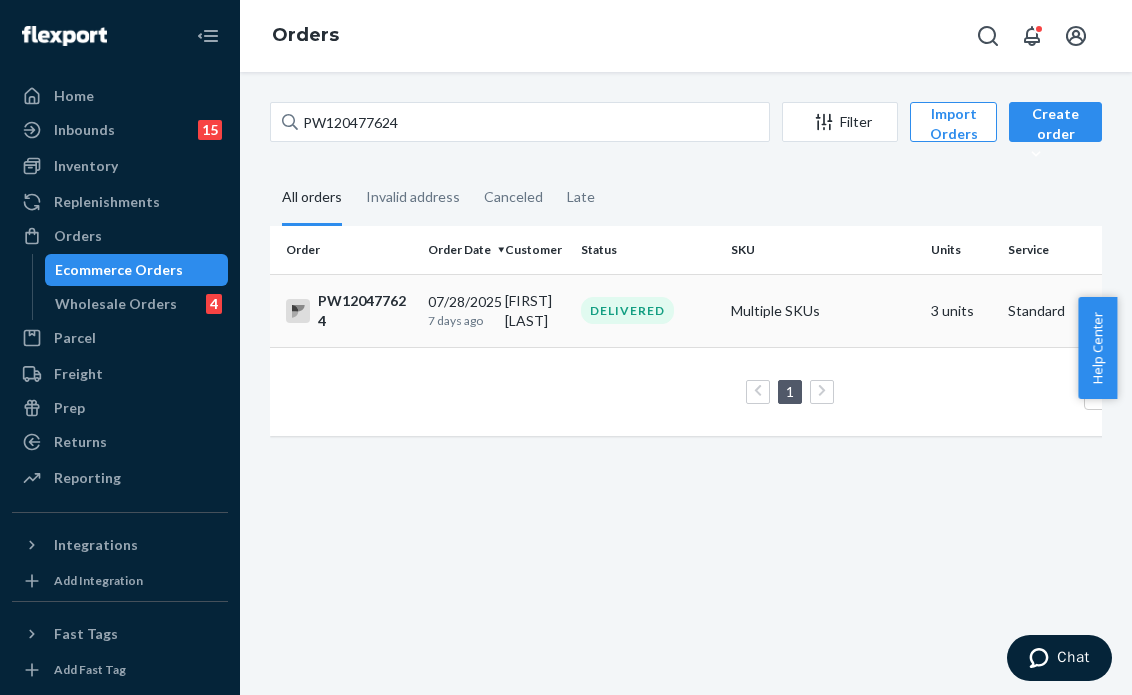click on "DELIVERED" at bounding box center (627, 310) 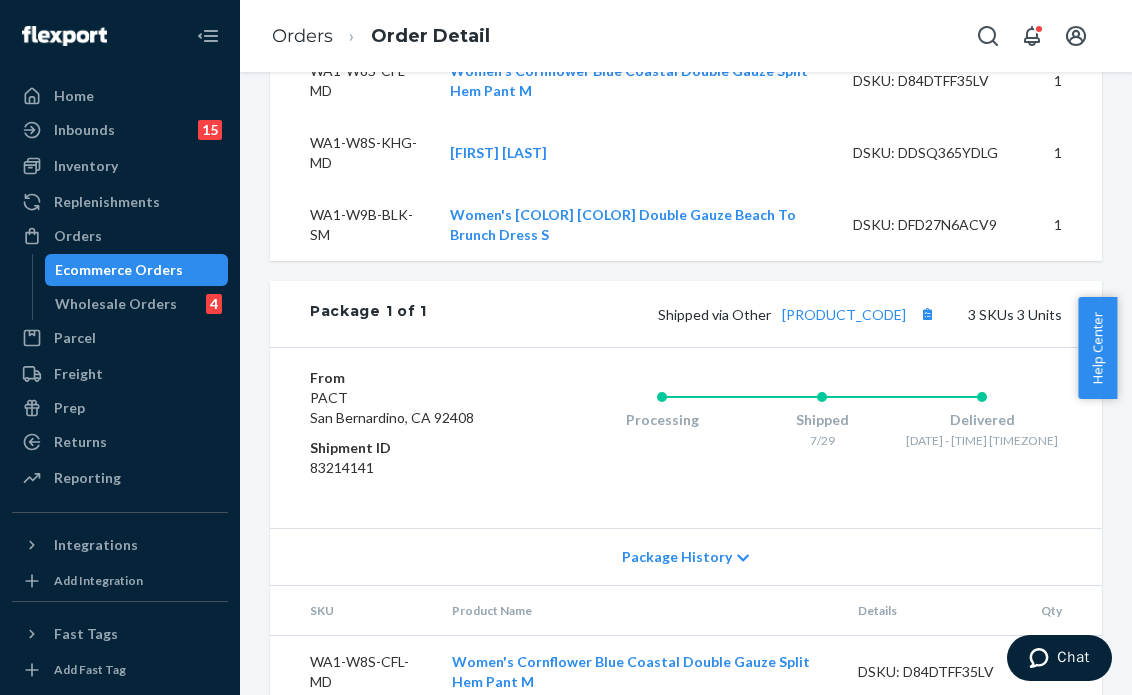 scroll, scrollTop: 974, scrollLeft: 0, axis: vertical 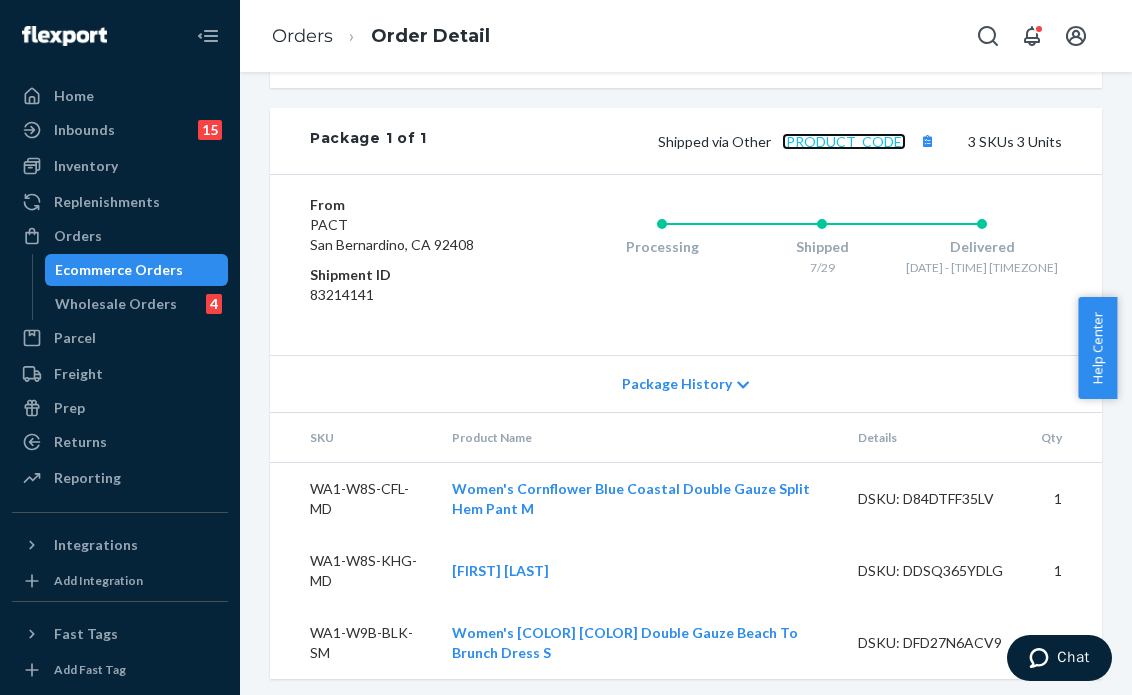 click on "[PRODUCT_CODE]" at bounding box center (844, 141) 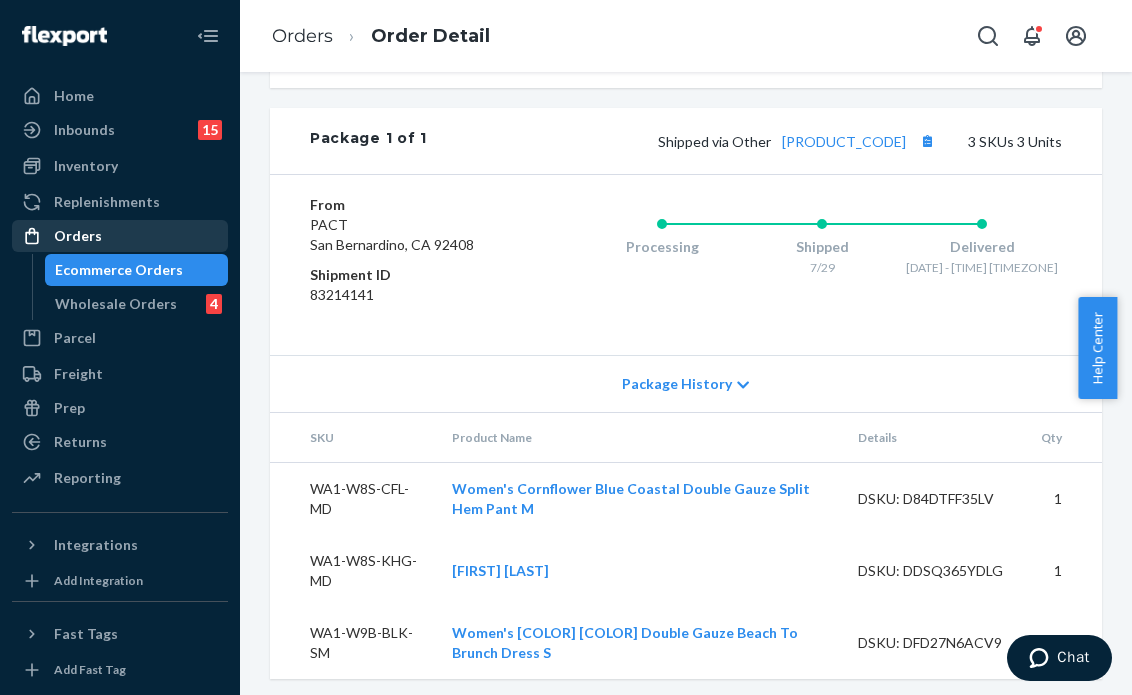 click on "Orders" at bounding box center [120, 236] 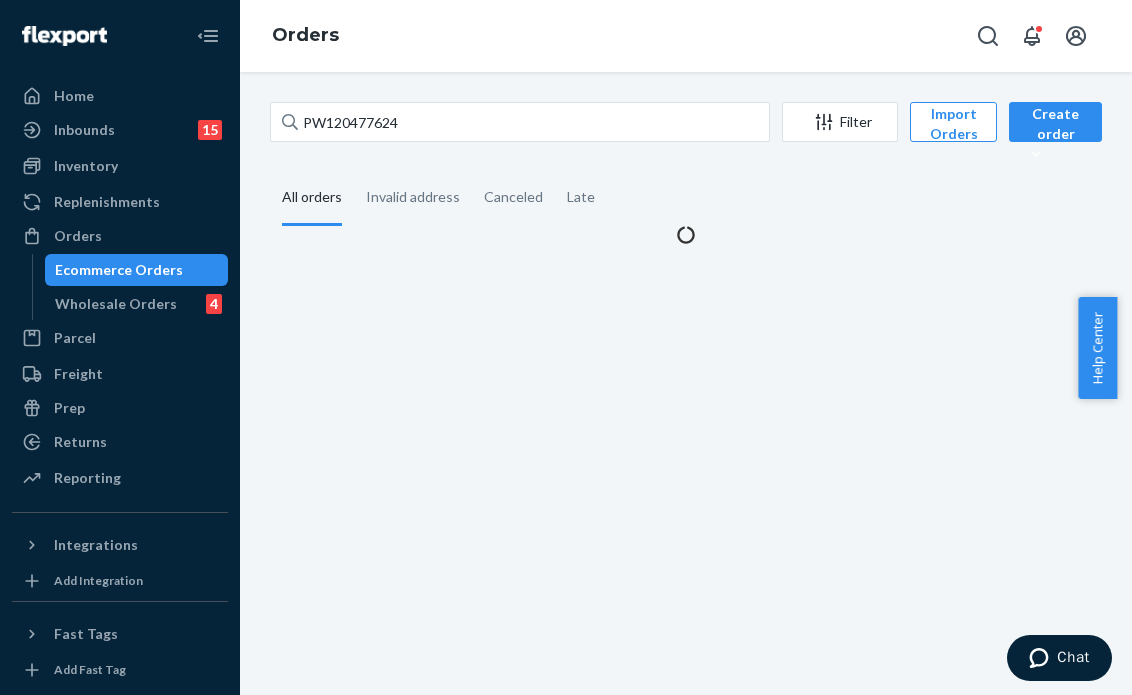 scroll, scrollTop: 0, scrollLeft: 0, axis: both 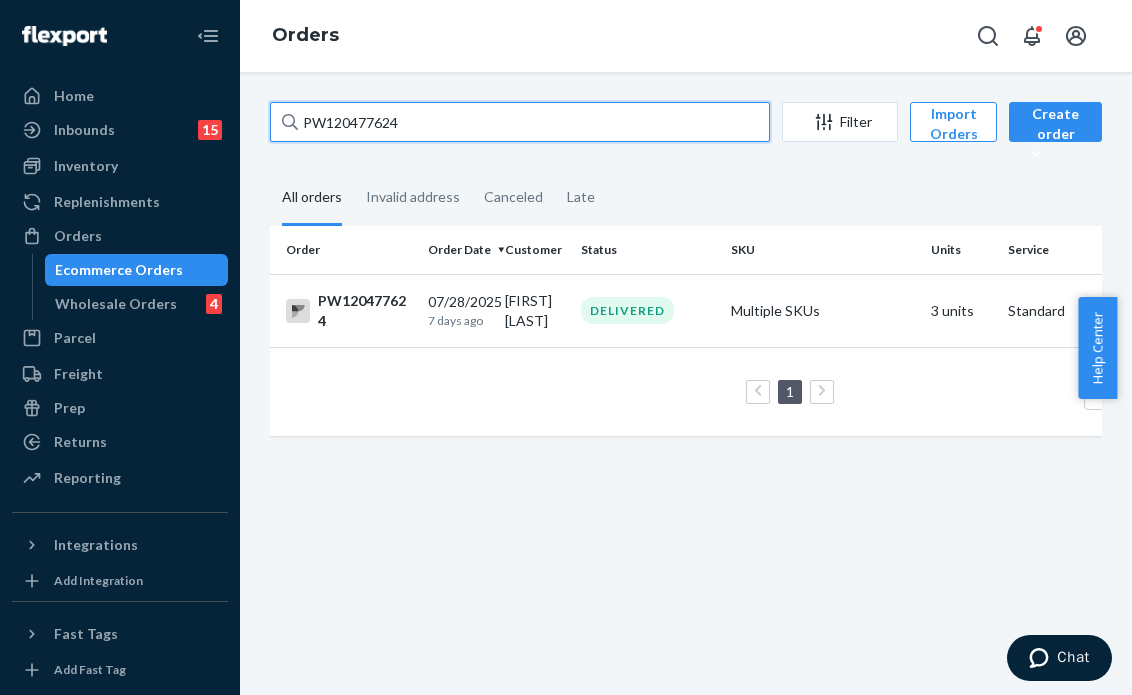 drag, startPoint x: 446, startPoint y: 113, endPoint x: 39, endPoint y: 51, distance: 411.69528 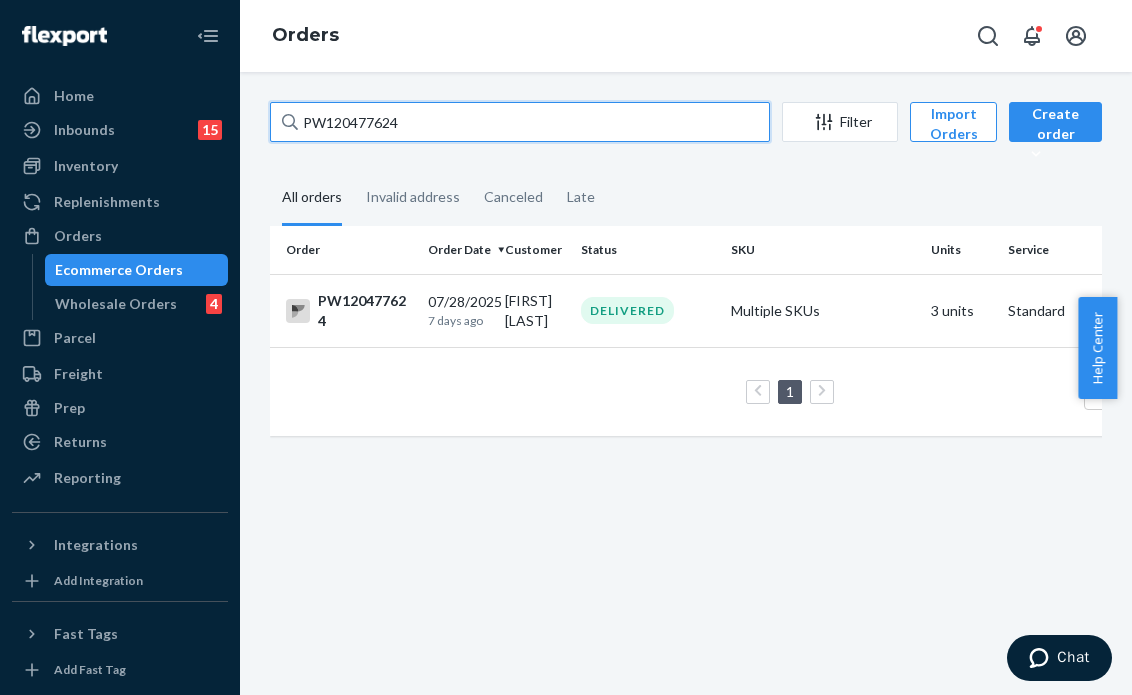 click on "Home Inbounds 15 Shipping Plans Problems 15 Inventory Products Branded Packaging Replenishments Orders Ecommerce Orders Wholesale Orders 4 Parcel Parcel orders Integrations Freight Prep Returns All Returns Settings Packages Reporting Reports Analytics Integrations Add Integration Fast Tags Add Fast Tag Settings Talk to Support Help Center Give Feedback Orders PW120477624 Filter Import Orders Create order Ecommerce order Removal order All orders Invalid address Canceled Late Order Order Date Customer Status SKU Units Service Fee PW120477624 07/28/2025 7 days ago Kelli Seo DELIVERED Multiple SKUs 3 units Standard $8.88 1 100 results per page" at bounding box center (566, 347) 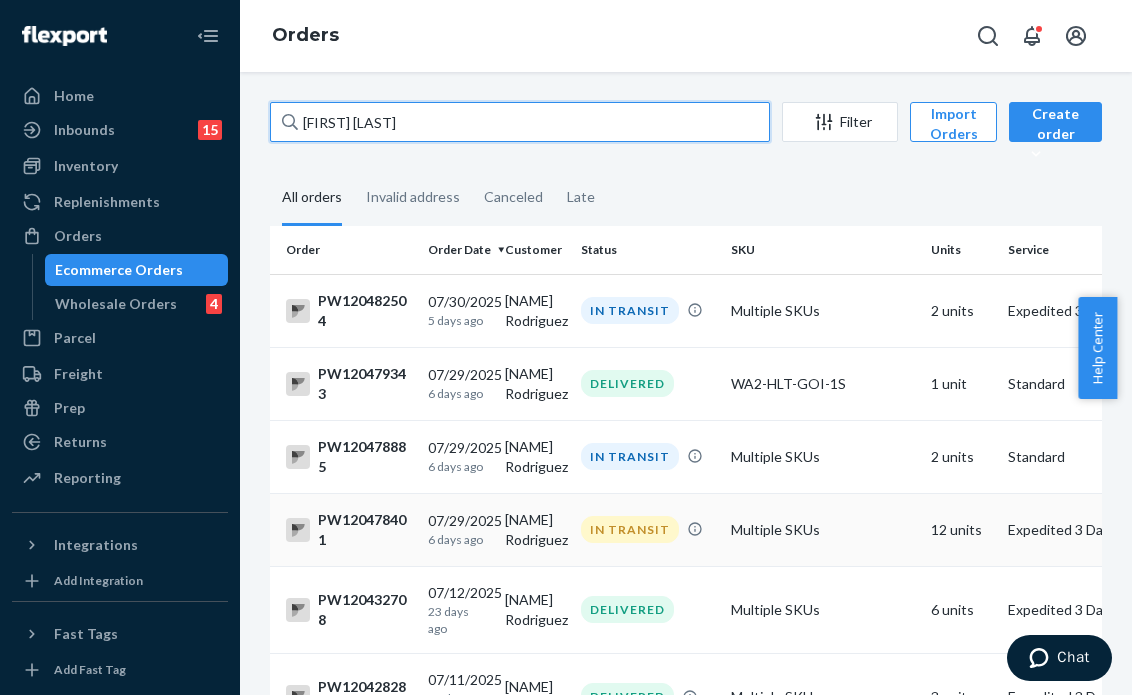 type on "[FIRST] [LAST]" 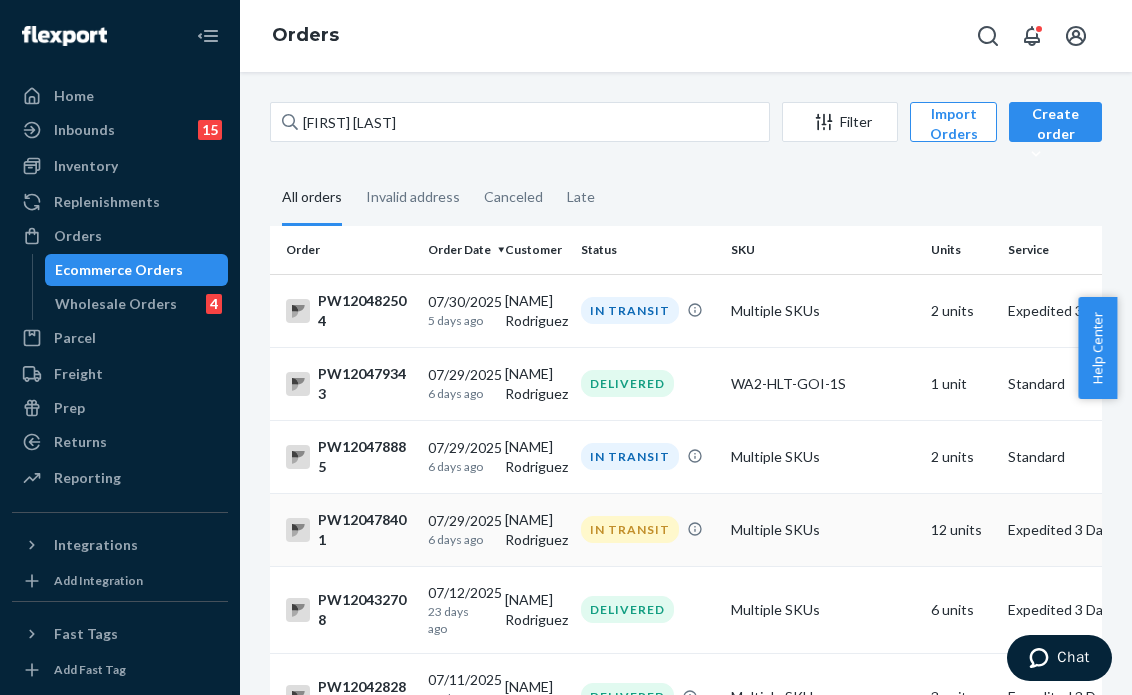 click on "Multiple SKUs" at bounding box center (823, 529) 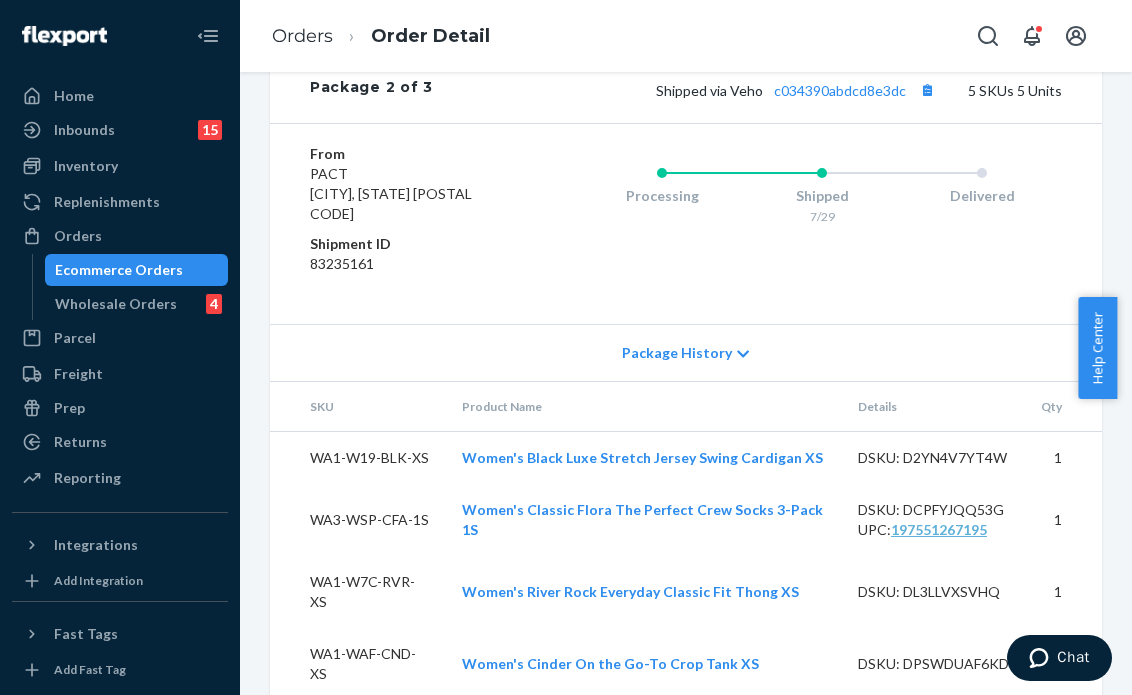 scroll, scrollTop: 2879, scrollLeft: 0, axis: vertical 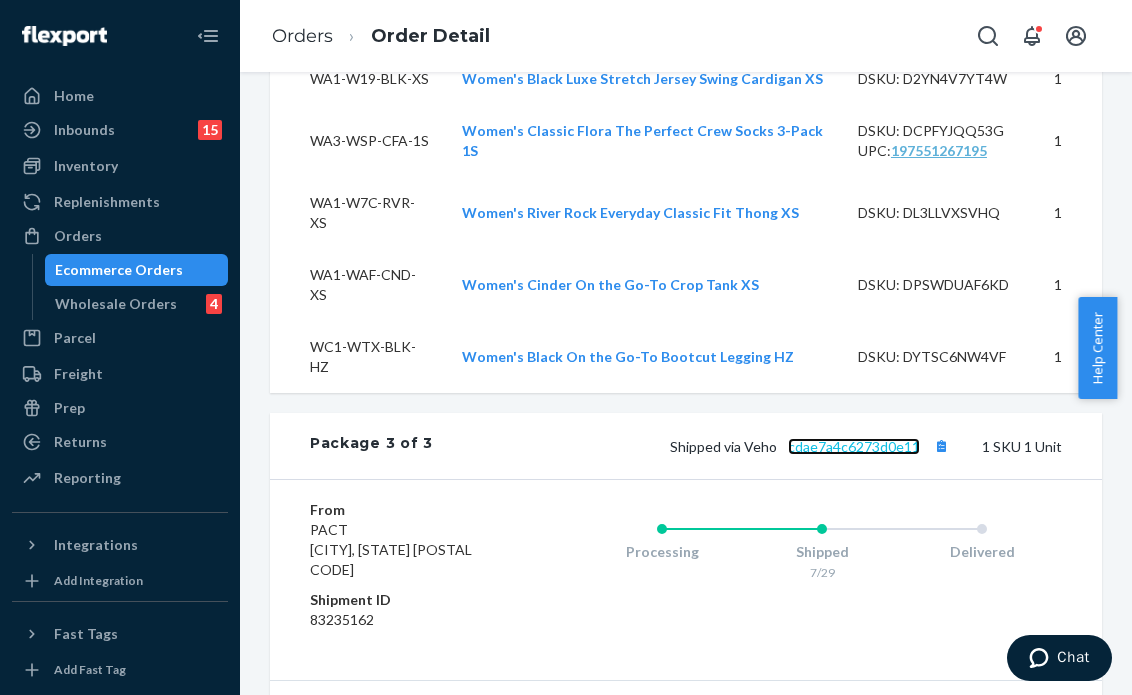 click on "cdae7a4c6273d0e11" at bounding box center [854, 446] 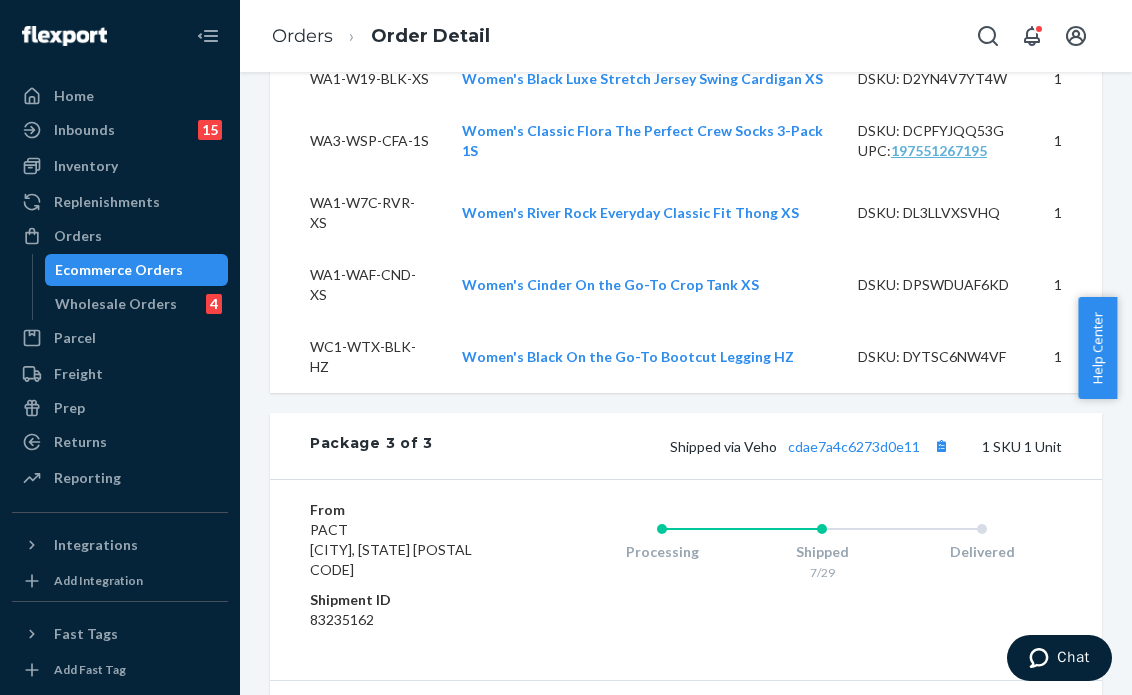 drag, startPoint x: 264, startPoint y: 259, endPoint x: 266, endPoint y: 197, distance: 62.03225 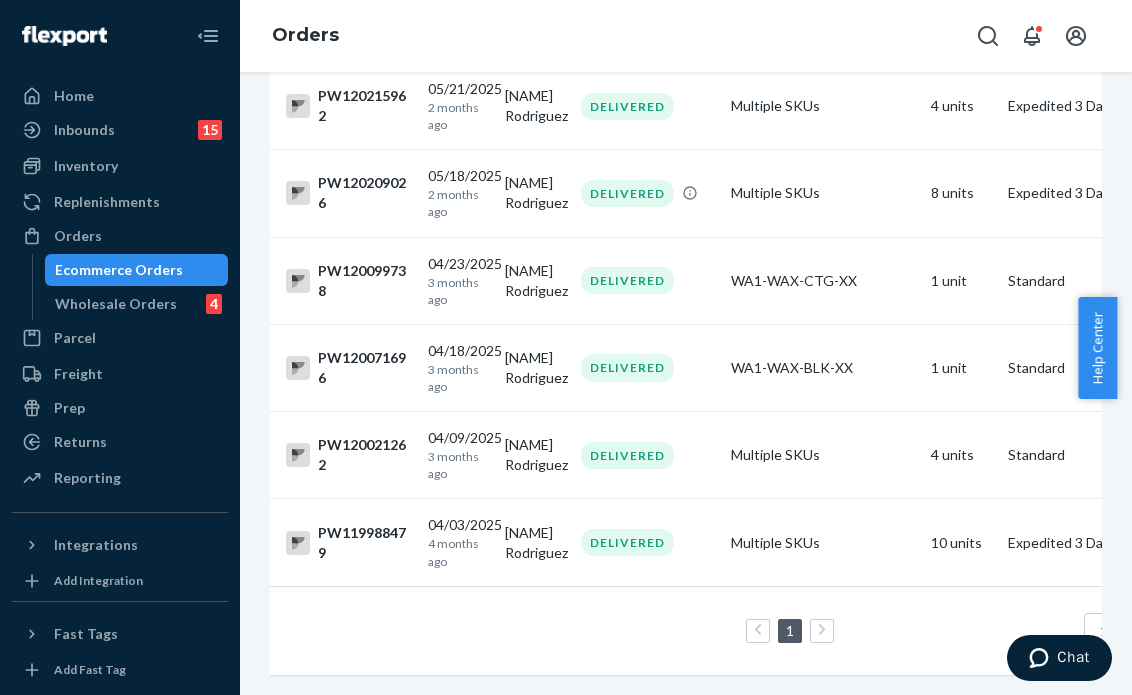 scroll, scrollTop: 0, scrollLeft: 0, axis: both 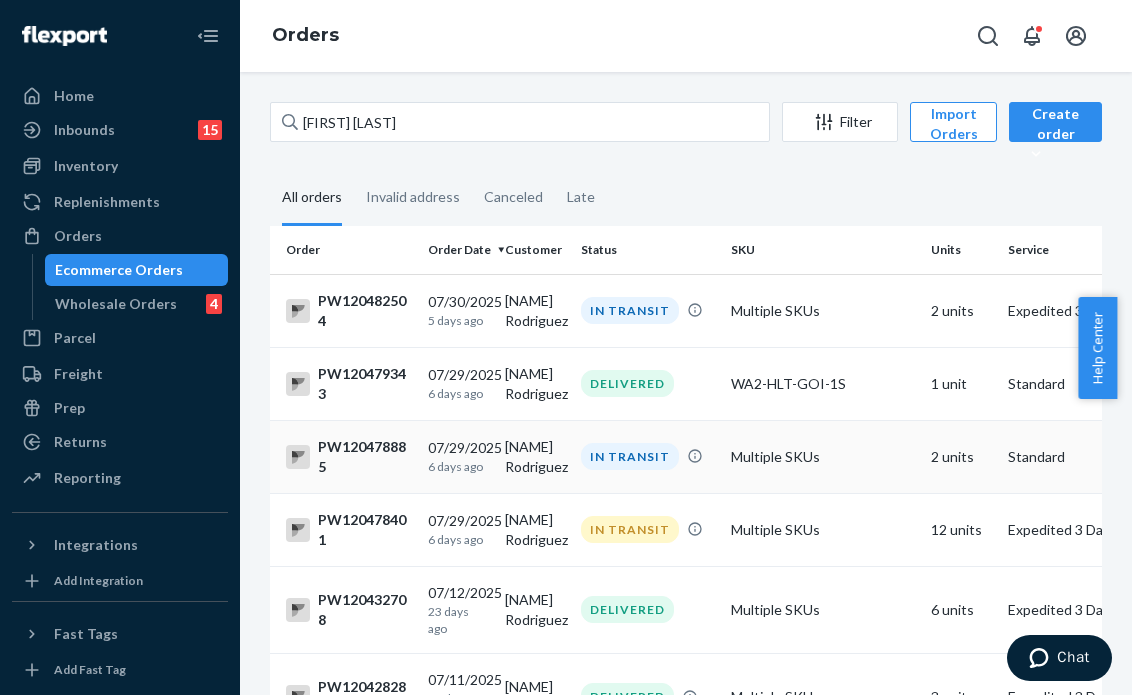 click on "Multiple SKUs" at bounding box center [823, 456] 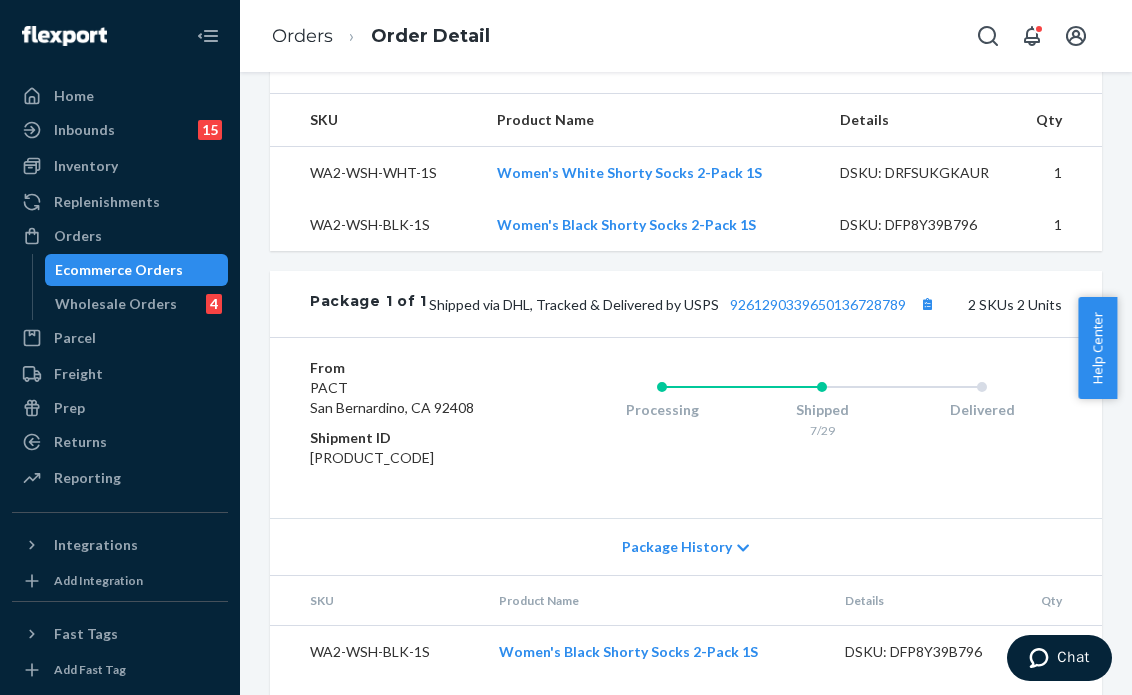 scroll, scrollTop: 770, scrollLeft: 0, axis: vertical 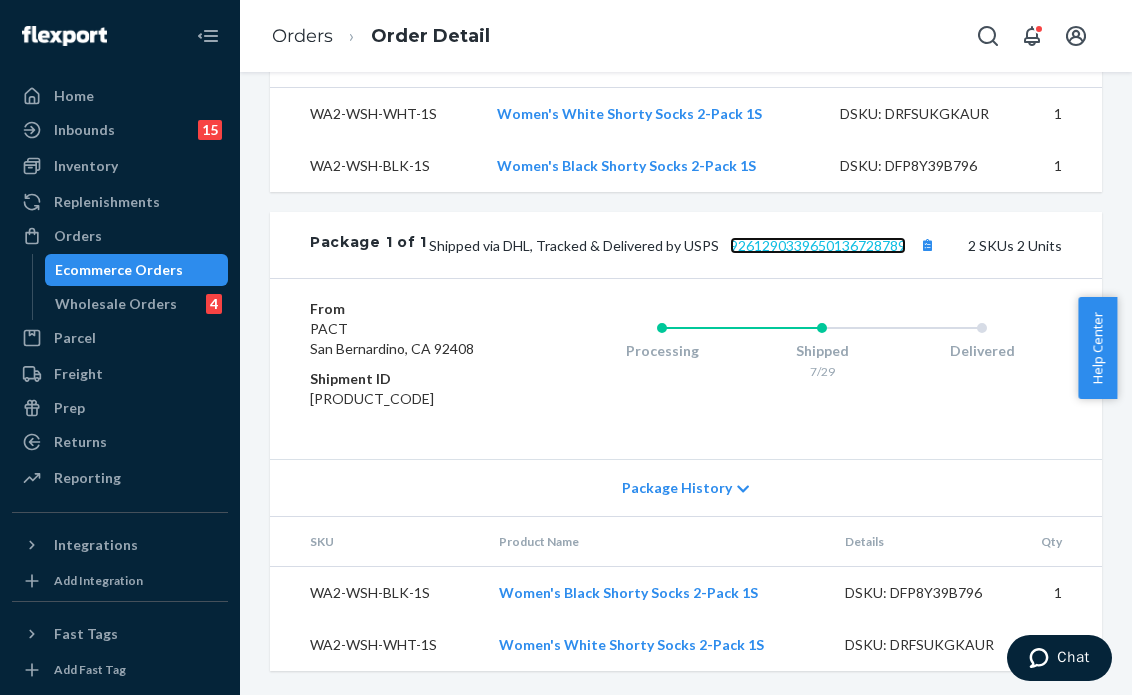 click on "9261290339650136728789" at bounding box center (818, 245) 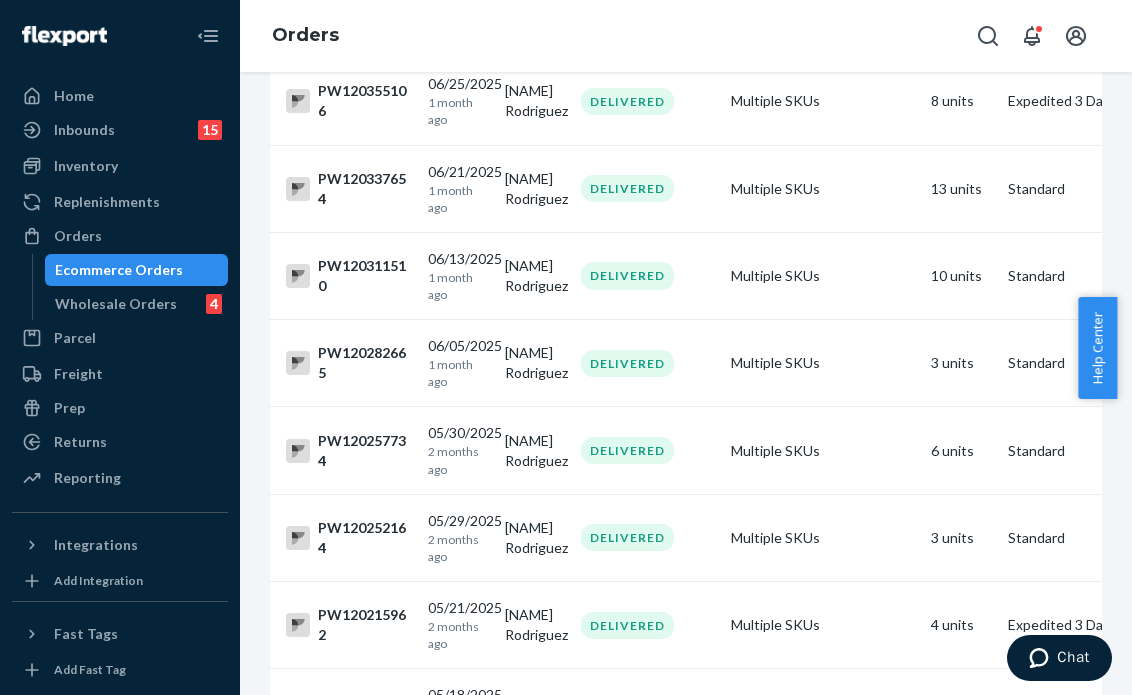 scroll, scrollTop: 0, scrollLeft: 0, axis: both 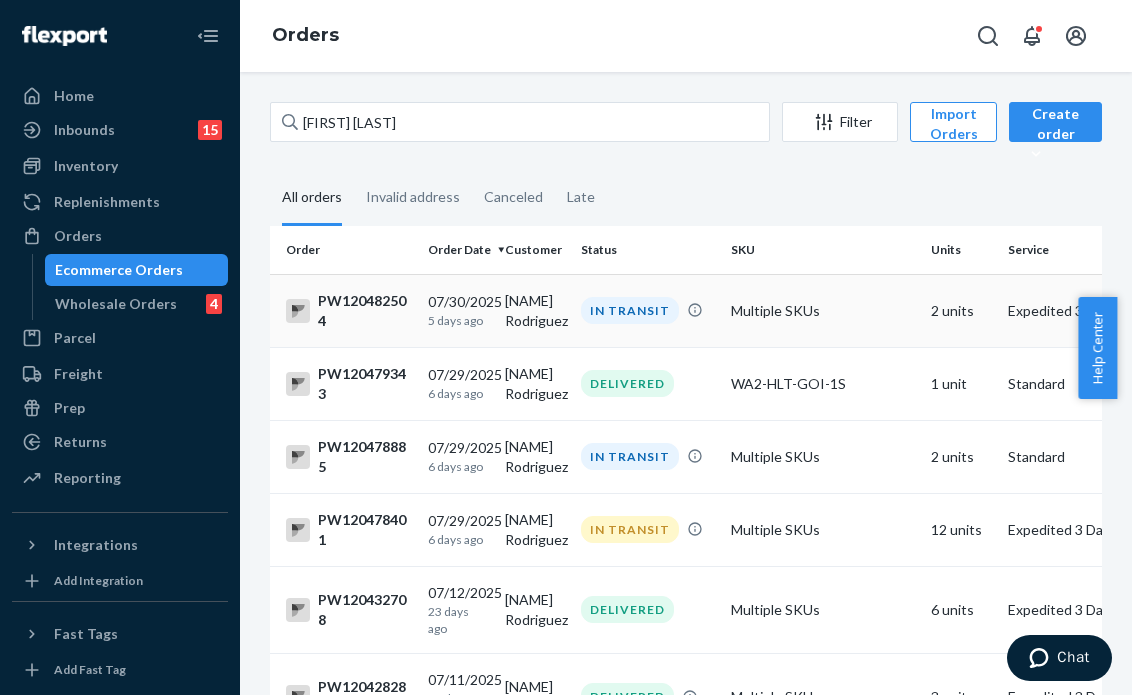 click on "Multiple SKUs" at bounding box center [823, 310] 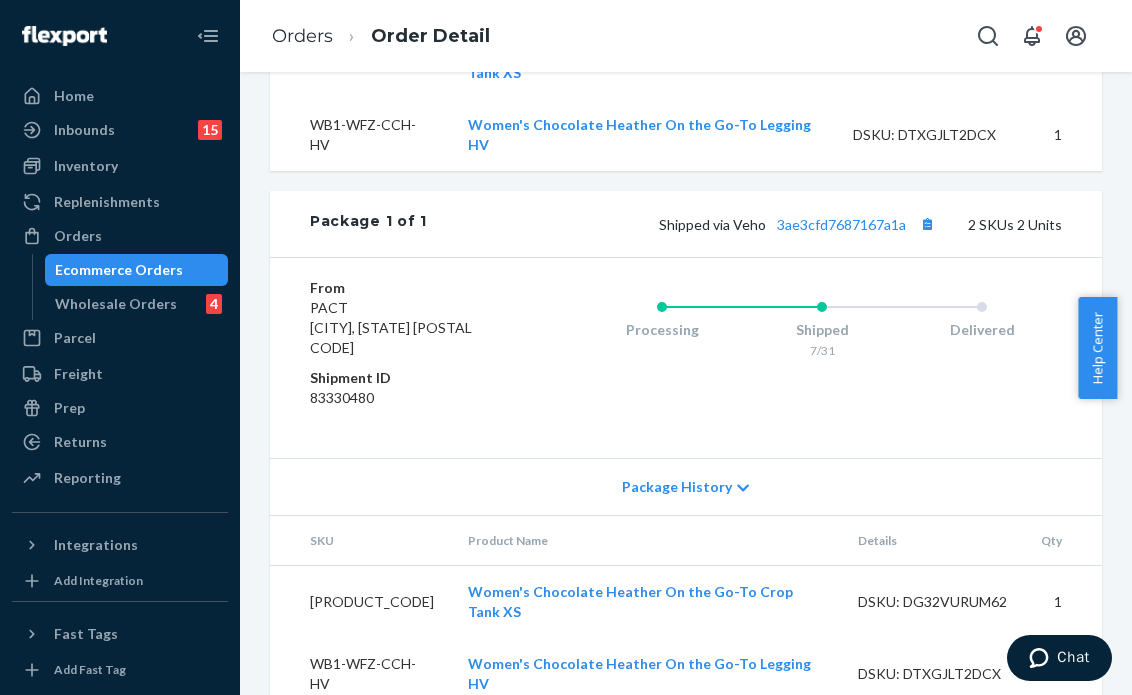 scroll, scrollTop: 830, scrollLeft: 0, axis: vertical 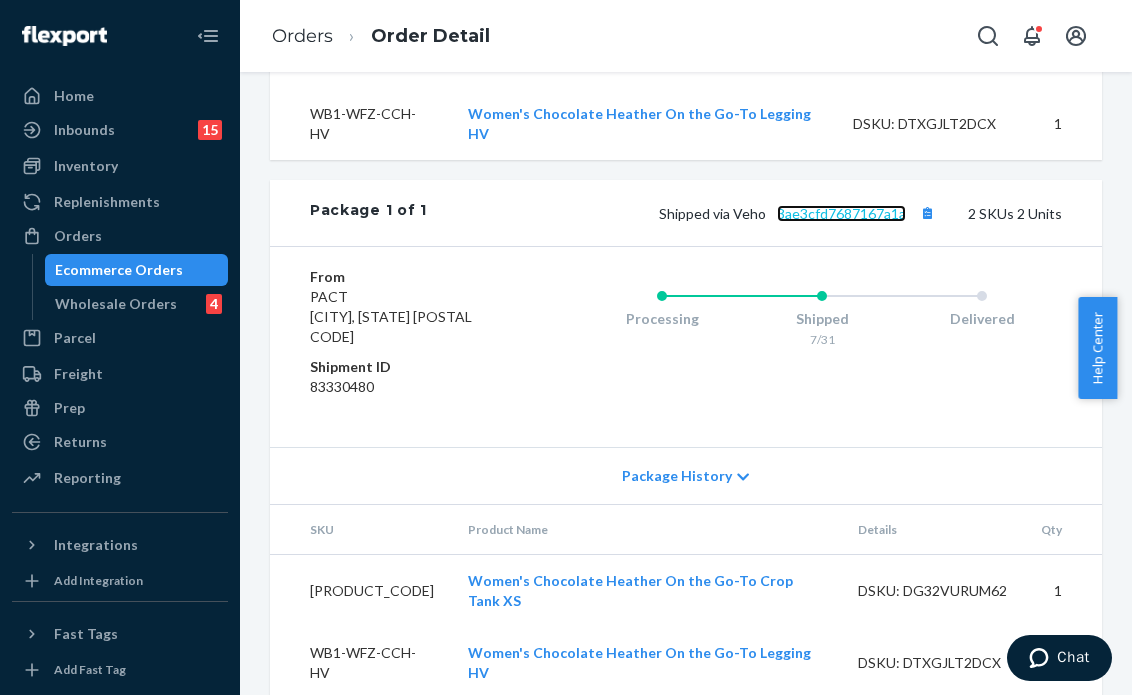 click on "3ae3cfd7687167a1a" at bounding box center (841, 213) 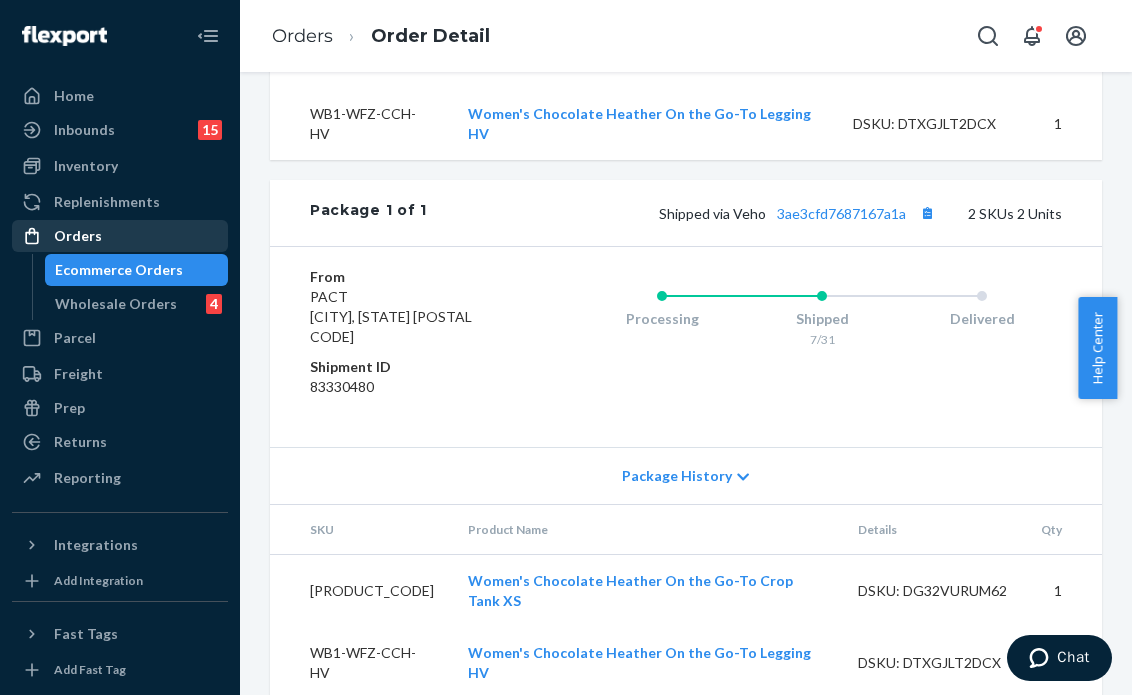 click on "Orders" at bounding box center [120, 236] 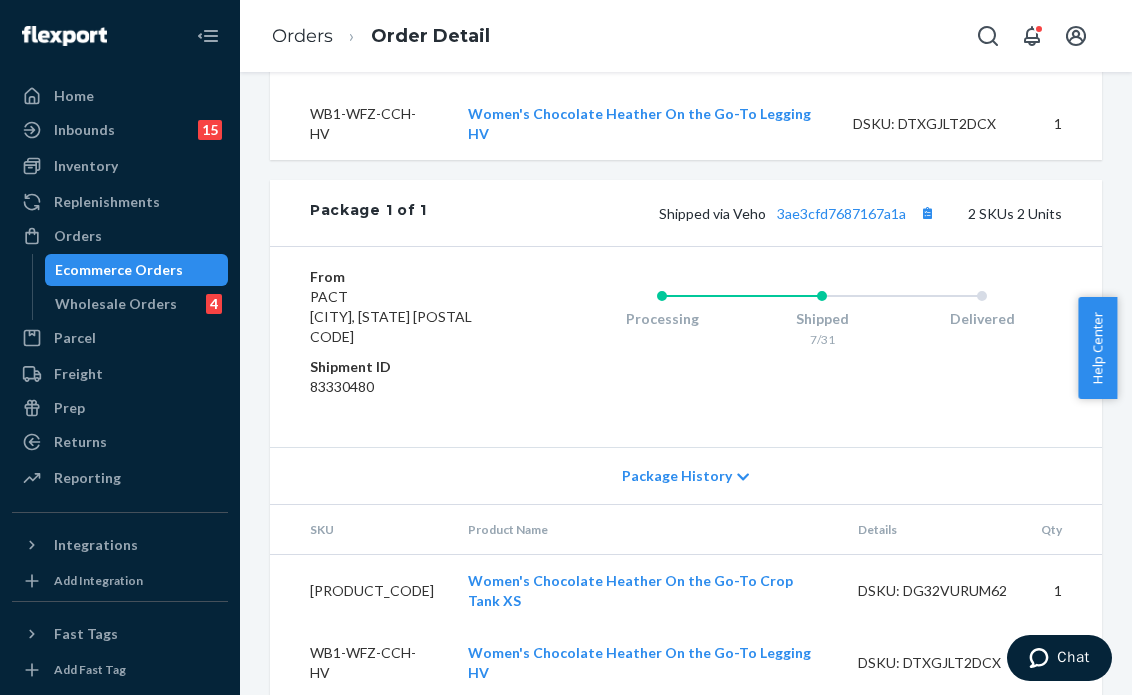 scroll, scrollTop: 0, scrollLeft: 0, axis: both 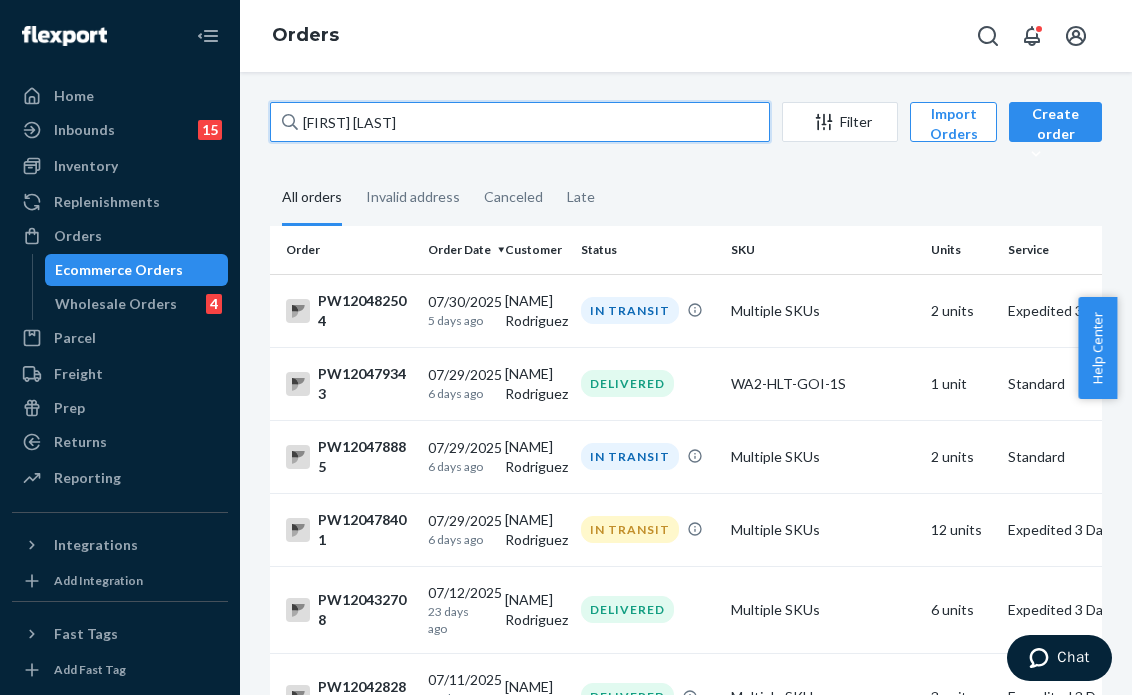 click on "[FIRST] [LAST]" at bounding box center (520, 122) 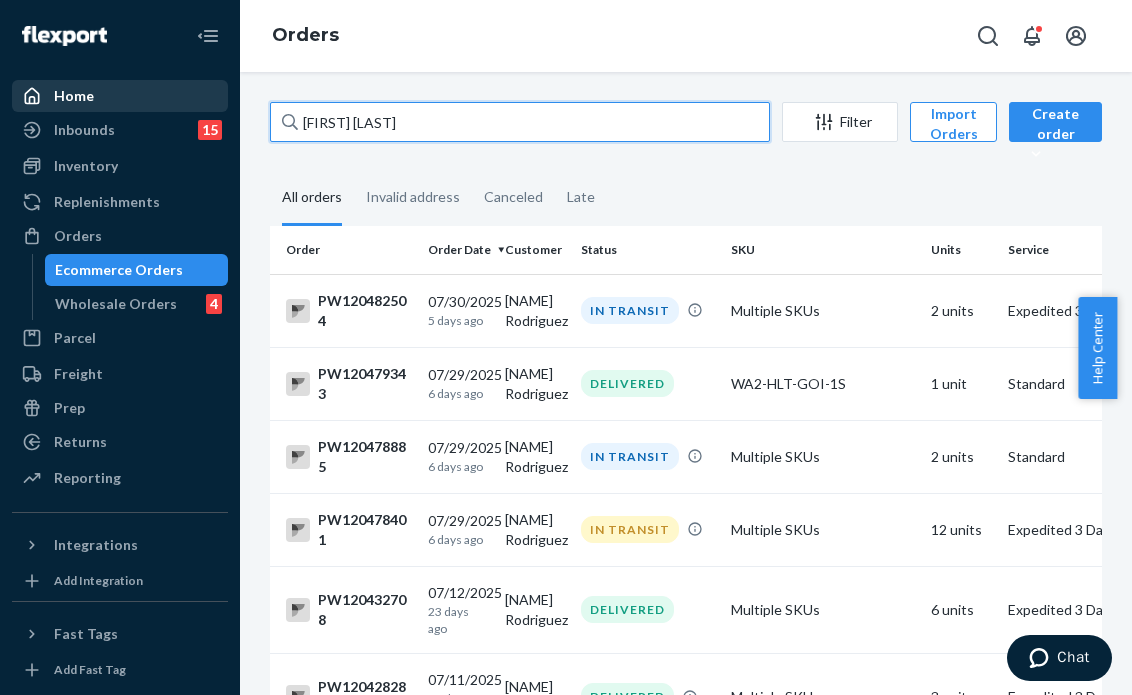 drag, startPoint x: 367, startPoint y: 114, endPoint x: 205, endPoint y: 99, distance: 162.69296 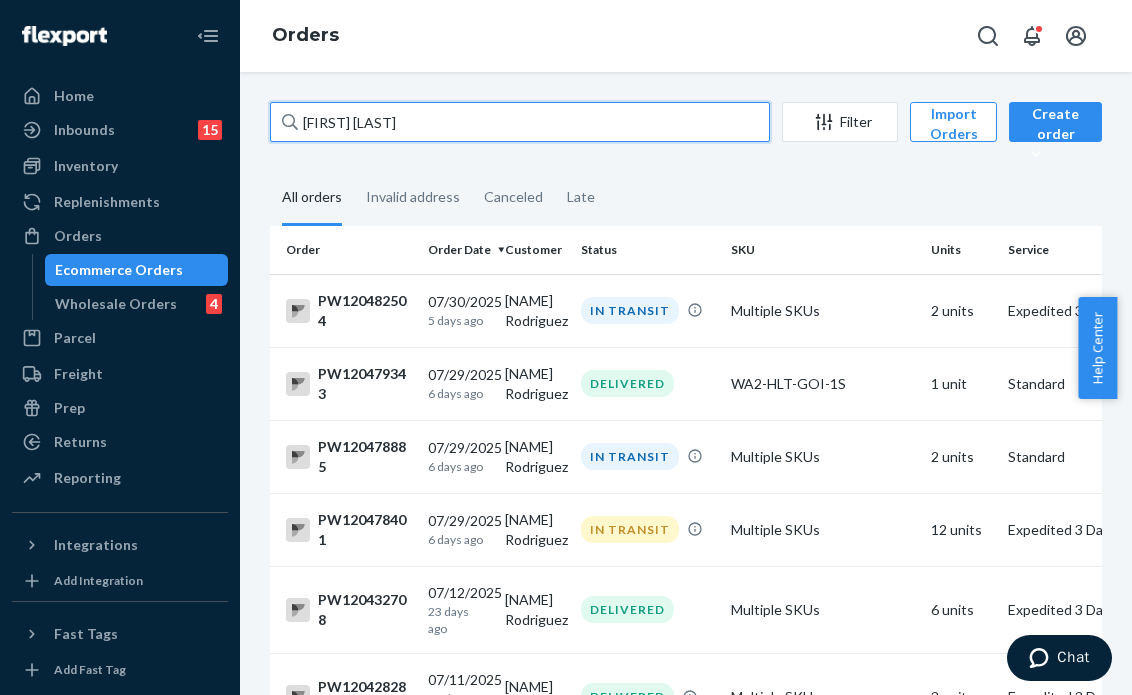 paste on "PW120483321" 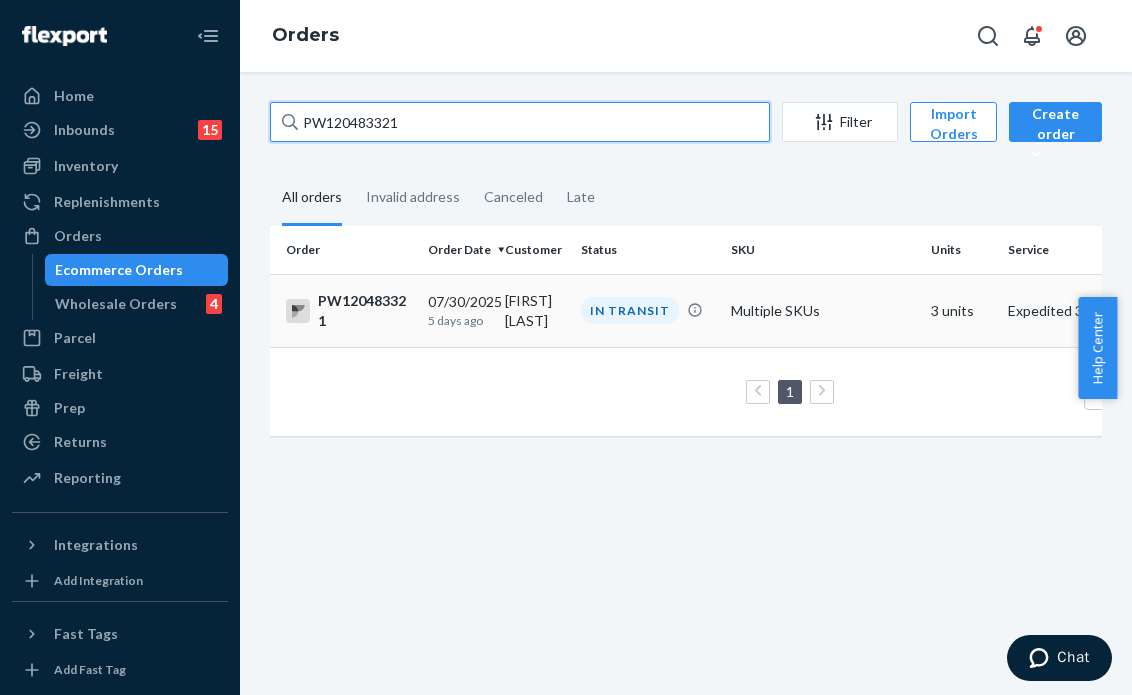 type on "PW120483321" 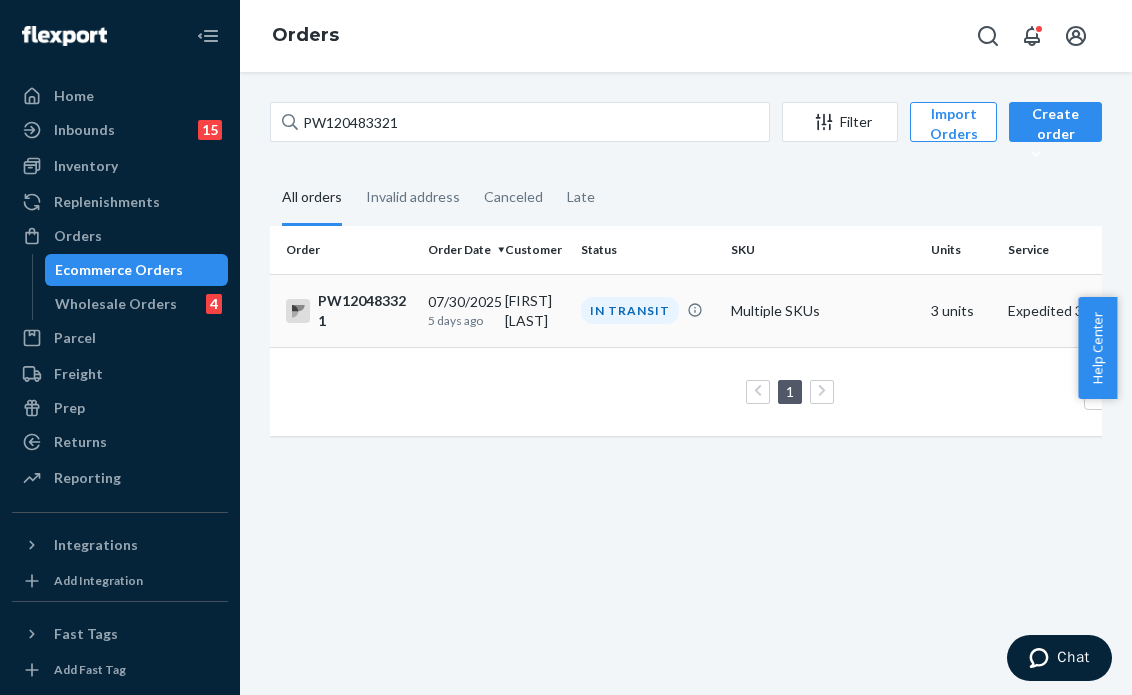 click on "IN TRANSIT" at bounding box center [648, 310] 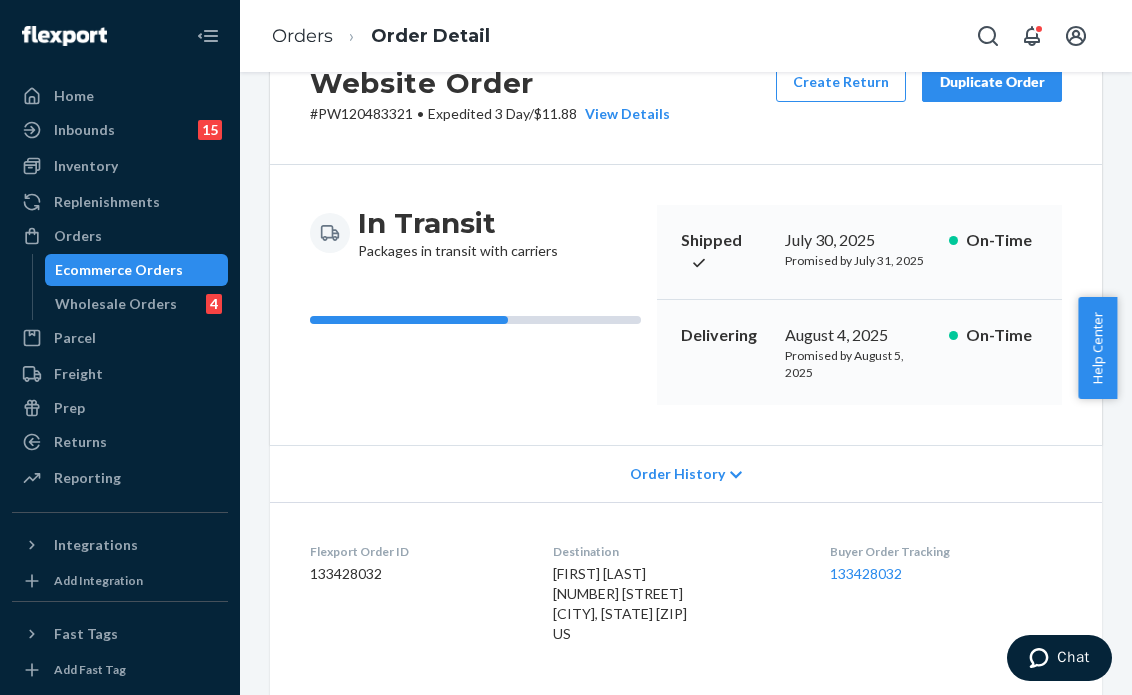 scroll, scrollTop: 0, scrollLeft: 0, axis: both 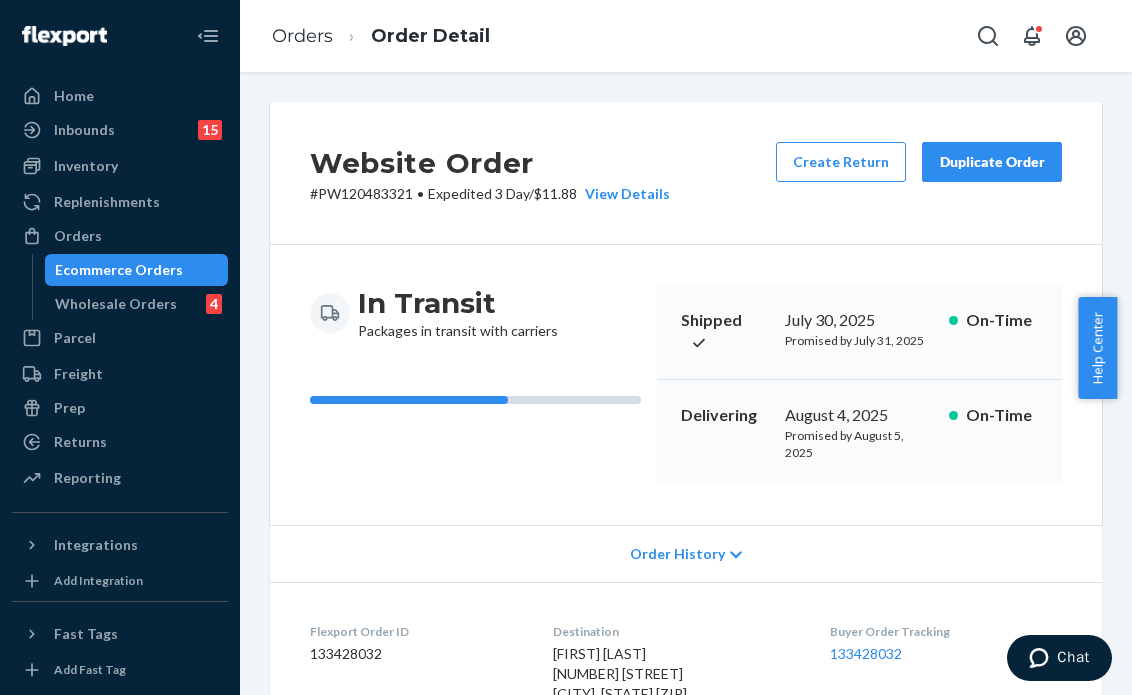 click on "In Transit Packages in transit with carriers" at bounding box center [475, 385] 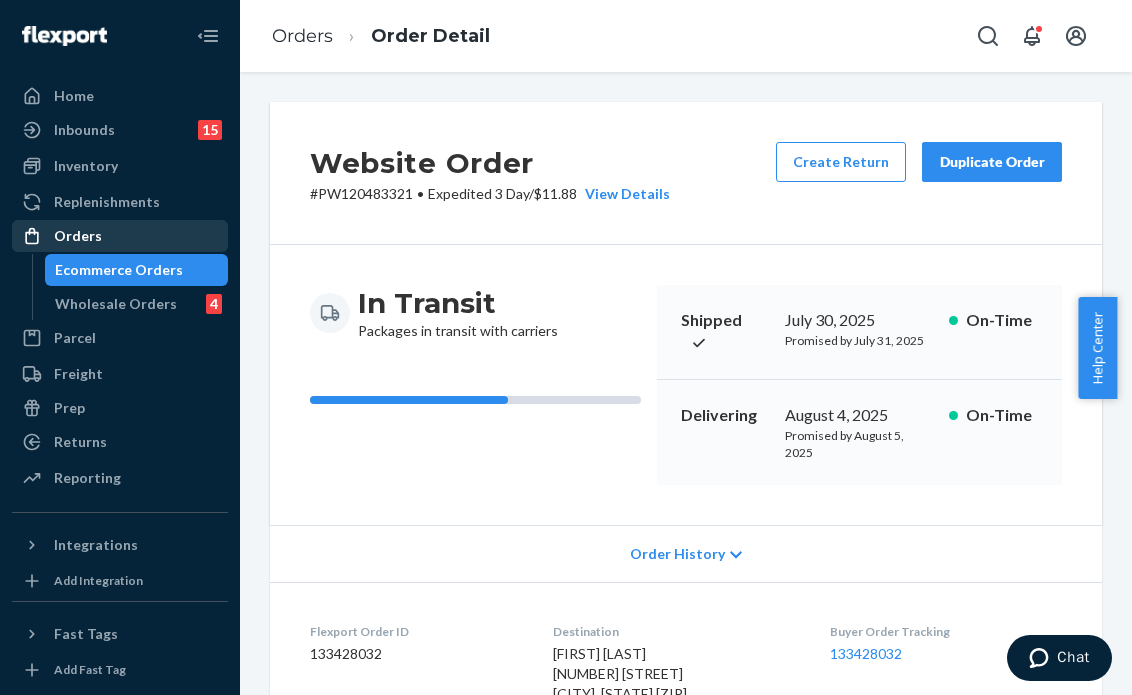 click on "Orders" at bounding box center (120, 236) 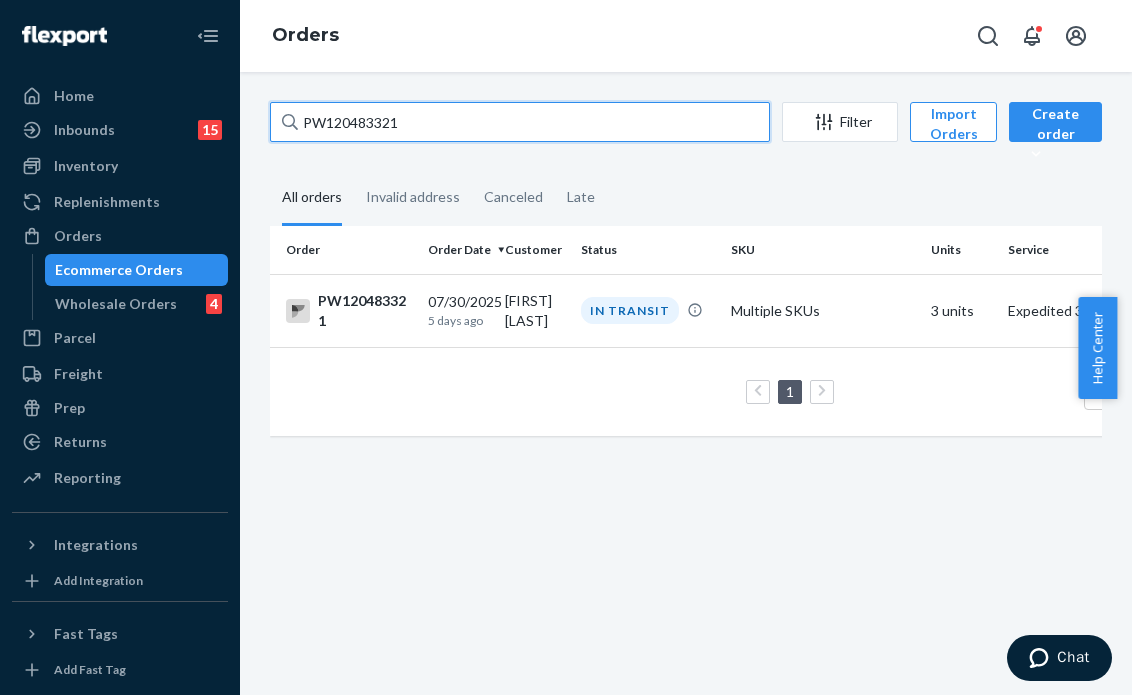 drag, startPoint x: 394, startPoint y: 124, endPoint x: 276, endPoint y: 126, distance: 118.016945 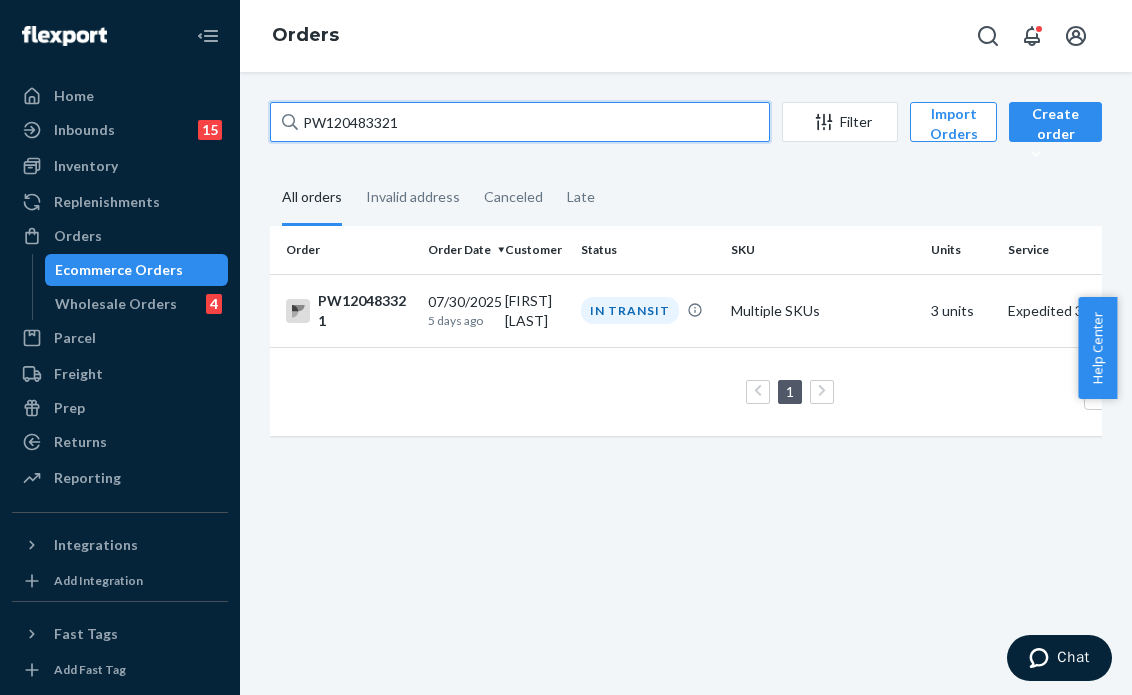 click on "PW120483321" at bounding box center (520, 122) 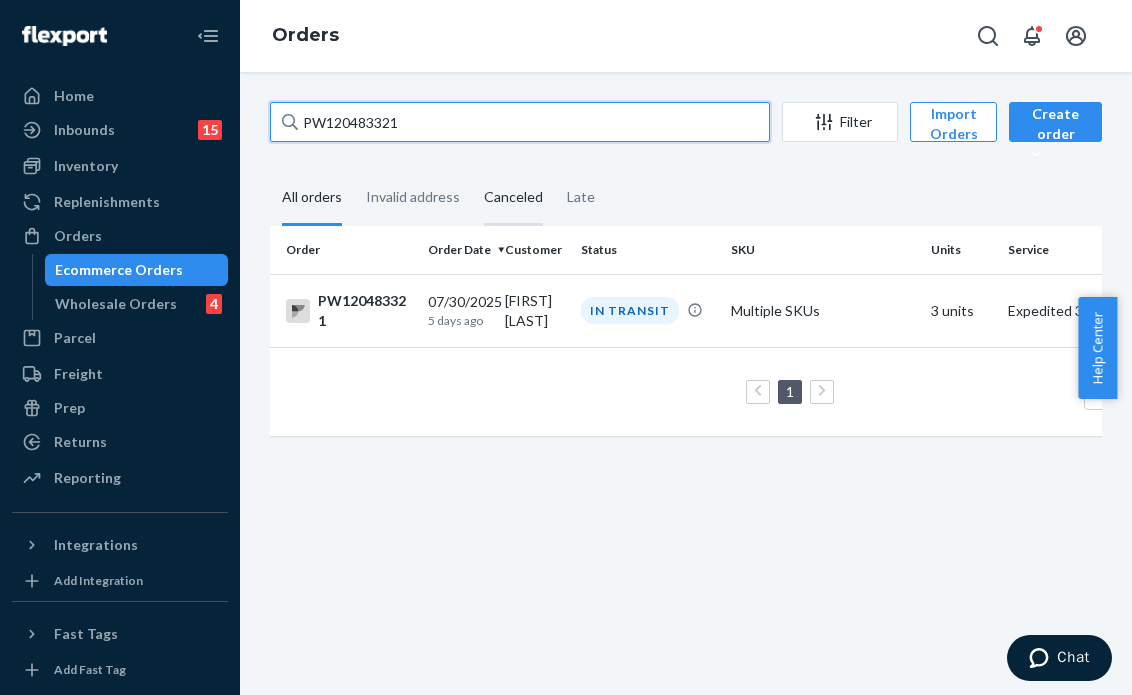 paste on "69055" 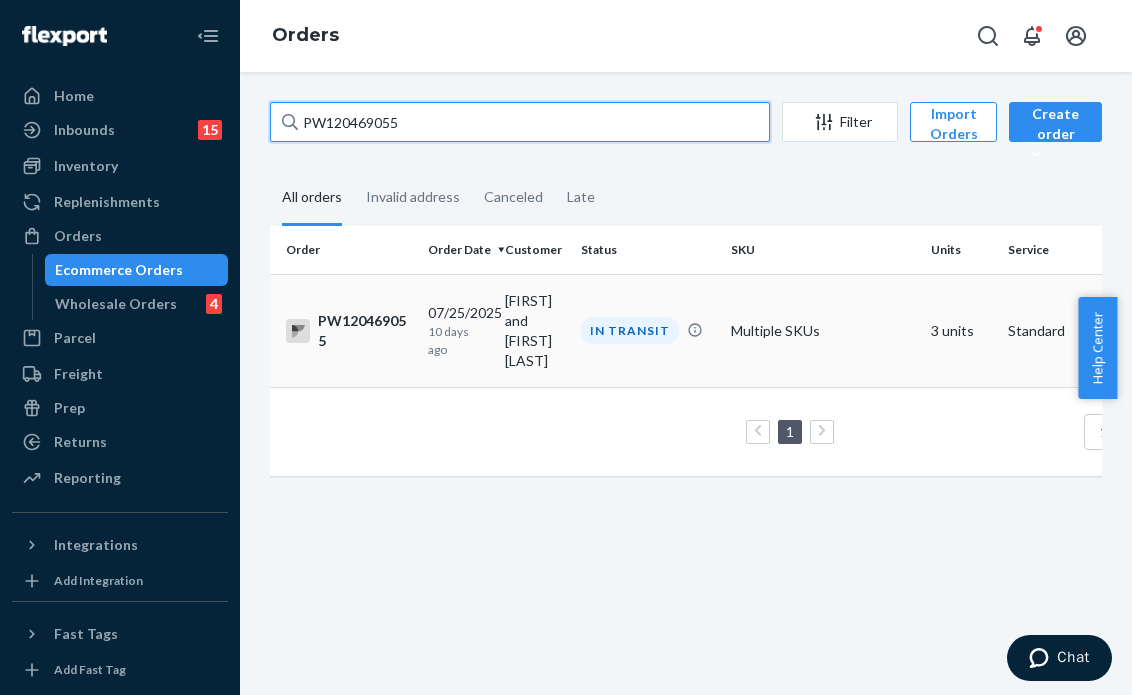 type on "PW120469055" 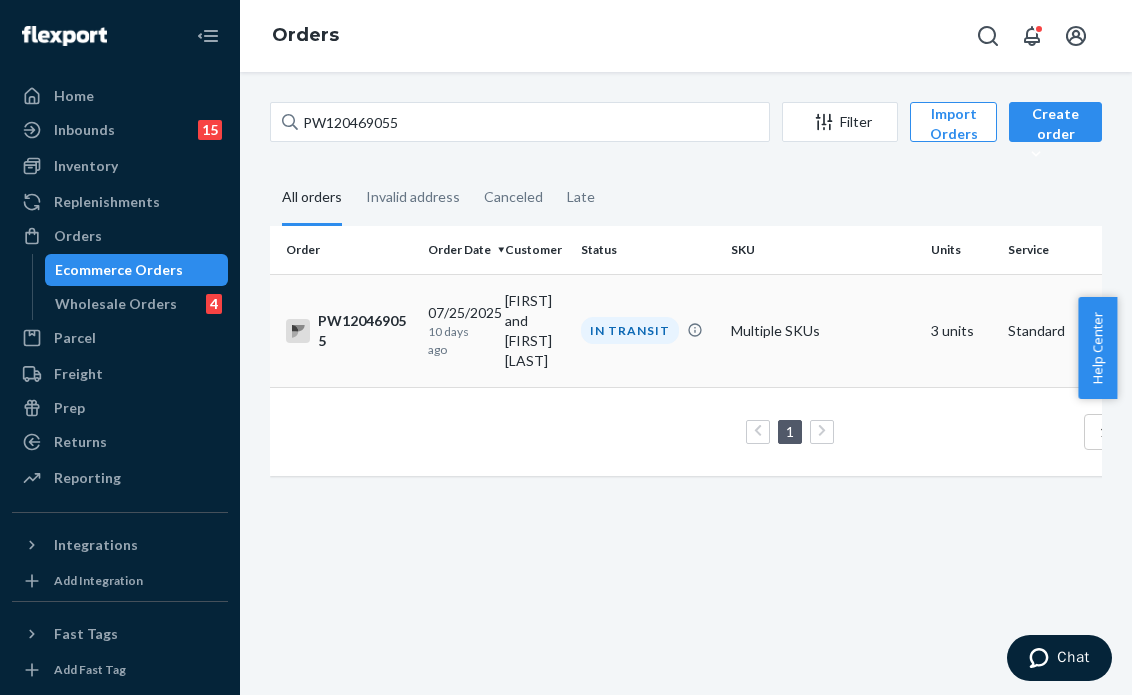 click on "IN TRANSIT" at bounding box center [630, 330] 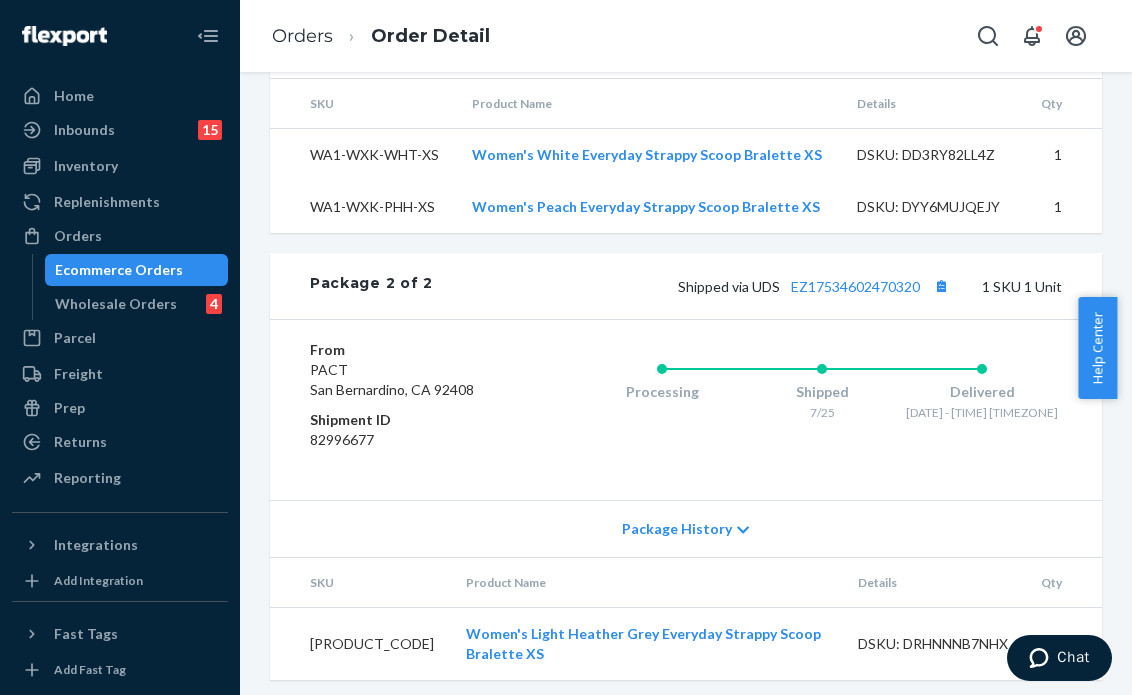 scroll, scrollTop: 828, scrollLeft: 0, axis: vertical 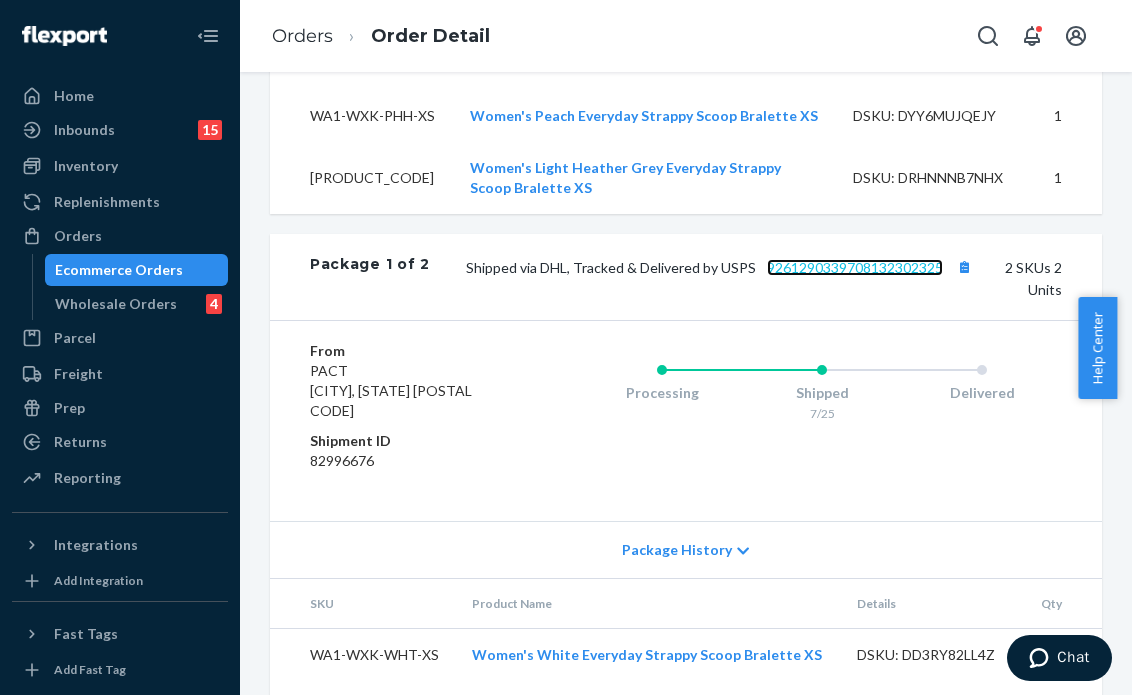 click on "9261290339708132302325" at bounding box center [855, 267] 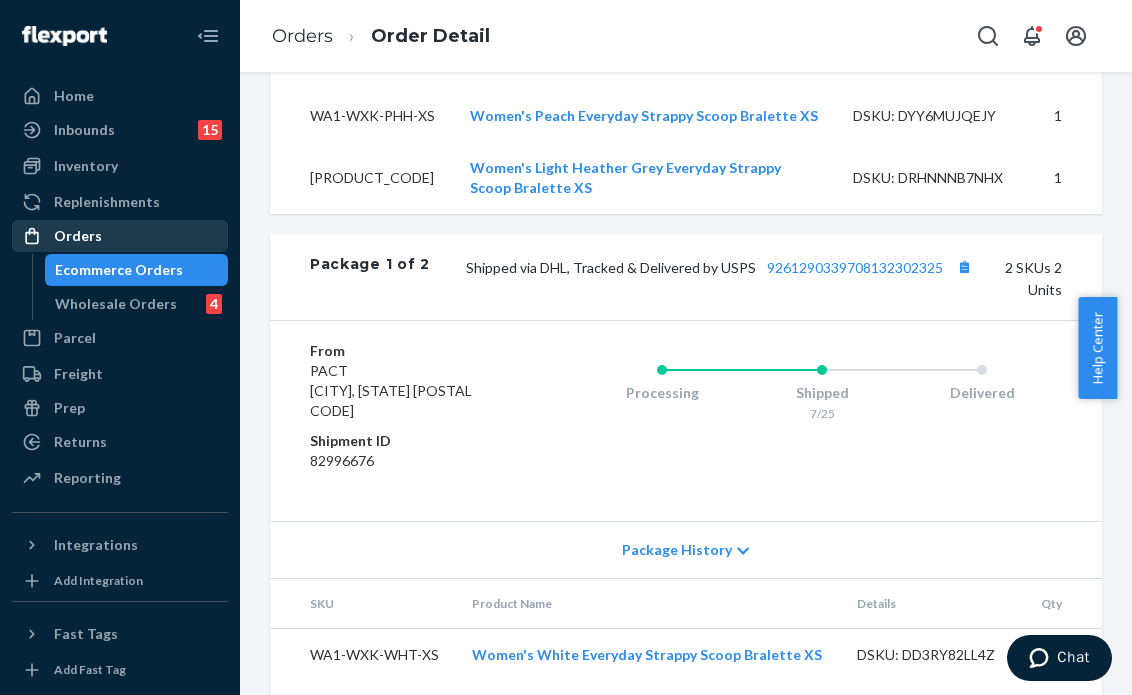 click on "Orders" at bounding box center (78, 236) 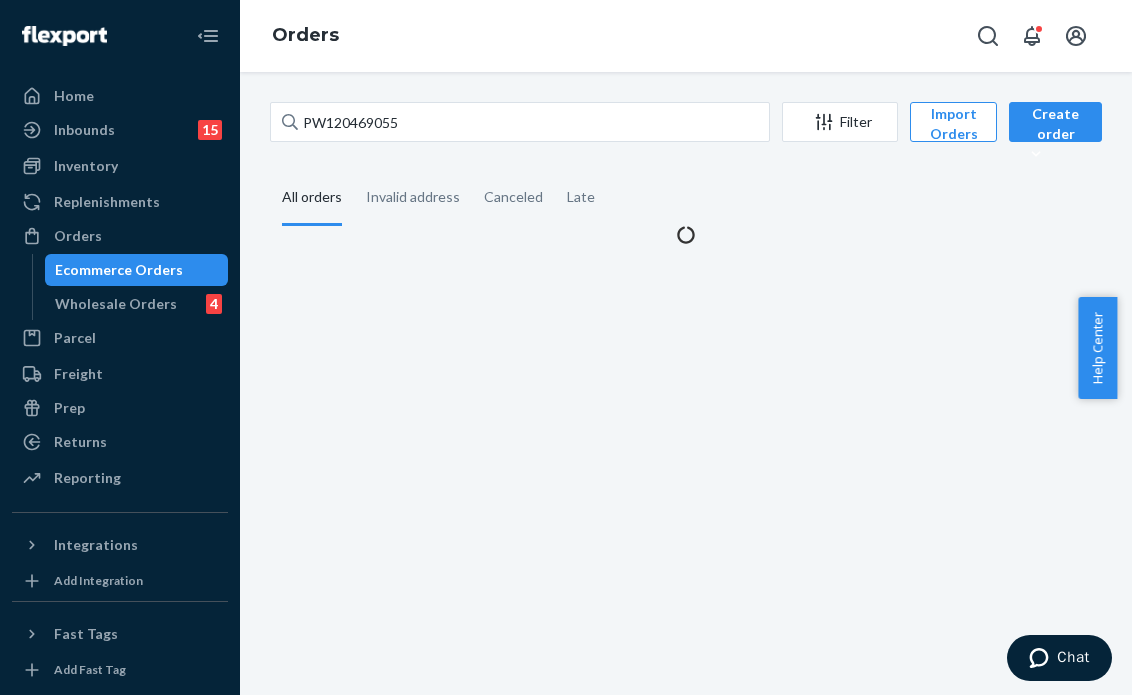 scroll, scrollTop: 0, scrollLeft: 0, axis: both 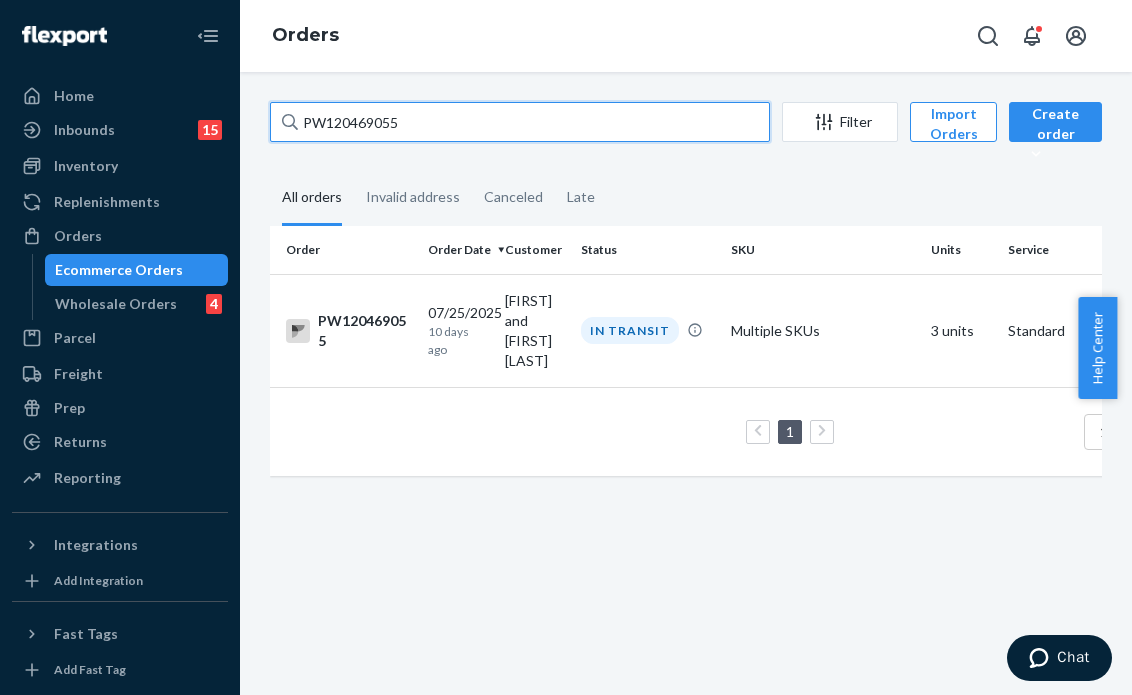 drag, startPoint x: 416, startPoint y: 123, endPoint x: 266, endPoint y: 7, distance: 189.62067 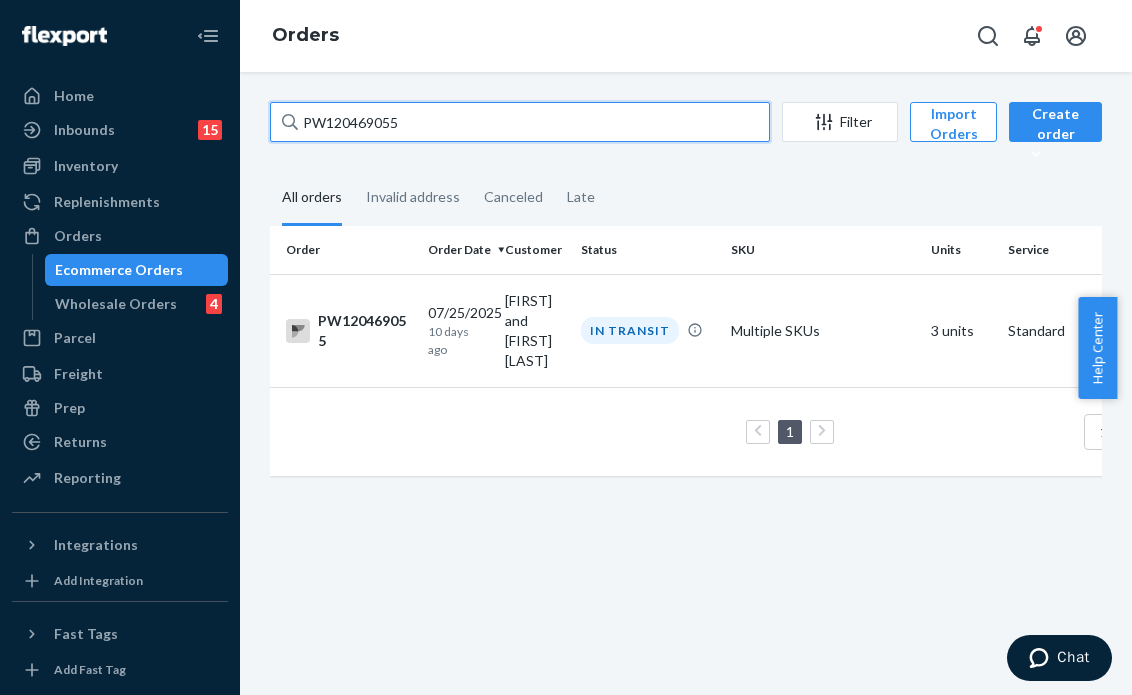 click on "[PRODUCT_CODE] 07/25/2025 [FIRST] [LAST]" at bounding box center (566, 347) 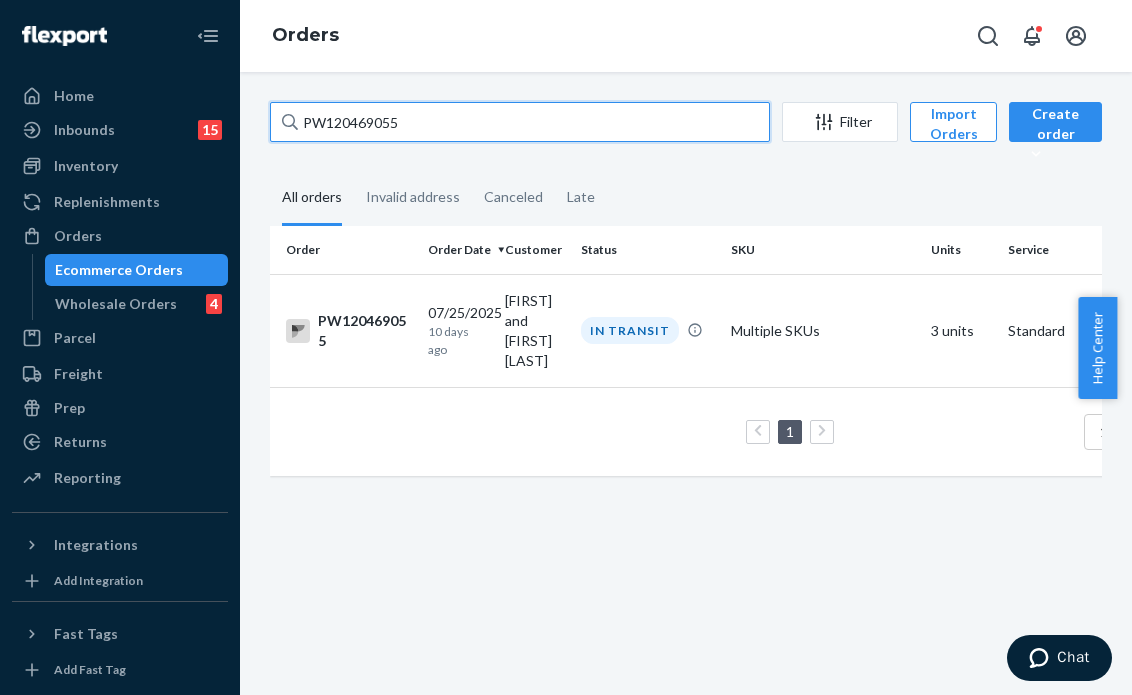 paste on "[PRODUCT_CODE]" 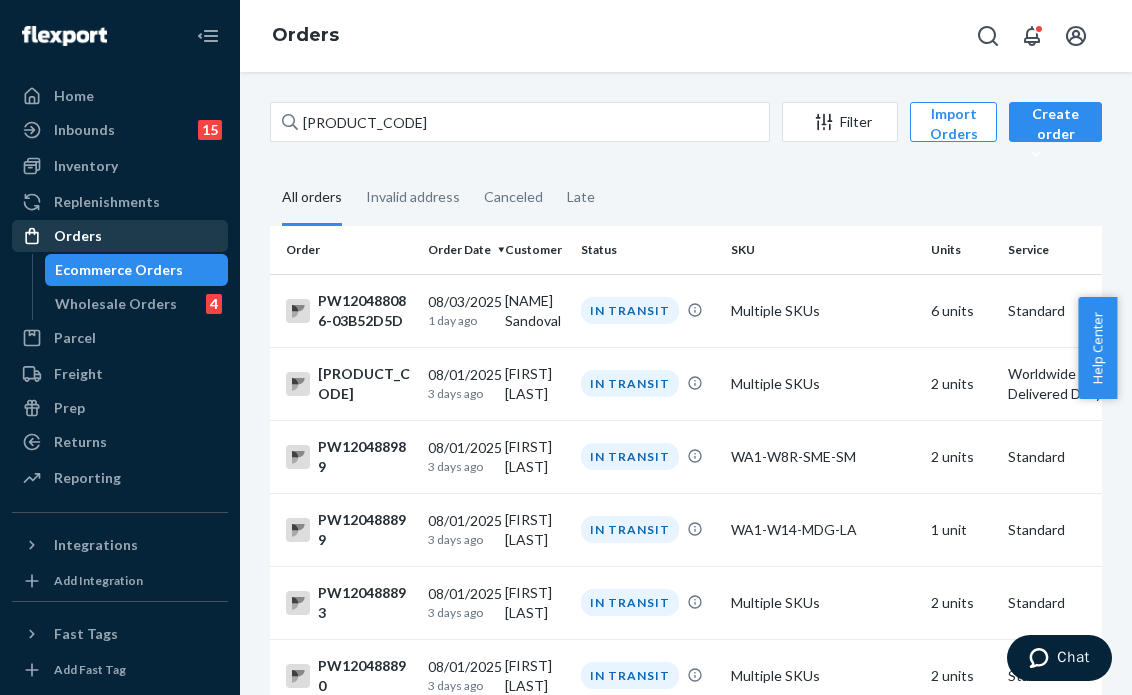drag, startPoint x: 103, startPoint y: 239, endPoint x: 168, endPoint y: 227, distance: 66.09841 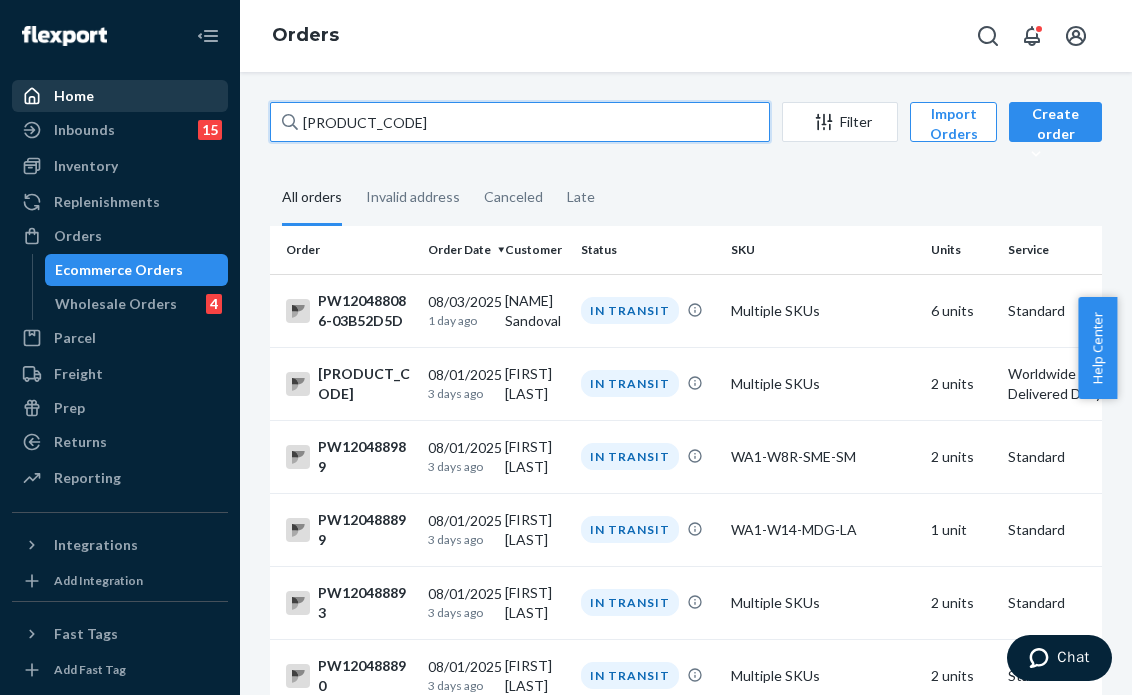 drag, startPoint x: 387, startPoint y: 110, endPoint x: 183, endPoint y: 71, distance: 207.69449 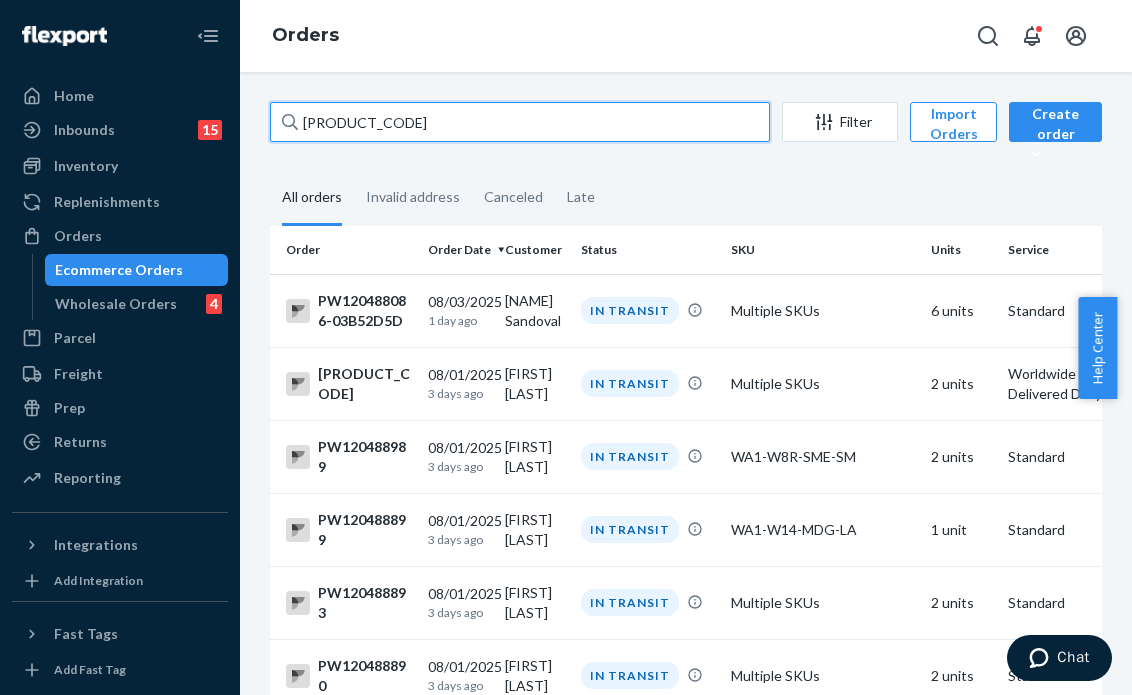 click on "Home Inbounds 15 Shipping Plans Problems 15 Inventory Products Branded Packaging Replenishments Orders Ecommerce Orders Wholesale Orders 4 Parcel Parcel orders Integrations Freight Prep Returns All Returns Settings Packages Reporting Reports Analytics Integrations Add Integration Fast Tags Add Fast Tag Settings Talk to Support Help Center Give Feedback Orders PW120488089 Filter Import Orders Create order Ecommerce order Removal order All orders Invalid address Canceled Late Order Order Date Customer Status SKU Units Service Fee PW120488086-03B52D5D 08/03/2025 1 day ago [CUSTOMER_NAME] Sandoval IN TRANSIT Multiple SKUs 6 units Standard $24.30 PW120489089 08/01/2025 3 days ago [CUSTOMER_NAME] Deweerd IN TRANSIT Multiple SKUs 2 units Worldwide Partner Delivered Duty Paid $7.00 (estimated) PW120488989 08/01/2025 3 days ago [CUSTOMER_NAME] McPherson IN TRANSIT WA1-W8R-SME-SM 2 units Standard $6.65 PW120488899 08/01/2025 3 days ago [CUSTOMER_NAME] Jacobson IN TRANSIT WA1-W14-MDG-LA 1 unit Standard $8.29 PW120488893 08/01/2025 3 days ago [FIRST] [LAST]" at bounding box center [566, 347] 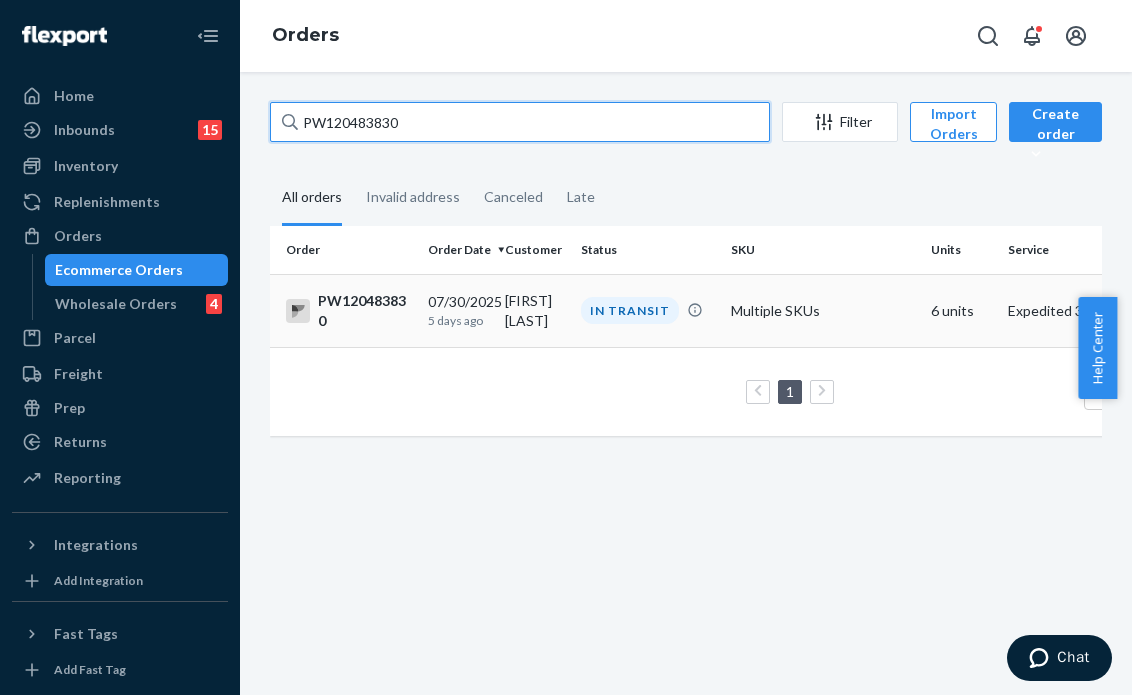 type on "PW120483830" 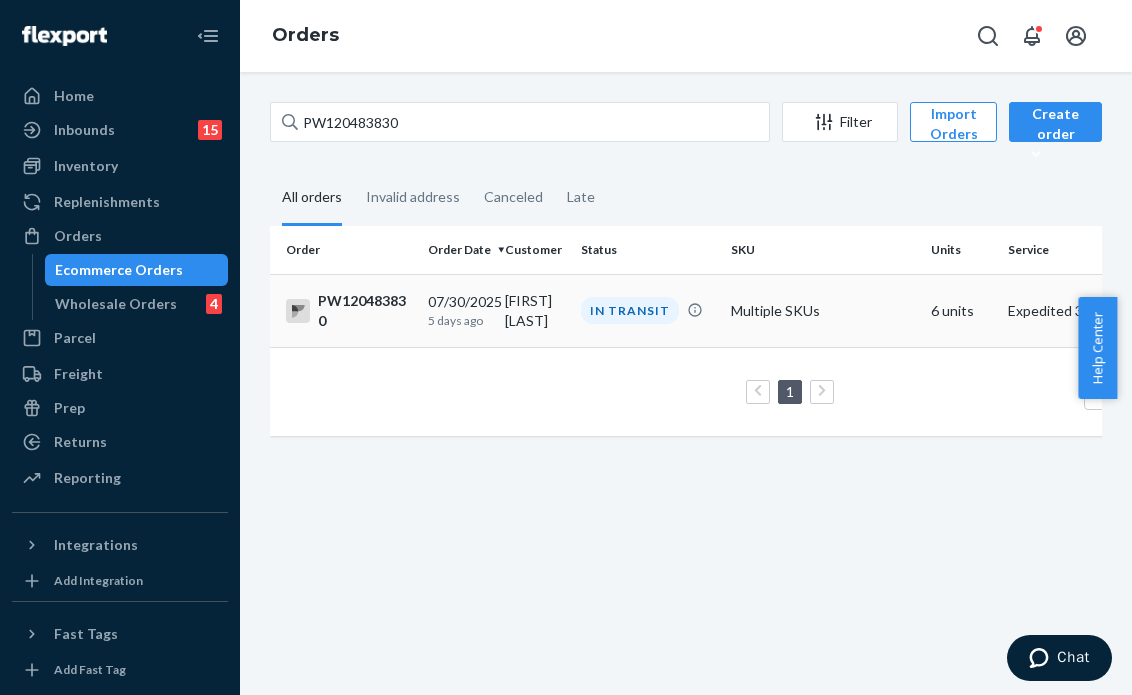 click on "[FIRST] [LAST]" at bounding box center (535, 310) 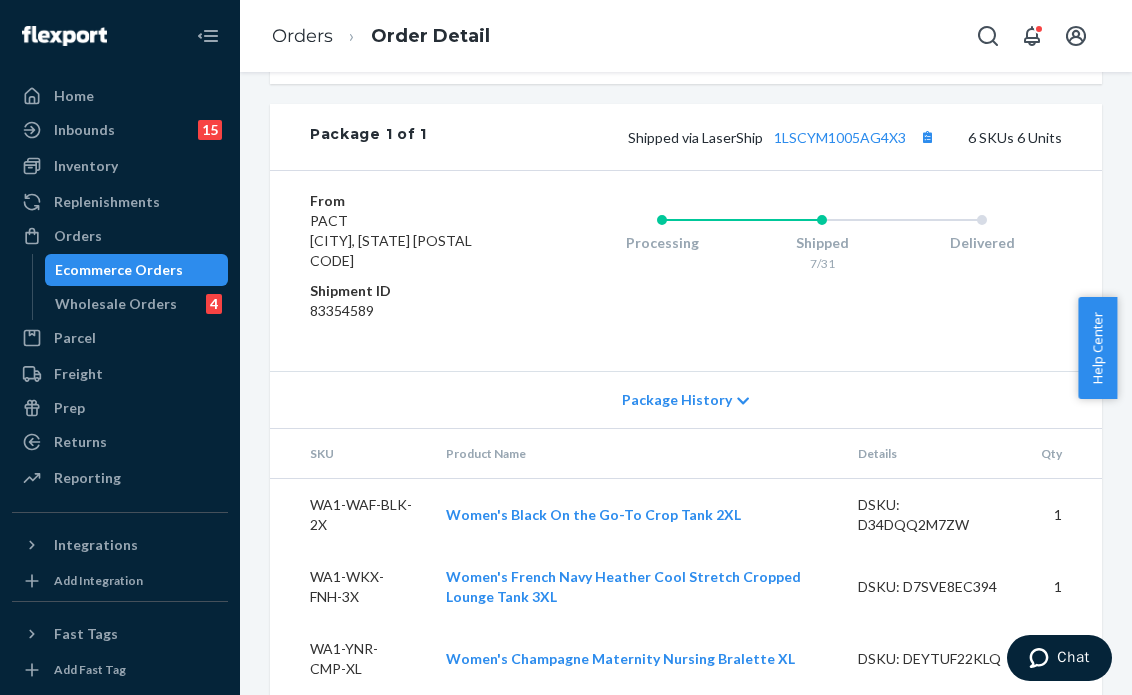 scroll, scrollTop: 934, scrollLeft: 0, axis: vertical 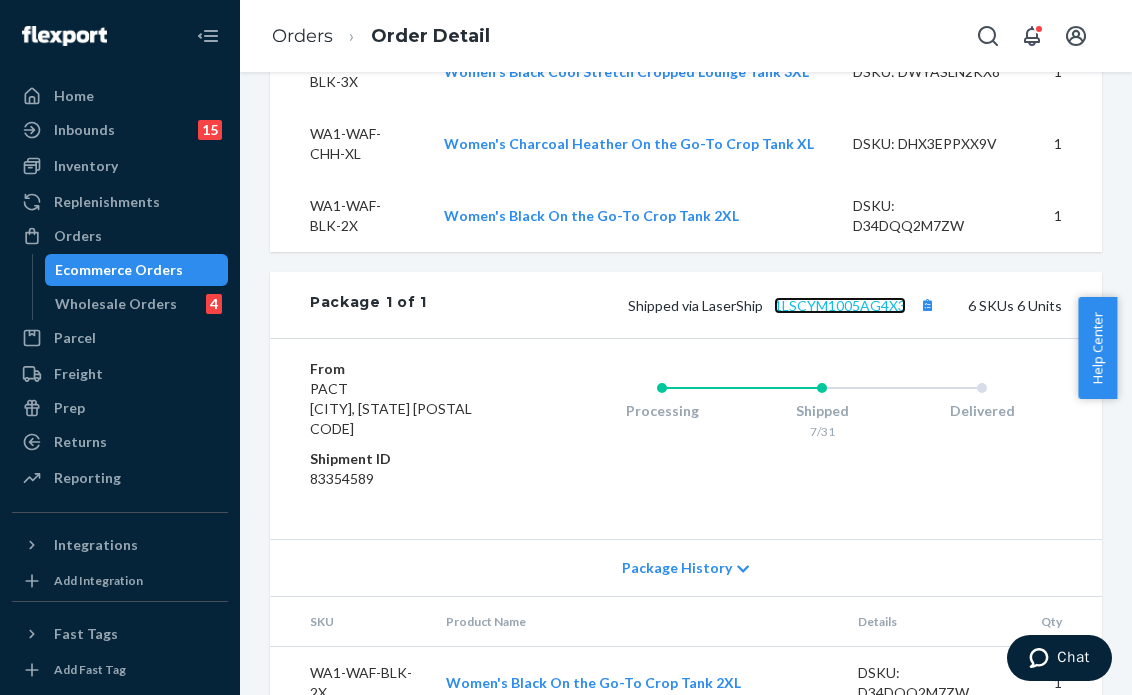 click on "1LSCYM1005AG4X3" at bounding box center [840, 305] 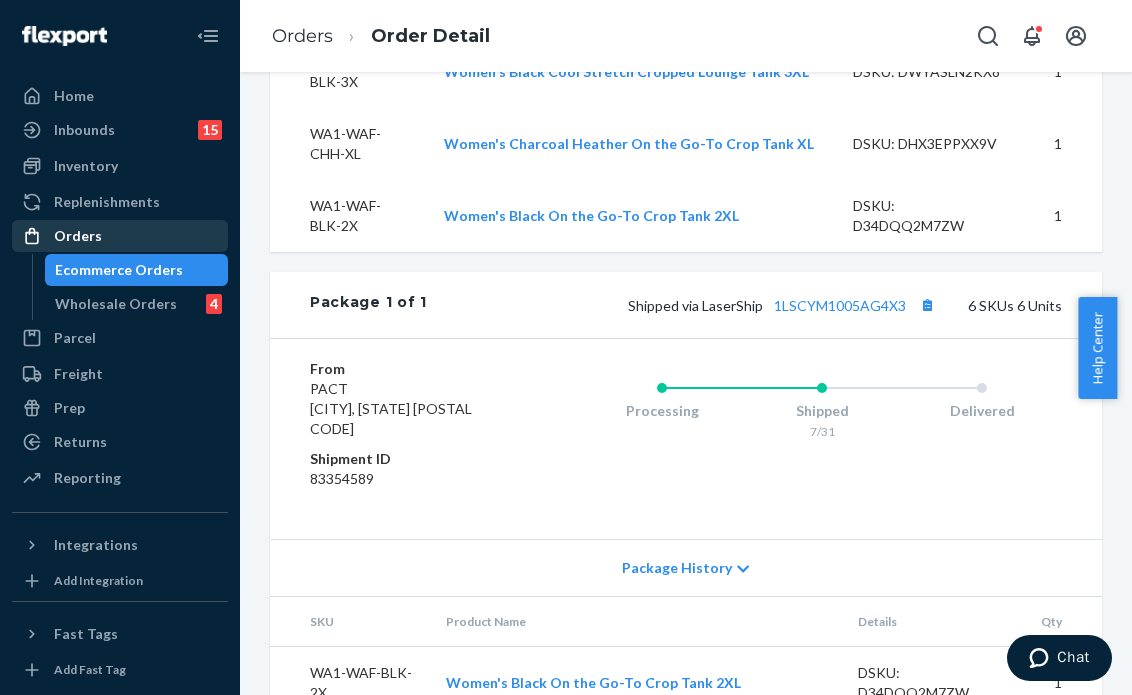 click on "Orders" at bounding box center [120, 236] 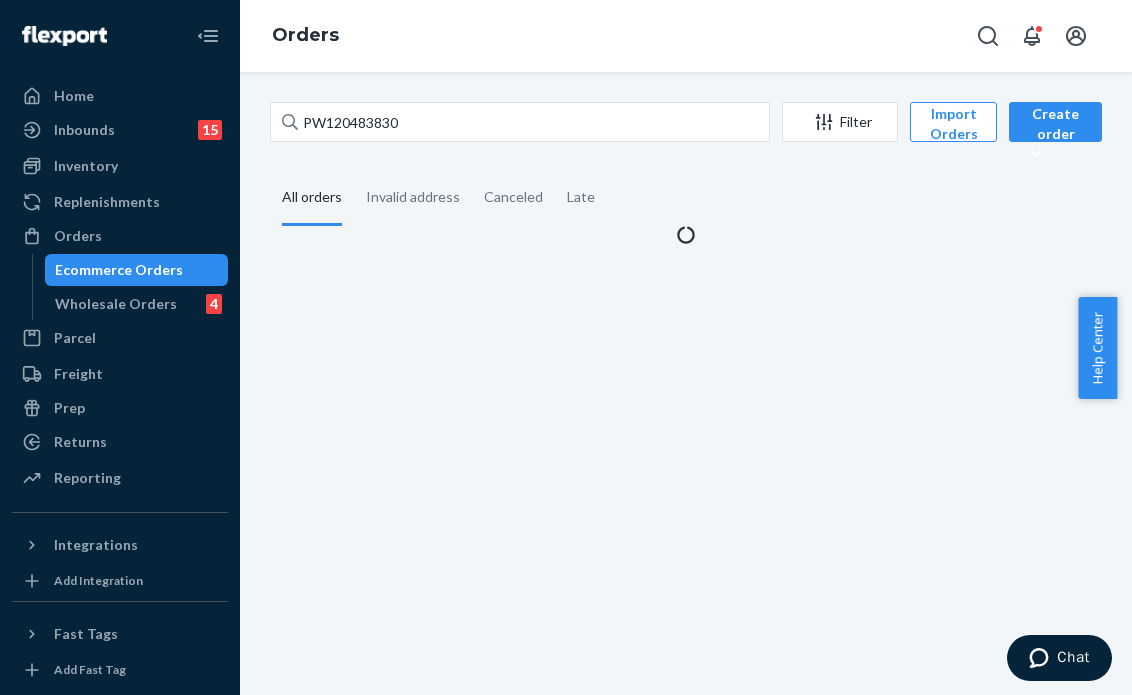 scroll, scrollTop: 0, scrollLeft: 0, axis: both 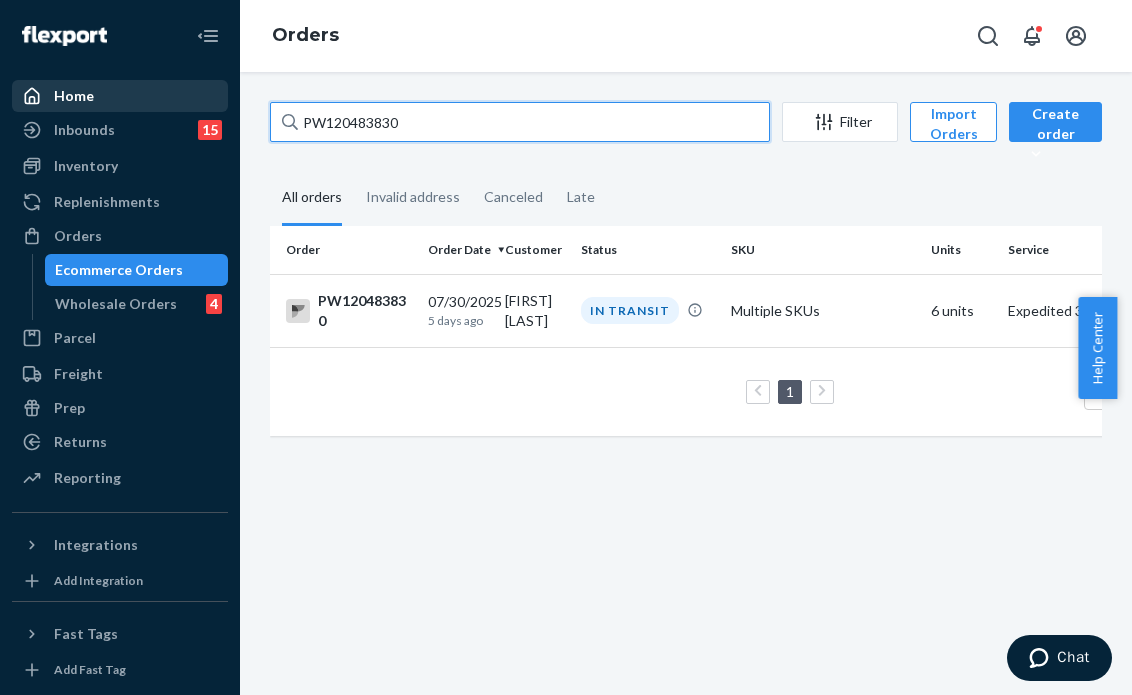 drag, startPoint x: 341, startPoint y: 115, endPoint x: 142, endPoint y: 107, distance: 199.16074 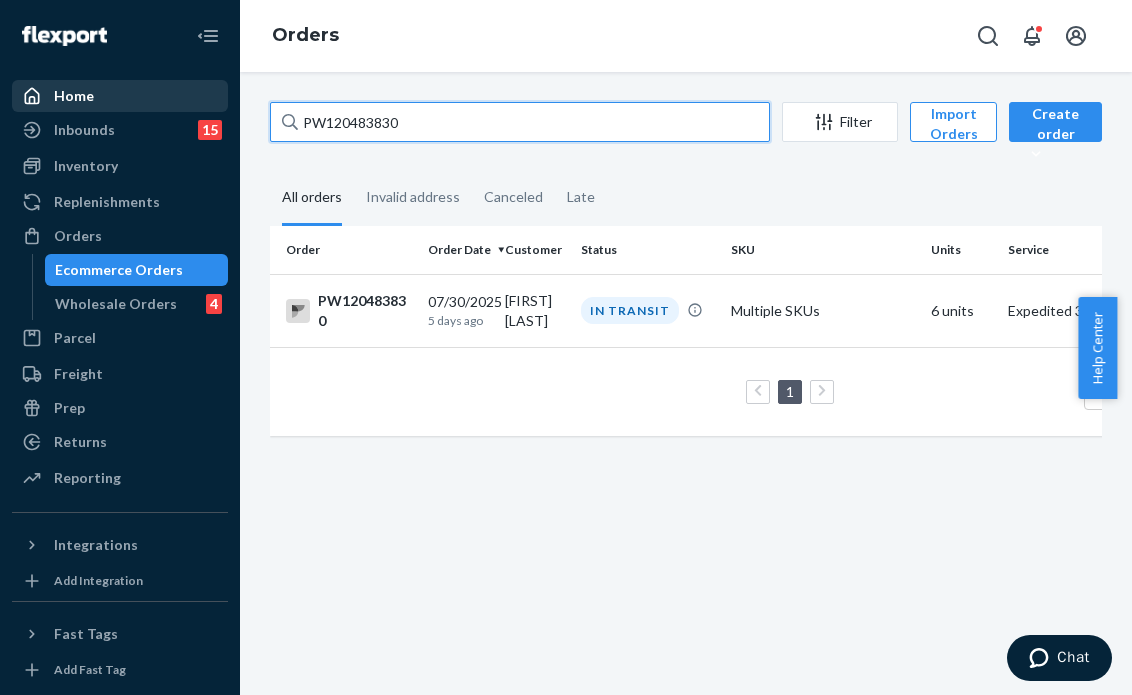 click on "Home Inbounds 15 Shipping Plans Problems 15 Inventory Products Branded Packaging Replenishments Orders Ecommerce Orders Wholesale Orders 4 Parcel Parcel orders Integrations Freight Prep Returns All Returns Settings Packages Reporting Reports Analytics Integrations Add Integration Fast Tags Add Fast Tag Settings Talk to Support Help Center Give Feedback Orders PW120483830 Filter Import Orders Create order Ecommerce order Removal order All orders Invalid address Canceled Late Order Order Date Customer Status SKU Units Service Fee PW120483830 07/30/2025 5 days ago [NAME] Byers IN TRANSIT Multiple SKUs 6 units Expedited 3 Day Loading.... 1 100 results per page" at bounding box center (566, 347) 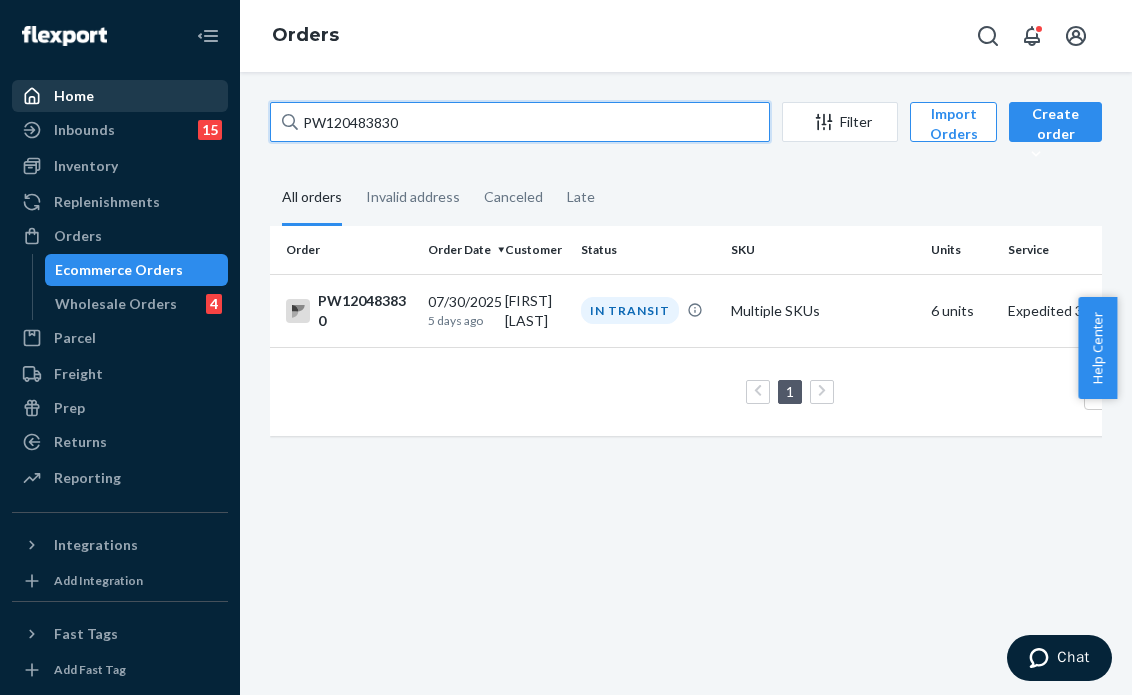 paste on "76415" 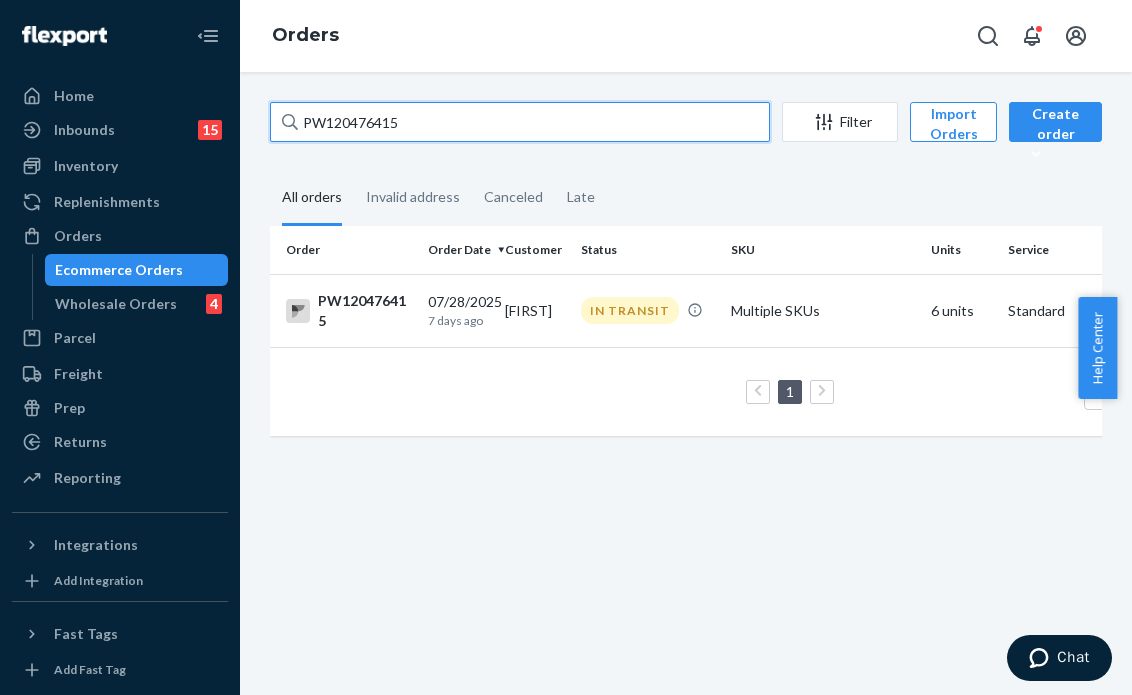 drag, startPoint x: 428, startPoint y: 110, endPoint x: 238, endPoint y: 99, distance: 190.31816 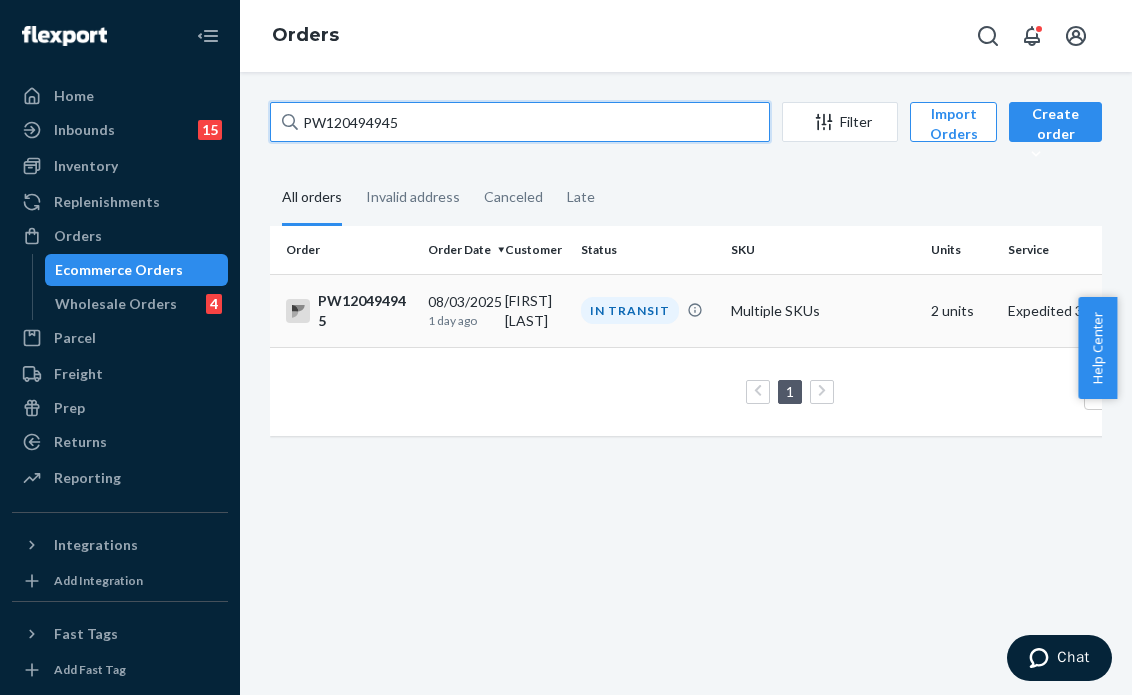 type on "PW120494945" 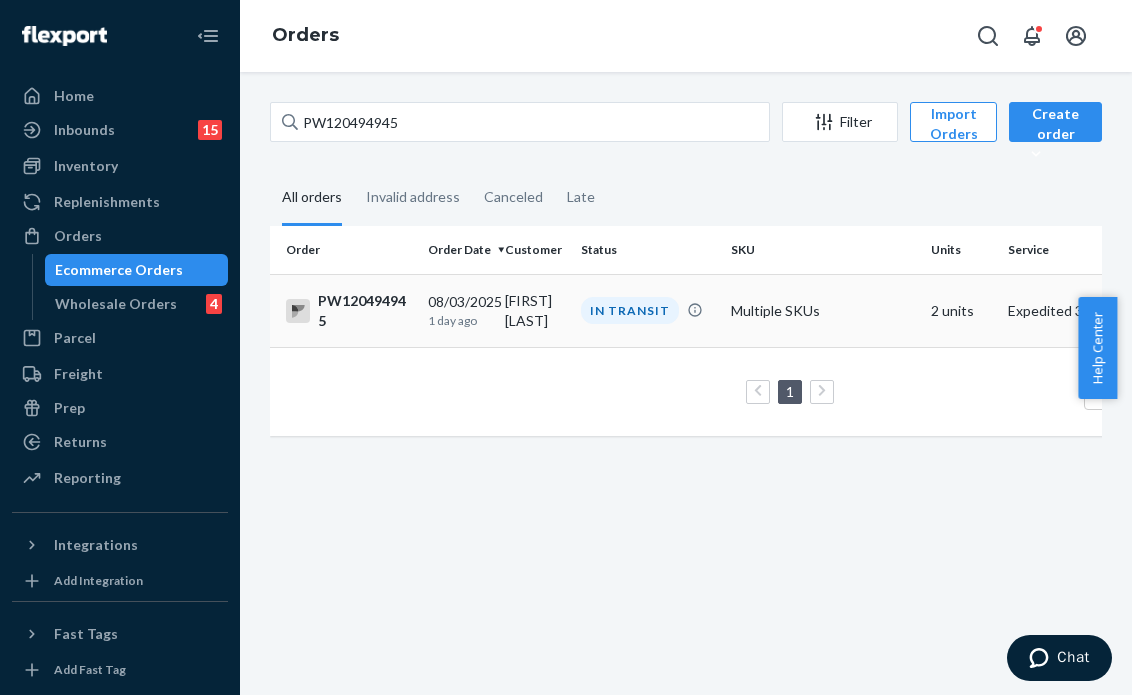click on "IN TRANSIT" at bounding box center (630, 310) 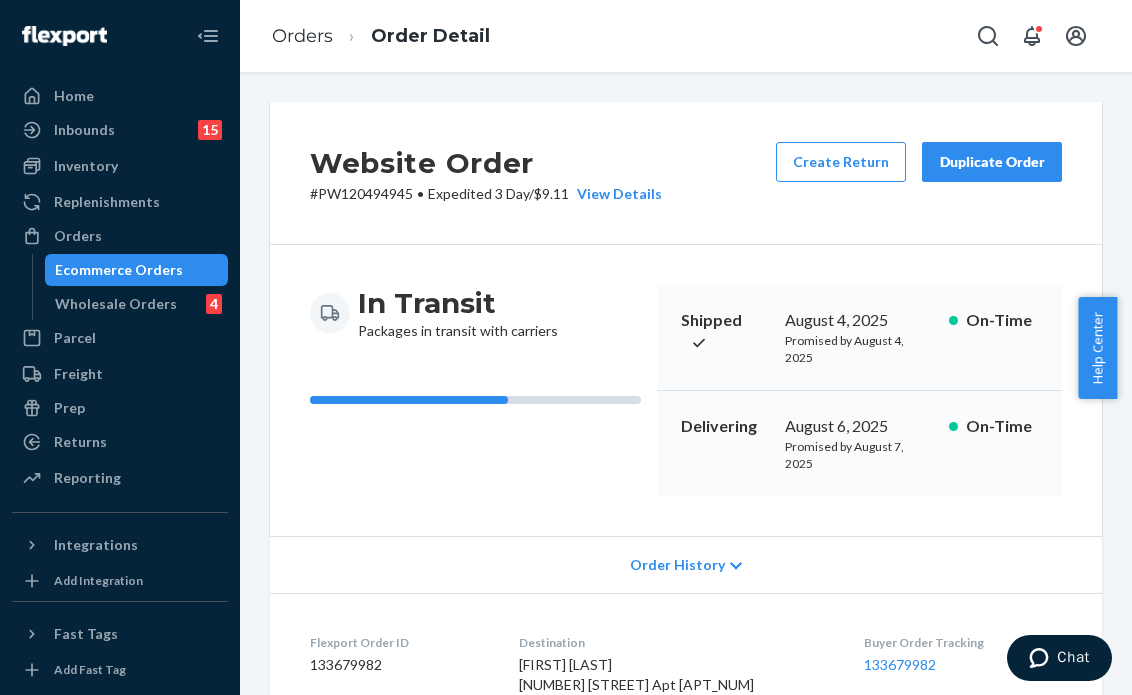click on "Website Order # PW120494945 • Expedited 3 Day  /  $9.11 View Details Create Return Duplicate Order In Transit Packages in transit with carriers Shipped August 4, 2025 Promised by August 4, 2025 On-Time Delivering August 6, 2025 Promised by August 7, 2025 On-Time Order History Flexport Order ID 133679982 Destination [FIRST] [LAST]
[NUMBER] [STREET] [APT] [CITY], [STATE] [POSTAL_CODE]
US Buyer Order Tracking 133679982 SKU Product Name Details Qty WB1-W2X-MDG-XL Women's Midnight Garden Fit &amp; Flare Open Back Maxi Dress XL DSKU: DGXVAGJ4U9W 1 WB1-W2X-MDG-2X Women's Midnight Garden Fit &amp; Flare Open Back Maxi Dress 2XL DSKU: DVYW7HJQPNT UPC:  197551284499 1 Package 1 of 1 Shipped via Veho   27b5e69c1cf135289 2   SKUs   2   Units From PACT
[CITY], [STATE] [POSTAL_CODE] Shipment ID 83582035 Processing Shipped 8/4 Delivered SKU Product Name Details Qty WB1-W2X-MDG-XL Women's Midnight Garden Fit &amp; Flare Open Back Maxi Dress XL DSKU: DGXVAGJ4U9W 1 WB1-W2X-MDG-2X DSKU: DVYW7HJQPNT UPC:  197551284499 1" at bounding box center [686, 383] 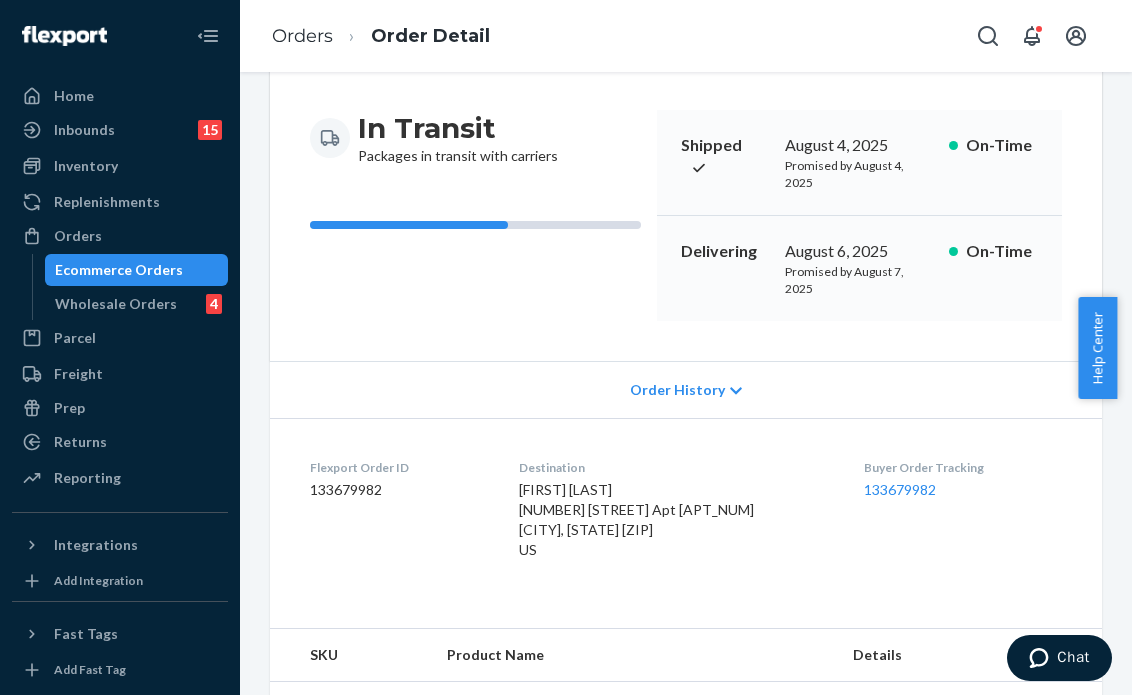 scroll, scrollTop: 0, scrollLeft: 0, axis: both 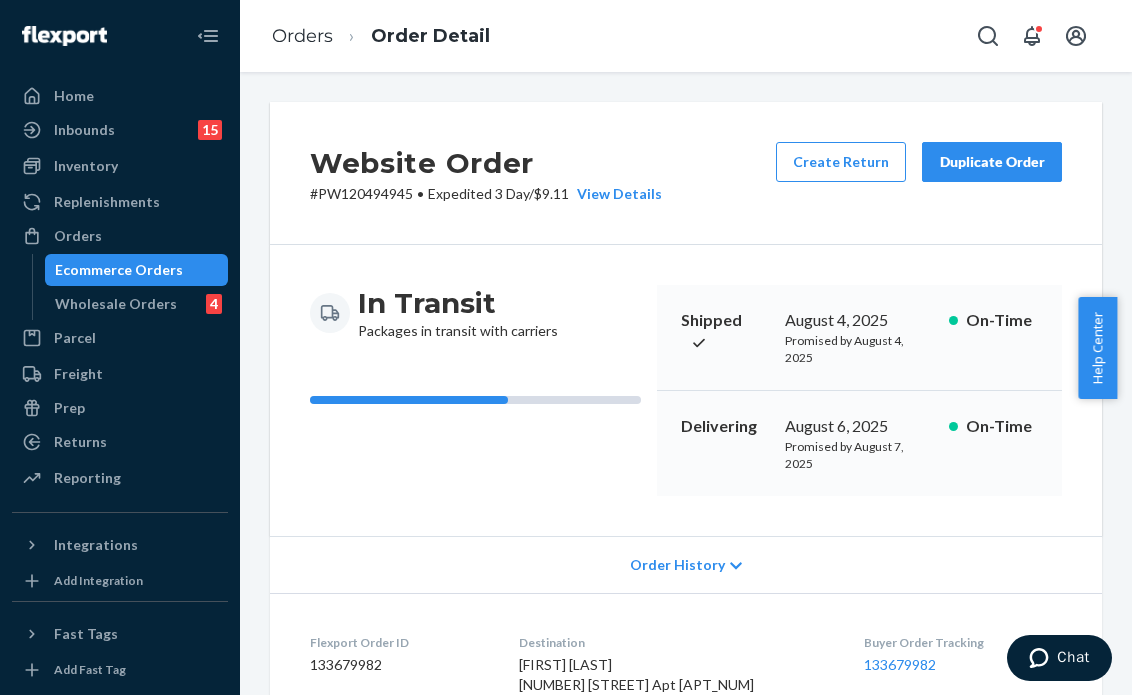 click on "Website Order # PW120494945 • Expedited 3 Day  /  $9.11 View Details Create Return Duplicate Order In Transit Packages in transit with carriers Shipped August 4, 2025 Promised by August 4, 2025 On-Time Delivering August 6, 2025 Promised by August 7, 2025 On-Time Order History Flexport Order ID 133679982 Destination [FIRST] [LAST]
[NUMBER] [STREET] [APT] [CITY], [STATE] [POSTAL_CODE]
US Buyer Order Tracking 133679982 SKU Product Name Details Qty WB1-W2X-MDG-XL Women's Midnight Garden Fit &amp; Flare Open Back Maxi Dress XL DSKU: DGXVAGJ4U9W 1 WB1-W2X-MDG-2X Women's Midnight Garden Fit &amp; Flare Open Back Maxi Dress 2XL DSKU: DVYW7HJQPNT UPC:  197551284499 1 Package 1 of 1 Shipped via Veho   27b5e69c1cf135289 2   SKUs   2   Units From PACT
[CITY], [STATE] [POSTAL_CODE] Shipment ID 83582035 Processing Shipped 8/4 Delivered SKU Product Name Details Qty WB1-W2X-MDG-XL Women's Midnight Garden Fit &amp; Flare Open Back Maxi Dress XL DSKU: DGXVAGJ4U9W 1 WB1-W2X-MDG-2X DSKU: DVYW7HJQPNT UPC:  197551284499 1" at bounding box center [686, 383] 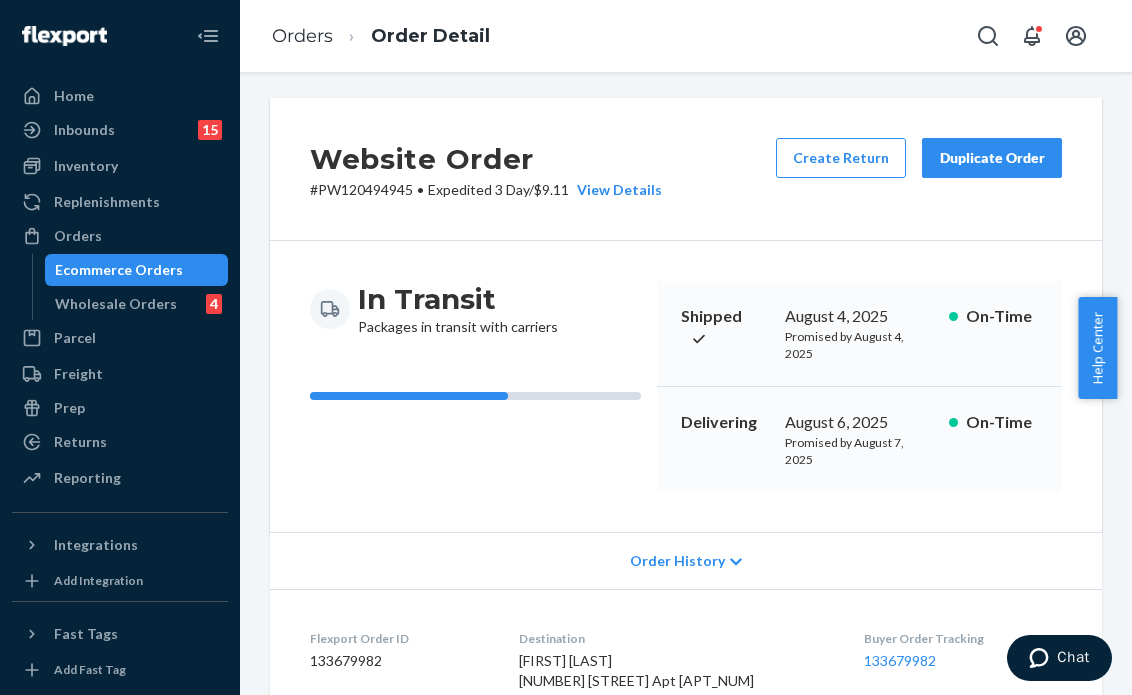 scroll, scrollTop: 0, scrollLeft: 0, axis: both 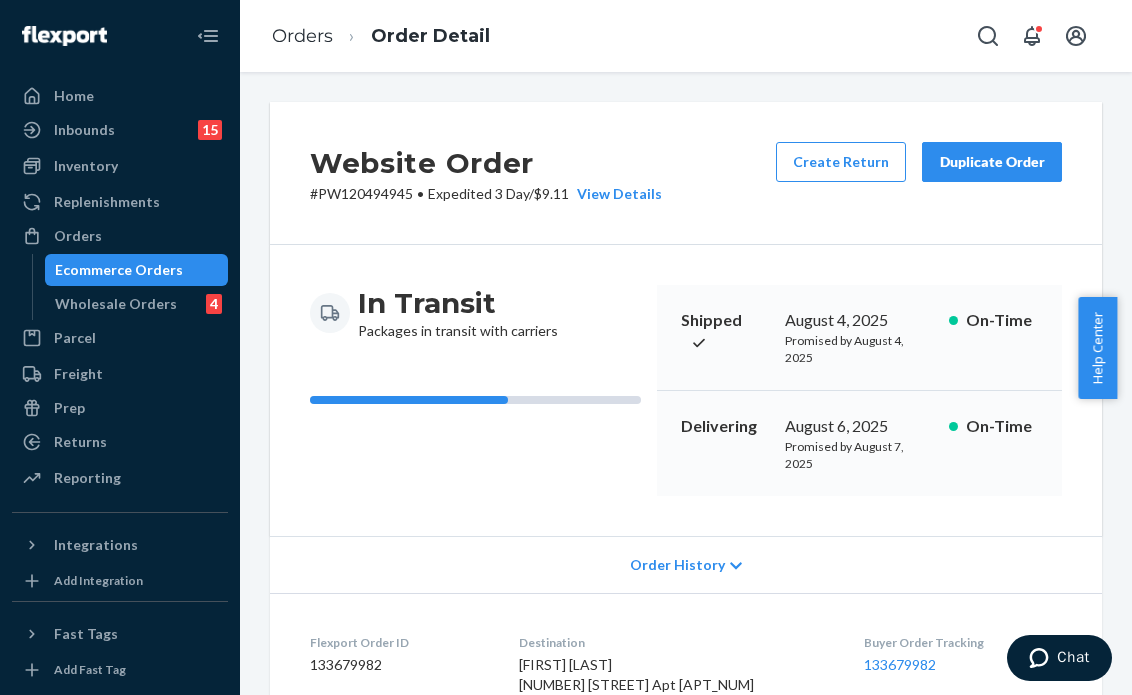 click on "Website Order # PW120494945 • Expedited 3 Day  /  $9.11 View Details Create Return Duplicate Order In Transit Packages in transit with carriers Shipped August 4, 2025 Promised by August 4, 2025 On-Time Delivering August 6, 2025 Promised by August 7, 2025 On-Time Order History Flexport Order ID 133679982 Destination [FIRST] [LAST]
[NUMBER] [STREET] [APT] [CITY], [STATE] [POSTAL_CODE]
US Buyer Order Tracking 133679982 SKU Product Name Details Qty WB1-W2X-MDG-XL Women's Midnight Garden Fit &amp; Flare Open Back Maxi Dress XL DSKU: DGXVAGJ4U9W 1 WB1-W2X-MDG-2X Women's Midnight Garden Fit &amp; Flare Open Back Maxi Dress 2XL DSKU: DVYW7HJQPNT UPC:  197551284499 1 Package 1 of 1 Shipped via Veho   27b5e69c1cf135289 2   SKUs   2   Units From PACT
[CITY], [STATE] [POSTAL_CODE] Shipment ID 83582035 Processing Shipped 8/4 Delivered SKU Product Name Details Qty WB1-W2X-MDG-XL Women's Midnight Garden Fit &amp; Flare Open Back Maxi Dress XL DSKU: DGXVAGJ4U9W 1 WB1-W2X-MDG-2X DSKU: DVYW7HJQPNT UPC:  197551284499 1" at bounding box center [686, 383] 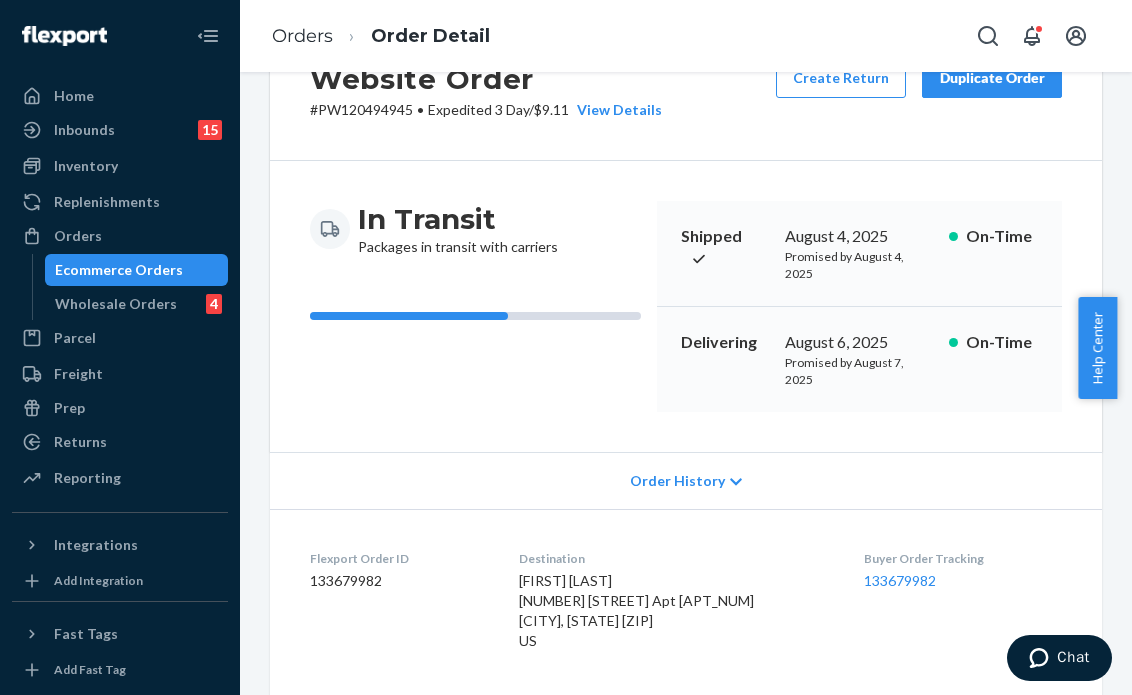 scroll, scrollTop: 92, scrollLeft: 0, axis: vertical 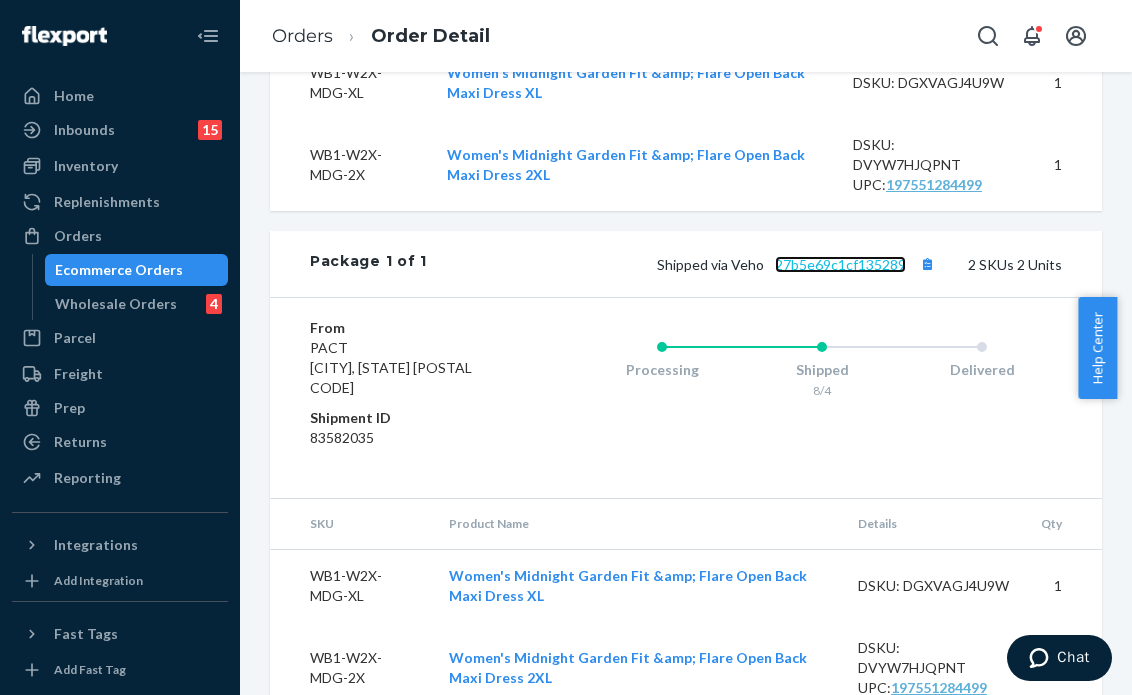 click on "27b5e69c1cf135289" at bounding box center (840, 264) 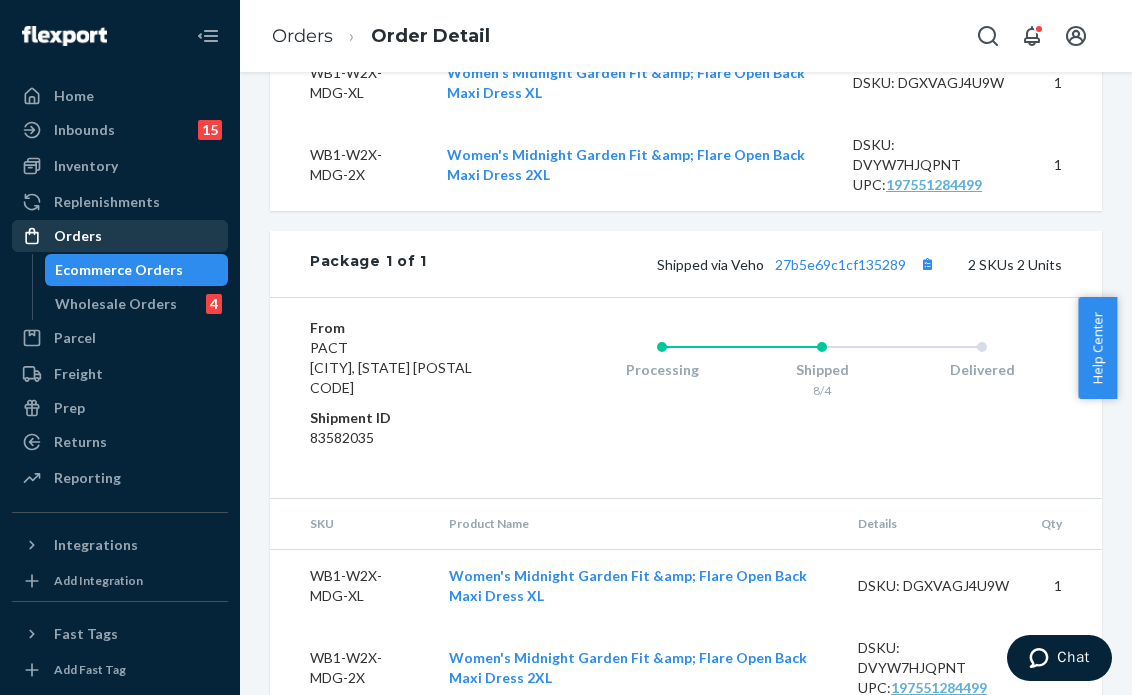 click on "Orders" at bounding box center (78, 236) 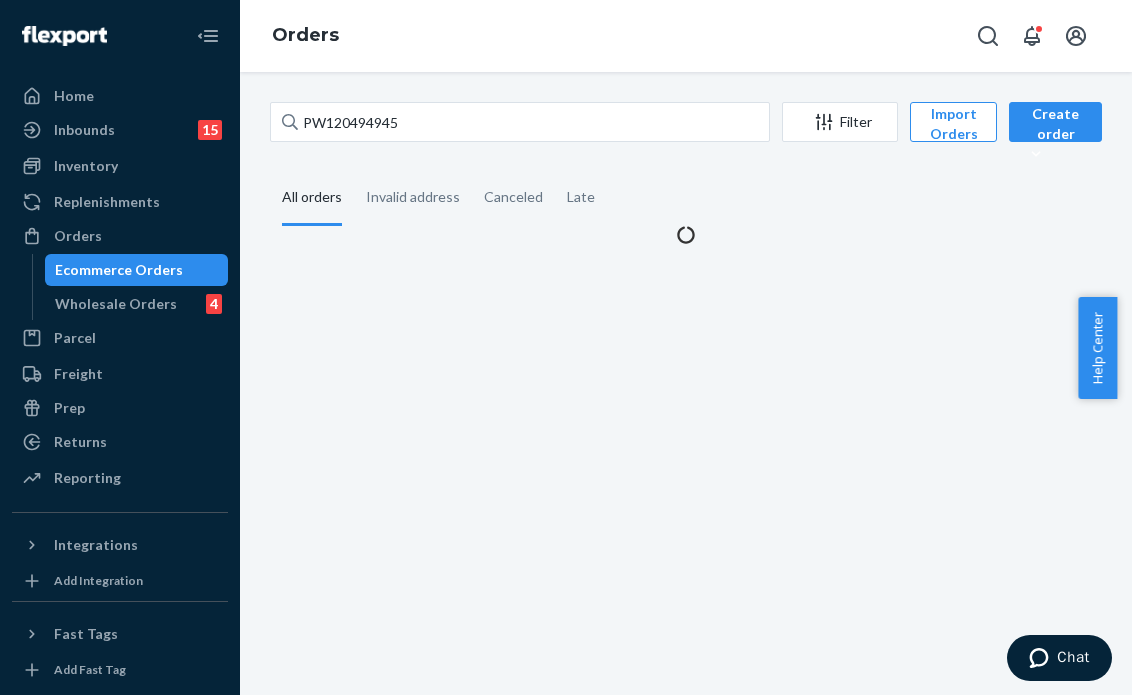 scroll, scrollTop: 0, scrollLeft: 0, axis: both 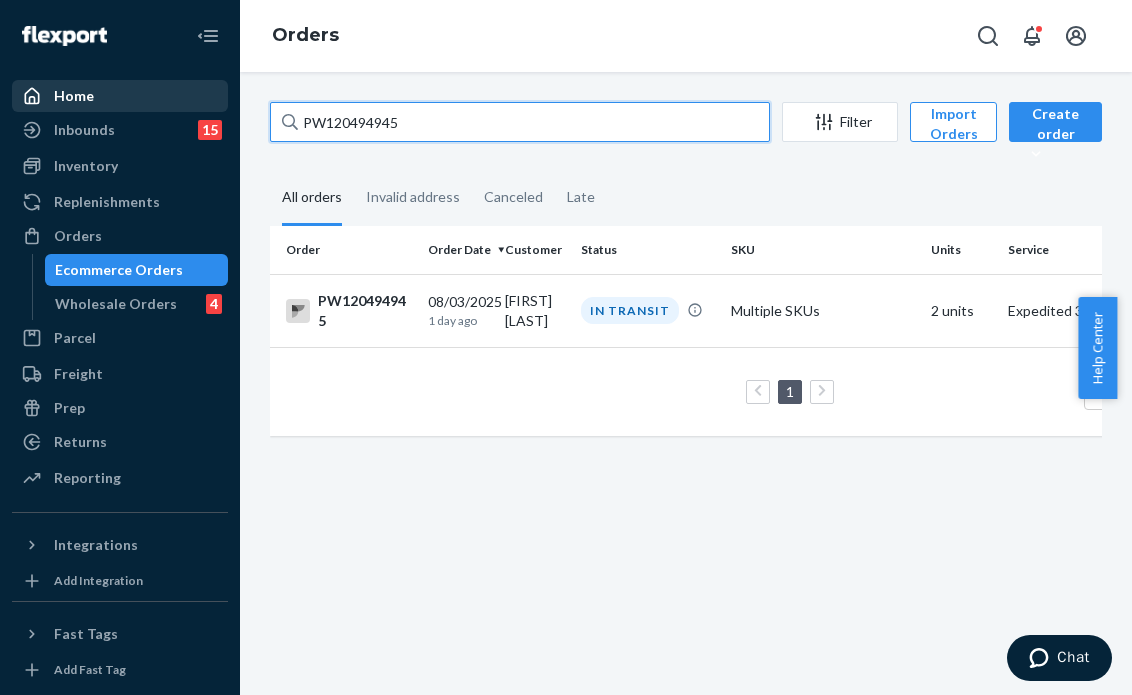drag, startPoint x: 438, startPoint y: 127, endPoint x: 48, endPoint y: 83, distance: 392.4742 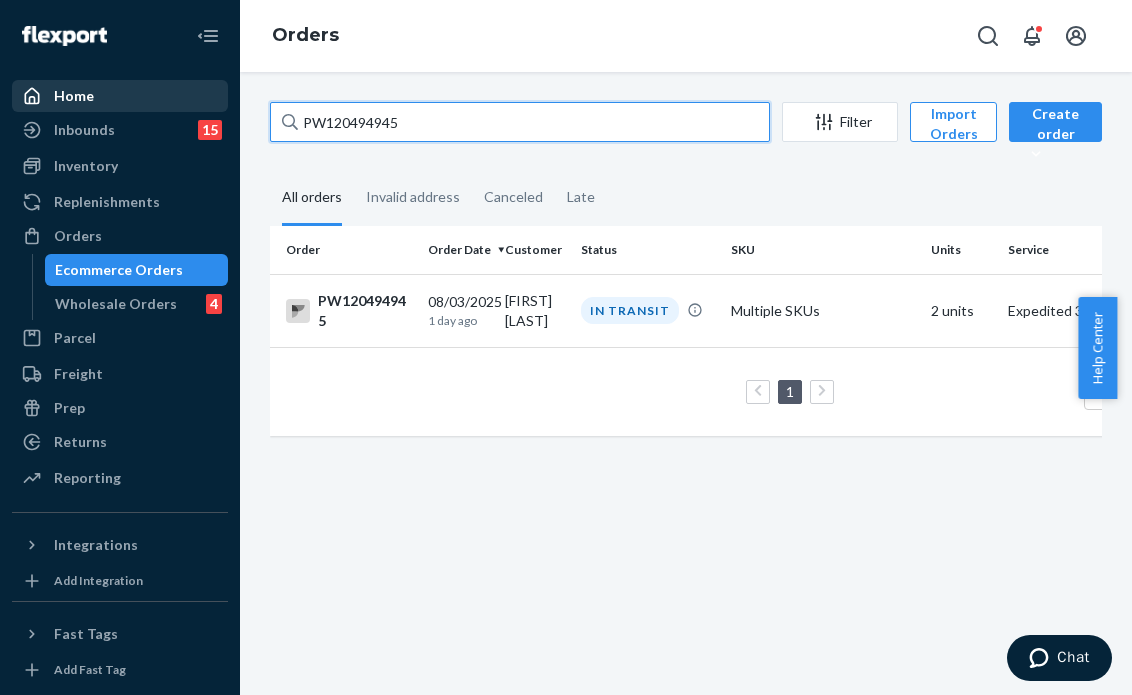 click on "[PRODUCT_CODE] 08/03/2025 [FIRST] [LAST]" at bounding box center [566, 347] 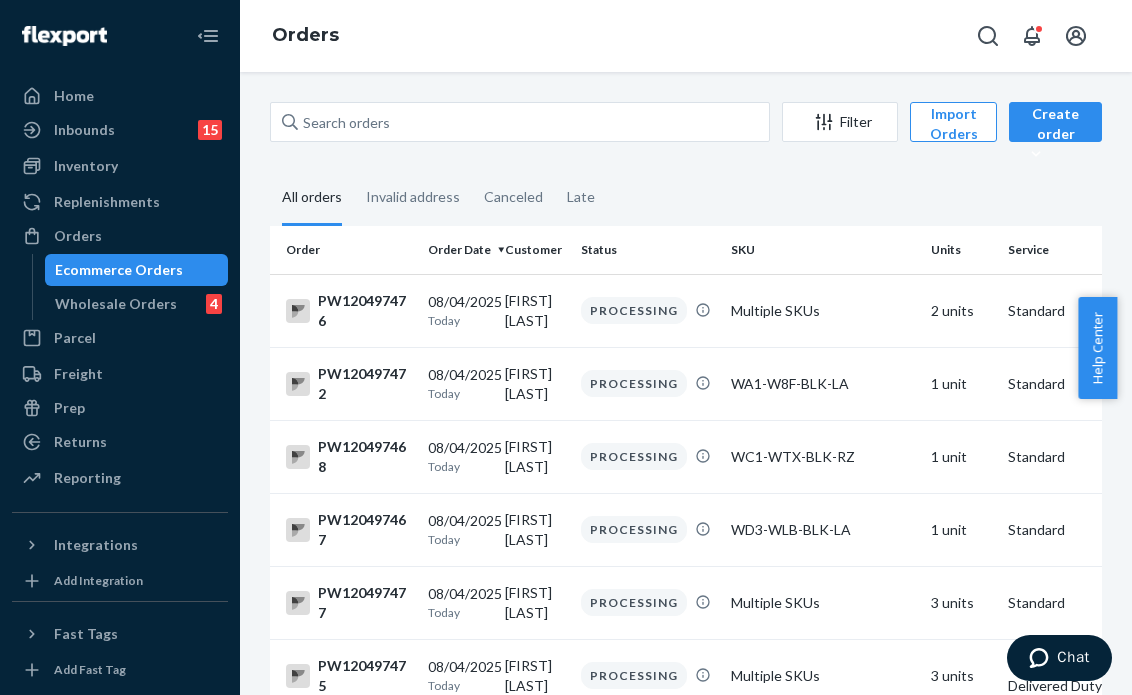 drag, startPoint x: 103, startPoint y: 235, endPoint x: 20, endPoint y: 219, distance: 84.5281 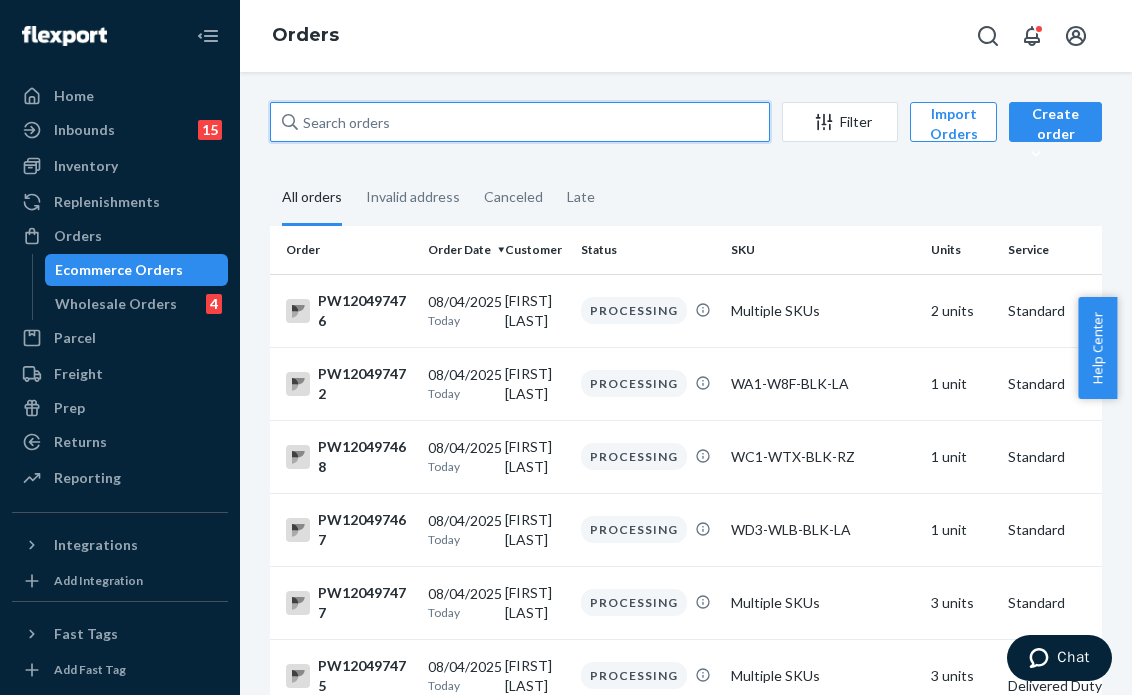 paste on "PW120476415" 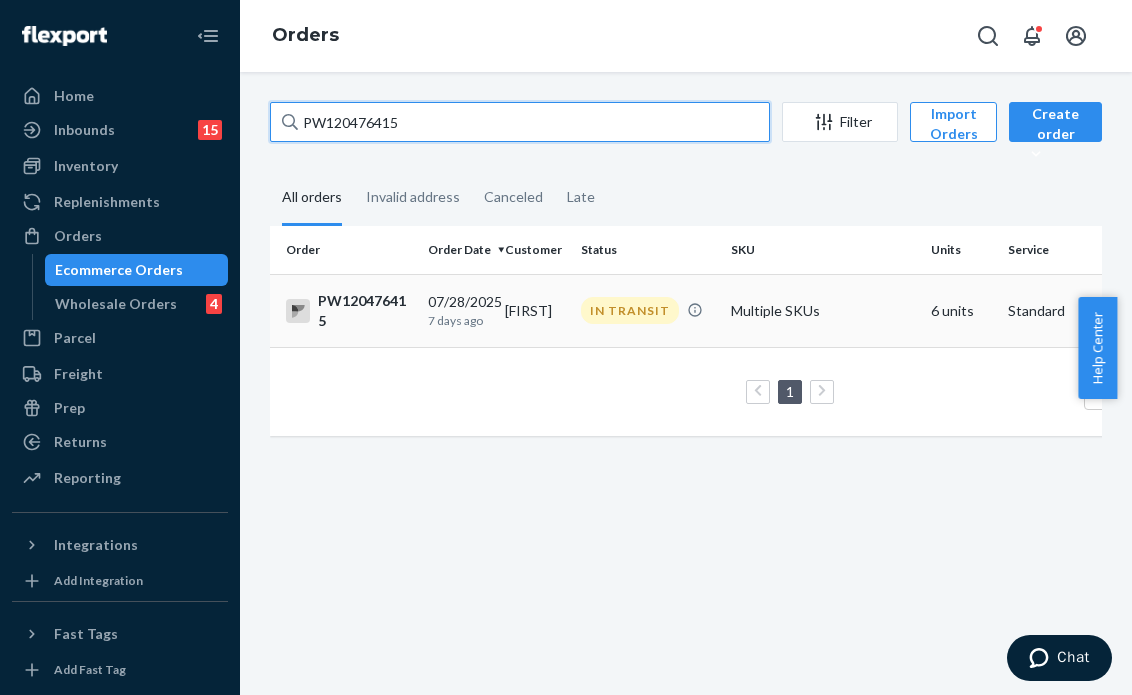 type on "PW120476415" 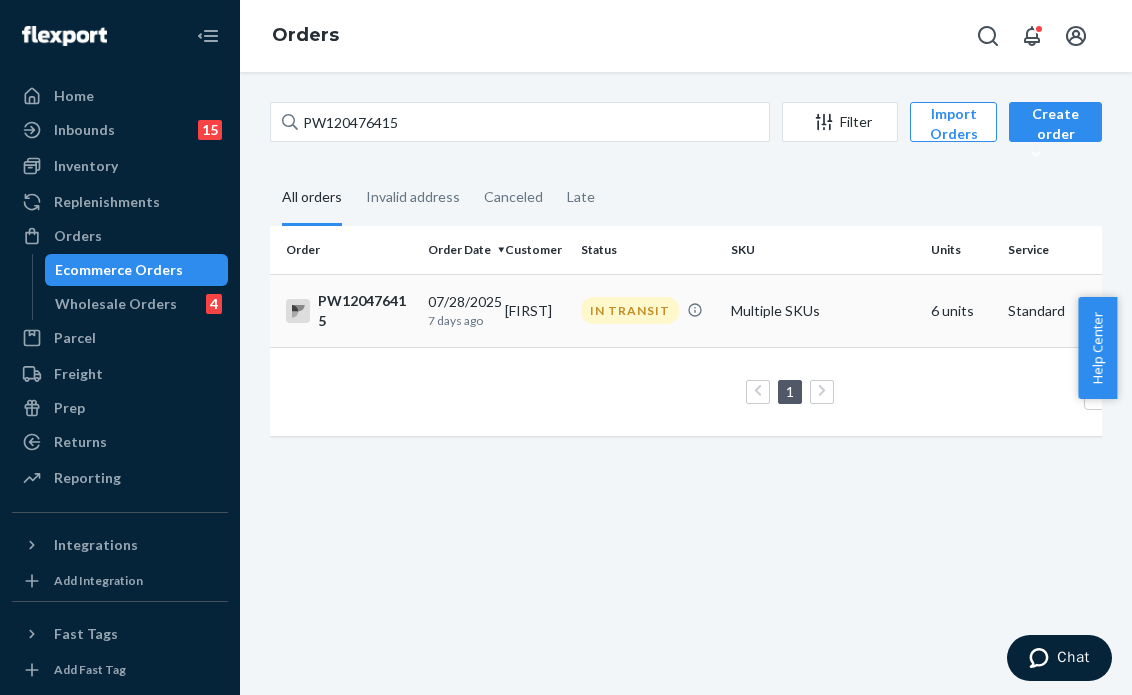 click on "[FIRST]" at bounding box center (535, 310) 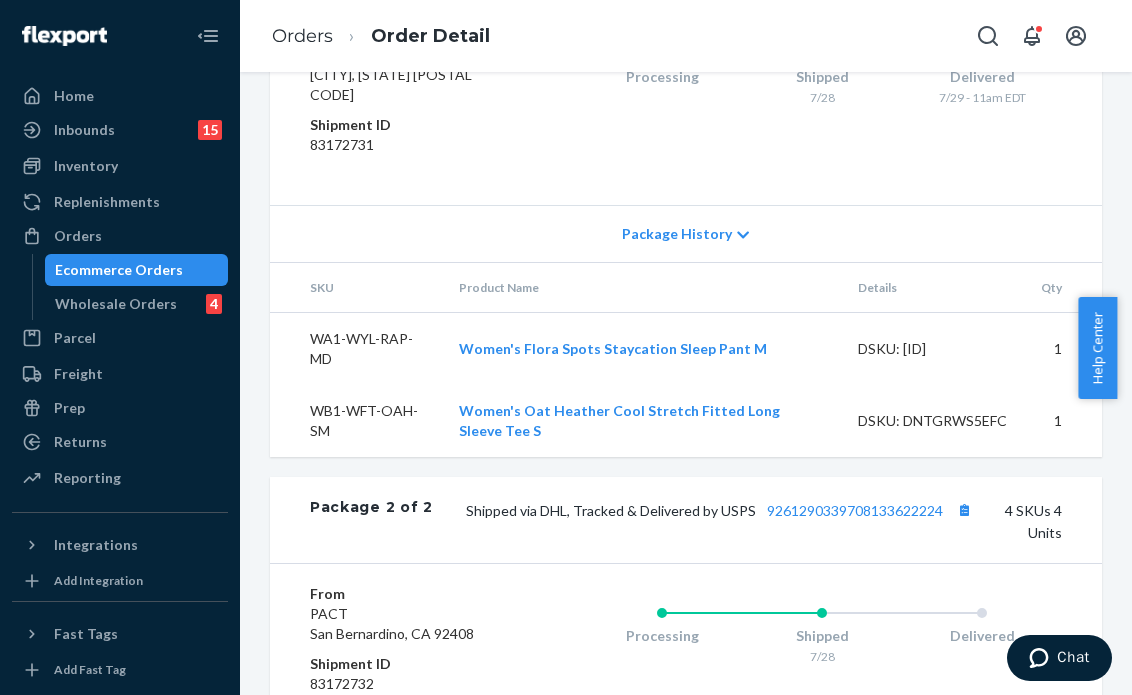 scroll, scrollTop: 1700, scrollLeft: 0, axis: vertical 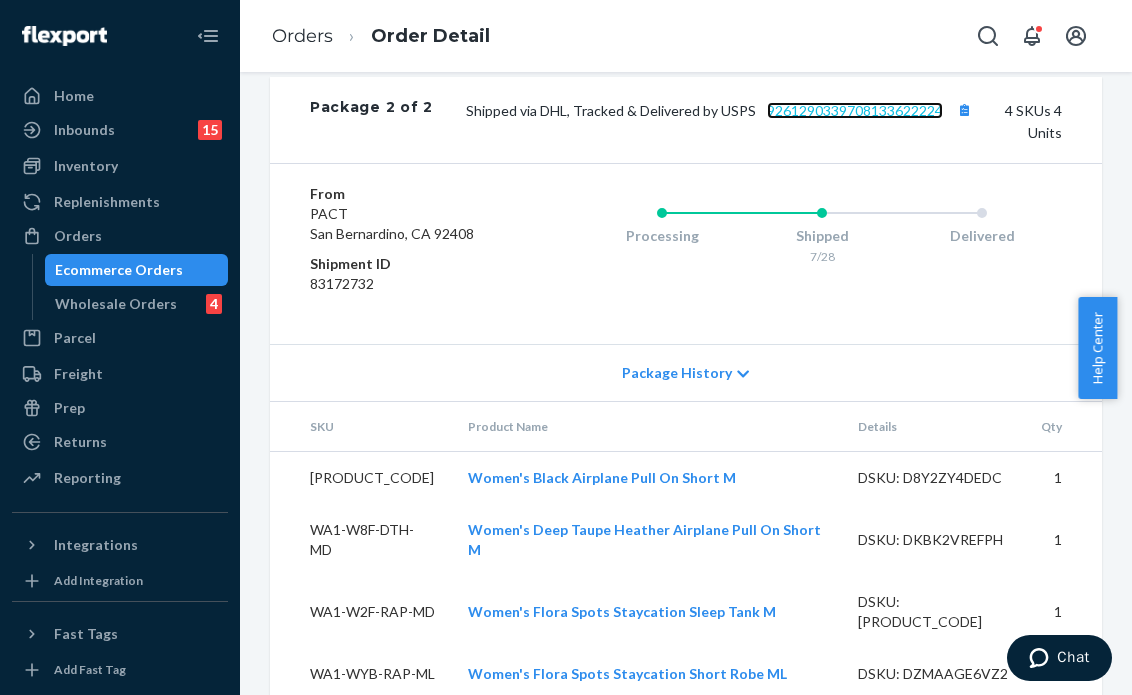 click on "9261290339708133622224" at bounding box center (855, 110) 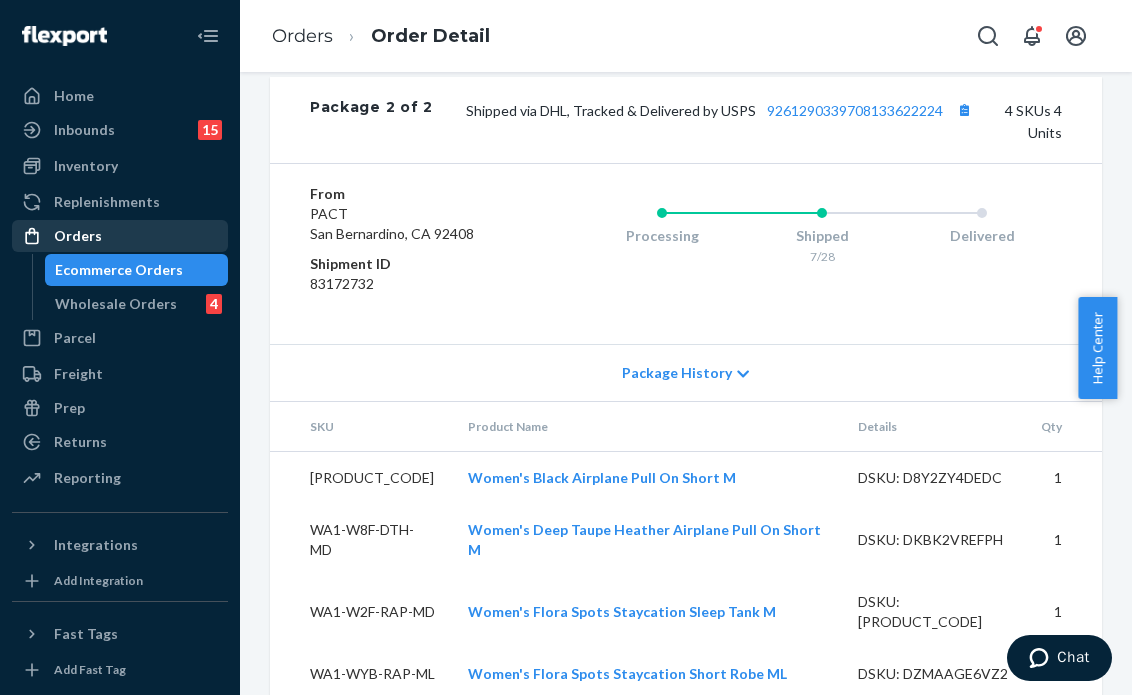 click on "Orders" at bounding box center (120, 236) 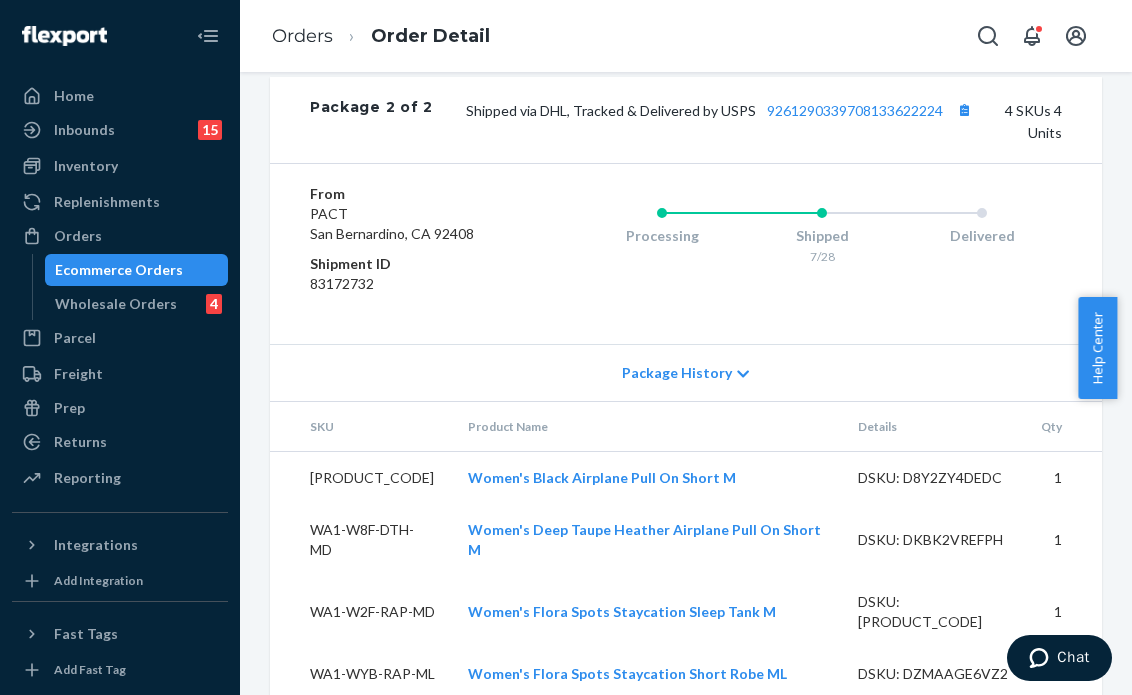 scroll, scrollTop: 0, scrollLeft: 0, axis: both 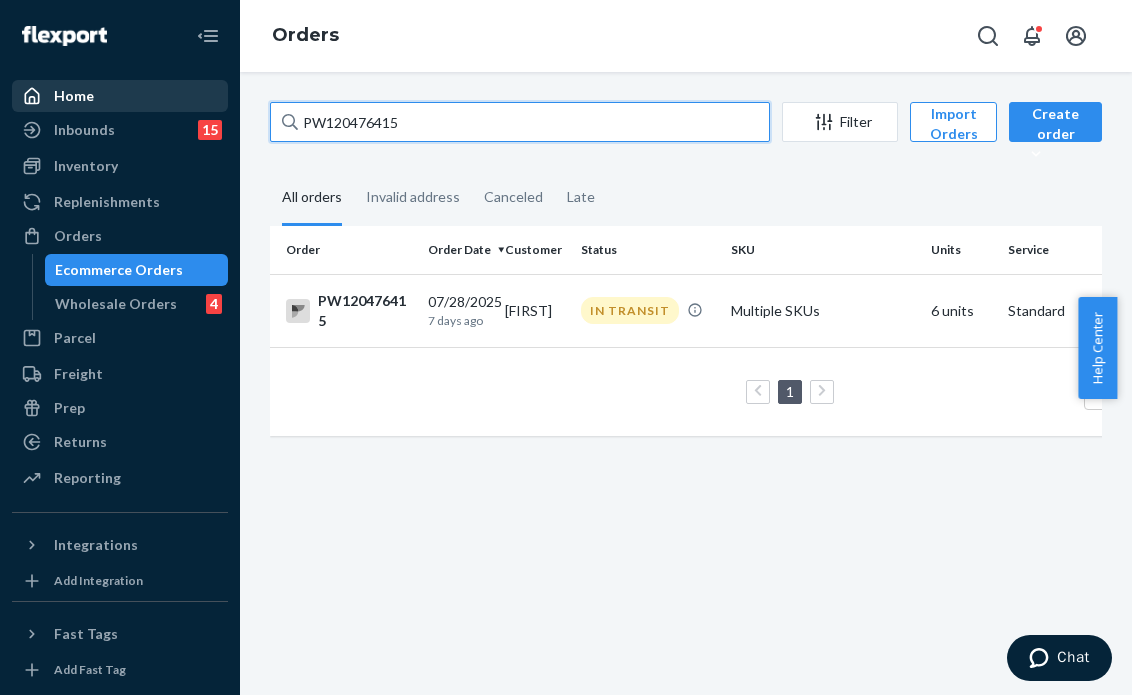drag, startPoint x: 417, startPoint y: 115, endPoint x: 161, endPoint y: 87, distance: 257.5267 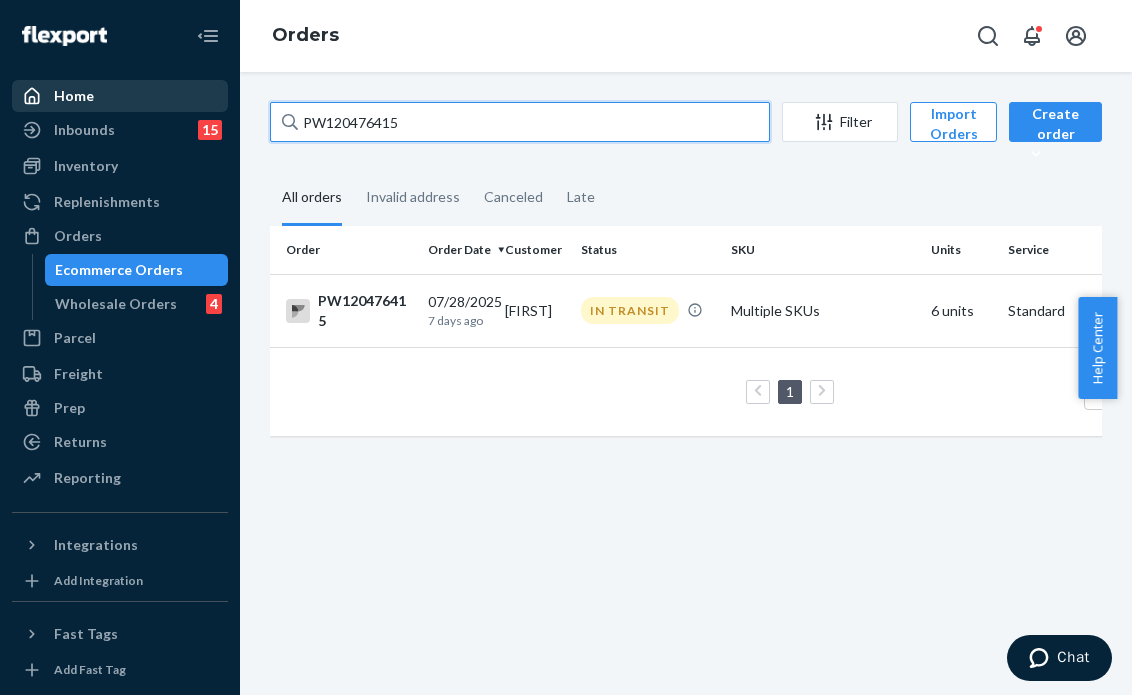 click on "Home Inbounds 15 Shipping Plans Problems 15 Inventory Products Branded Packaging Replenishments Orders Ecommerce Orders Wholesale Orders 4 Parcel Parcel orders Integrations Freight Prep Returns All Returns Settings Packages Reporting Reports Analytics Integrations Add Integration Fast Tags Add Fast Tag Settings Talk to Support Help Center Give Feedback Orders PW120476415 Filter Import Orders Create order Ecommerce order Removal order All orders Invalid address Canceled Late Order Order Date Customer Status SKU Units Service Fee PW120476415 07/28/2025 7 days ago [CUSTOMER_NAME] IN TRANSIT Multiple SKUs 6 units Standard $20.50 1 100 results per page" at bounding box center (566, 347) 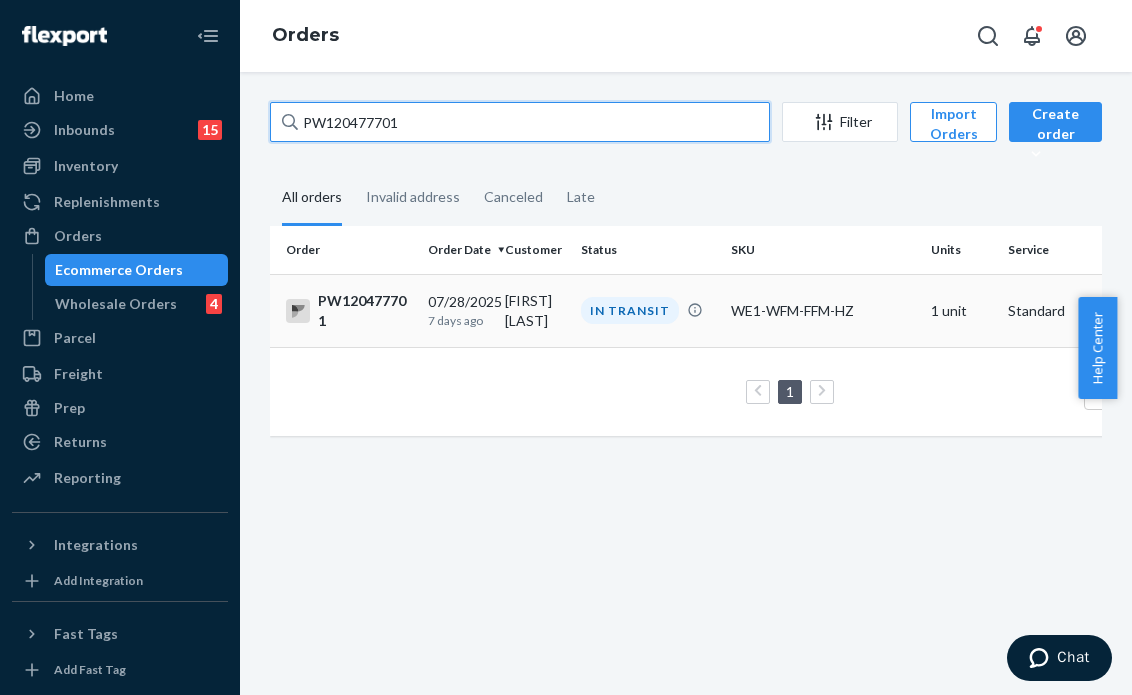 type on "PW120477701" 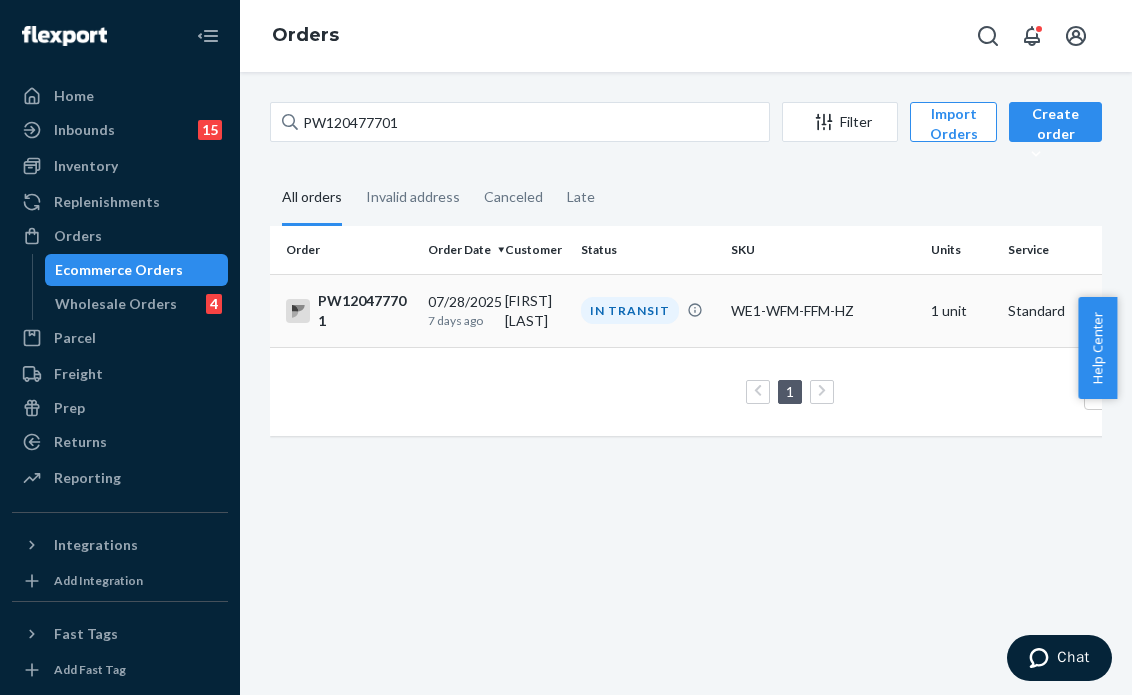 click on "IN TRANSIT" at bounding box center [630, 310] 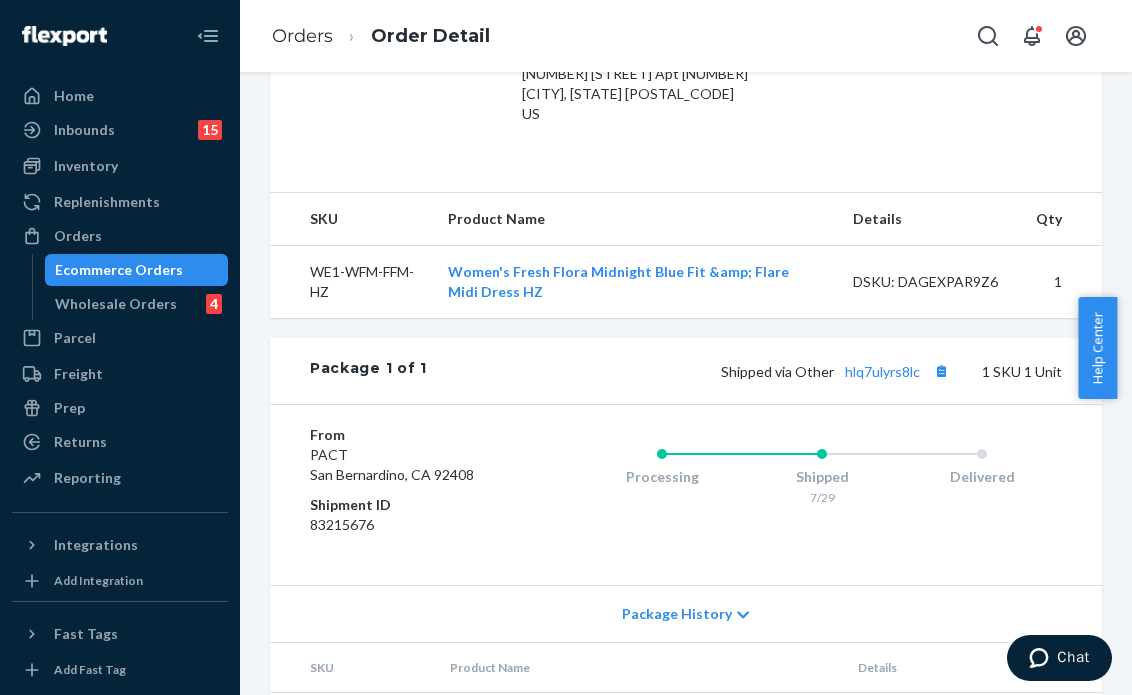 scroll, scrollTop: 686, scrollLeft: 0, axis: vertical 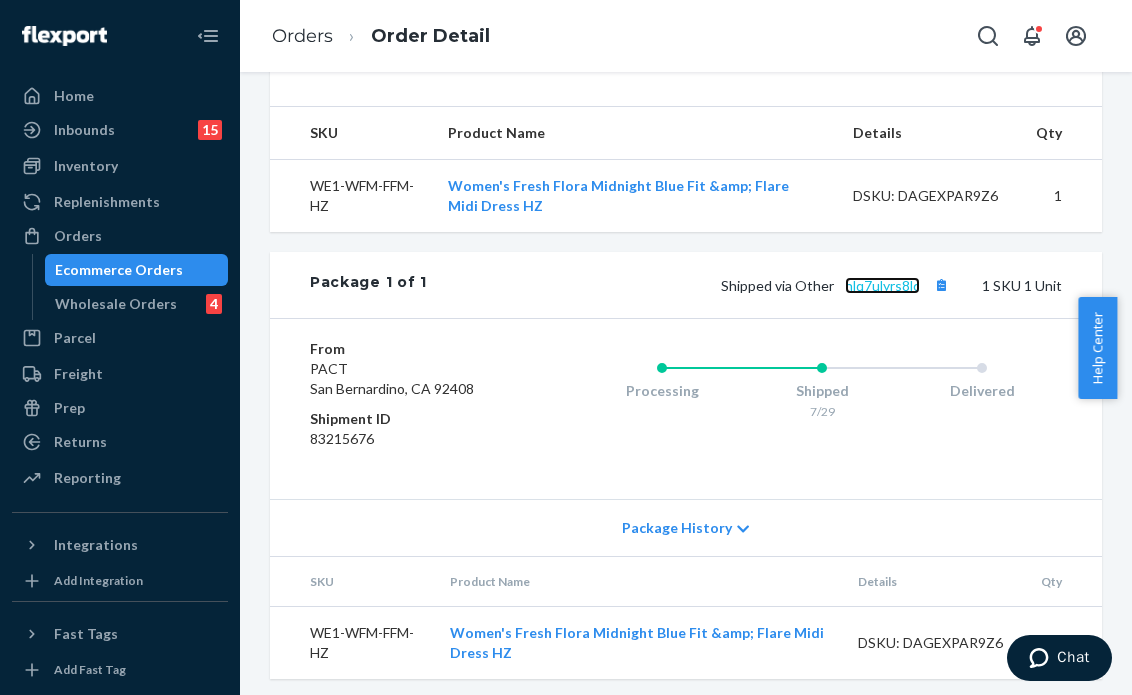 click on "hlq7ulyrs8lc" at bounding box center (882, 285) 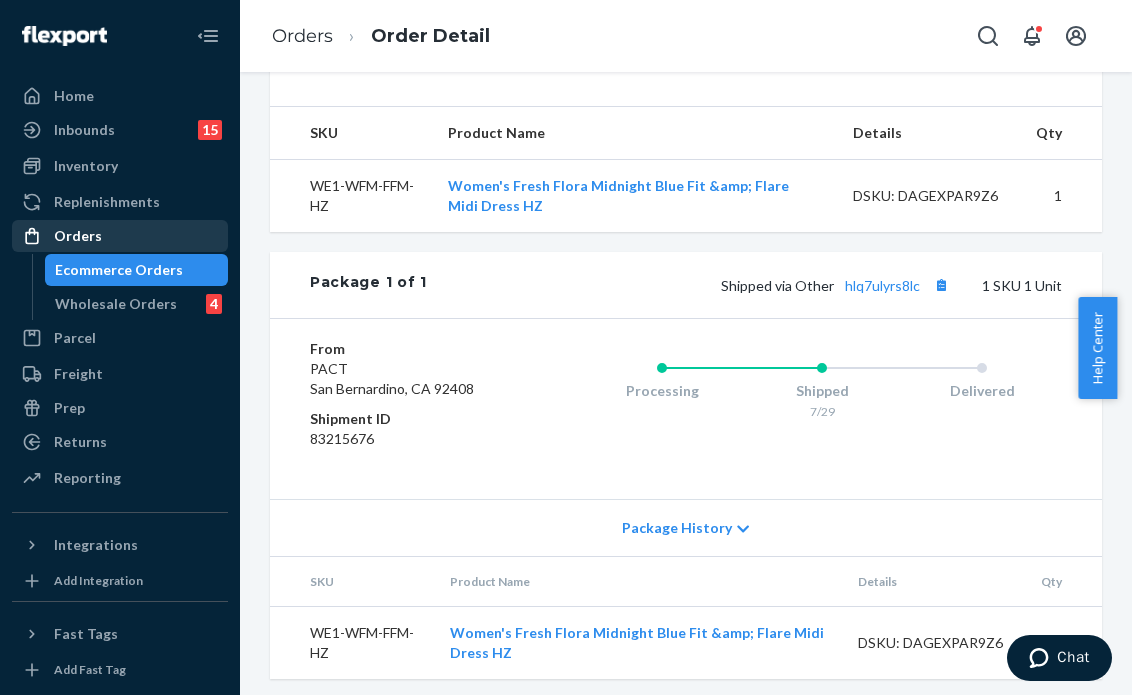 click on "Orders" at bounding box center (120, 236) 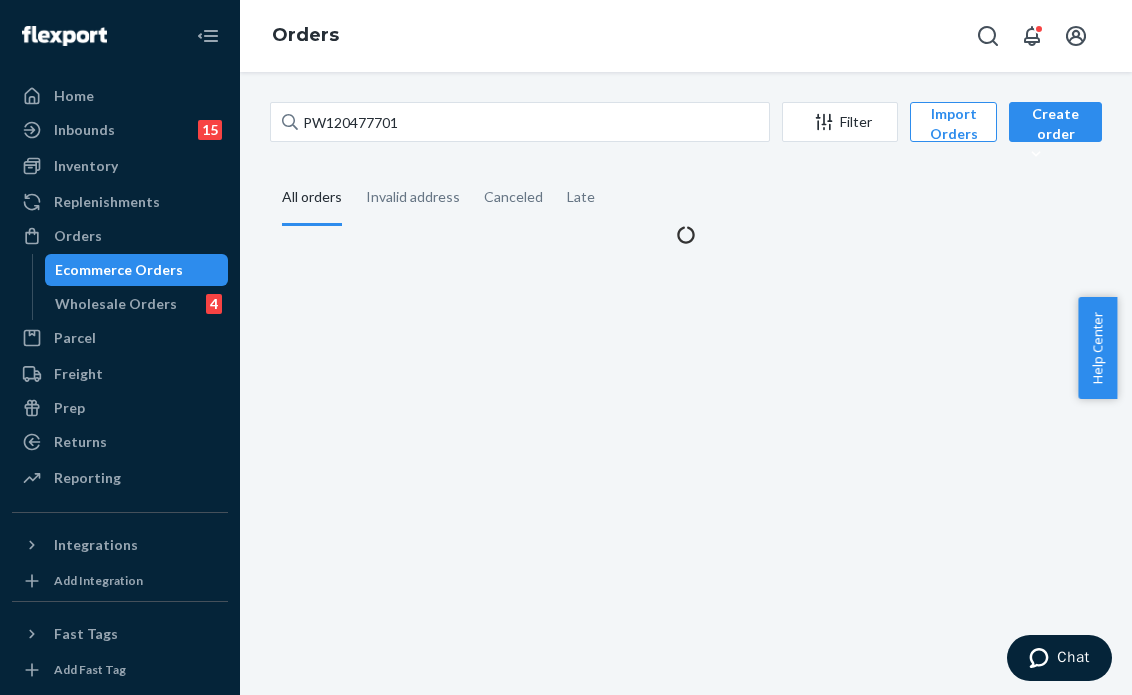 scroll, scrollTop: 0, scrollLeft: 0, axis: both 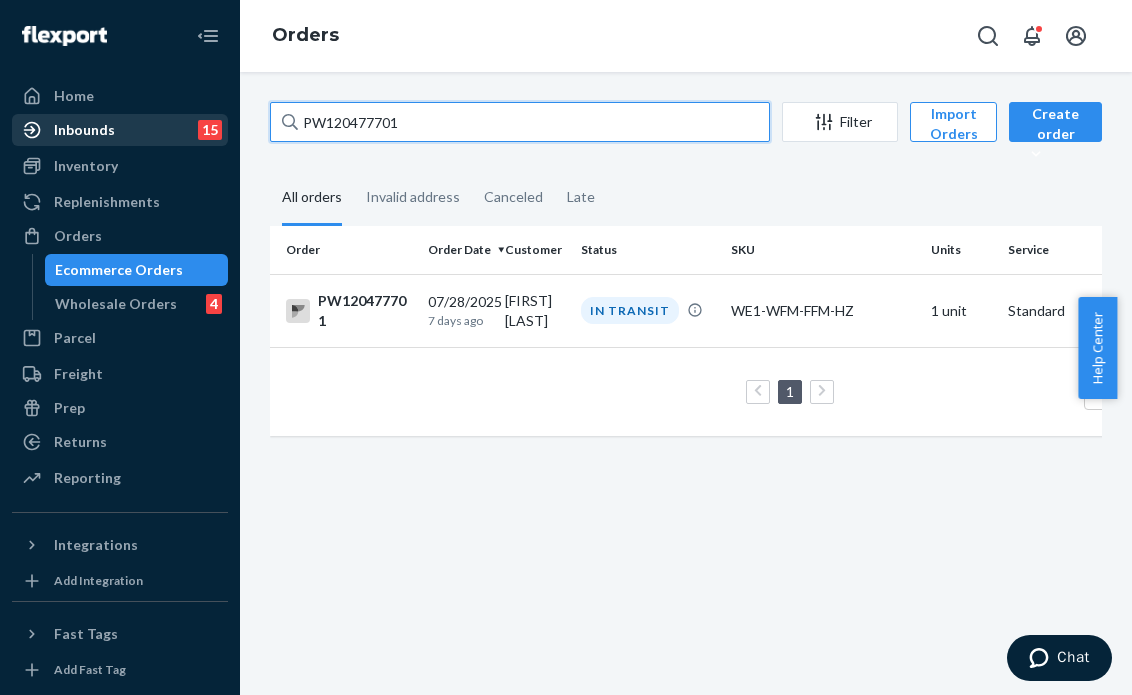 drag, startPoint x: 449, startPoint y: 133, endPoint x: 100, endPoint y: 120, distance: 349.24203 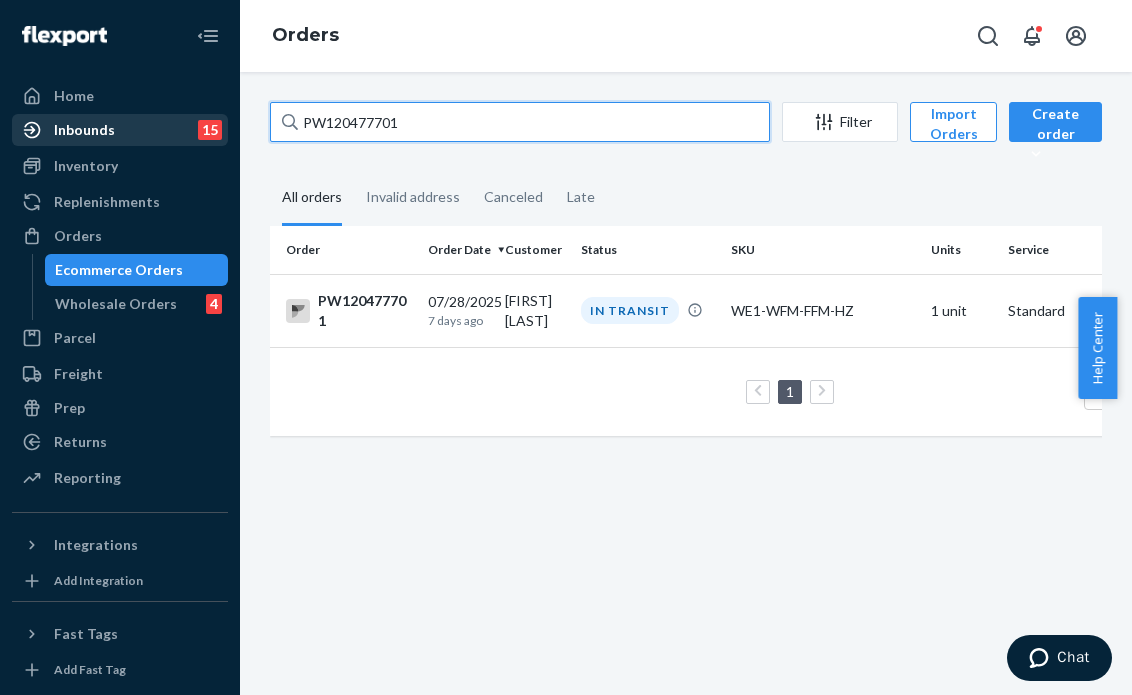 click on "Home Inbounds 15 Shipping Plans Problems 15 Inventory Products Branded Packaging Replenishments Orders Ecommerce Orders Wholesale Orders 4 Parcel Parcel orders Integrations Freight Prep Returns All Returns Settings Packages Reporting Reports Analytics Integrations Add Integration Fast Tags Add Fast Tag Settings Talk to Support Help Center Give Feedback Orders PW120477701 Filter Import Orders Create order Ecommerce order Removal order All orders Invalid address Canceled Late Order Order Date Customer Status SKU Units Service Fee PW120477701 07/28/2025 7 days ago [FIRST] [LAST] IN TRANSIT WE1-WFM-FFM-HZ 1 unit Standard $6.46 1 100 results per page" at bounding box center (566, 347) 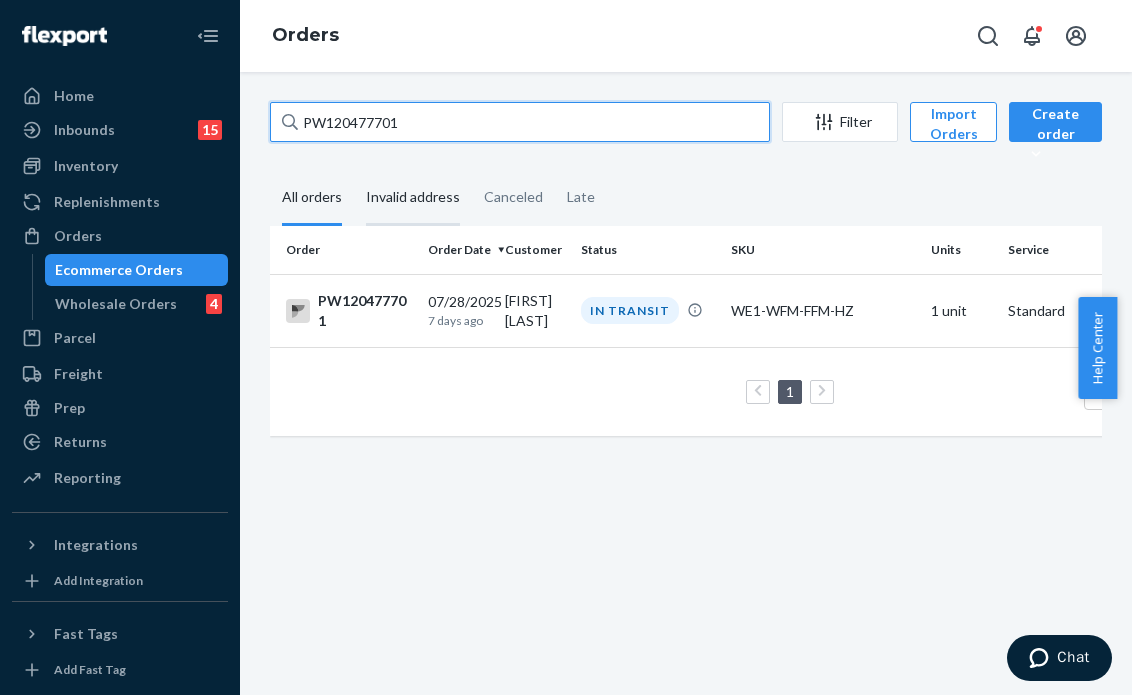 paste on "94388" 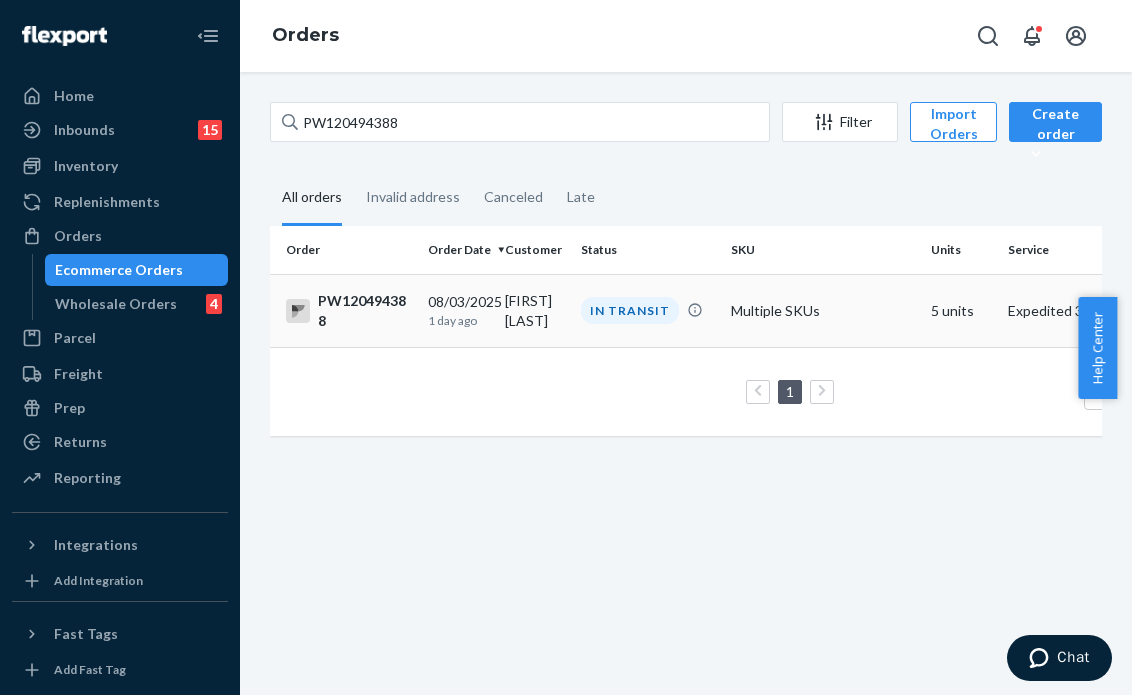 click on "[FIRST] [LAST]" at bounding box center (535, 310) 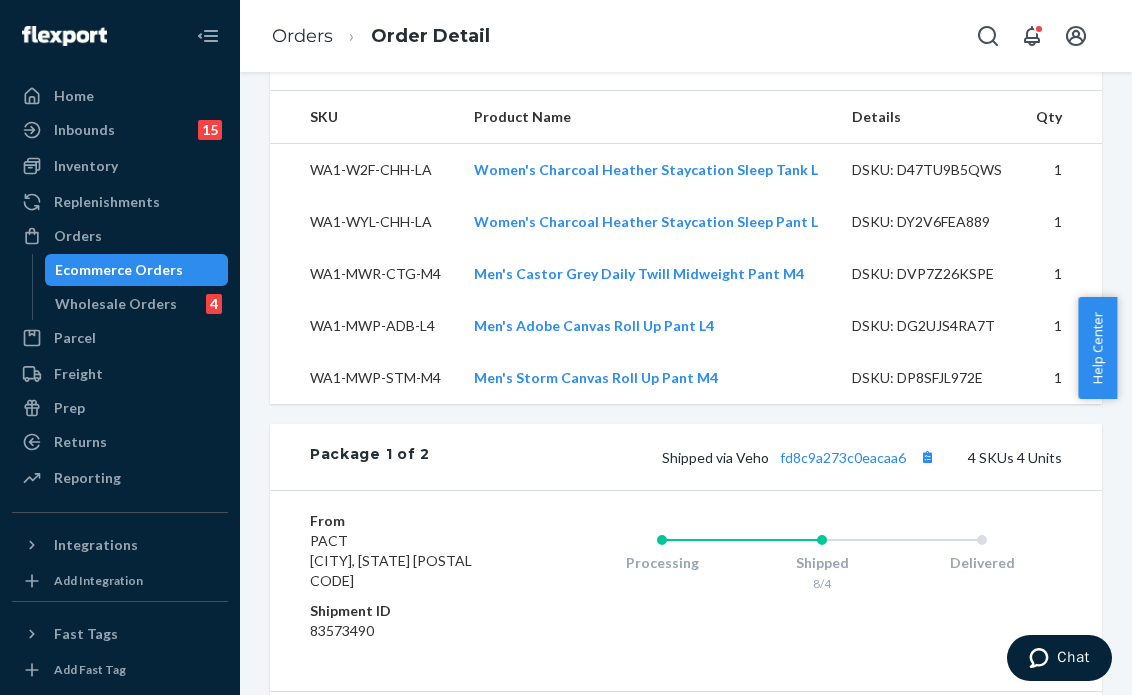 scroll, scrollTop: 800, scrollLeft: 0, axis: vertical 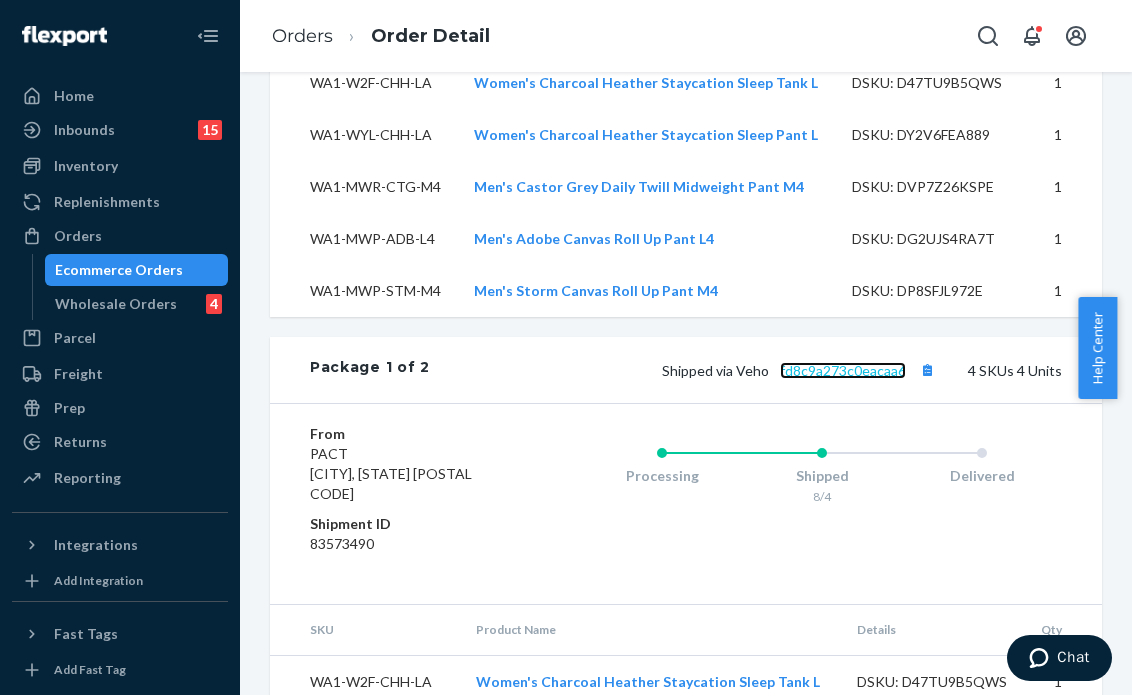 click on "fd8c9a273c0eacaa6" at bounding box center [843, 370] 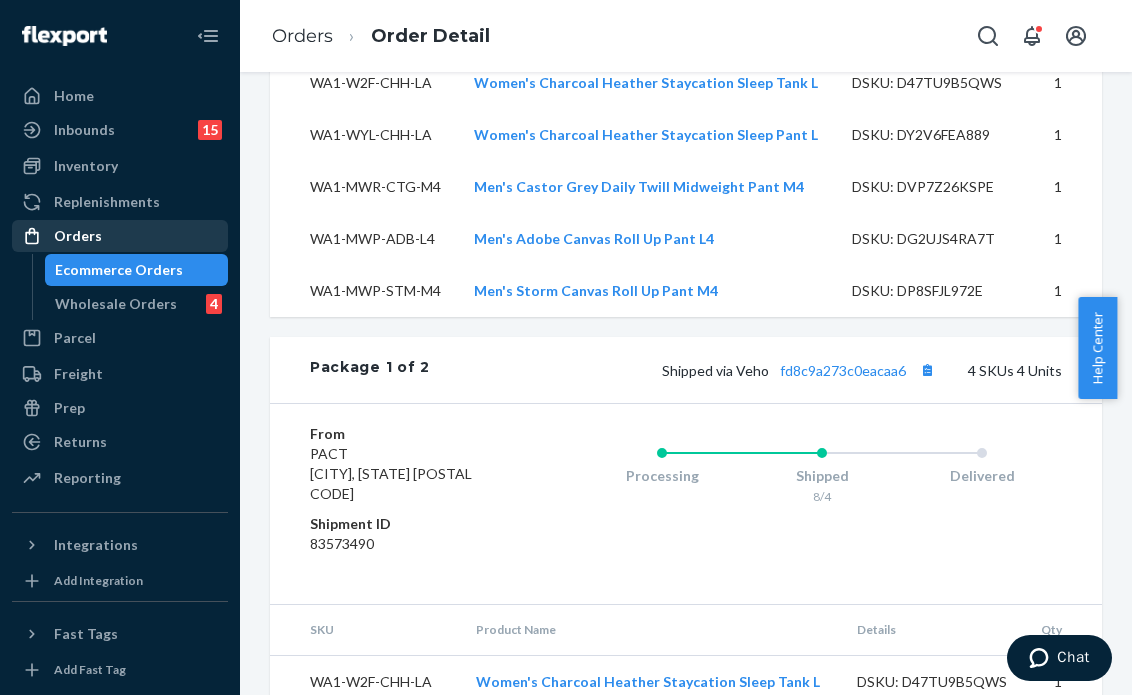 click on "Orders" at bounding box center [120, 236] 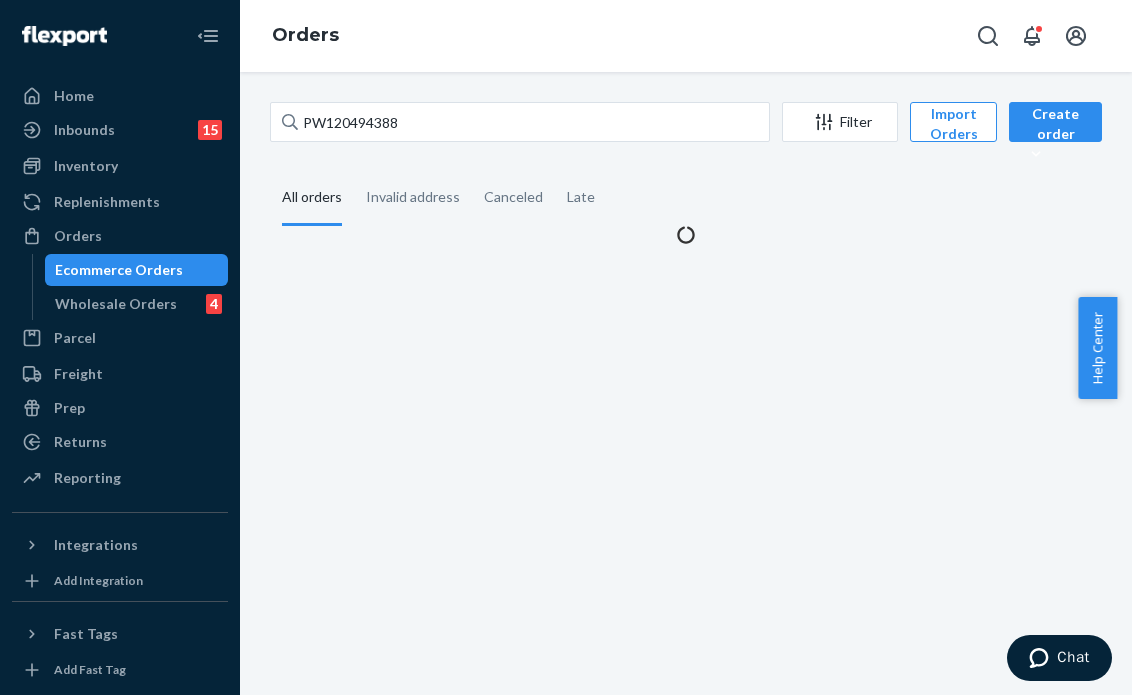 scroll, scrollTop: 0, scrollLeft: 0, axis: both 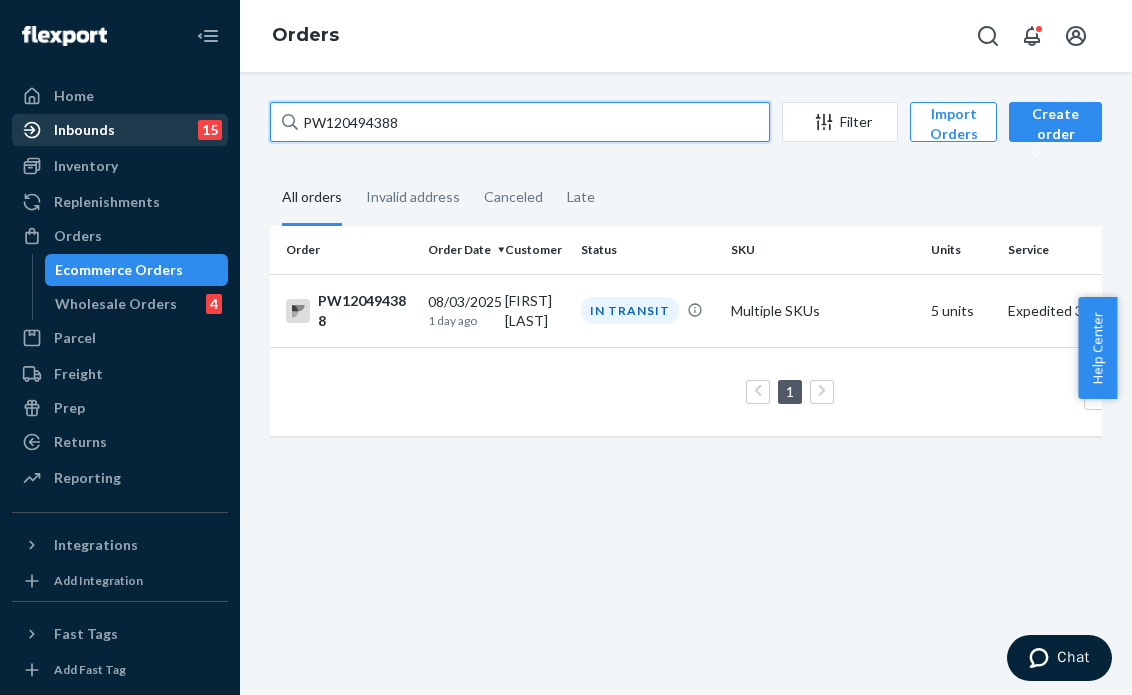 drag, startPoint x: 447, startPoint y: 136, endPoint x: 133, endPoint y: 139, distance: 314.01434 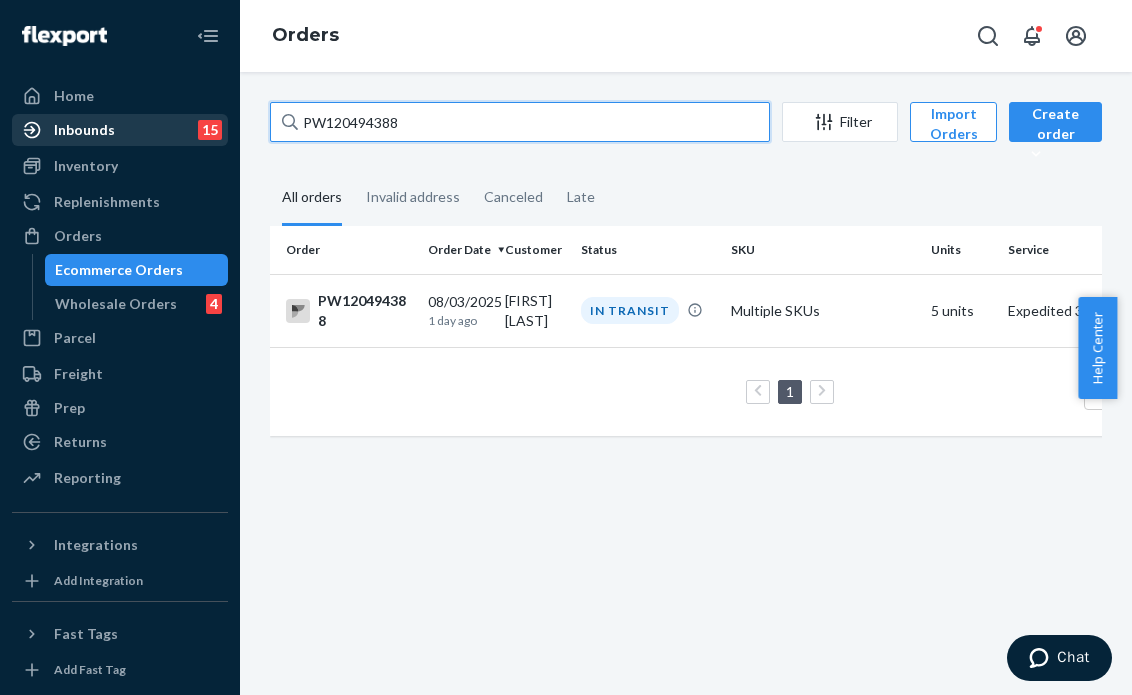 click on "[PRODUCT_CODE] 08/03/2025 [FIRST] [LAST]" at bounding box center [566, 347] 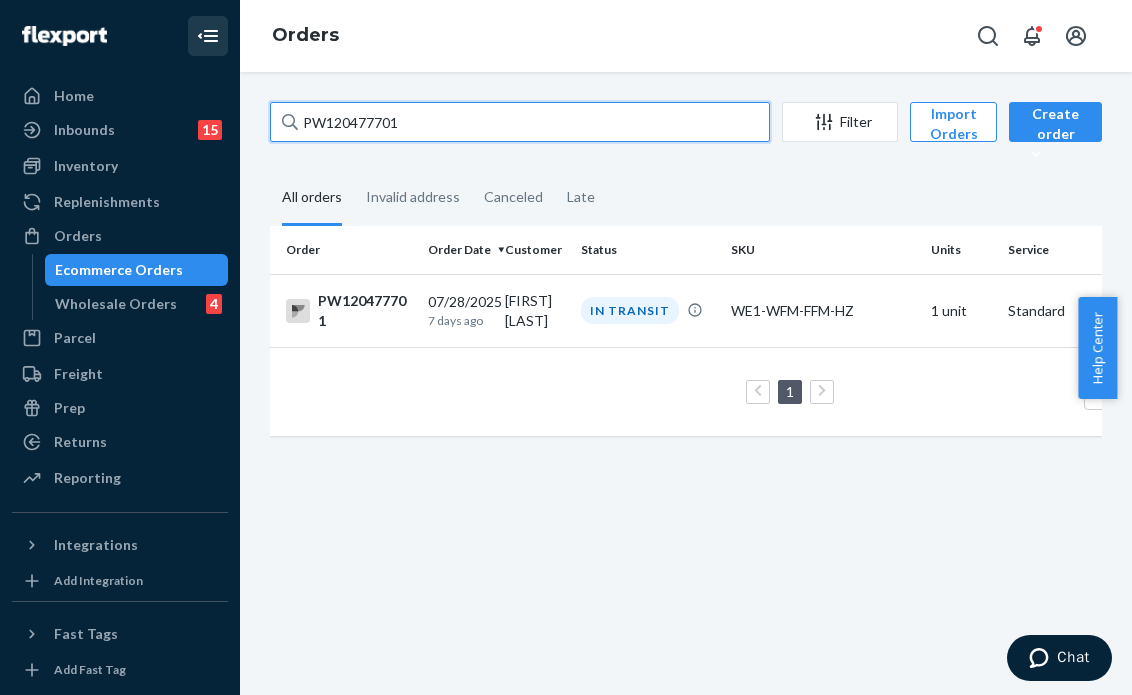 type on "PW120477701" 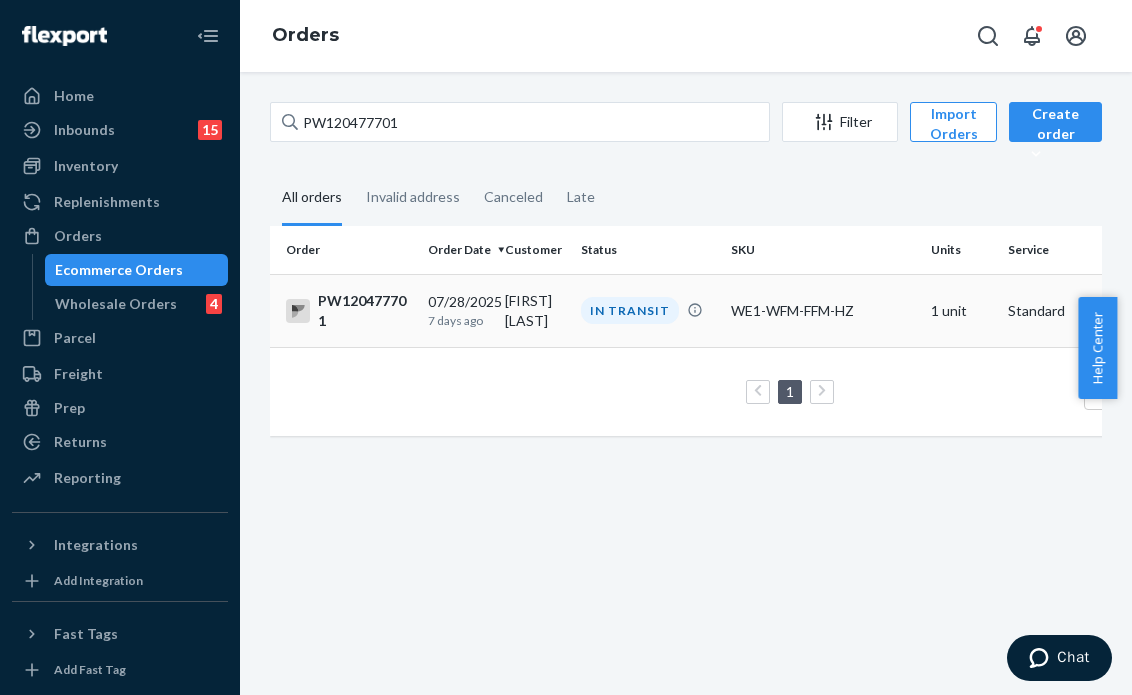 click on "IN TRANSIT" at bounding box center (648, 310) 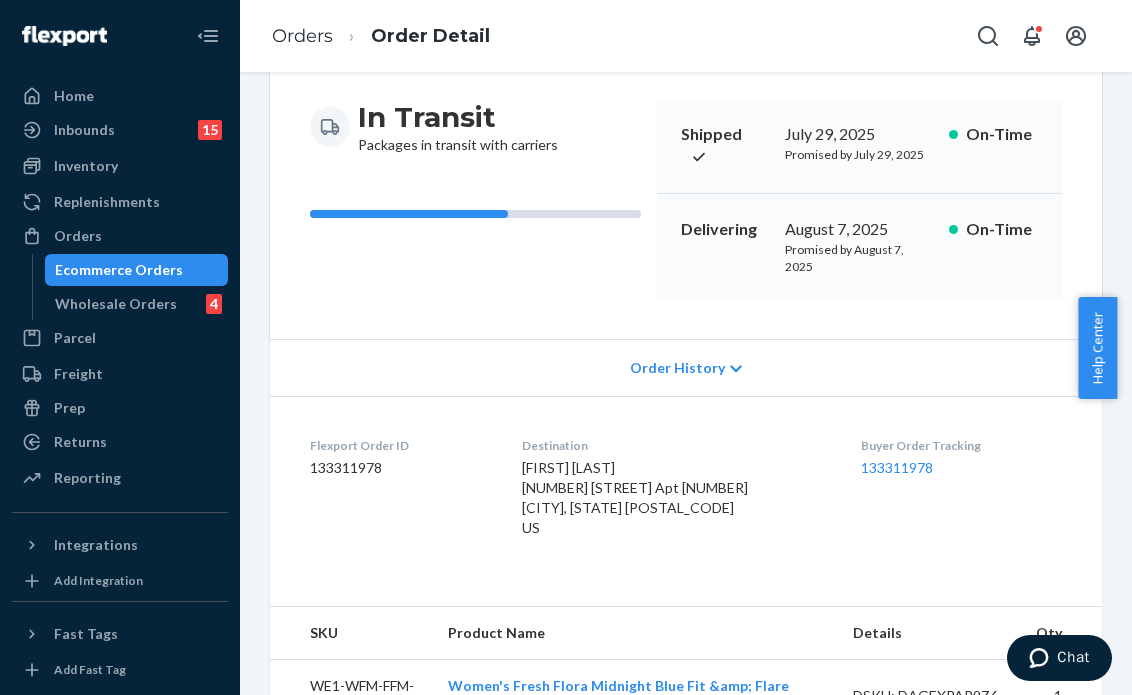 scroll, scrollTop: 686, scrollLeft: 0, axis: vertical 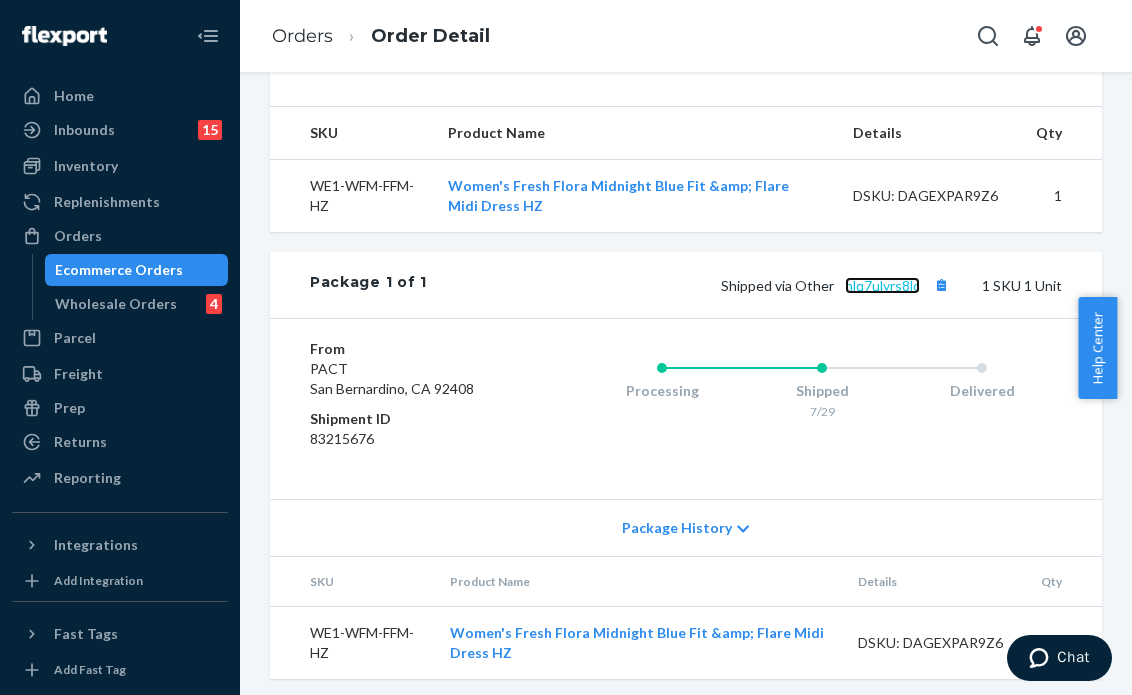 click on "hlq7ulyrs8lc" at bounding box center (882, 285) 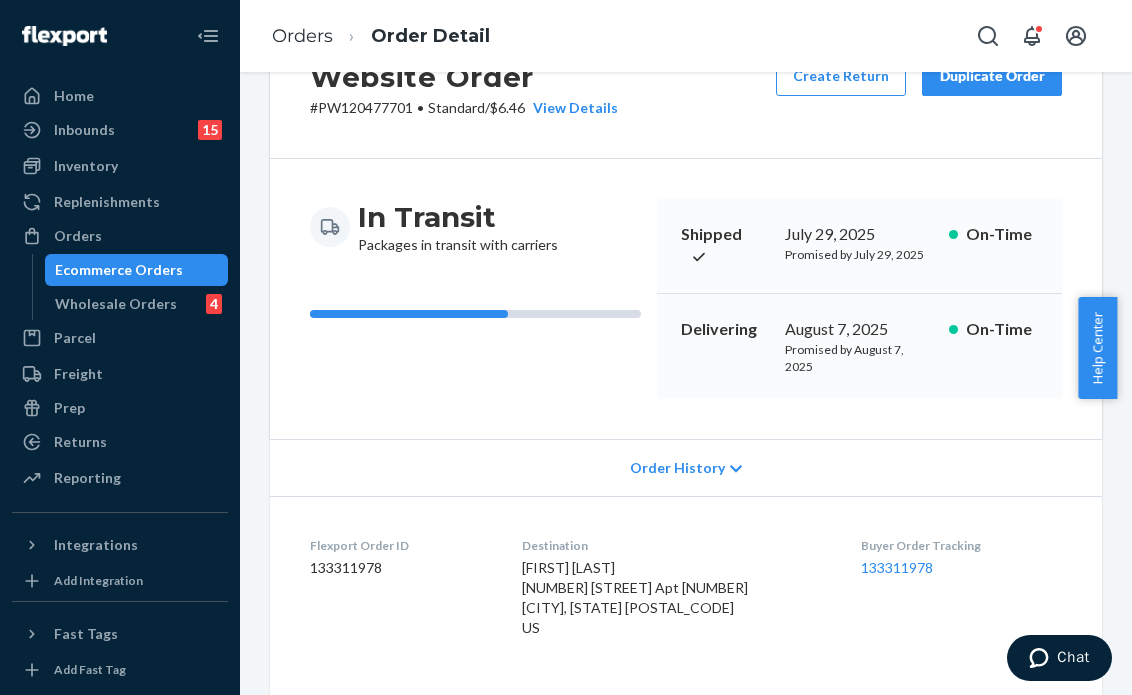 scroll, scrollTop: 0, scrollLeft: 0, axis: both 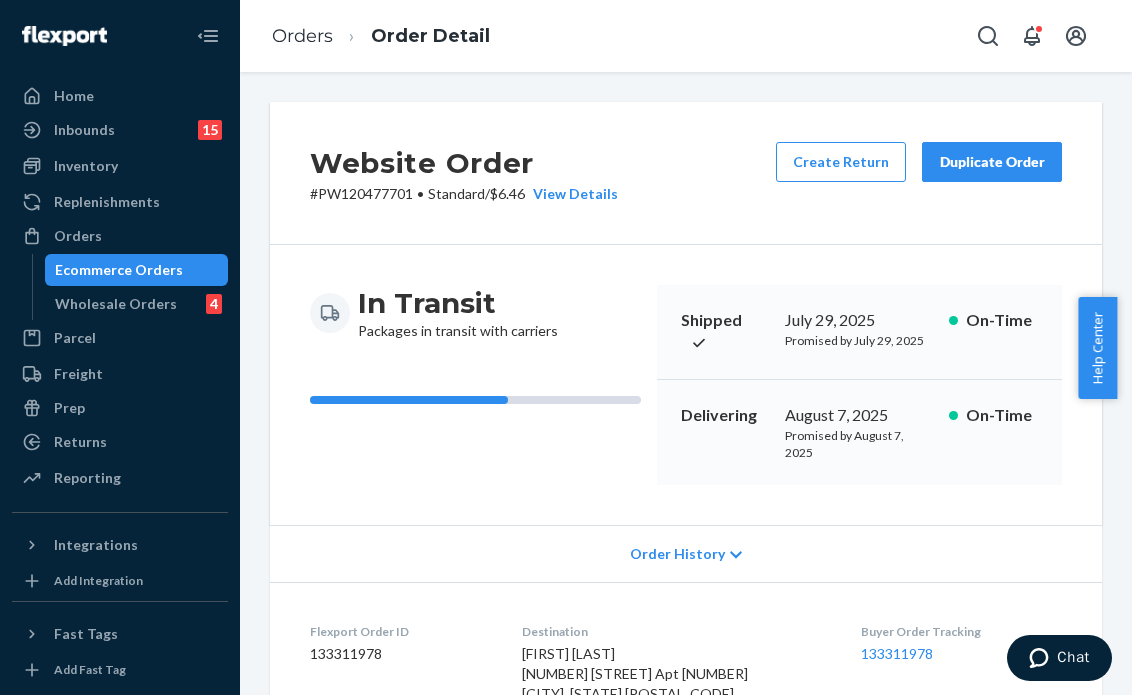 click on "Ecommerce Orders" at bounding box center [137, 270] 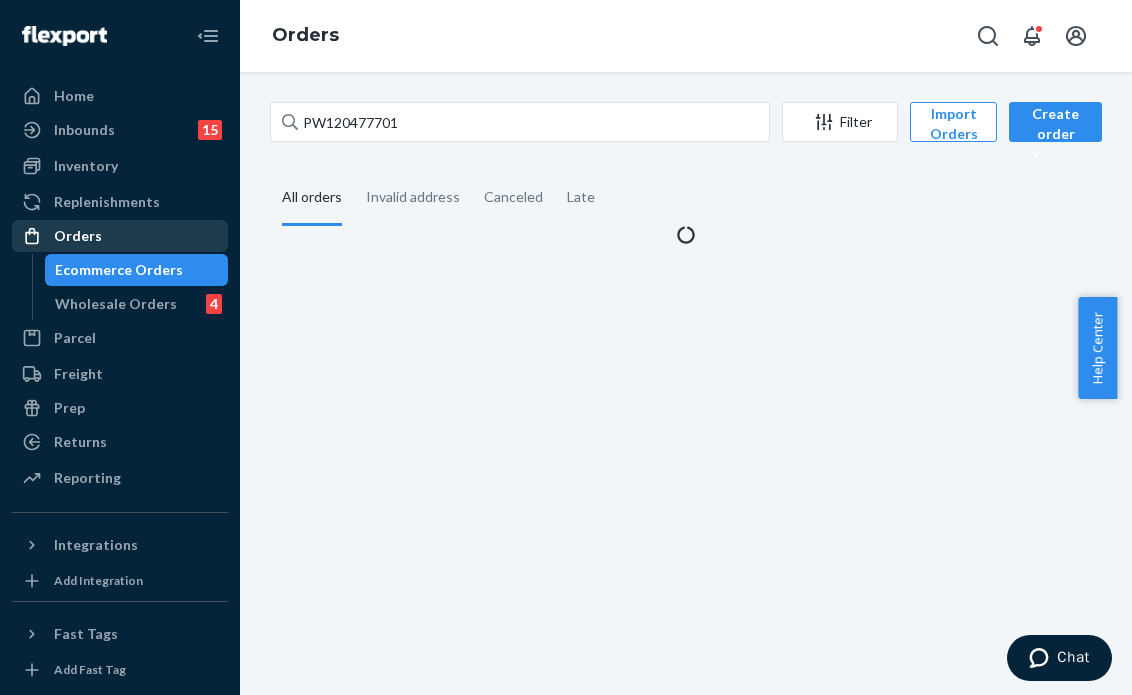 click on "Orders" at bounding box center (78, 236) 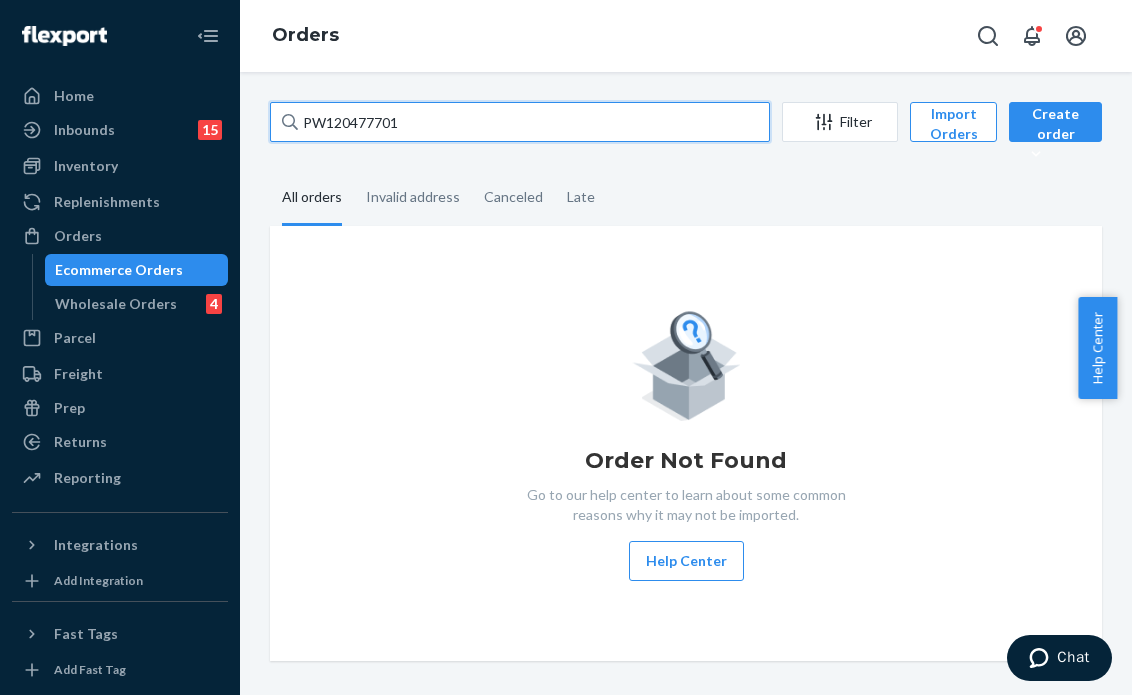 drag, startPoint x: 445, startPoint y: 113, endPoint x: 226, endPoint y: 94, distance: 219.82266 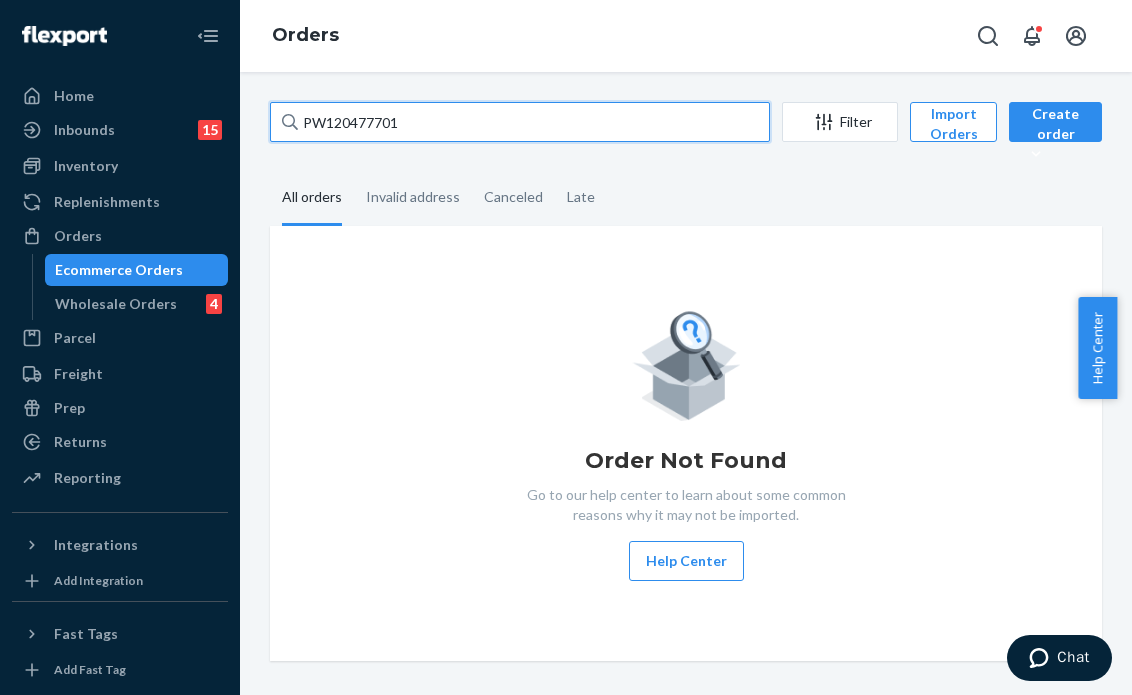 click on "Home Inbounds 15 Shipping Plans Problems 15 Inventory Products Branded Packaging Replenishments Orders Ecommerce Orders Wholesale Orders 4 Parcel Parcel orders Integrations Freight Prep Returns All Returns Settings Packages Reporting Reports Analytics Integrations Add Integration Fast Tags Add Fast Tag Settings Talk to Support Help Center Give Feedback Orders PW120477701 Filter Import Orders Create order Ecommerce order Removal order All orders Invalid address Canceled Late Order Not Found Go to our help center to learn about some common reasons why it may not be imported. Help Center" at bounding box center (566, 347) 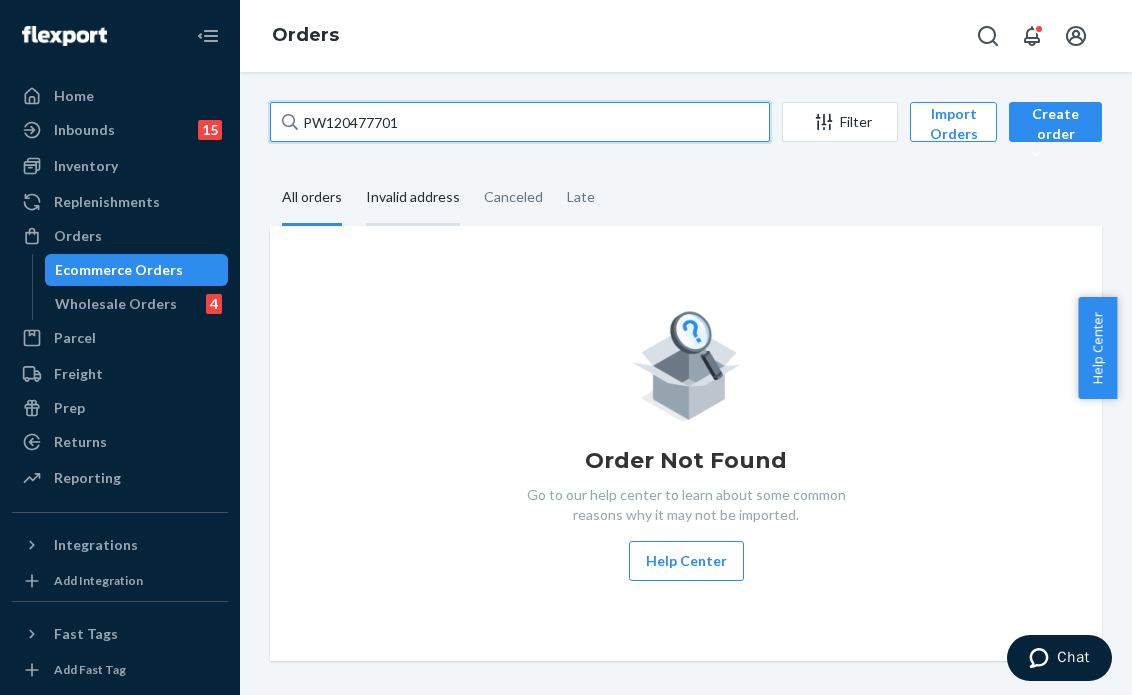 paste on "8154" 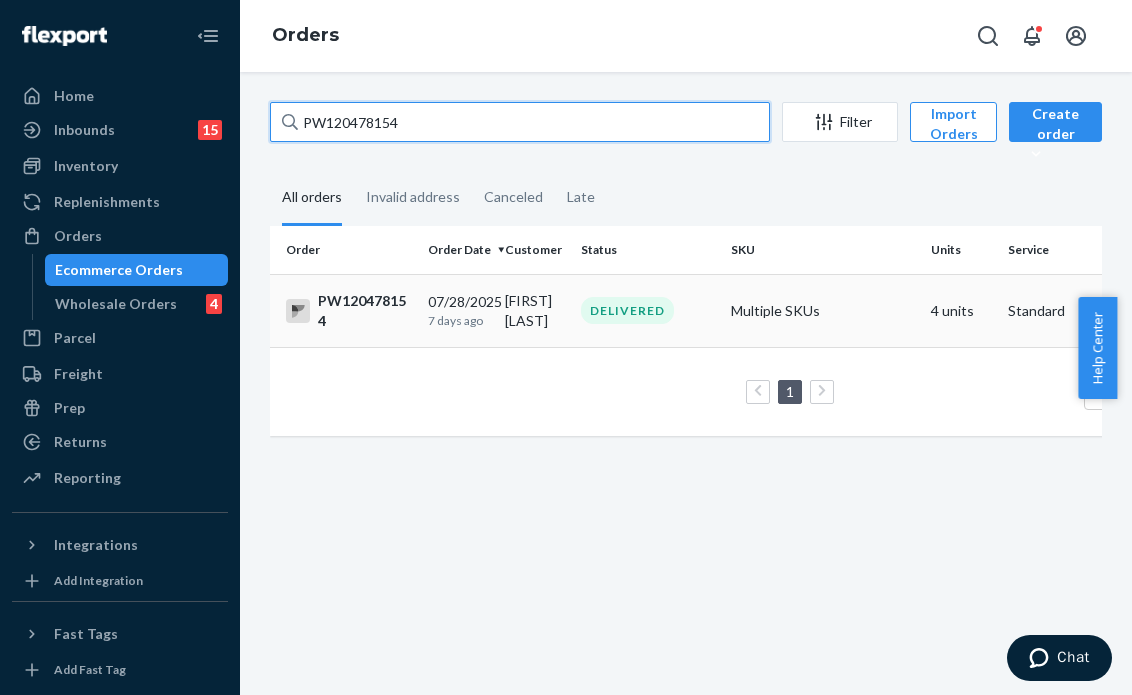 type on "PW120478154" 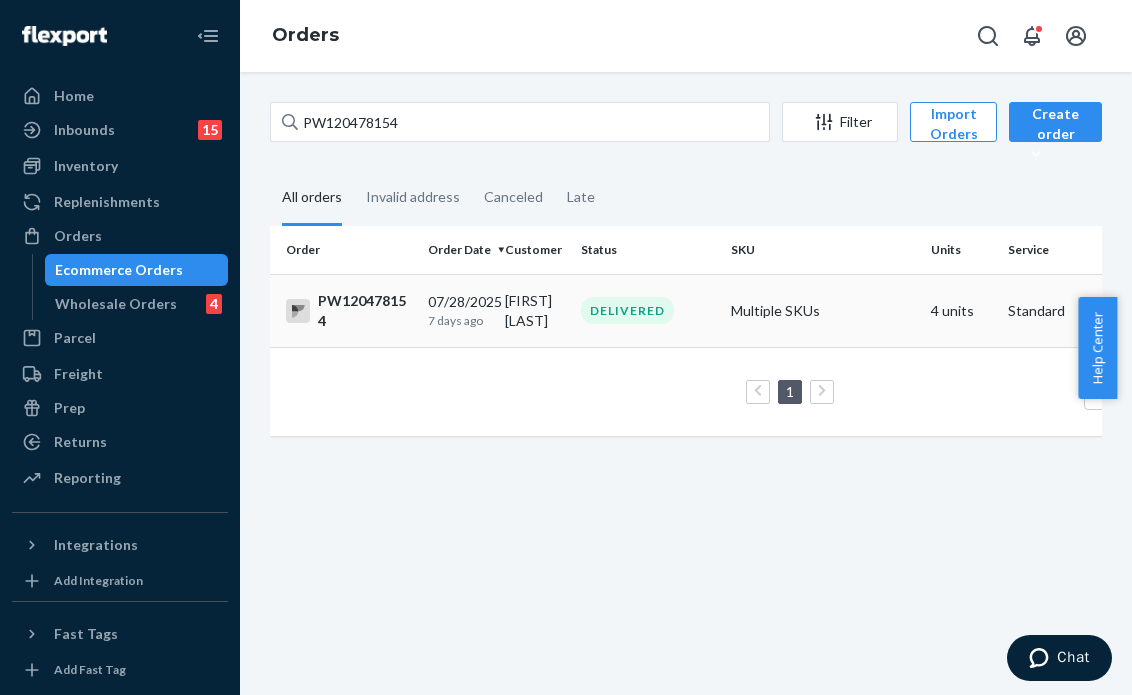 click on "[FIRST] [LAST]" at bounding box center [535, 310] 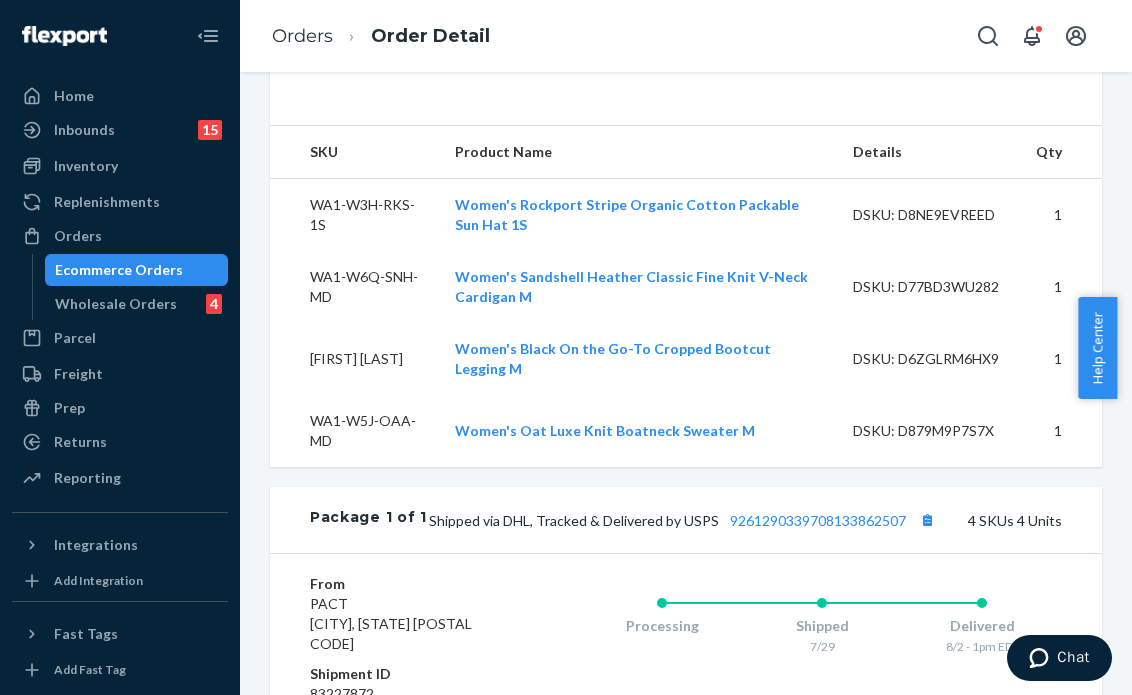 scroll, scrollTop: 1000, scrollLeft: 0, axis: vertical 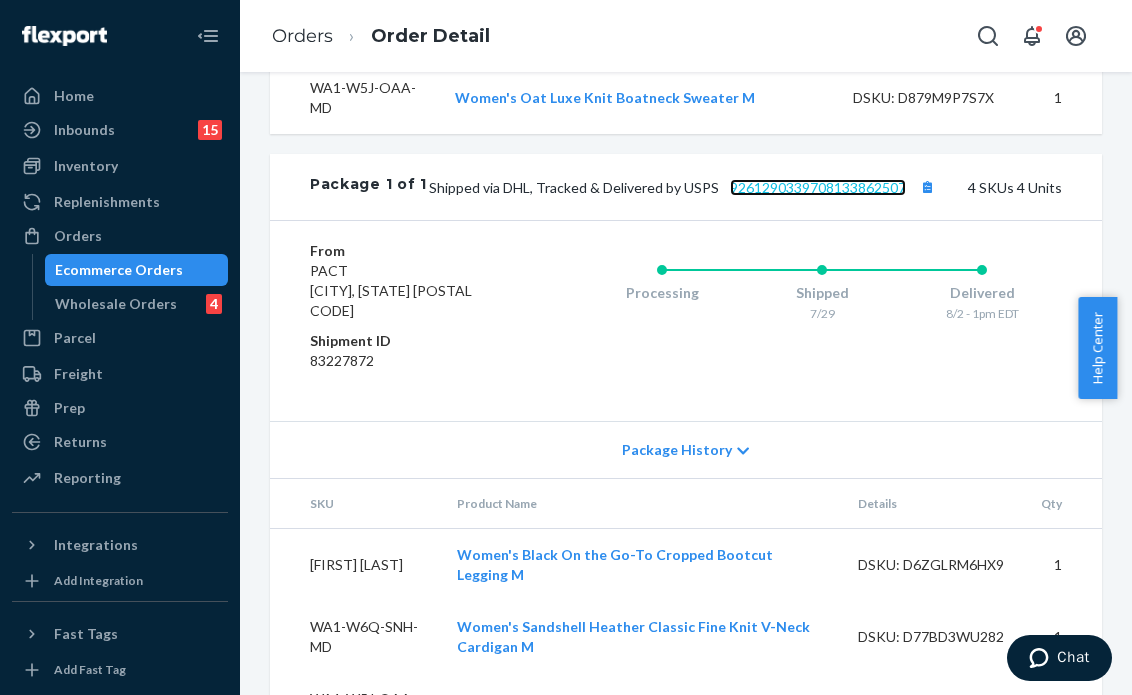 click on "9261290339708133862507" at bounding box center [818, 187] 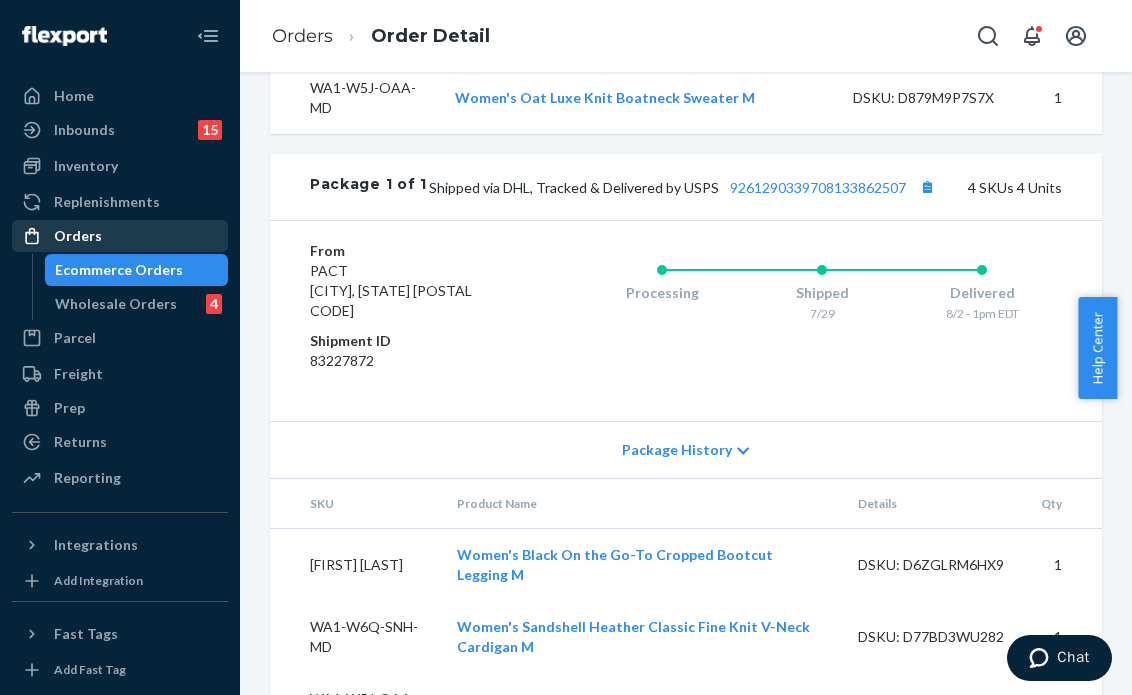 click on "Orders" at bounding box center (120, 236) 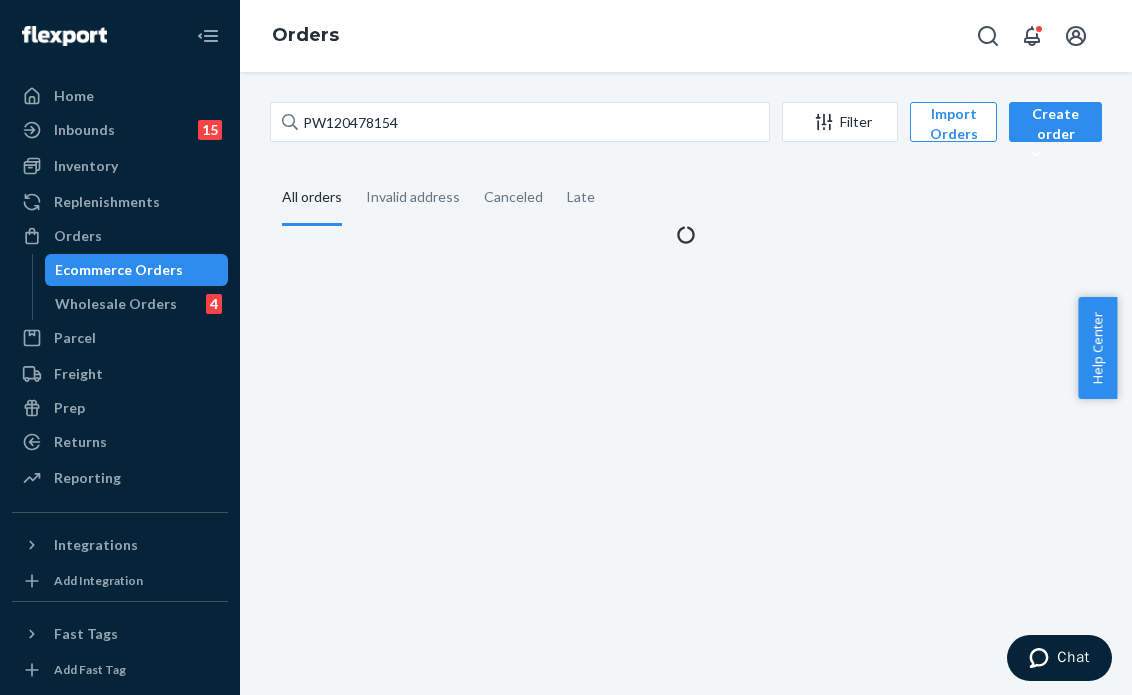 scroll, scrollTop: 0, scrollLeft: 0, axis: both 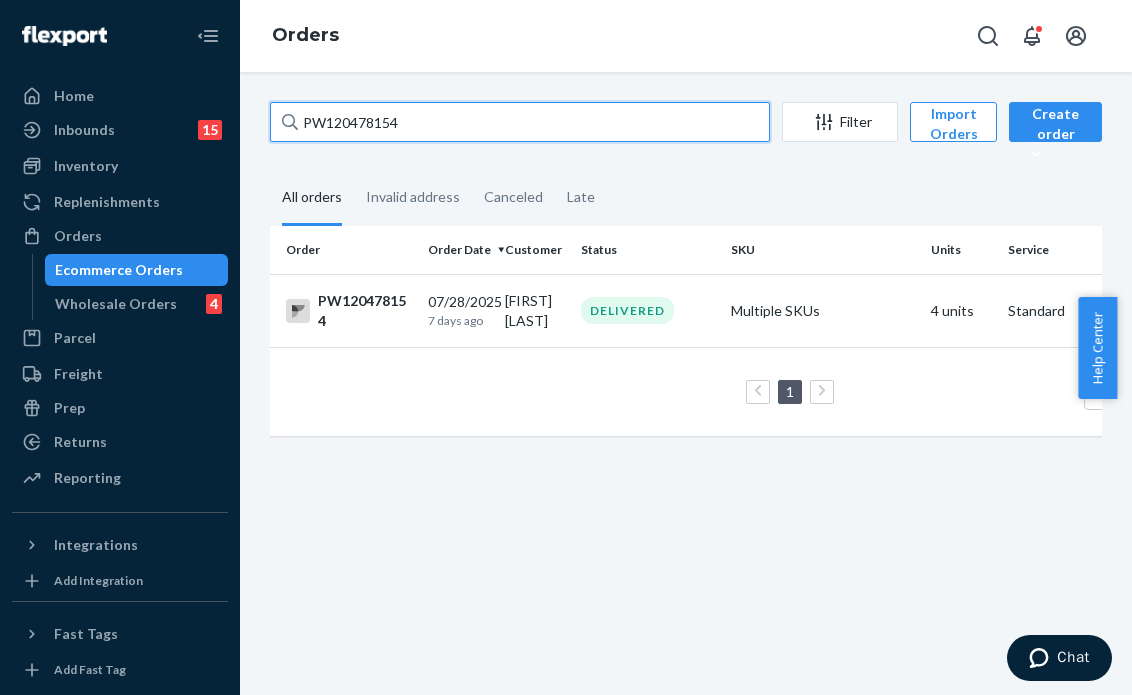 drag, startPoint x: 423, startPoint y: 129, endPoint x: 221, endPoint y: 115, distance: 202.48457 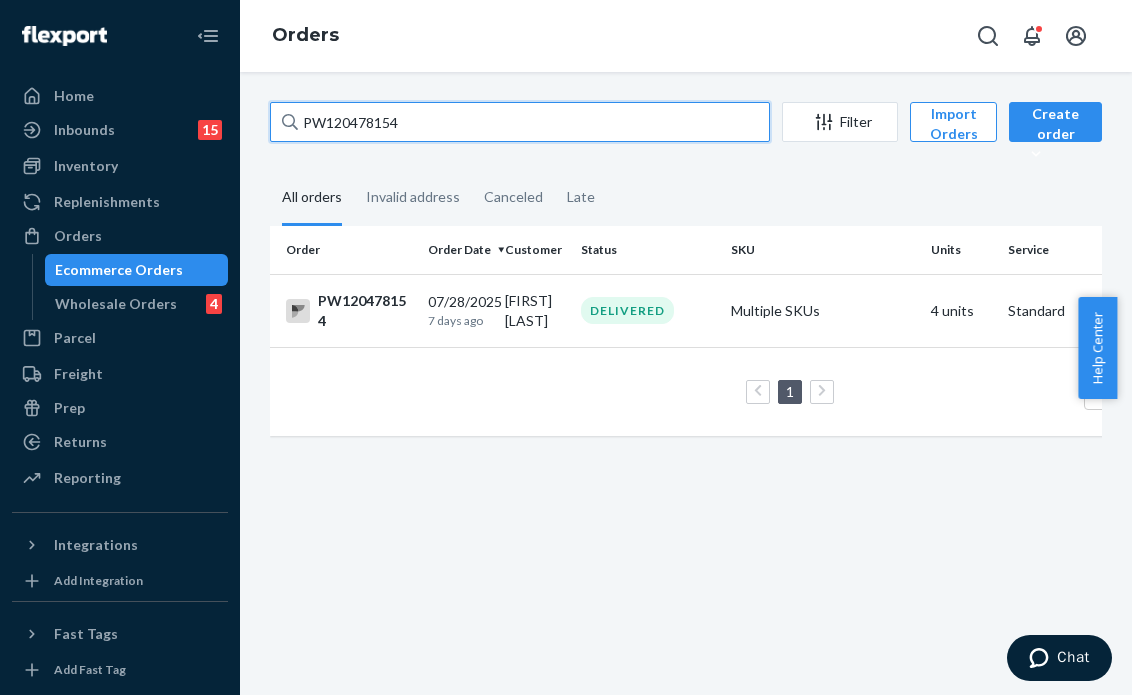 click on "Home Inbounds 15 Shipping Plans Problems 15 Inventory Products Branded Packaging Replenishments Orders Ecommerce Orders Wholesale Orders 4 Parcel Parcel orders Integrations Freight Prep Returns All Returns Settings Packages Reporting Reports Analytics Integrations Add Integration Fast Tags Add Fast Tag Settings Talk to Support Help Center Give Feedback Orders PW120478154 Filter Import Orders Create order Ecommerce order Removal order All orders Invalid address Canceled Late Order Order Date Customer Status SKU Units Service Fee PW120478154 07/28/2025 7 days ago [CUSTOMER_NAME] Leising DELIVERED Multiple SKUs 4 units Standard $10.58 1 100 results per page" at bounding box center (566, 347) 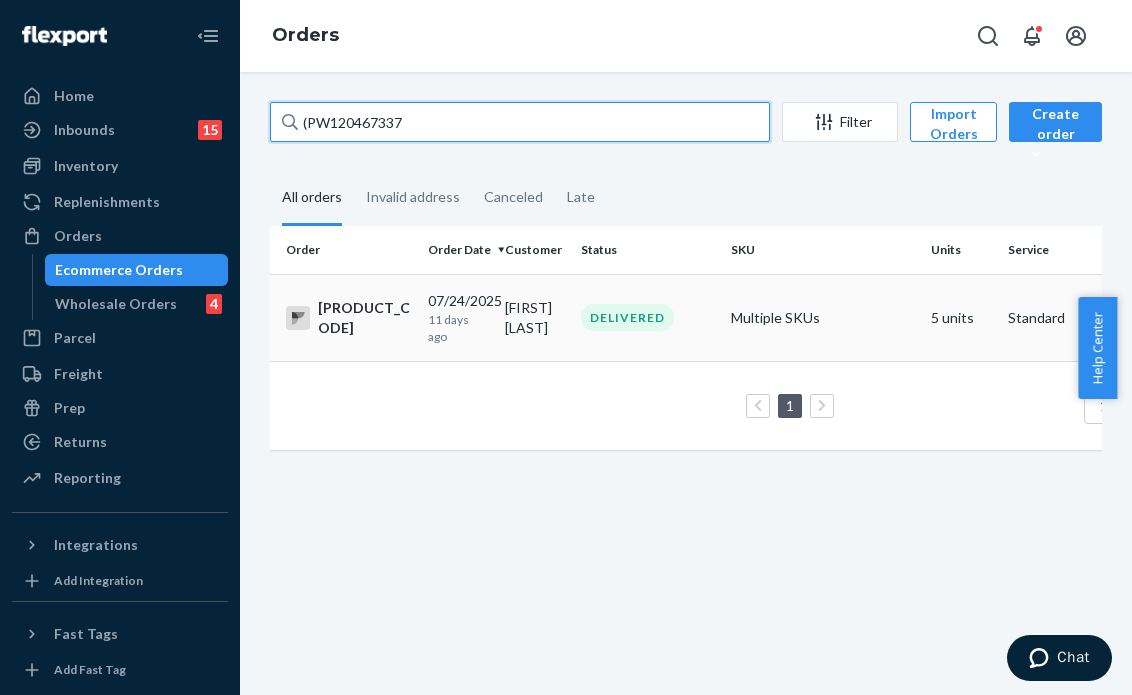 type on "(PW120467337" 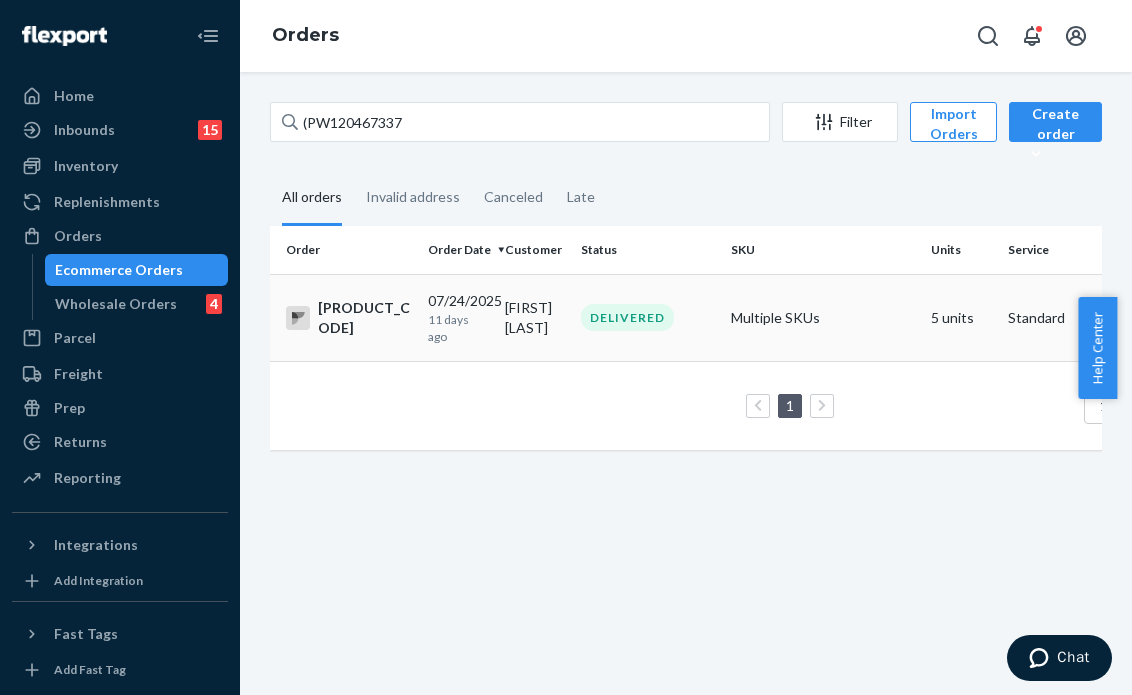 click on "DELIVERED" at bounding box center [627, 317] 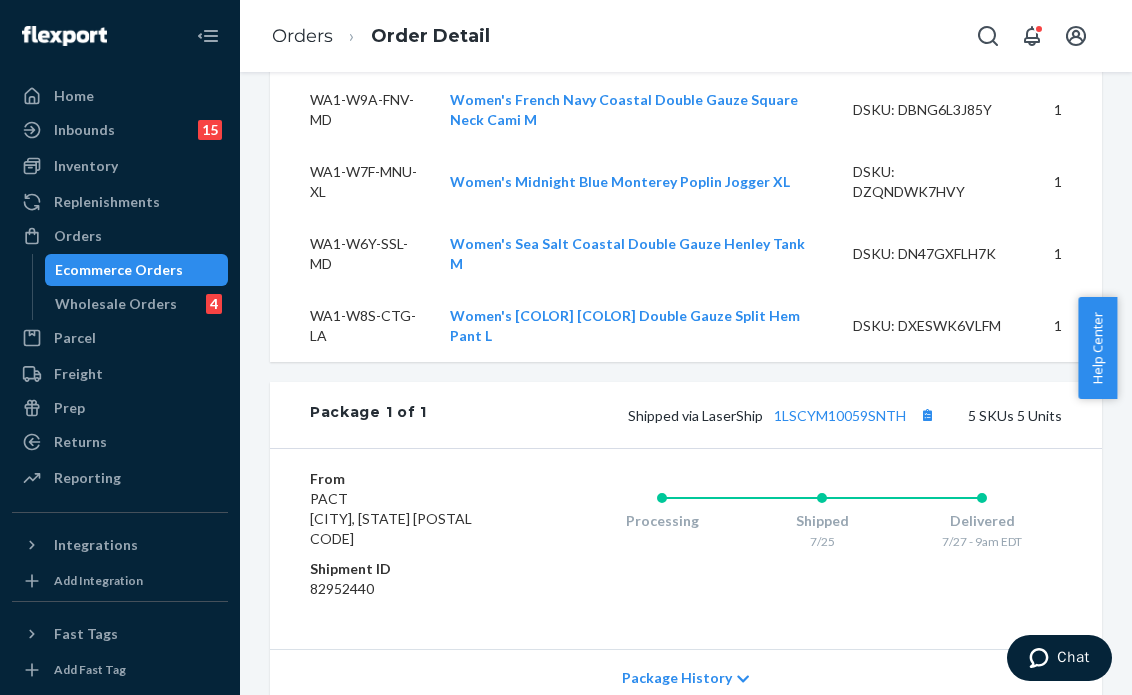 scroll, scrollTop: 862, scrollLeft: 0, axis: vertical 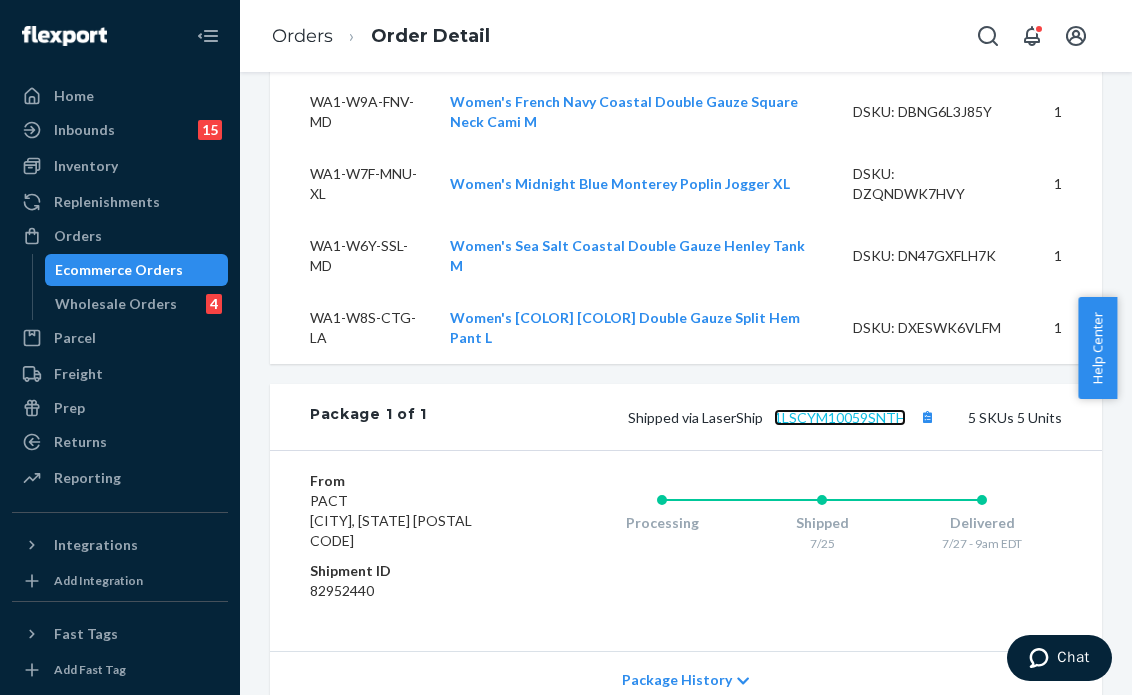 click on "1LSCYM10059SNTH" at bounding box center (840, 417) 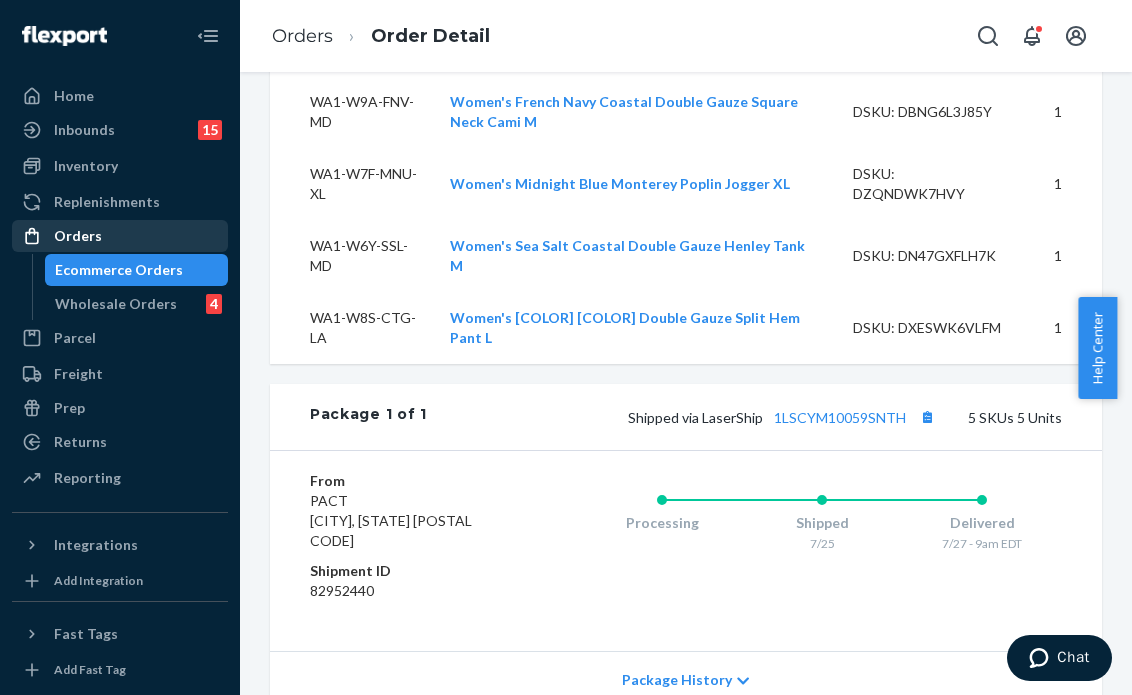 click on "Orders" at bounding box center (120, 236) 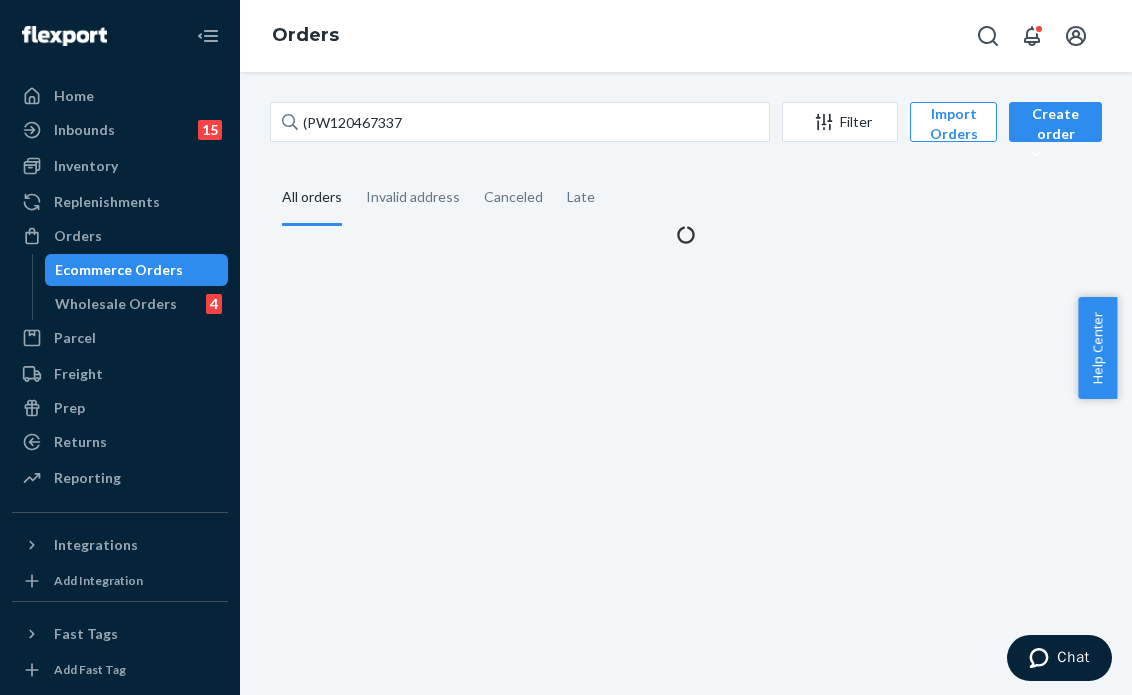 scroll, scrollTop: 0, scrollLeft: 0, axis: both 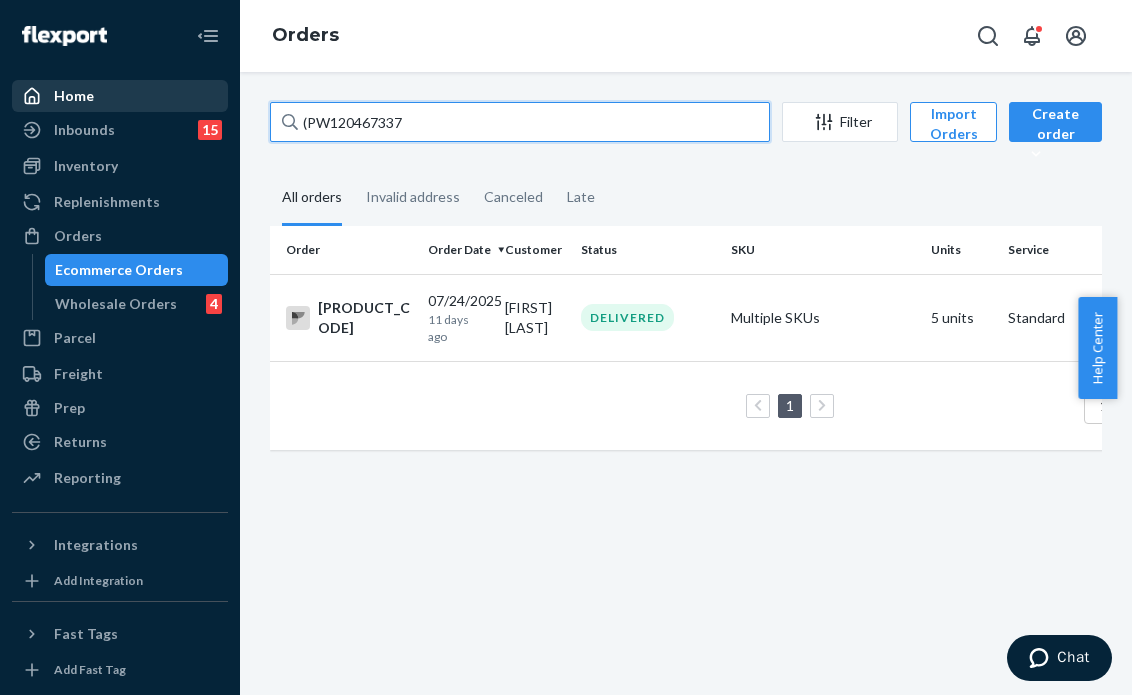 drag, startPoint x: 444, startPoint y: 127, endPoint x: 203, endPoint y: 96, distance: 242.9856 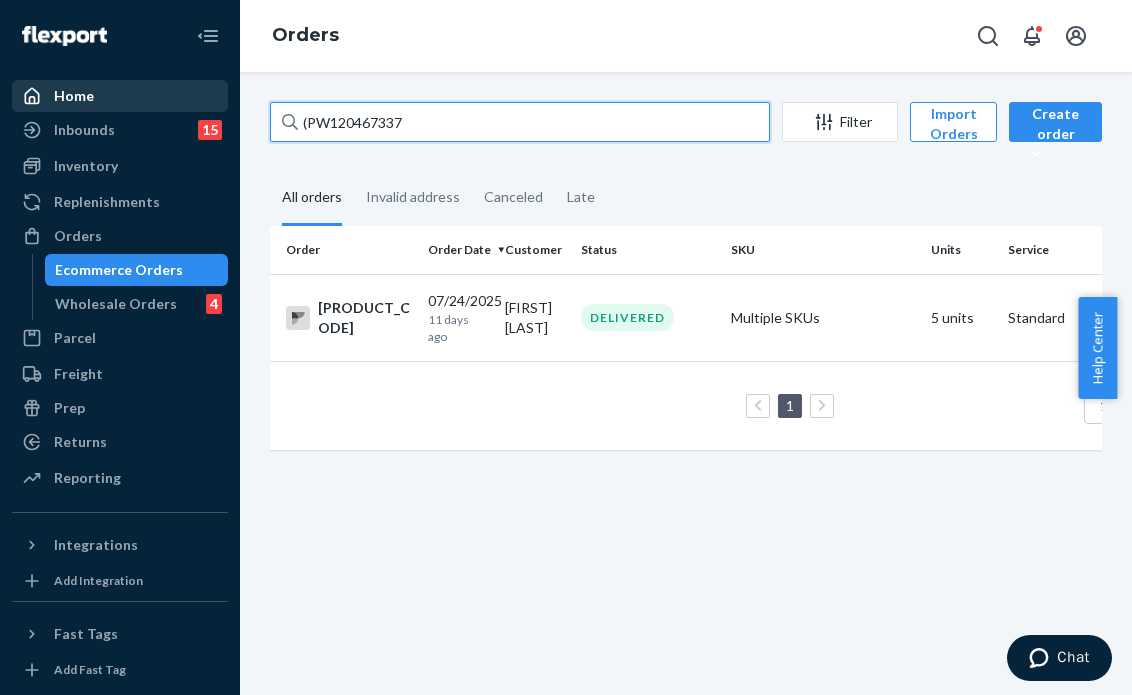 click on "Home Inbounds 15 Shipping Plans Problems 15 Inventory Products Branded Packaging Replenishments Orders Ecommerce Orders Wholesale Orders 4 Parcel Parcel orders Integrations Freight Prep Returns All Returns Settings Packages Reporting Reports Analytics Integrations Add Integration Fast Tags Add Fast Tag Settings Talk to Support Help Center Give Feedback Orders (PW120467337 Filter Import Orders Create order Ecommerce order Removal order All orders Invalid address Canceled Late Order Order Date Customer Status SKU Units Service Fee PW120467337 07/24/2025 11 days ago [FIRST] [LAST] DELIVERED Multiple SKUs 5 units Standard $10.78 1 100 results per page" at bounding box center [566, 347] 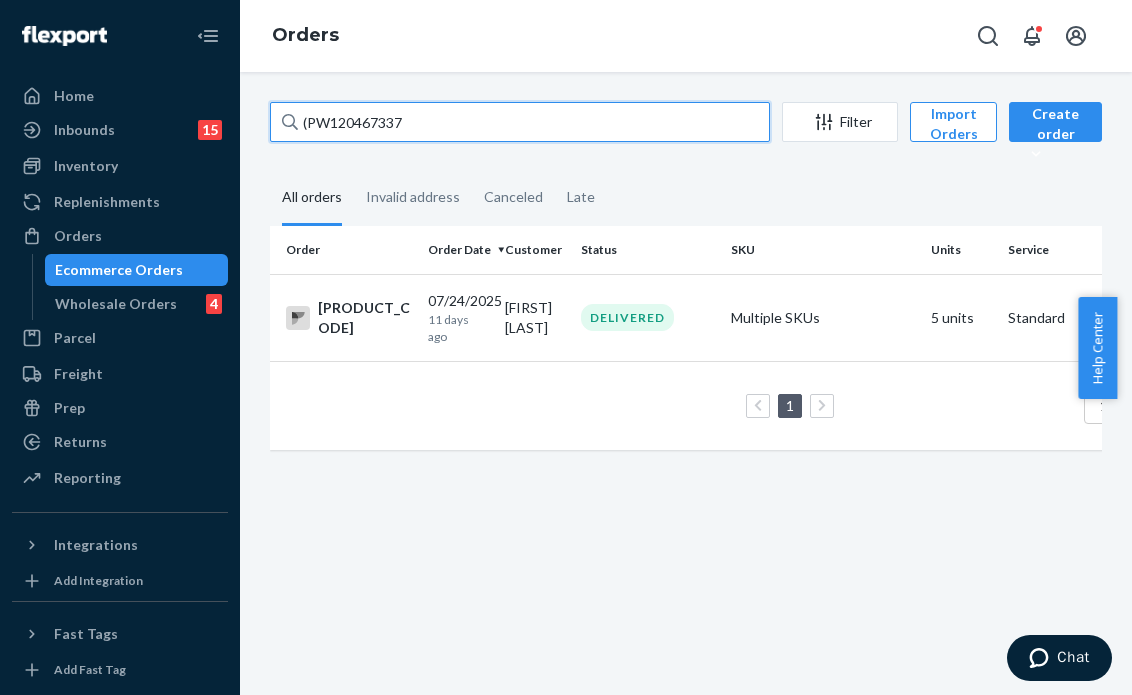 paste on "PW120476415" 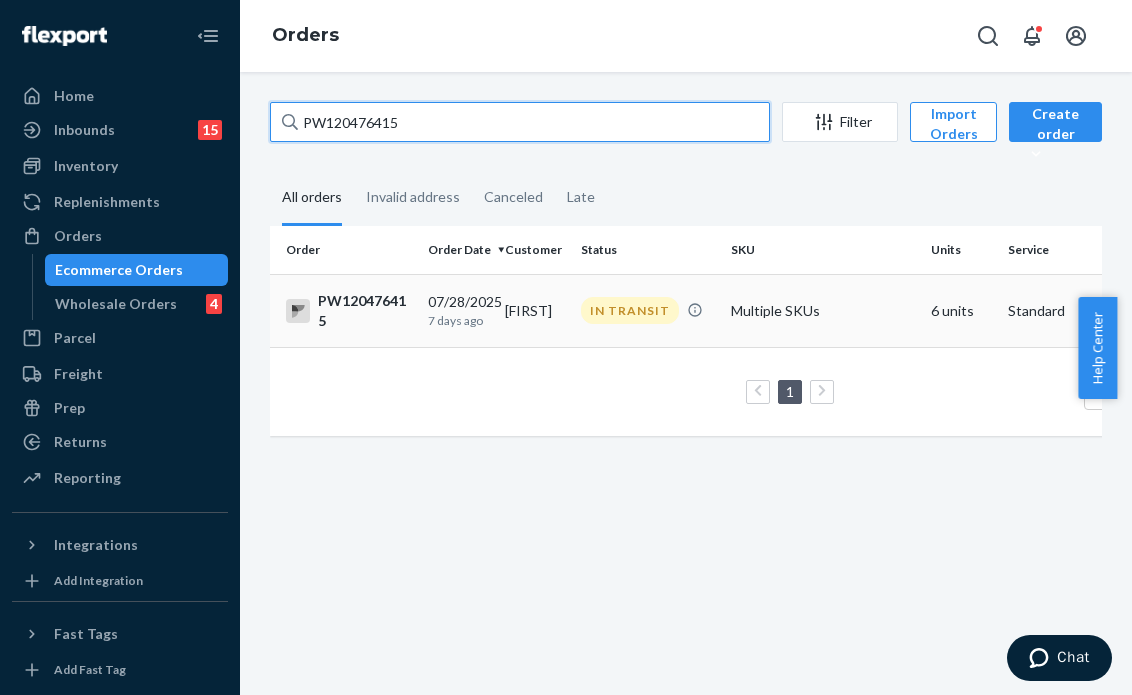 type on "PW120476415" 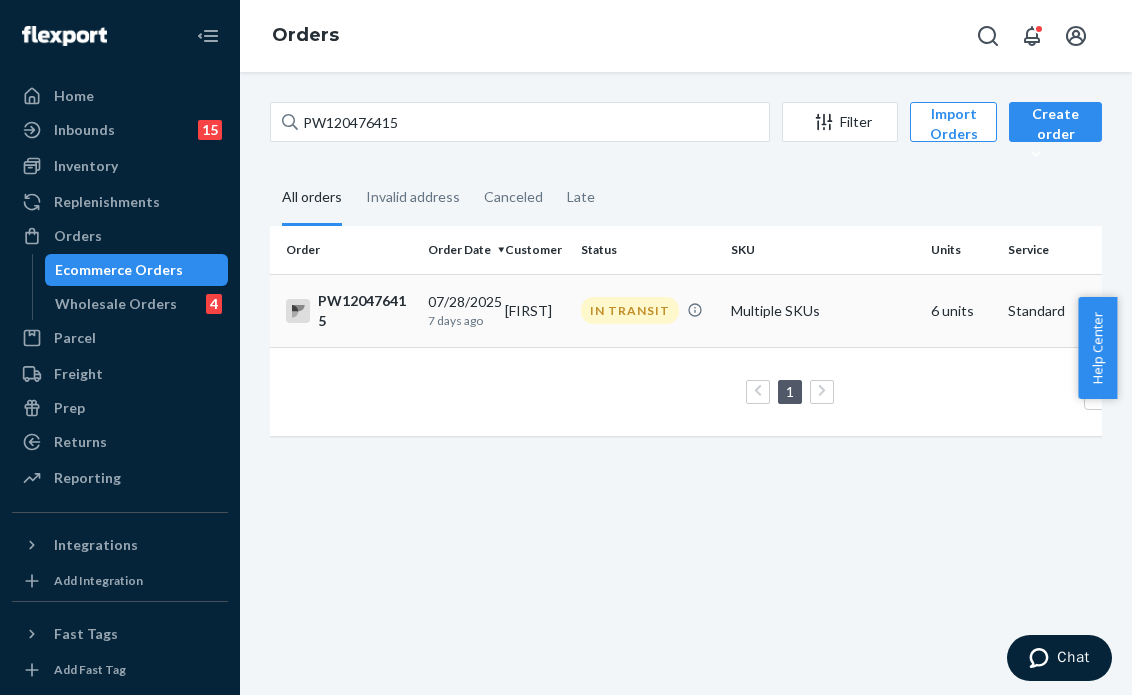click on "IN TRANSIT" at bounding box center (648, 310) 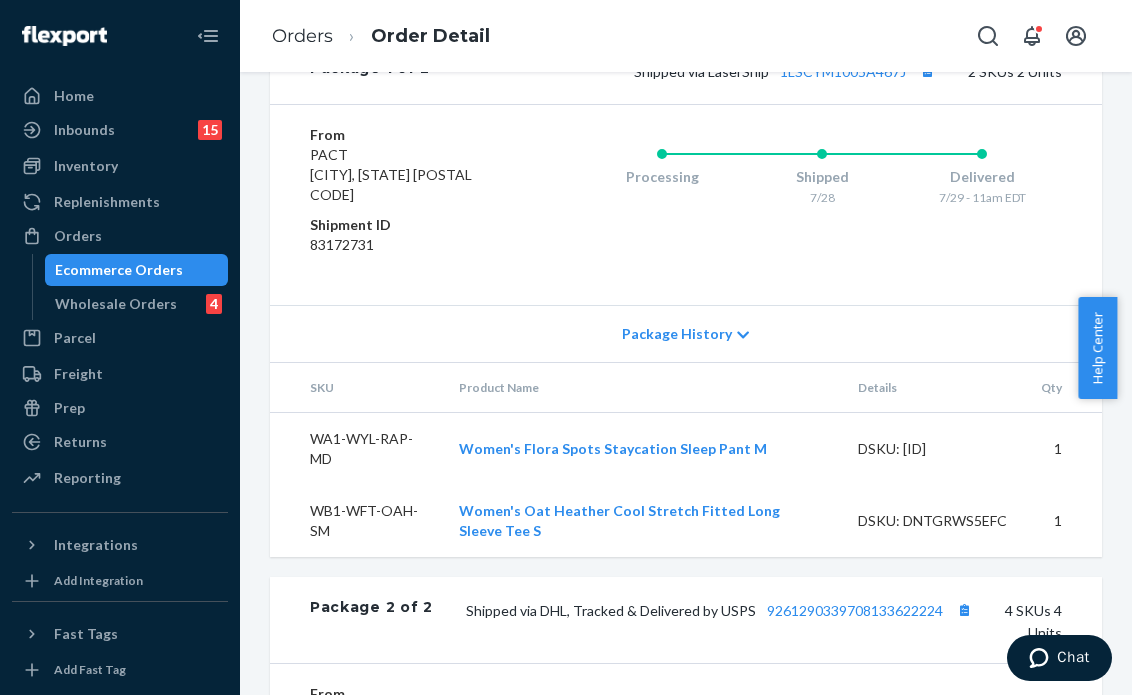 scroll, scrollTop: 1600, scrollLeft: 0, axis: vertical 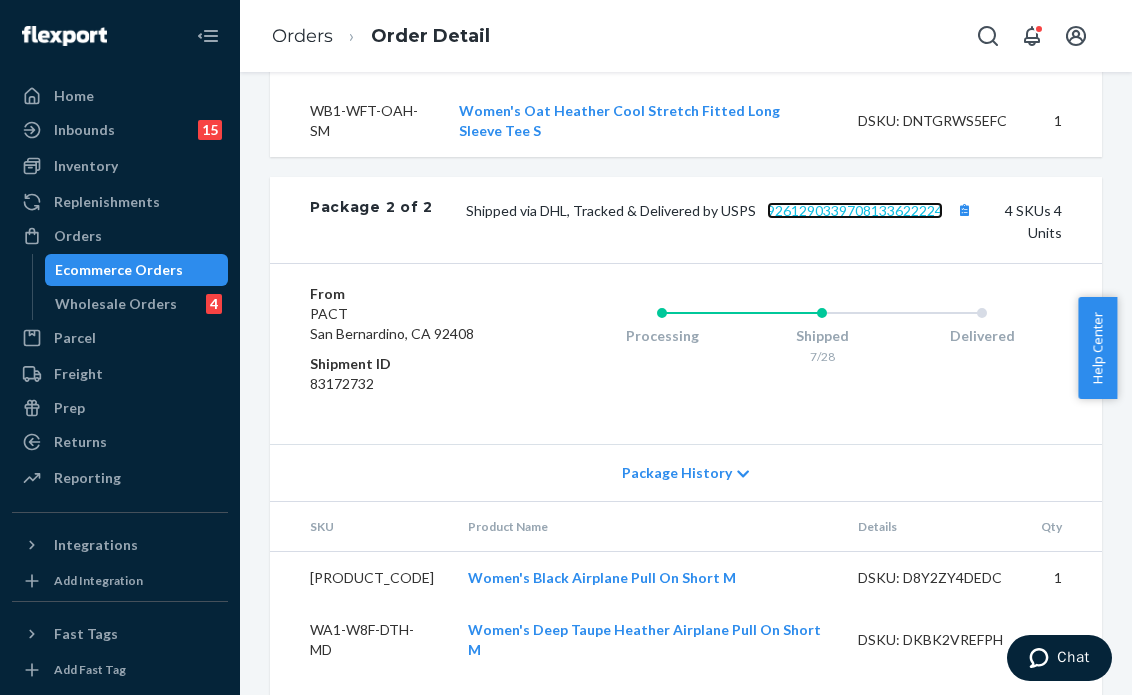 click on "9261290339708133622224" at bounding box center (855, 210) 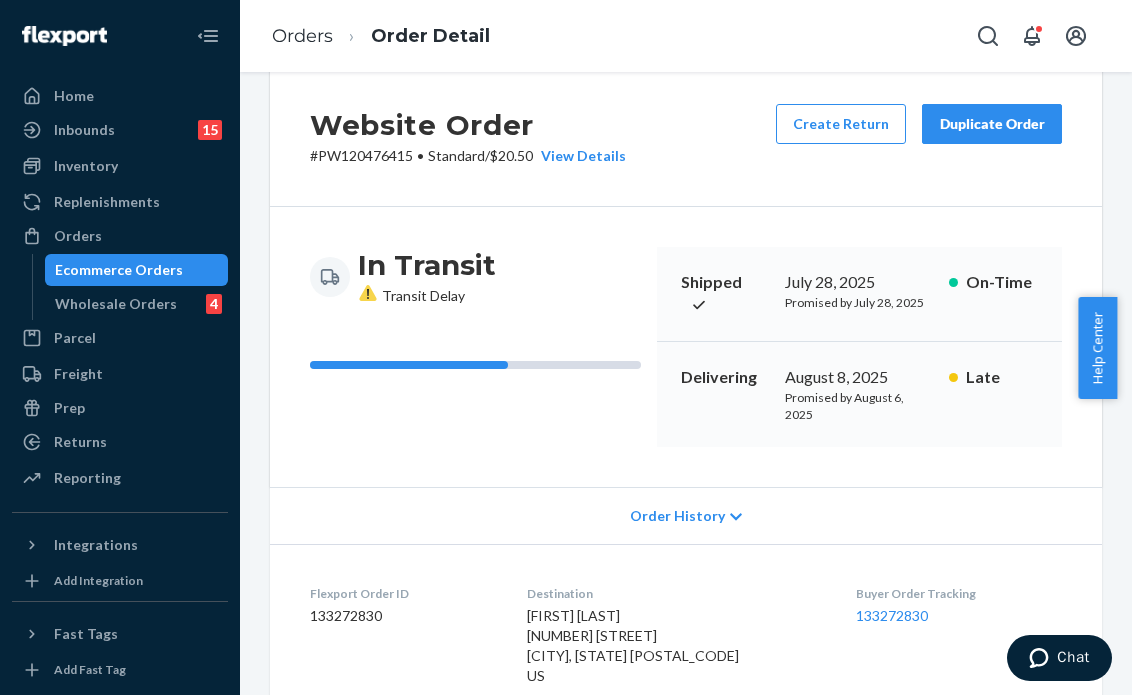 scroll, scrollTop: 0, scrollLeft: 0, axis: both 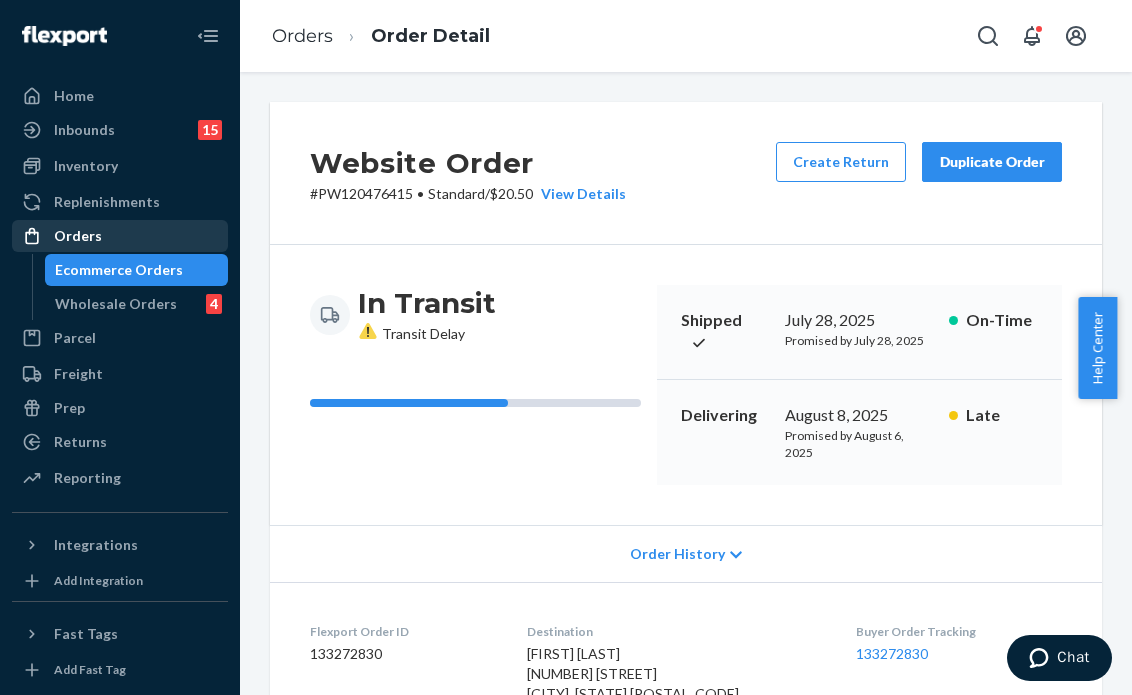 click on "Orders" at bounding box center [120, 236] 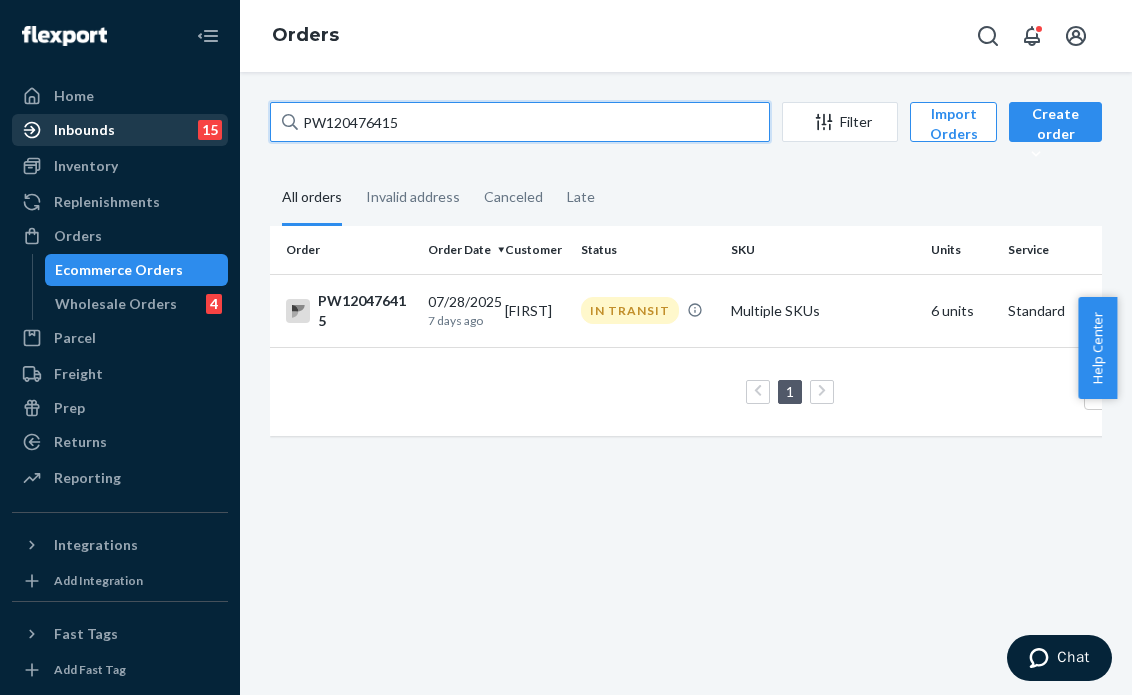 drag, startPoint x: 428, startPoint y: 127, endPoint x: 140, endPoint y: 124, distance: 288.01562 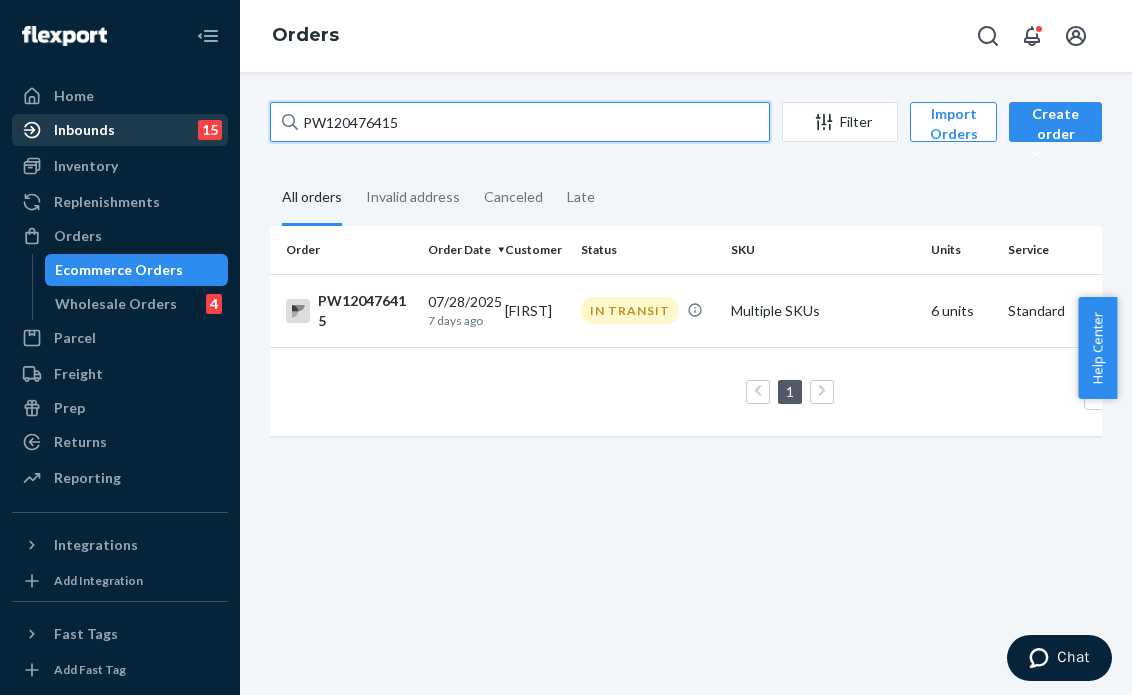 click on "Home Inbounds 15 Shipping Plans Problems 15 Inventory Products Branded Packaging Replenishments Orders Ecommerce Orders Wholesale Orders 4 Parcel Parcel orders Integrations Freight Prep Returns All Returns Settings Packages Reporting Reports Analytics Integrations Add Integration Fast Tags Add Fast Tag Settings Talk to Support Help Center Give Feedback Orders PW120476415 Filter Import Orders Create order Ecommerce order Removal order All orders Invalid address Canceled Late Order Order Date Customer Status SKU Units Service Fee PW120476415 07/28/2025 7 days ago [CUSTOMER_NAME] IN TRANSIT Multiple SKUs 6 units Standard $20.50 1 100 results per page" at bounding box center [566, 347] 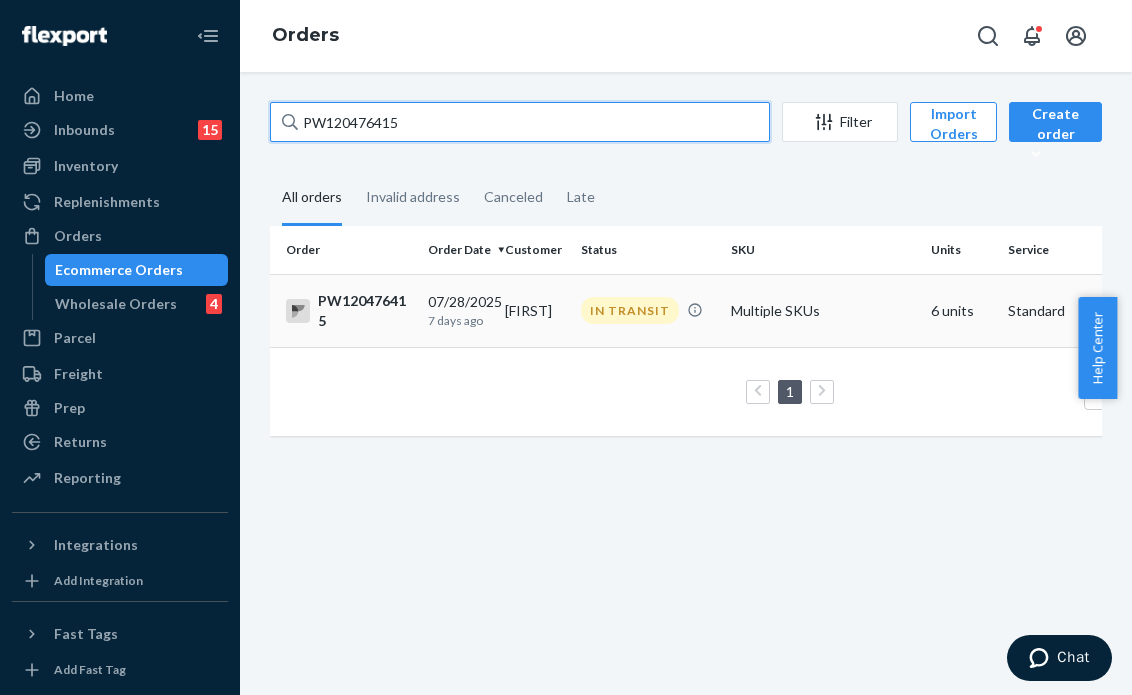 paste on "59647" 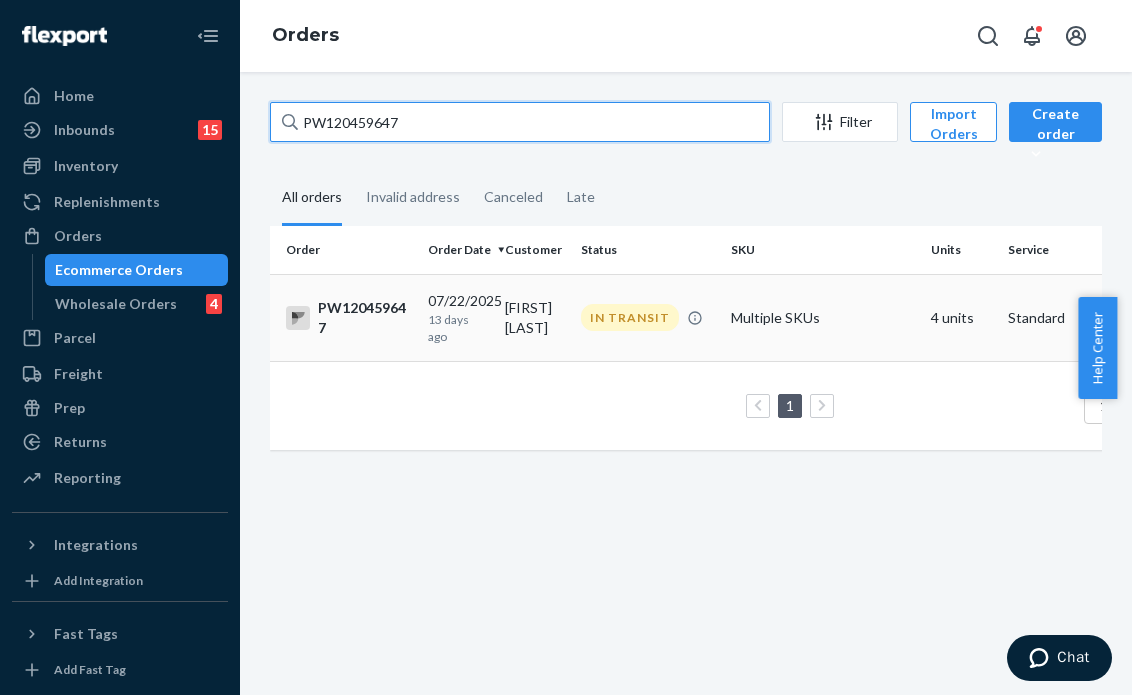 type on "PW120459647" 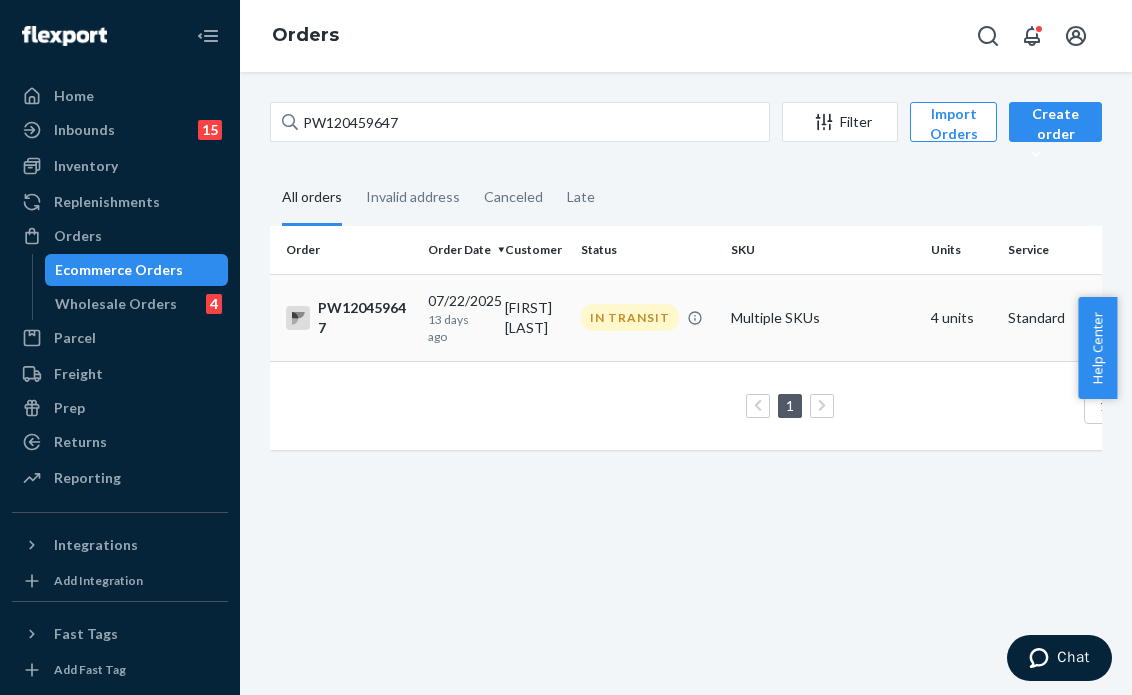 click on "[FIRST] [LAST]" at bounding box center [535, 317] 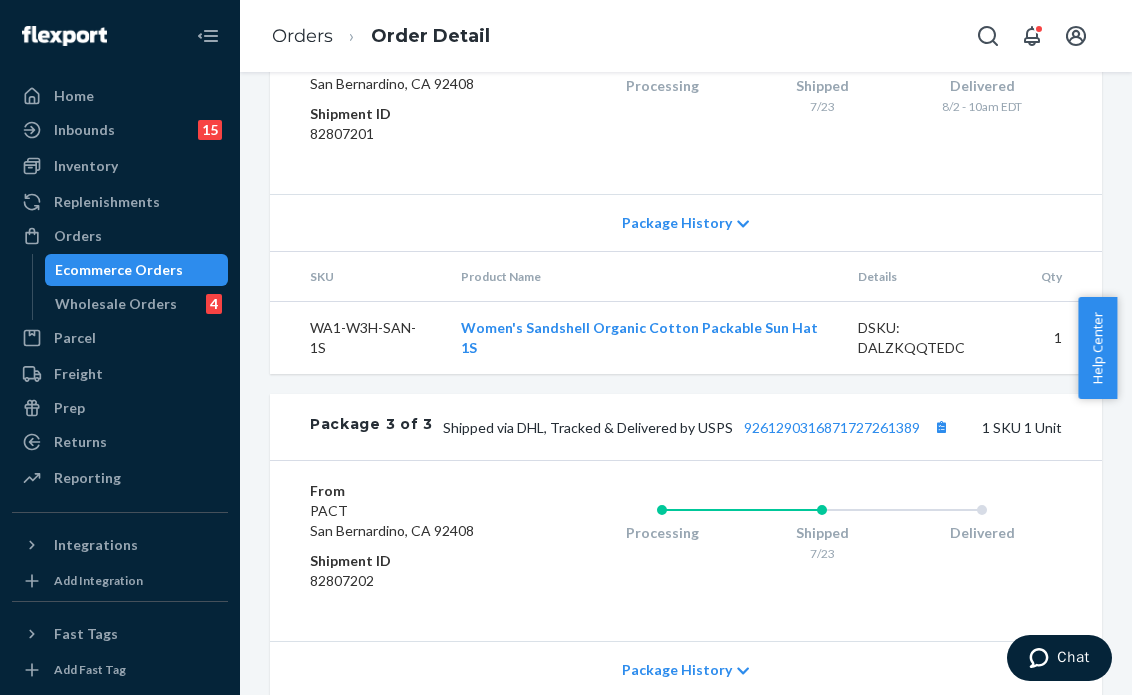scroll, scrollTop: 1573, scrollLeft: 0, axis: vertical 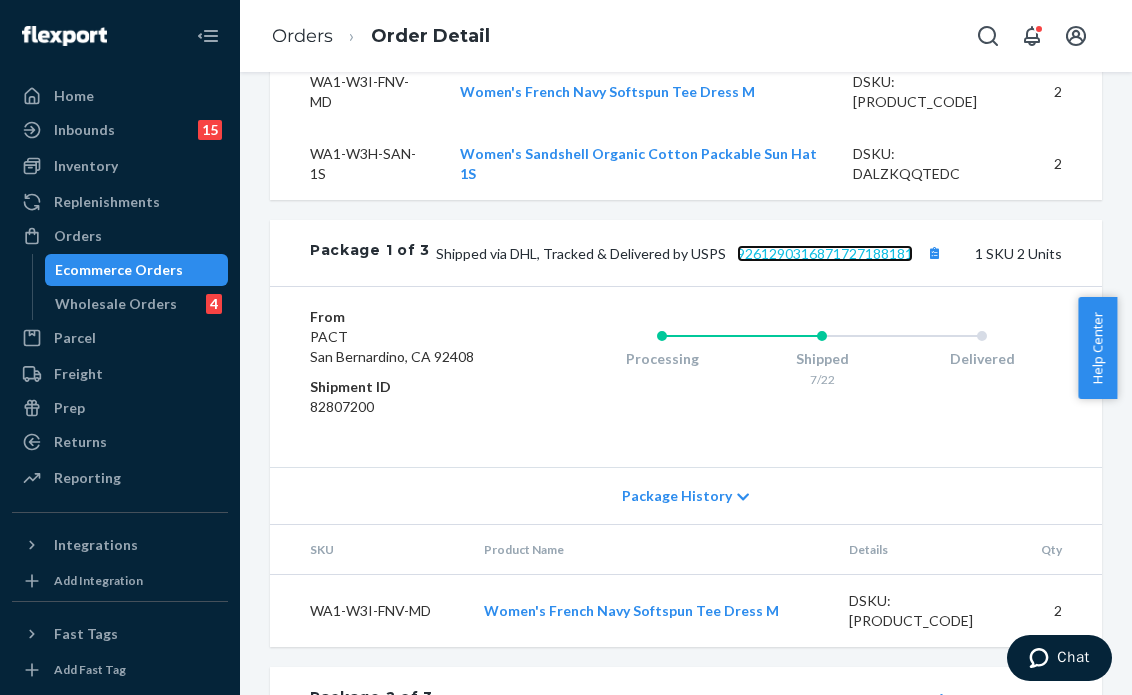 click on "9261290316871727188181" at bounding box center [825, 253] 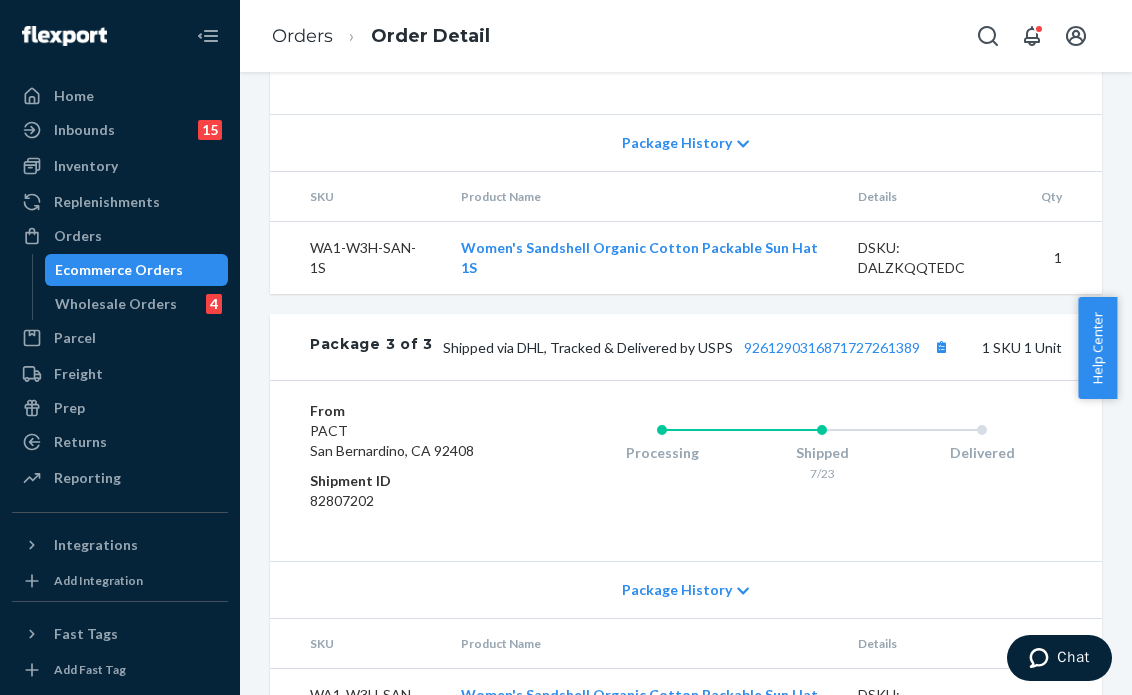 scroll, scrollTop: 1273, scrollLeft: 0, axis: vertical 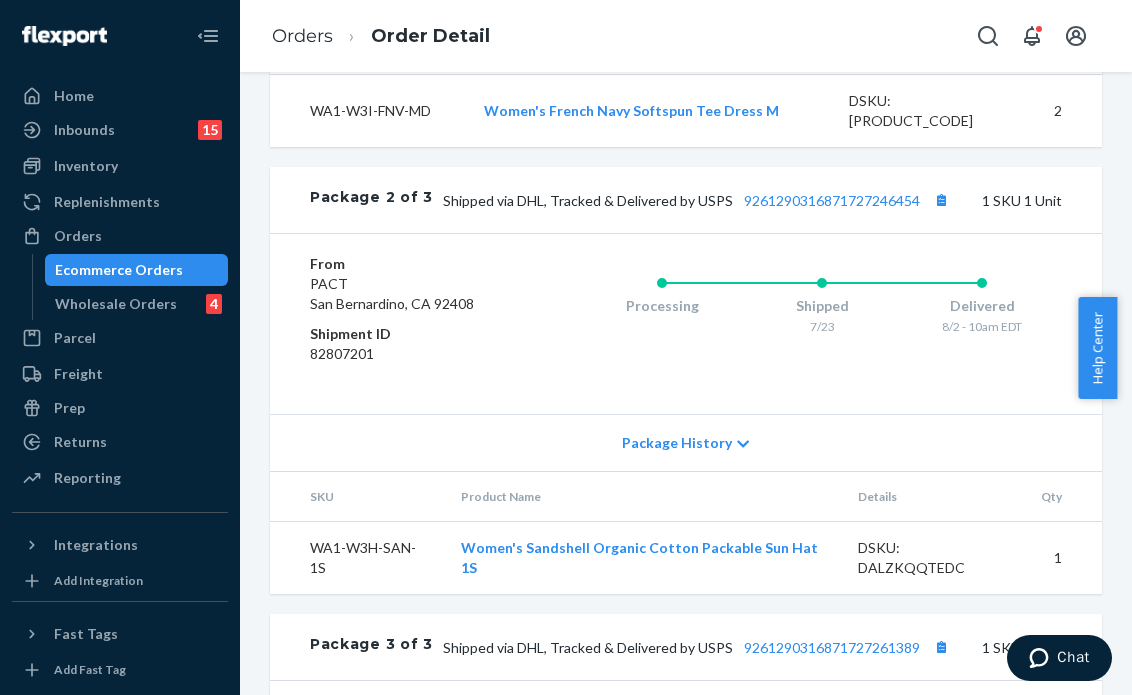 click on "Website Order # PW120459647 • Standard / $35.44 View Details Create Return Duplicate Order In Transit Transit Delay Shipped July 23, 2025 Promised by July 22, 2025 Late Delivering August 1, 2025 Promised by July 31, 2025 Late Order History Flexport Order ID 132900880 Destination [FIRST] [LAST]
[NUMBER] [STREET]
[CITY], [STATE] [POSTAL_CODE]
US Buyer Order Tracking 132900880 SKU Product Name Details Qty WA1-W3I-FNV-MD Women's French Navy Softspun Tee Dress M DSKU: DRY7HZ555PL 2 WA1-W3H-SAN-1S Women's Sandshell Organic Cotton Packable Sun Hat 1S DSKU: DALZKQQTEDC 2 Package 1 of 3 Shipped via DHL, Tracked & Delivered by USPS [TRACKING_NUMBER] 1 SKU 2 Units From PACT
[CITY], [STATE] [POSTAL_CODE] Shipment ID 82807200 Processing Shipped 7/22 Delivered Package History SKU Product Name Details Qty WA1-W3I-FNV-MD Women's French Navy Softspun Tee Dress M DSKU: DRY7HZ555PL 2 Package 2 of 3 Shipped via DHL, Tracked & Delivered by USPS [TRACKING_NUMBER] 1 SKU 1 Unit From Shipment ID 82807201 Shipped" at bounding box center (686, -65) 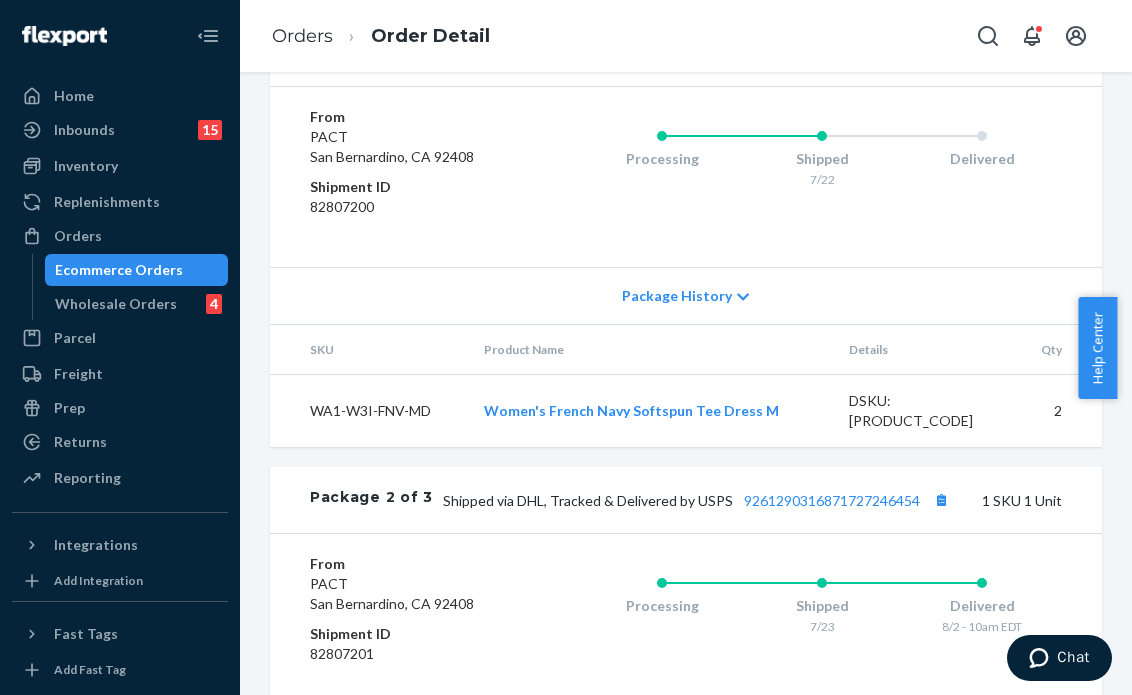 scroll, scrollTop: 873, scrollLeft: 0, axis: vertical 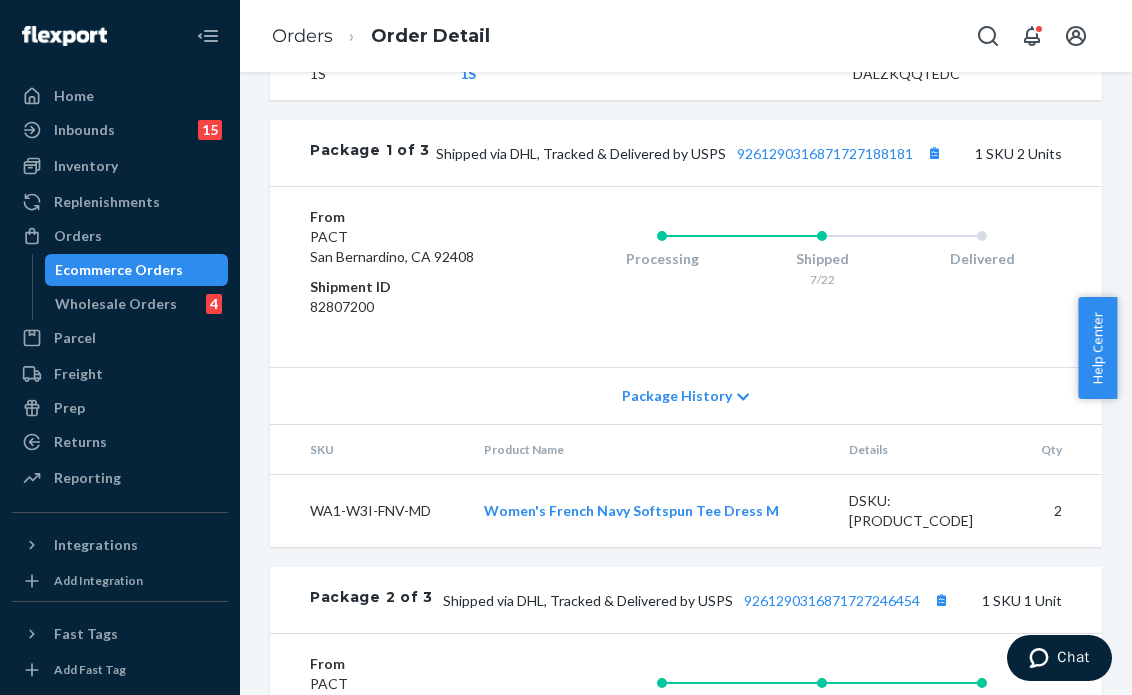 click on "Website Order # PW120459647 • Standard / $35.44 View Details Create Return Duplicate Order In Transit Transit Delay Shipped July 23, 2025 Promised by July 22, 2025 Late Delivering August 1, 2025 Promised by July 31, 2025 Late Order History Flexport Order ID 132900880 Destination [FIRST] [LAST]
[NUMBER] [STREET]
[CITY], [STATE] [POSTAL_CODE]
US Buyer Order Tracking 132900880 SKU Product Name Details Qty WA1-W3I-FNV-MD Women's French Navy Softspun Tee Dress M DSKU: DRY7HZ555PL 2 WA1-W3H-SAN-1S Women's Sandshell Organic Cotton Packable Sun Hat 1S DSKU: DALZKQQTEDC 2 Package 1 of 3 Shipped via DHL, Tracked & Delivered by USPS [TRACKING_NUMBER] 1 SKU 2 Units From PACT
[CITY], [STATE] [POSTAL_CODE] Shipment ID 82807200 Processing Shipped 7/22 Delivered Package History SKU Product Name Details Qty WA1-W3I-FNV-MD Women's French Navy Softspun Tee Dress M DSKU: DRY7HZ555PL 2 Package 2 of 3 Shipped via DHL, Tracked & Delivered by USPS [TRACKING_NUMBER] 1 SKU 1 Unit From Shipment ID 82807201 Shipped" at bounding box center (686, 335) 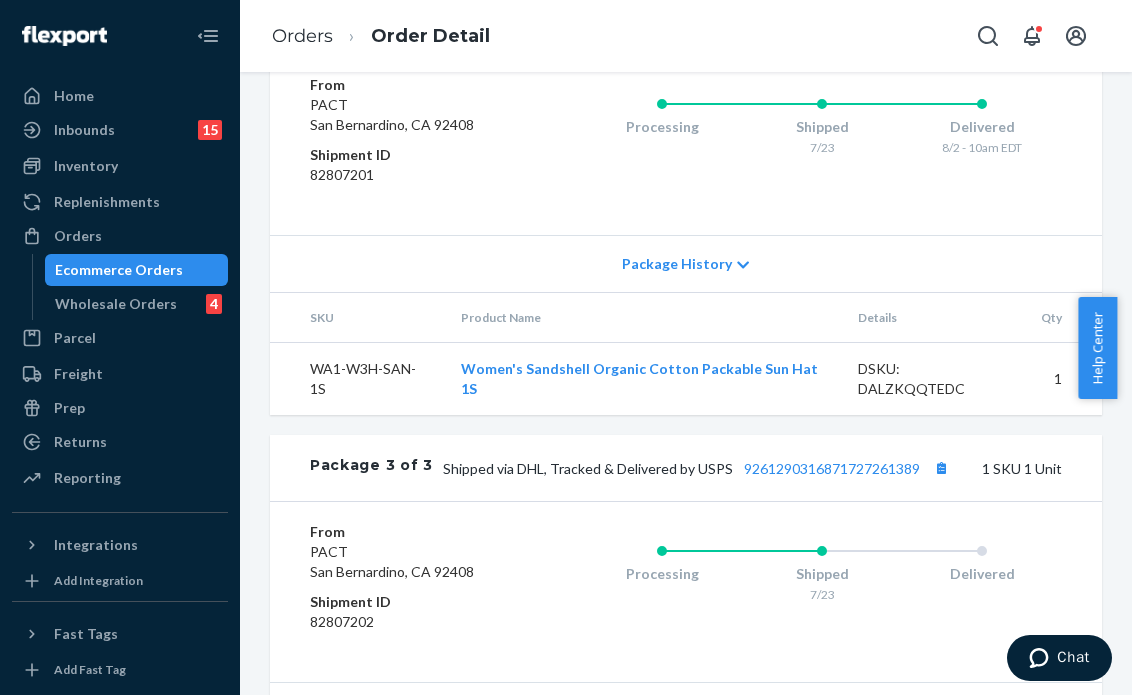 scroll, scrollTop: 1573, scrollLeft: 0, axis: vertical 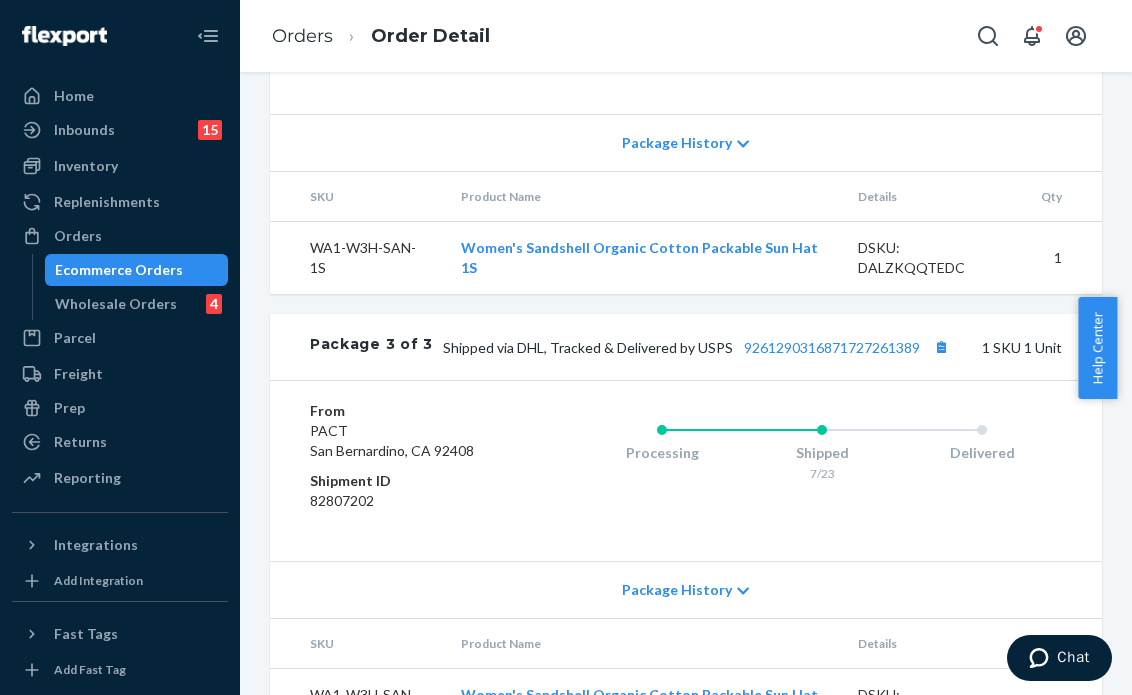click on "Package 3 of 3 Shipped via DHL, Tracked & Delivered by USPS [TRACKING_NUMBER] 1 SKU 1 Unit" at bounding box center [686, 347] 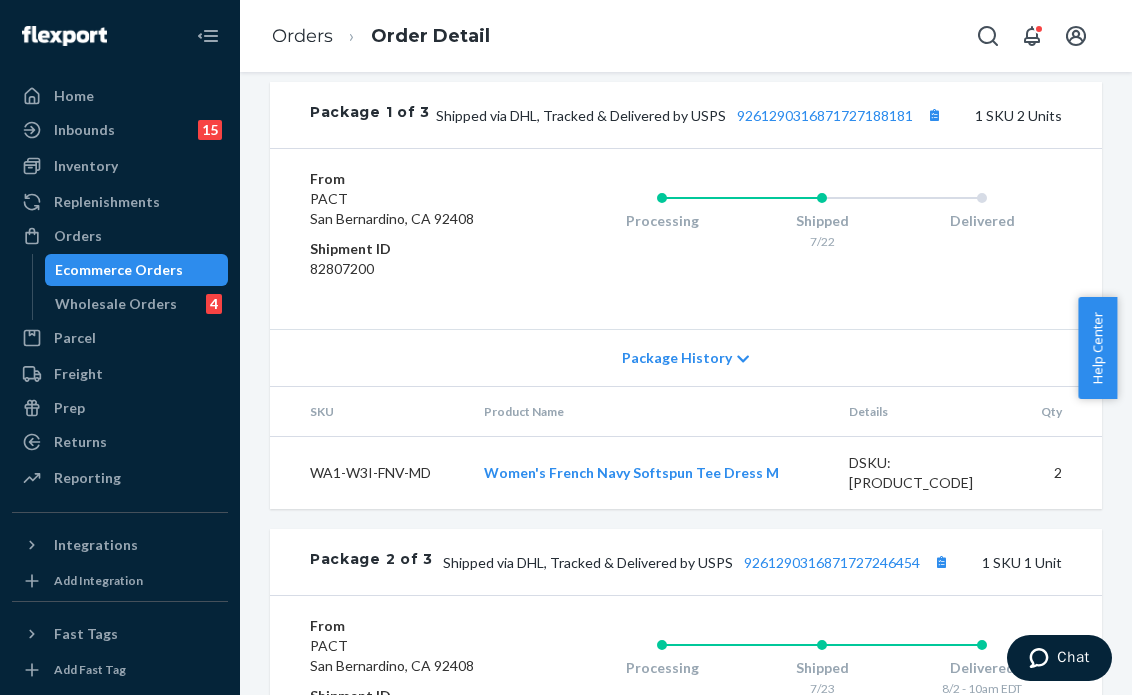 scroll, scrollTop: 773, scrollLeft: 0, axis: vertical 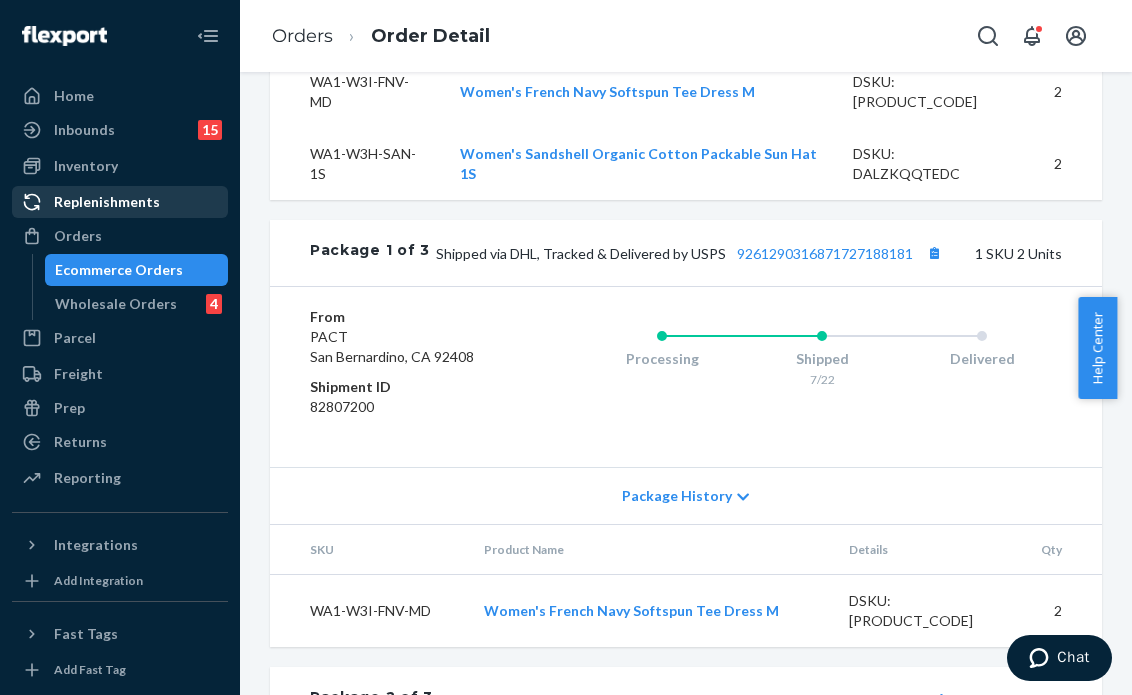 drag, startPoint x: 100, startPoint y: 235, endPoint x: 194, endPoint y: 209, distance: 97.52948 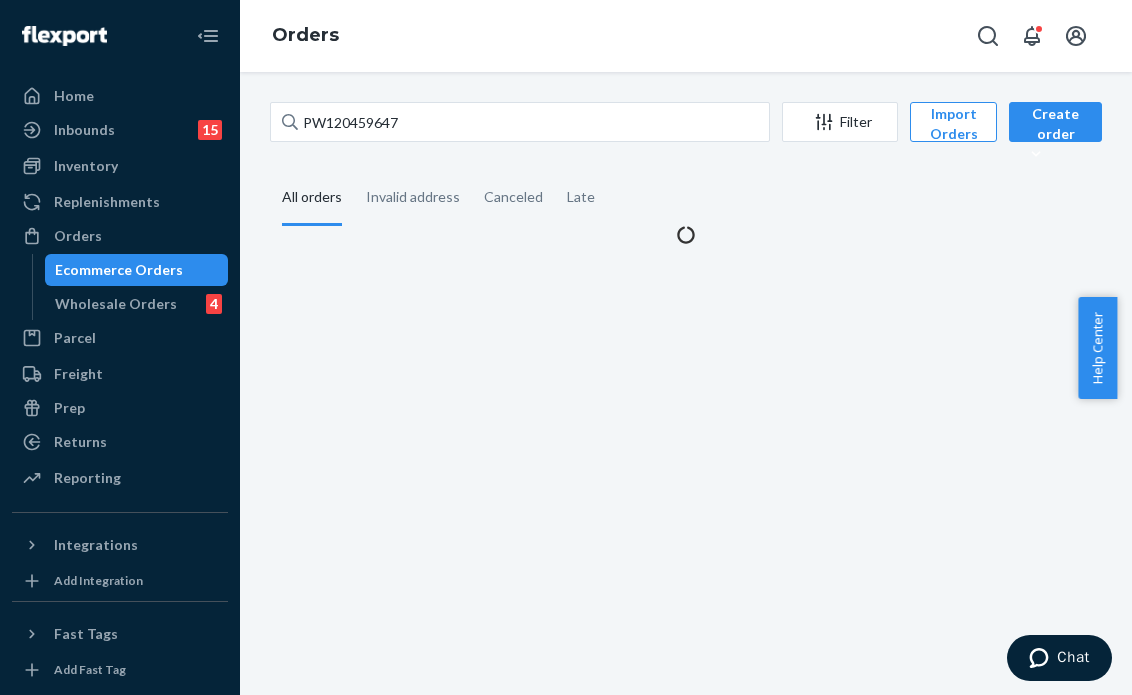 scroll, scrollTop: 0, scrollLeft: 0, axis: both 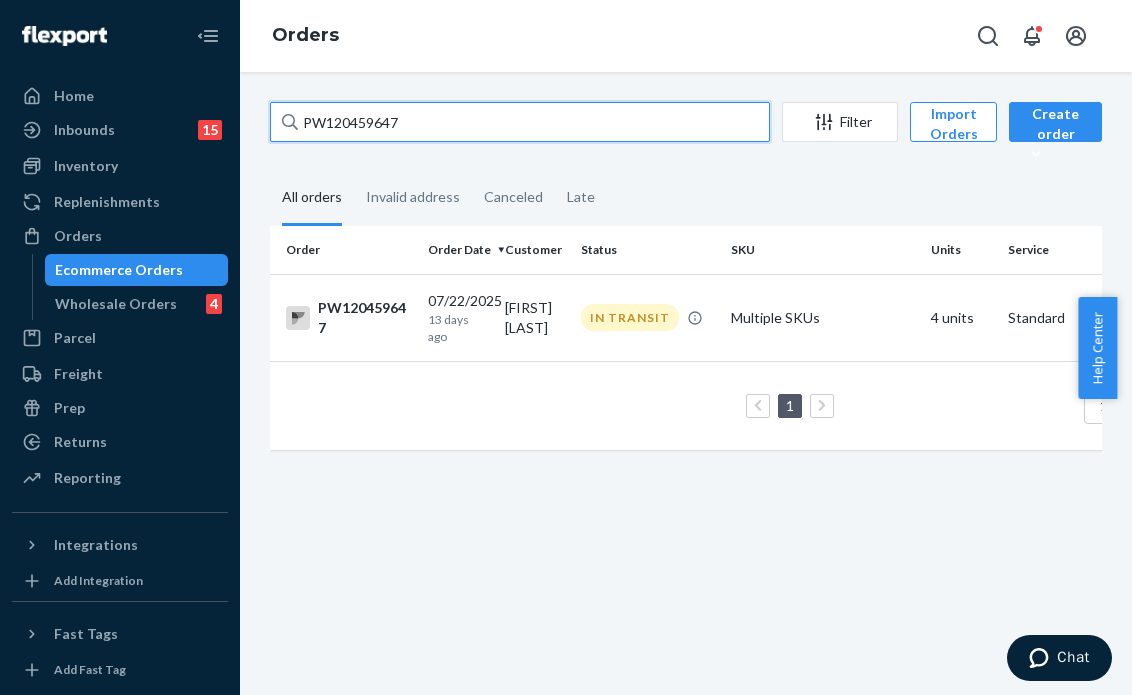 drag, startPoint x: 512, startPoint y: 108, endPoint x: 274, endPoint y: 114, distance: 238.07562 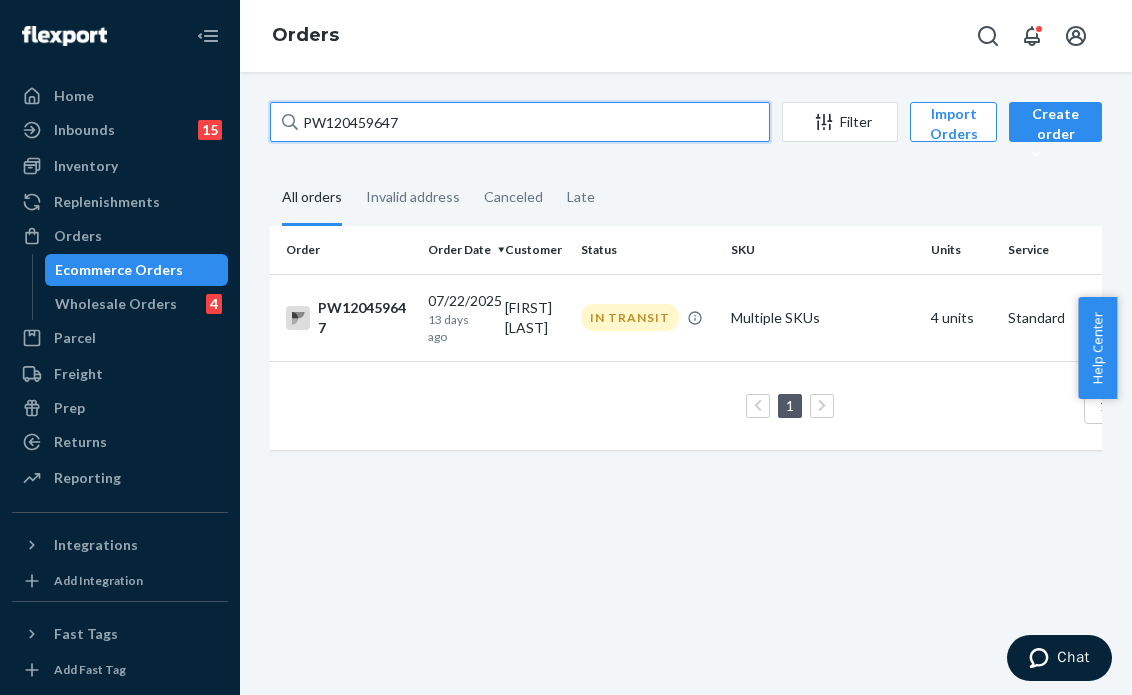 click on "PW120459647" at bounding box center [520, 122] 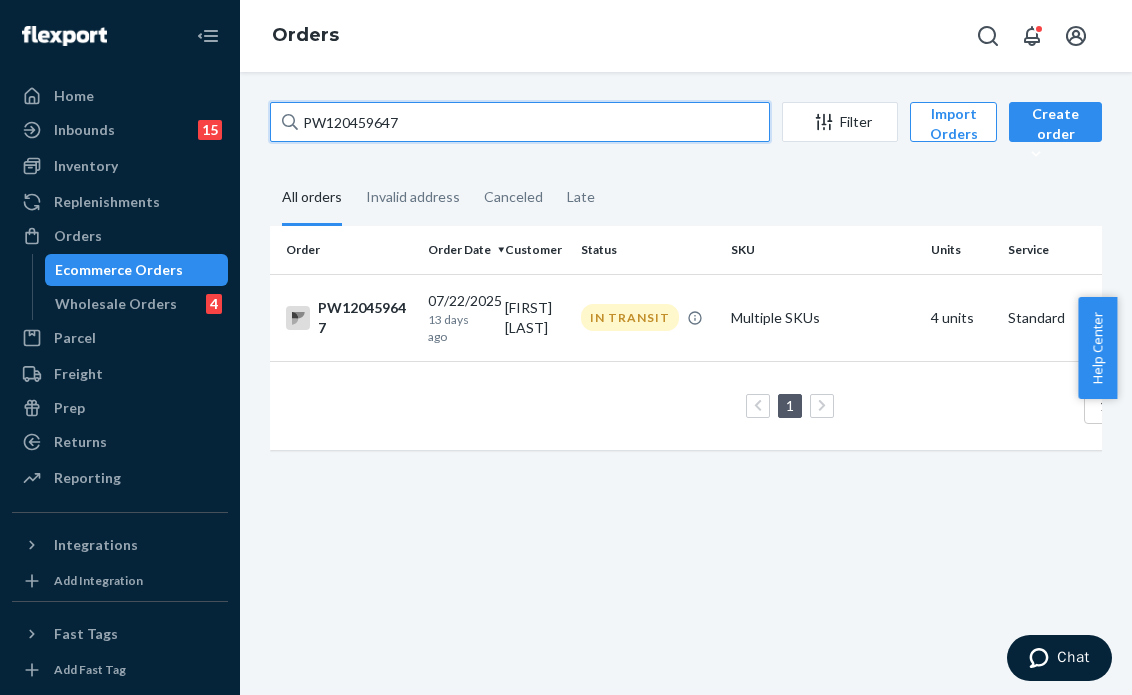 paste on "77624" 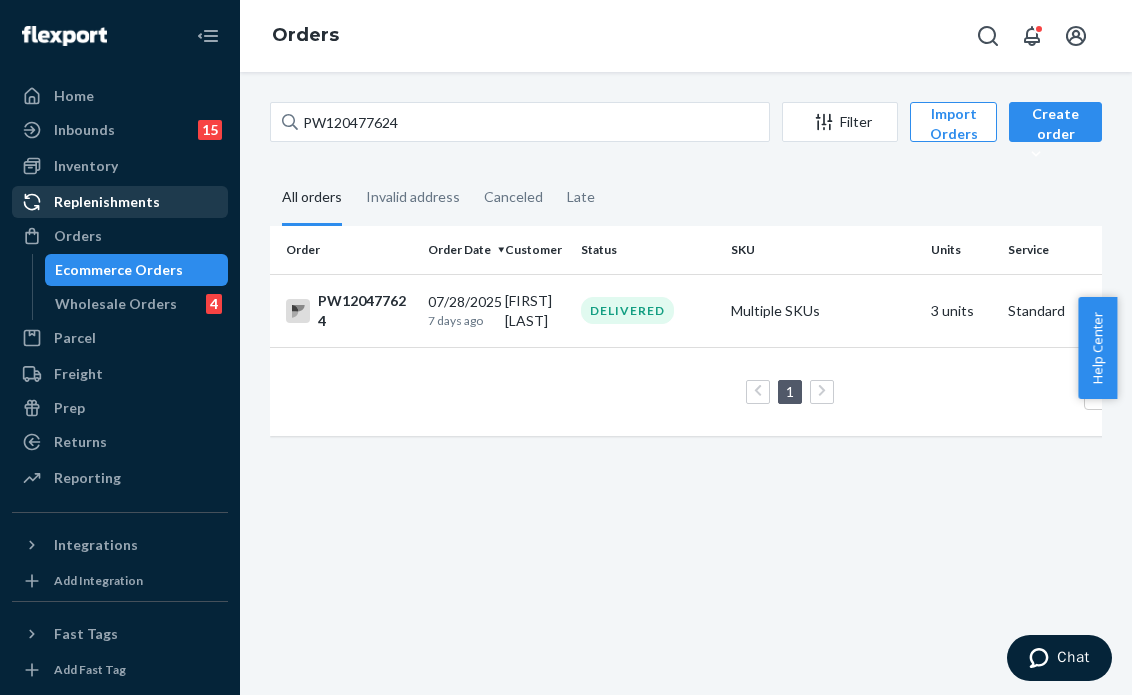 drag, startPoint x: 128, startPoint y: 233, endPoint x: 200, endPoint y: 208, distance: 76.2168 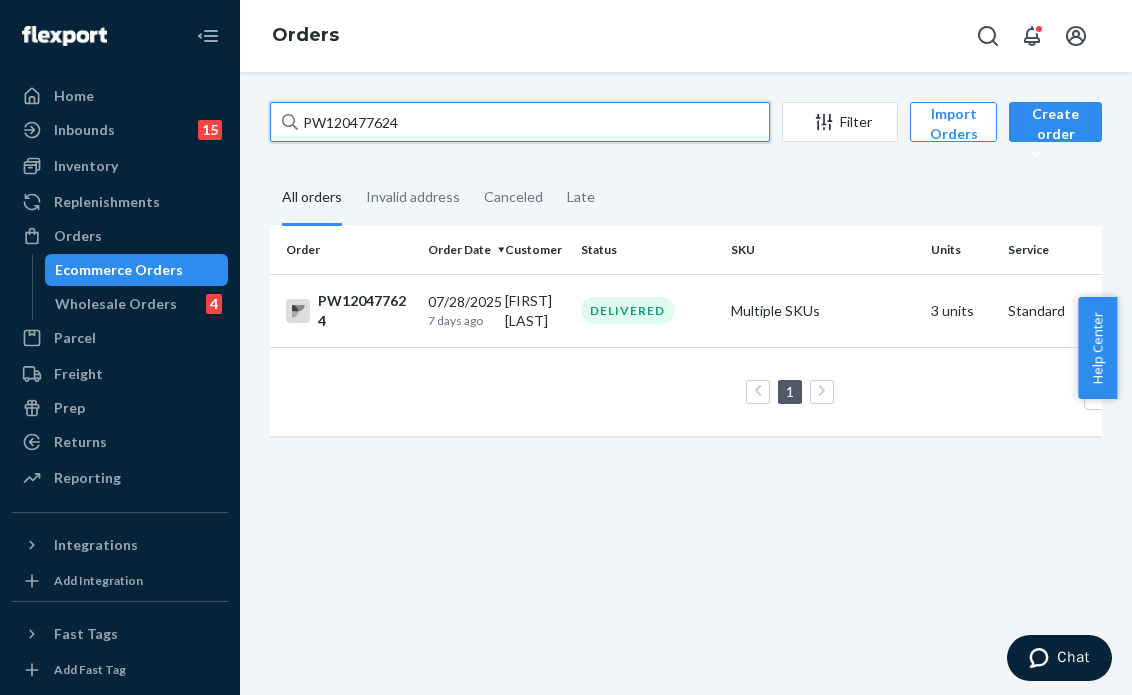 drag, startPoint x: 499, startPoint y: 129, endPoint x: 0, endPoint y: 131, distance: 499.004 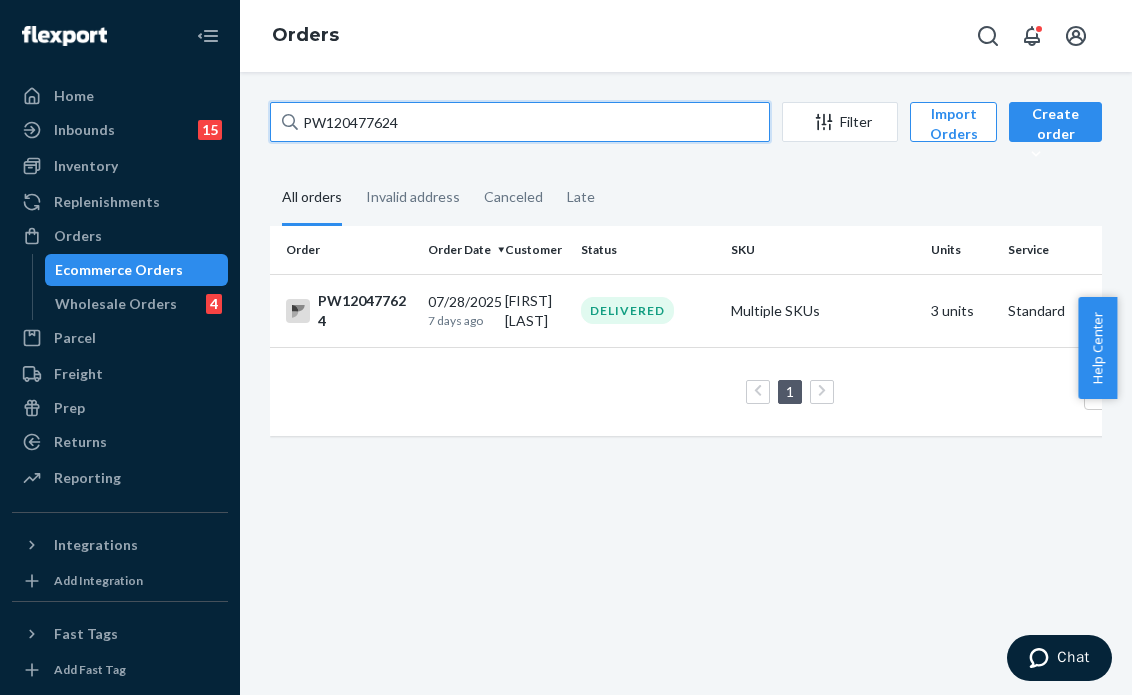 click on "Home Inbounds 15 Shipping Plans Problems 15 Inventory Products Branded Packaging Replenishments Orders Ecommerce Orders Wholesale Orders 4 Parcel Parcel orders Integrations Freight Prep Returns All Returns Settings Packages Reporting Reports Analytics Integrations Add Integration Fast Tags Add Fast Tag Settings Talk to Support Help Center Give Feedback Orders PW120477624 Filter Import Orders Create order Ecommerce order Removal order All orders Invalid address Canceled Late Order Order Date Customer Status SKU Units Service Fee PW120477624 07/28/2025 7 days ago Kelli Seo DELIVERED Multiple SKUs 3 units Standard $8.88 1 100 results per page" at bounding box center (566, 347) 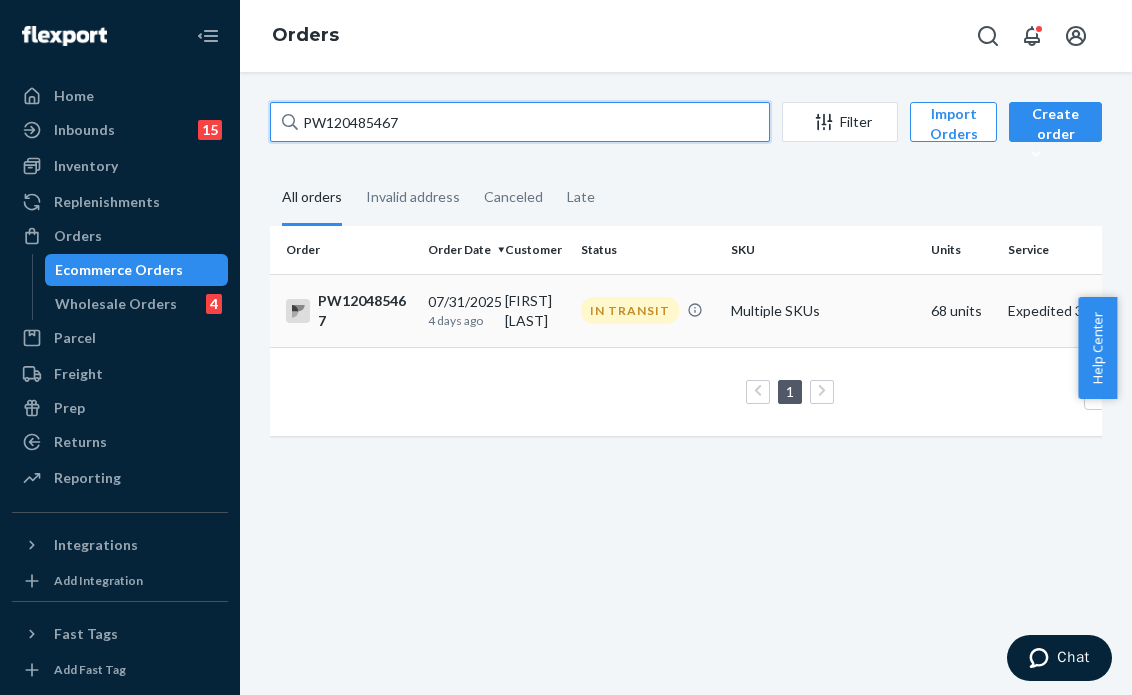 type on "PW120485467" 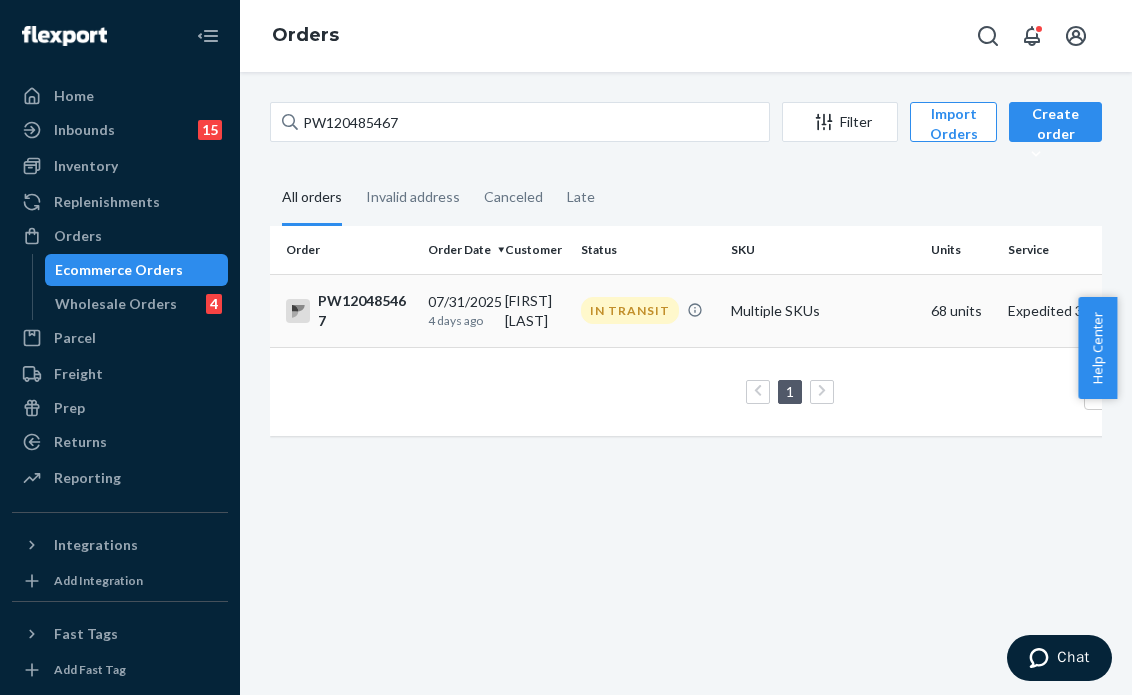 click on "IN TRANSIT" at bounding box center (648, 310) 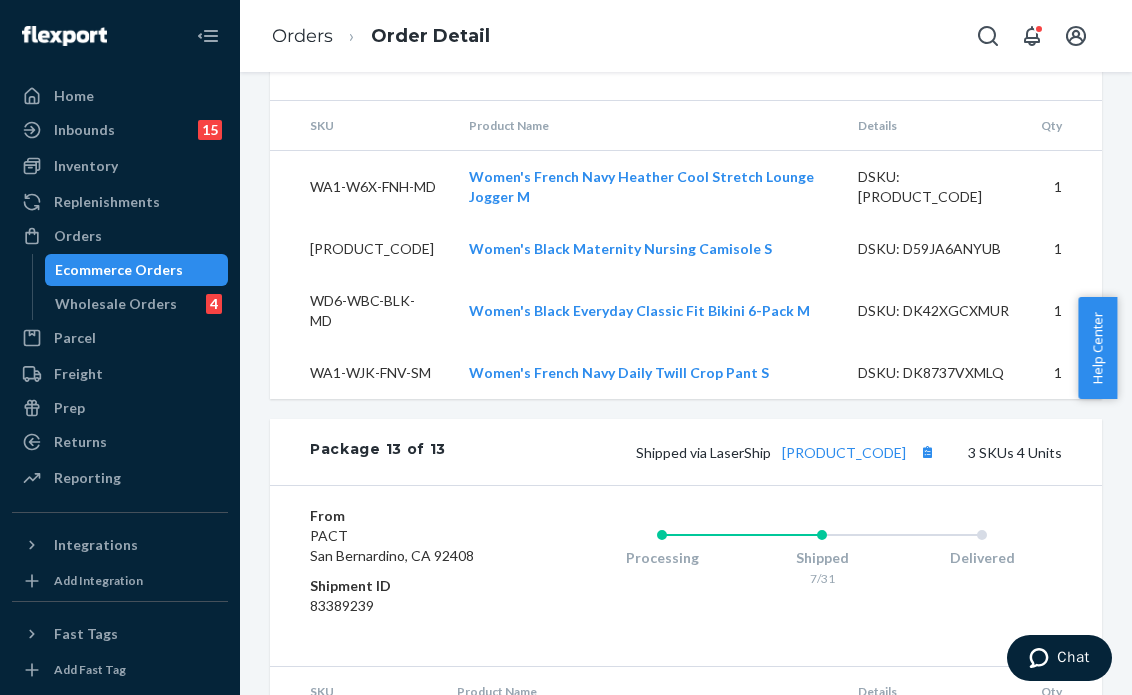 scroll, scrollTop: 9456, scrollLeft: 0, axis: vertical 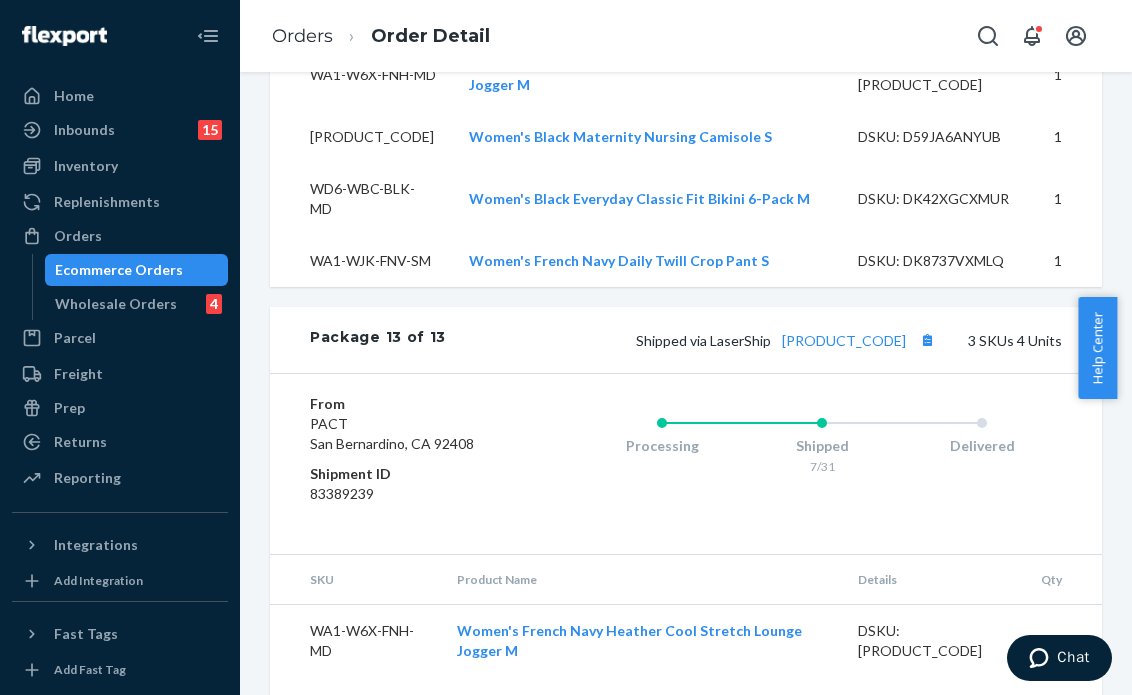 click on "Website Order # PW120485467 • Expedited 3 Day  /  $206.14 View Details Create Return Duplicate Order In Transit Transit Delay Shipped August 1, 2025 Promised by August 1, 2025 On-Time Delivering August 7, 2025 Promised by August 6, 2025 Late Order History Flexport Order ID 133472329 Destination [NAME] [LAST]
[NUMBER] [STREET]
[CITY], [STATE] [ZIP_CODE]
US Buyer Order Tracking 133472329 SKU Product Name Details Qty WA1-YNM-BLK-LA Women's Black Maternity Nursing Camisole L DSKU: DTJHSVK89T4 4 WA1-W7N-OAH-SM Women's Oat Heather Luxe Stretch Jersey Slim Tank S DSKU: DQQJYQ3SRVP 6 WA1-W7N-PLM-MD Women's Plum Luxe Stretch Jersey Slim Tank M DSKU: DQHTAA557RS 3 WA1-W6X-OAH-XL Women's Oat Heather Cool Stretch Lounge Jogger XL DSKU: D68WNUR44FW 2 WA1-YNM-BLK-MD Women's Black Maternity Nursing Camisole M DSKU: D9WGTFAMJER 6 WD6-WBC-CNE-SM Women's Cool Neutrals Everyday Classic Fit Bikini 6-Pack S DSKU: D7ATKJJ2L8U 1 WD6-WBC-BLK-MD Women's Black Everyday Classic Fit Bikini 6-Pack M DSKU: DK42XGCXMUR 1 1 1 4 UPC:" at bounding box center (686, -4267) 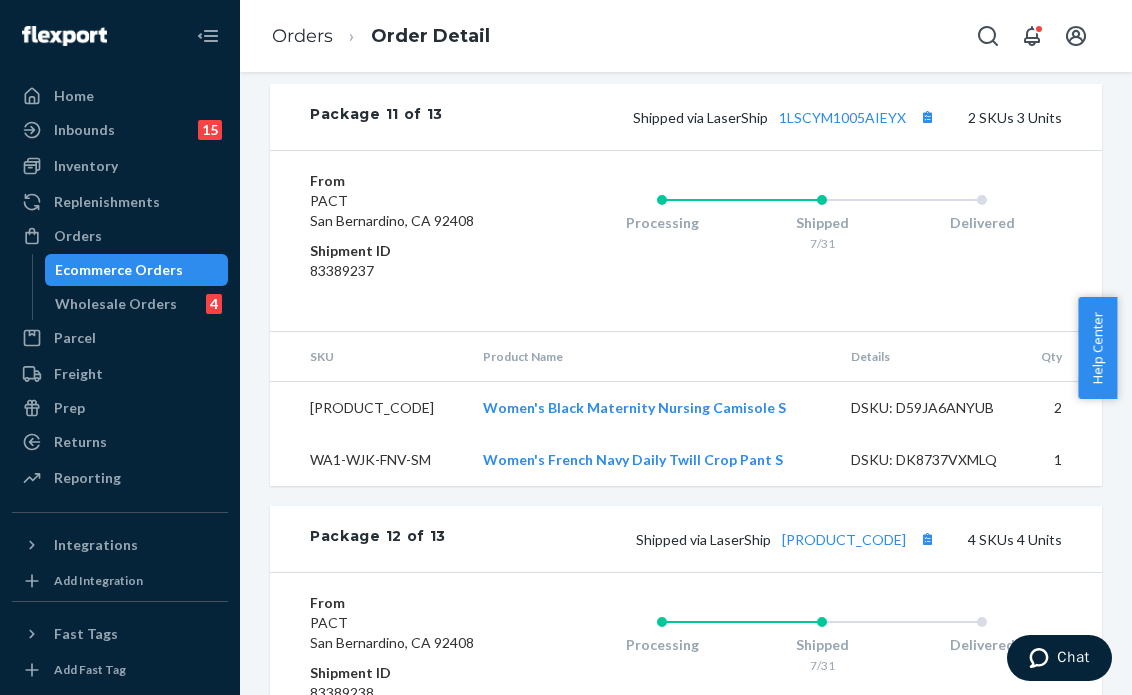 scroll, scrollTop: 8656, scrollLeft: 0, axis: vertical 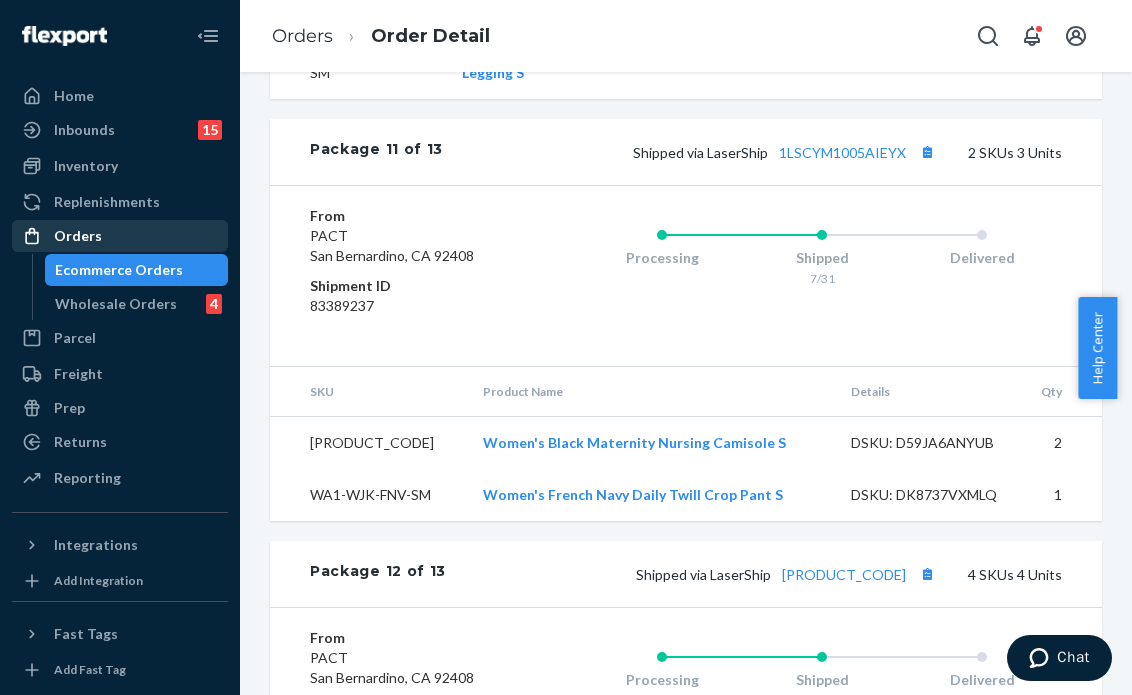 drag, startPoint x: 128, startPoint y: 224, endPoint x: 15, endPoint y: 219, distance: 113.110565 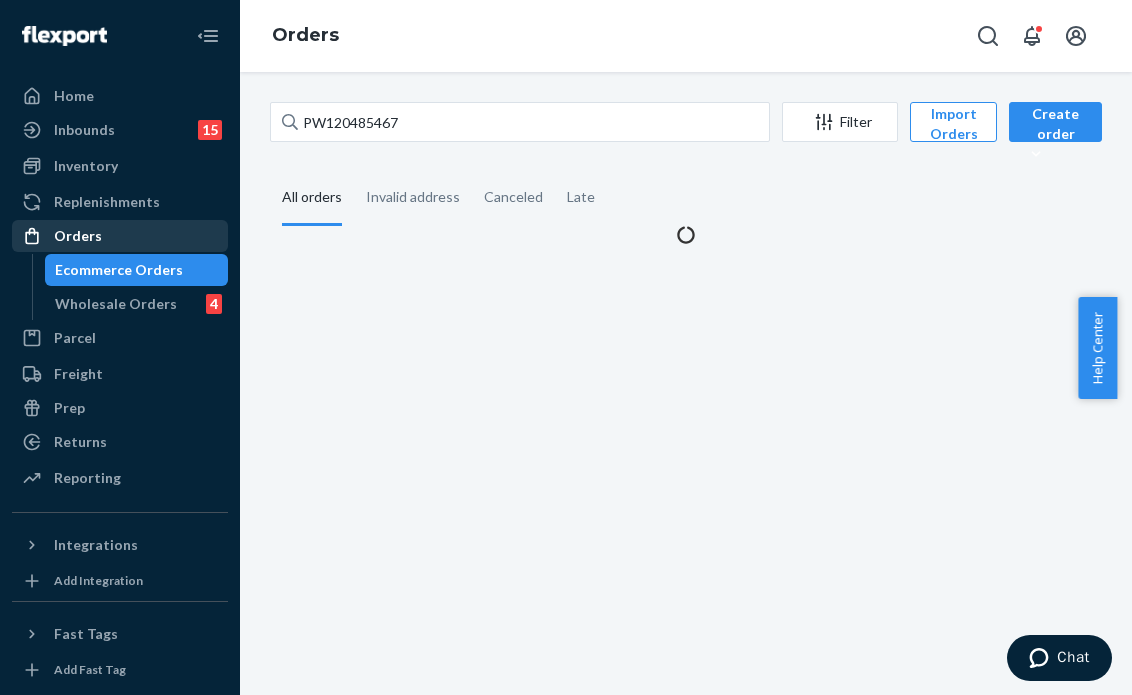 scroll, scrollTop: 0, scrollLeft: 0, axis: both 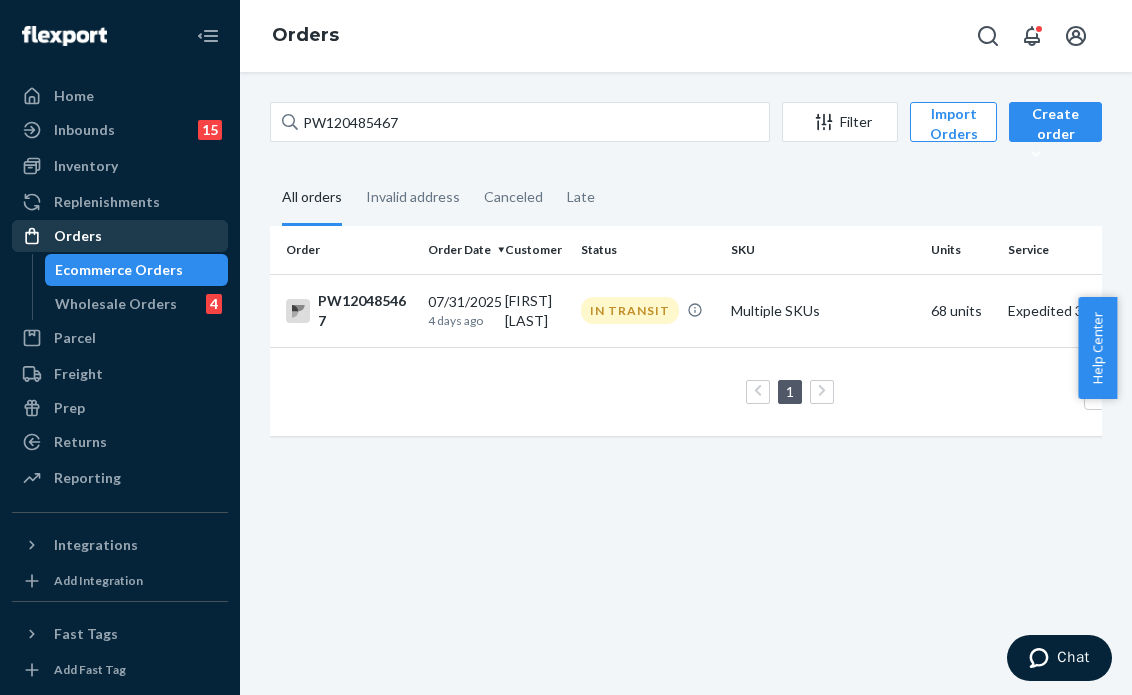 click on "Orders" at bounding box center [120, 236] 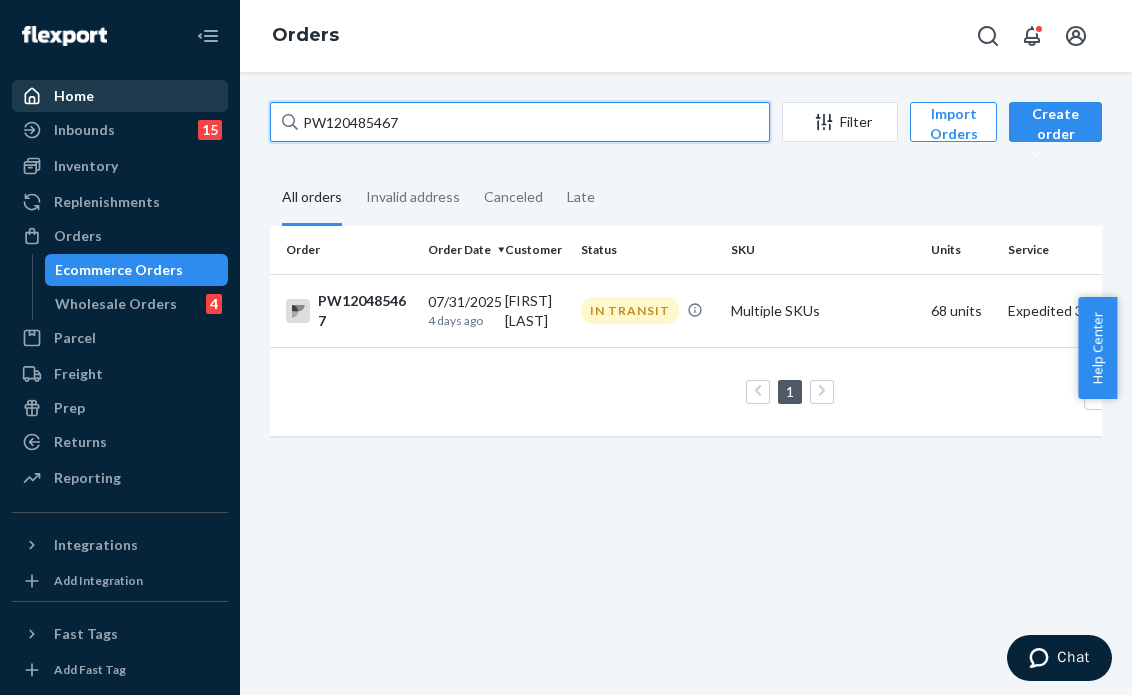 drag, startPoint x: 452, startPoint y: 117, endPoint x: 184, endPoint y: 105, distance: 268.26852 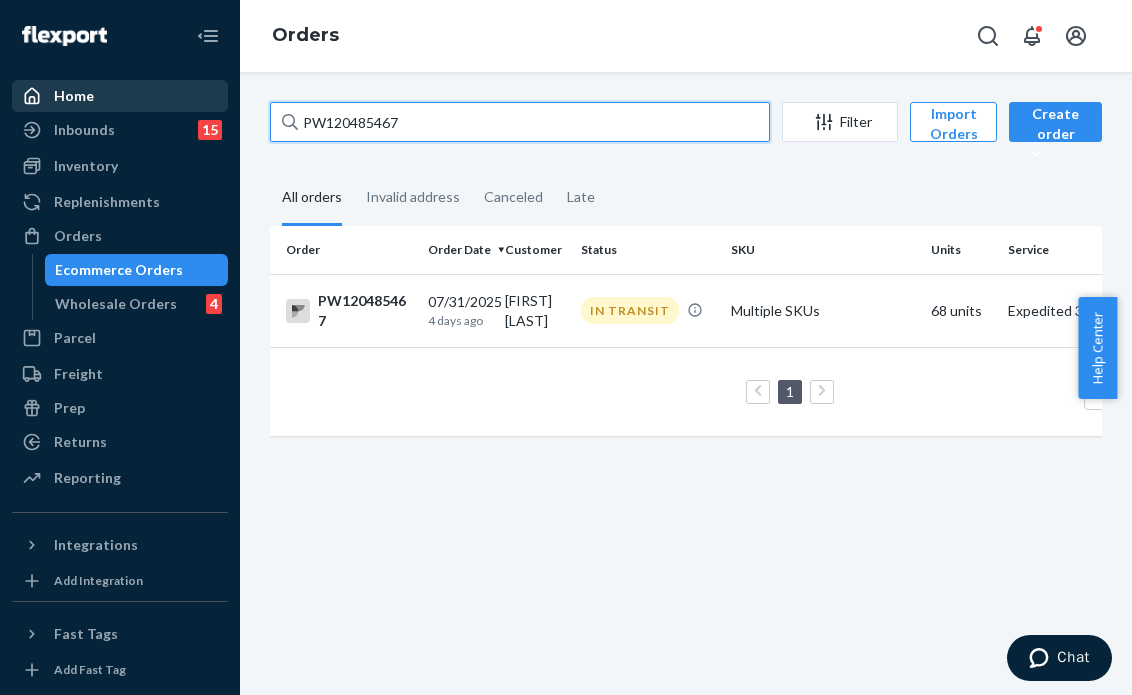 click on "Home Inbounds 15 Shipping Plans Problems 15 Inventory Products Branded Packaging Replenishments Orders Ecommerce Orders Wholesale Orders 4 Parcel Parcel orders Integrations Freight Prep Returns All Returns Settings Packages Reporting Reports Analytics Integrations Add Integration Fast Tags Add Fast Tag Settings Talk to Support Help Center Give Feedback Orders PW120485467 Filter Import Orders Create order Ecommerce order Removal order All orders Invalid address Canceled Late Order Order Date Customer Status SKU Units Service Fee PW120485467 07/31/2025 4 days ago [FIRST] [LAST] IN TRANSIT Multiple SKUs 68 units Expedited 3 Day $206.14 1 100 results per page" at bounding box center [566, 347] 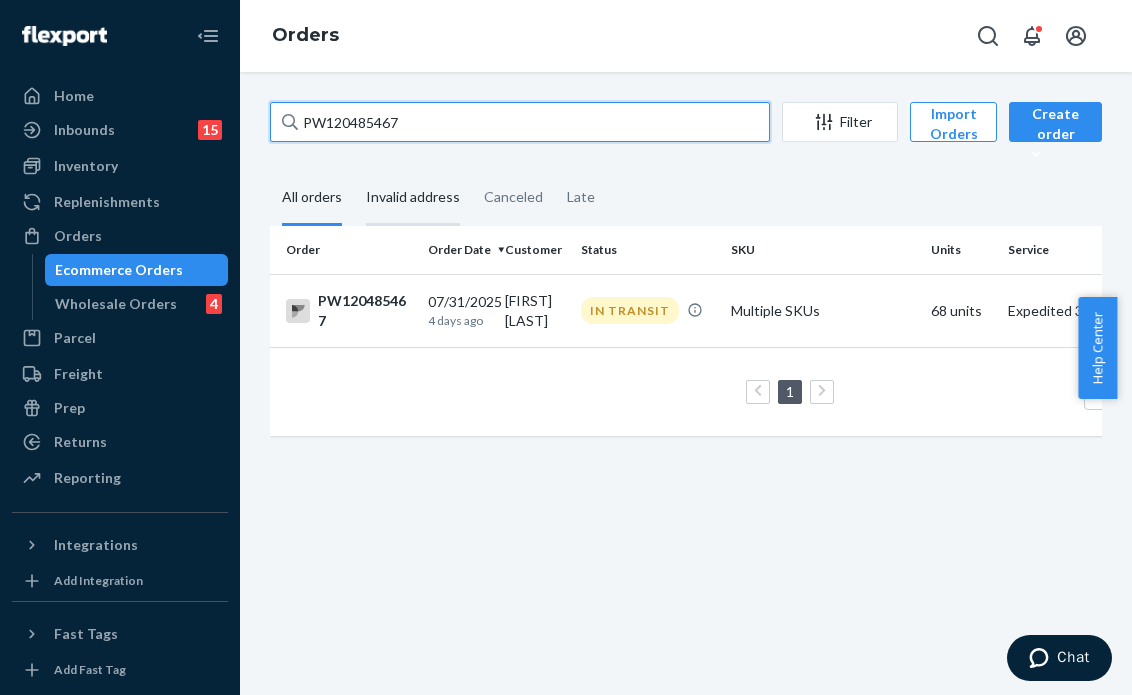 paste on "77624" 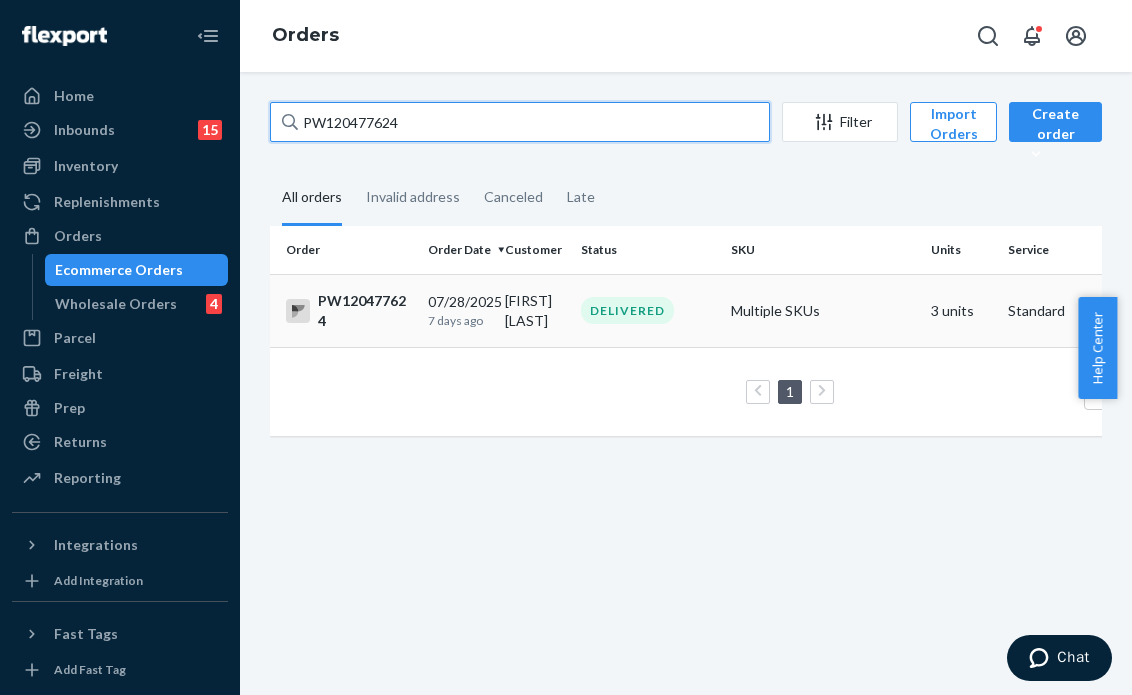 type on "PW120477624" 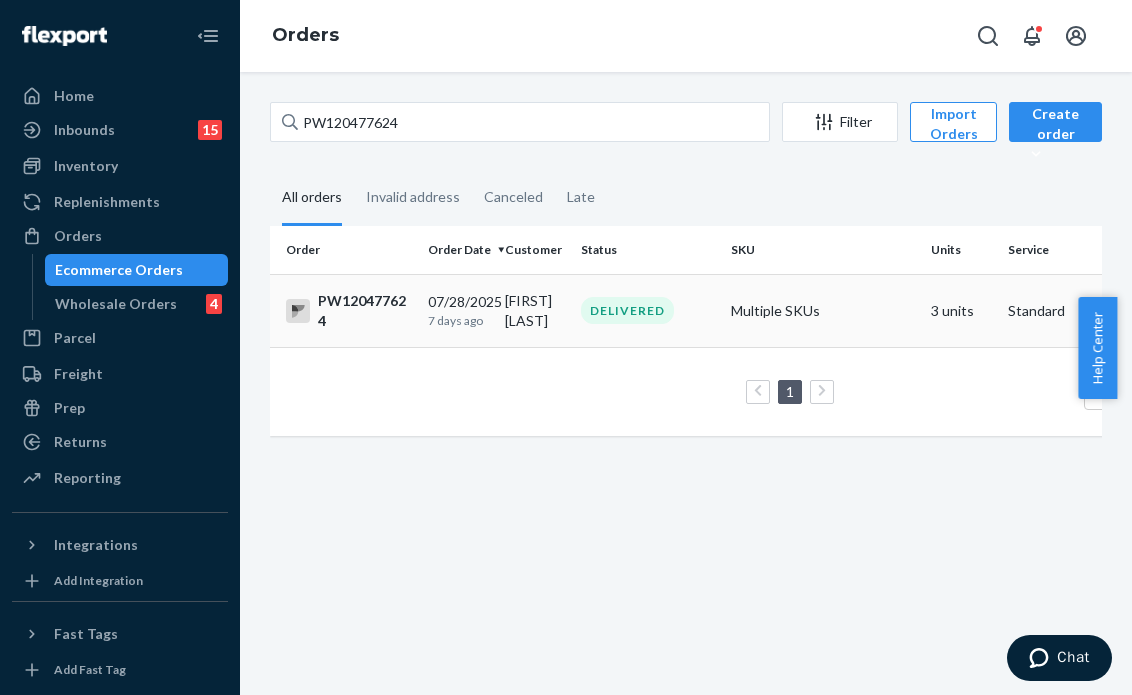 click on "DELIVERED" at bounding box center [627, 310] 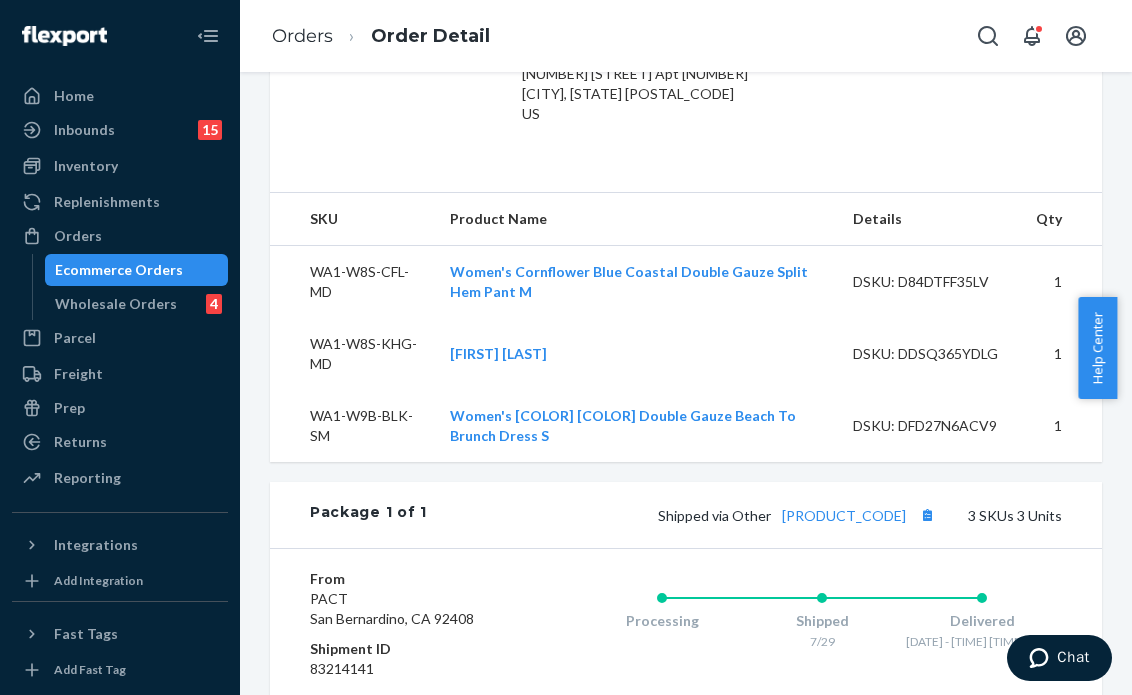 scroll, scrollTop: 974, scrollLeft: 0, axis: vertical 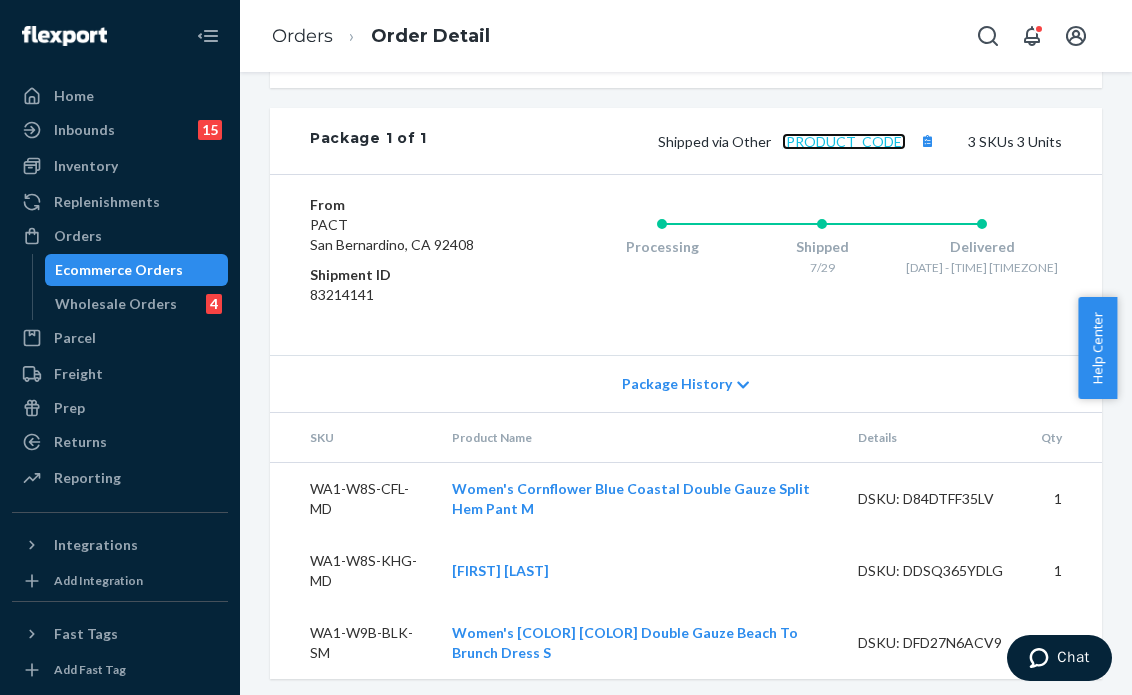 click on "[PRODUCT_CODE]" at bounding box center [844, 141] 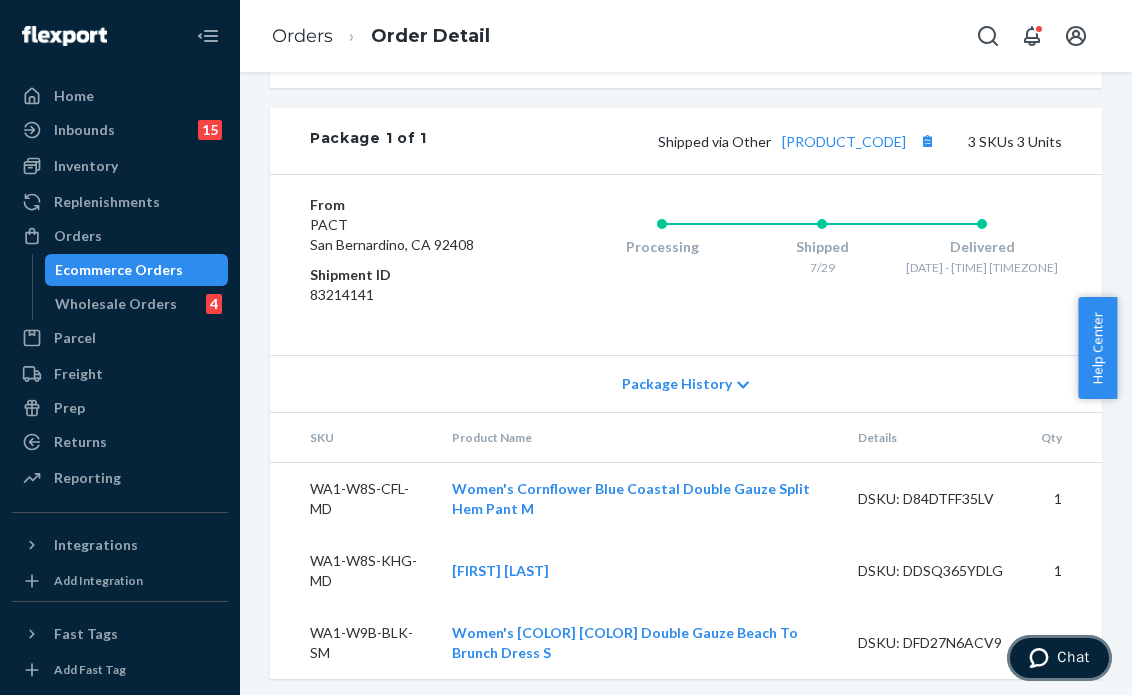 click on "Chat" at bounding box center [1073, 657] 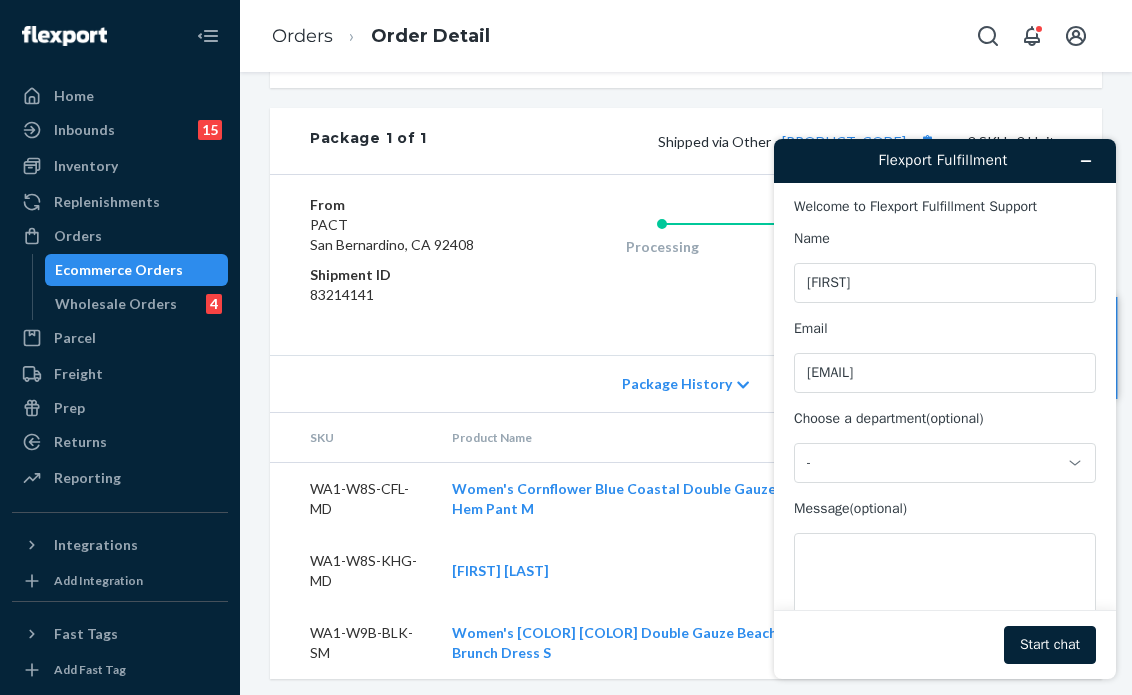 scroll, scrollTop: 0, scrollLeft: 0, axis: both 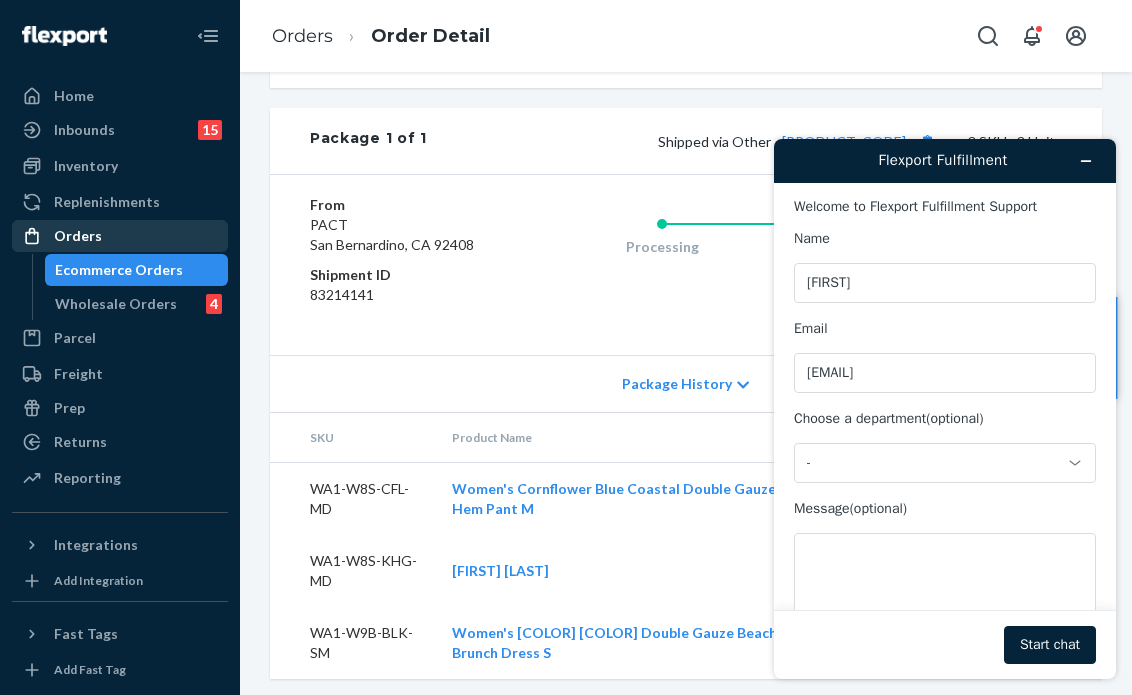 click on "Orders" at bounding box center (78, 236) 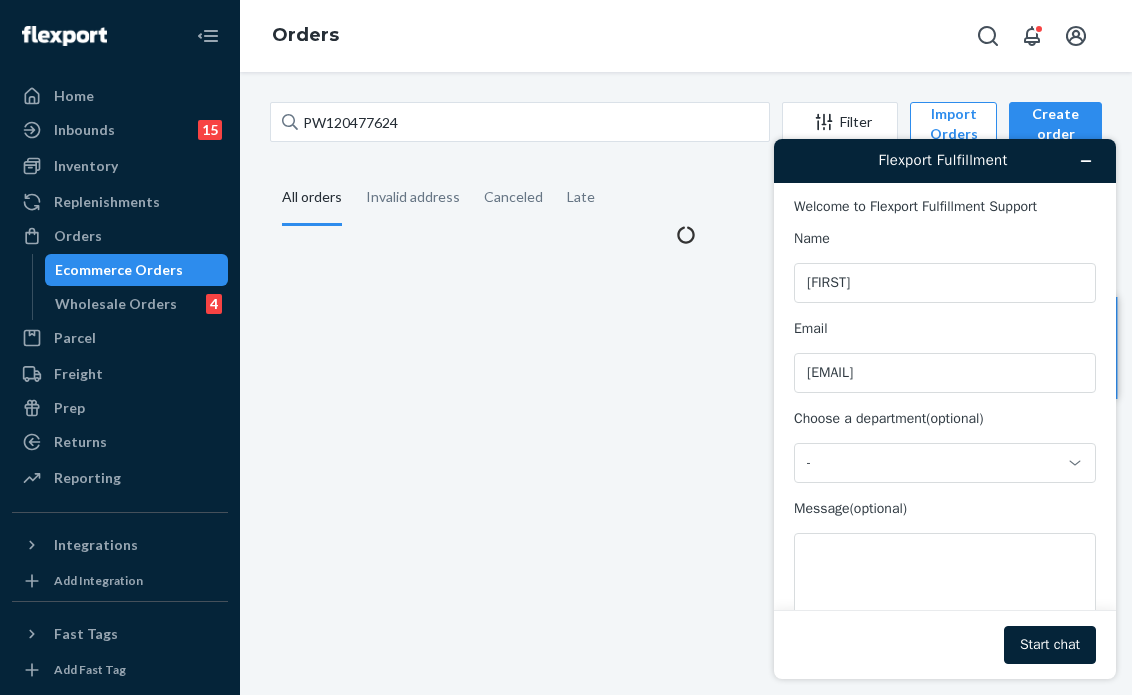 scroll, scrollTop: 0, scrollLeft: 0, axis: both 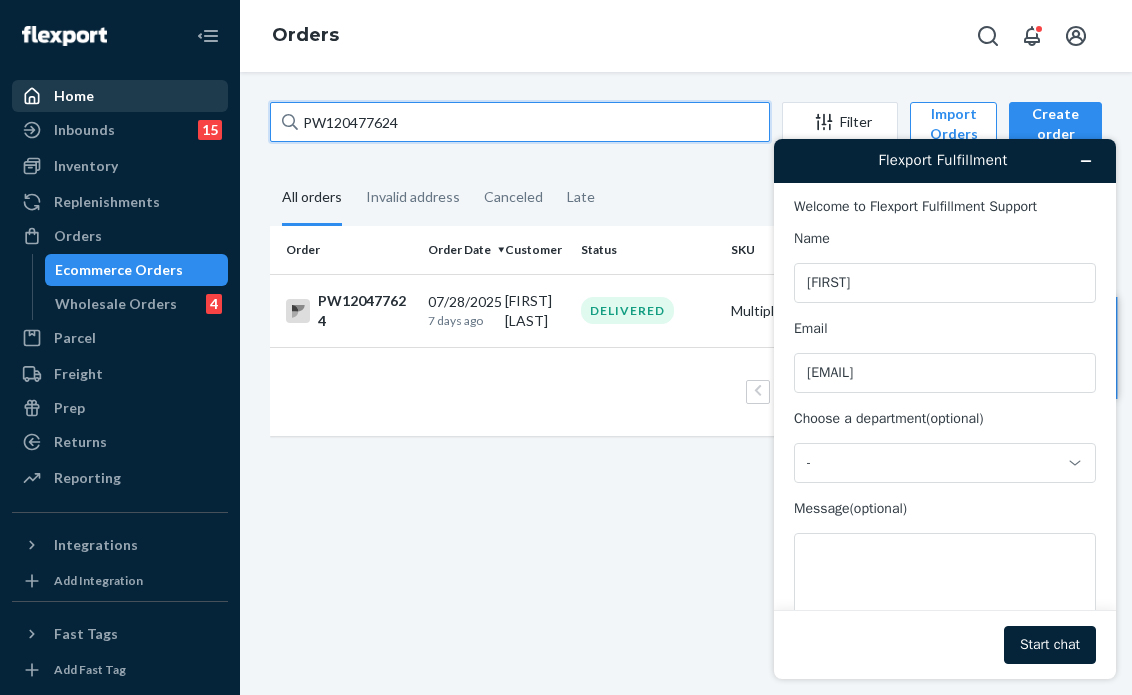drag, startPoint x: 418, startPoint y: 125, endPoint x: 180, endPoint y: 94, distance: 240.01042 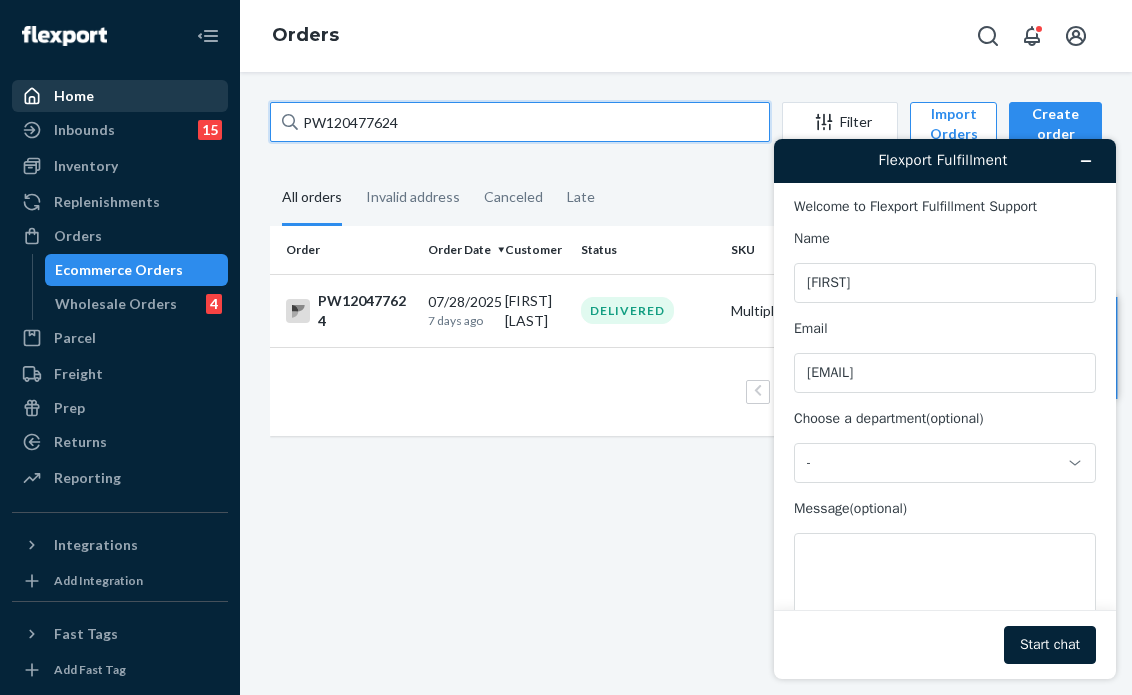 click on "Home Inbounds 15 Shipping Plans Problems 15 Inventory Products Branded Packaging Replenishments Orders Ecommerce Orders Wholesale Orders 4 Parcel Parcel orders Integrations Freight Prep Returns All Returns Settings Packages Reporting Reports Analytics Integrations Add Integration Fast Tags Add Fast Tag Settings Talk to Support Help Center Give Feedback Orders PW120477624 Filter Import Orders Create order Ecommerce order Removal order All orders Invalid address Canceled Late Order Order Date Customer Status SKU Units Service Fee PW120477624 07/28/2025 7 days ago Kelli Seo DELIVERED Multiple SKUs 3 units Standard $8.88 1 100 results per page" at bounding box center (566, 347) 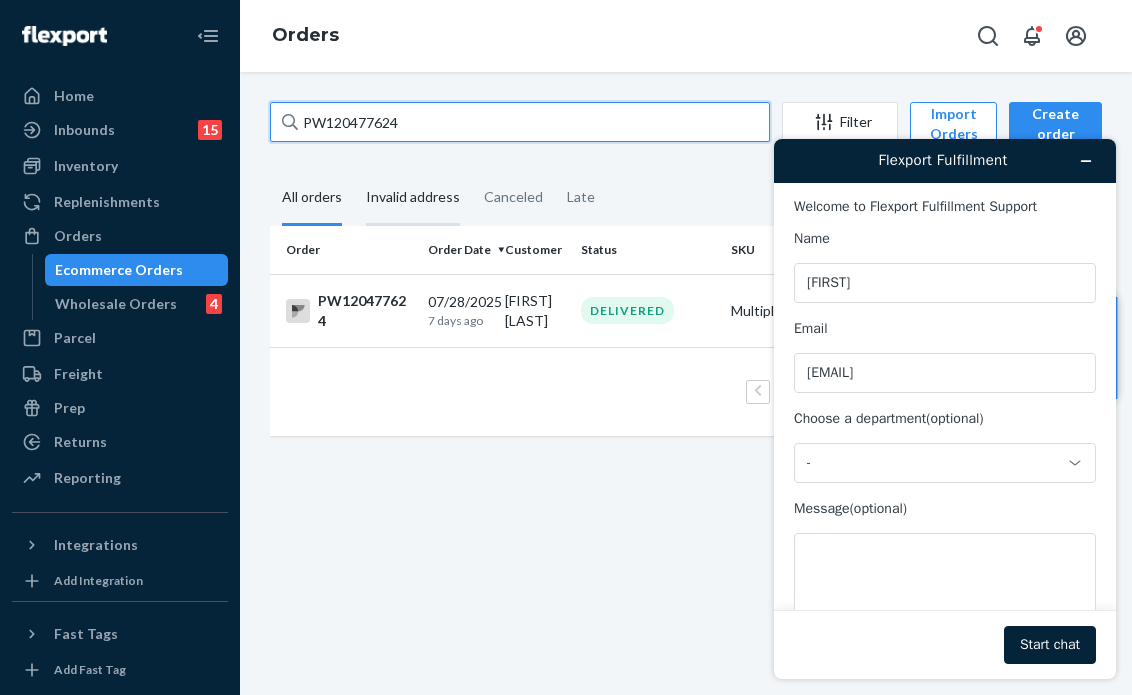 paste on "69112" 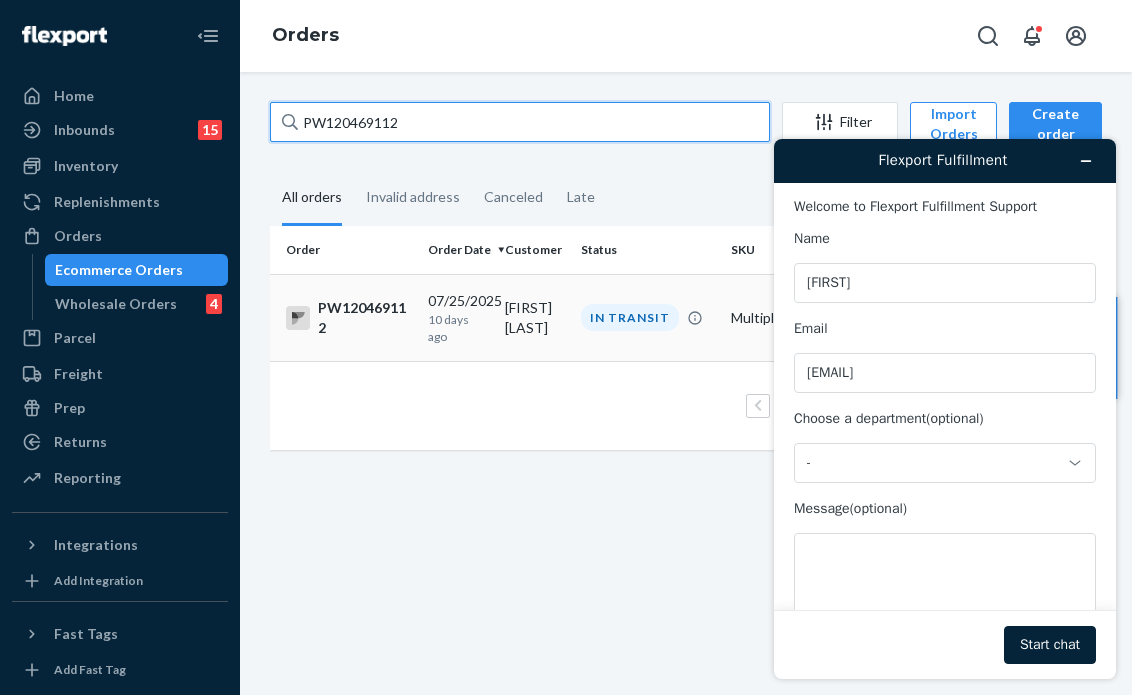type on "PW120469112" 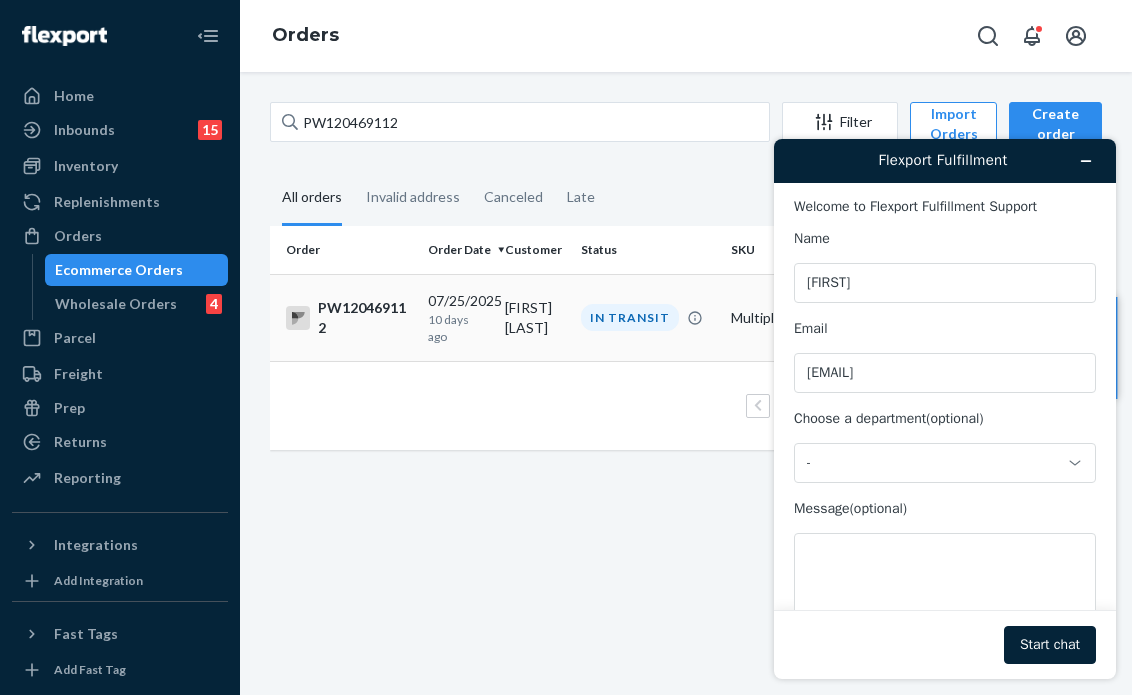 click on "IN TRANSIT" at bounding box center [648, 317] 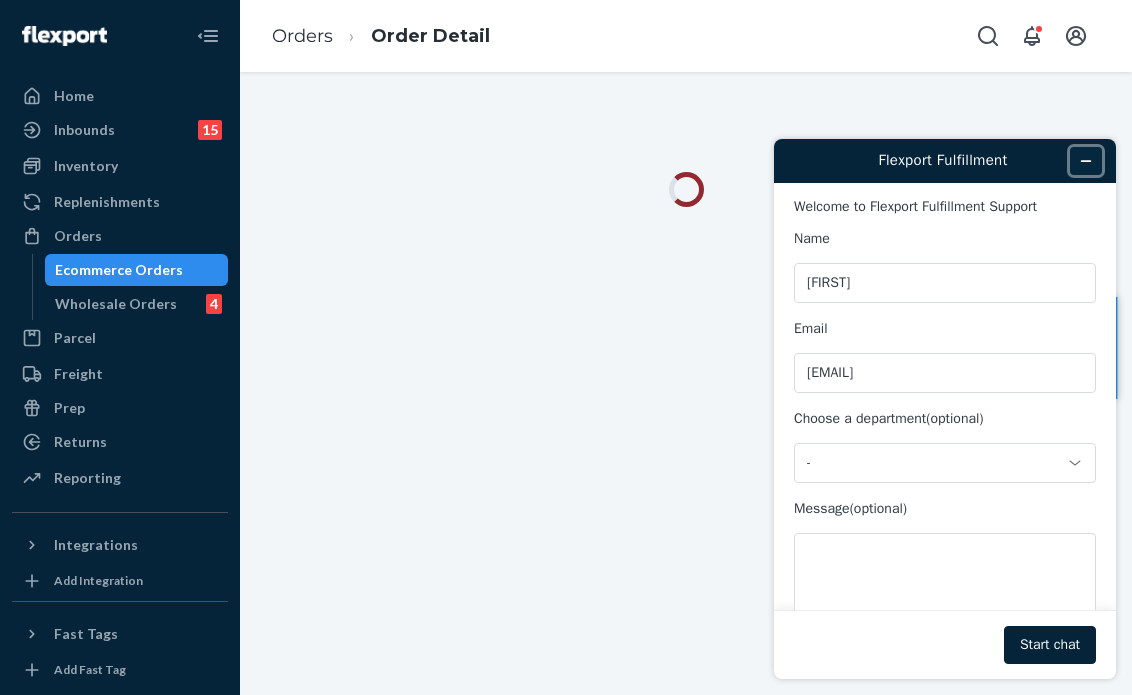 click at bounding box center (1086, 161) 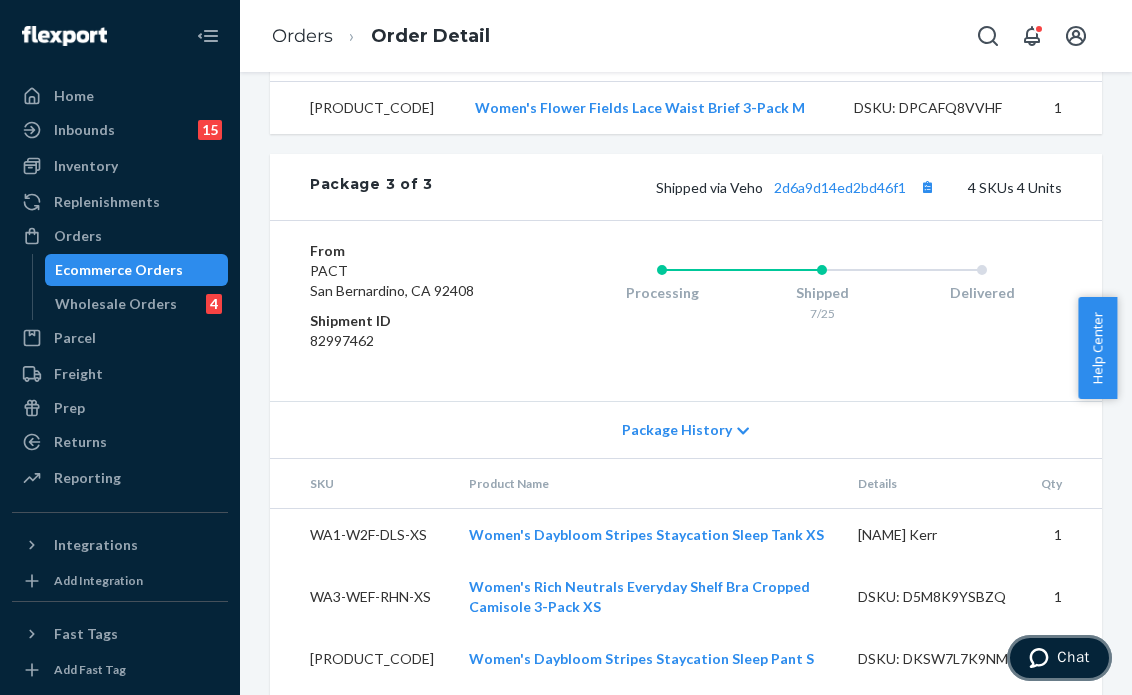 scroll, scrollTop: 2000, scrollLeft: 0, axis: vertical 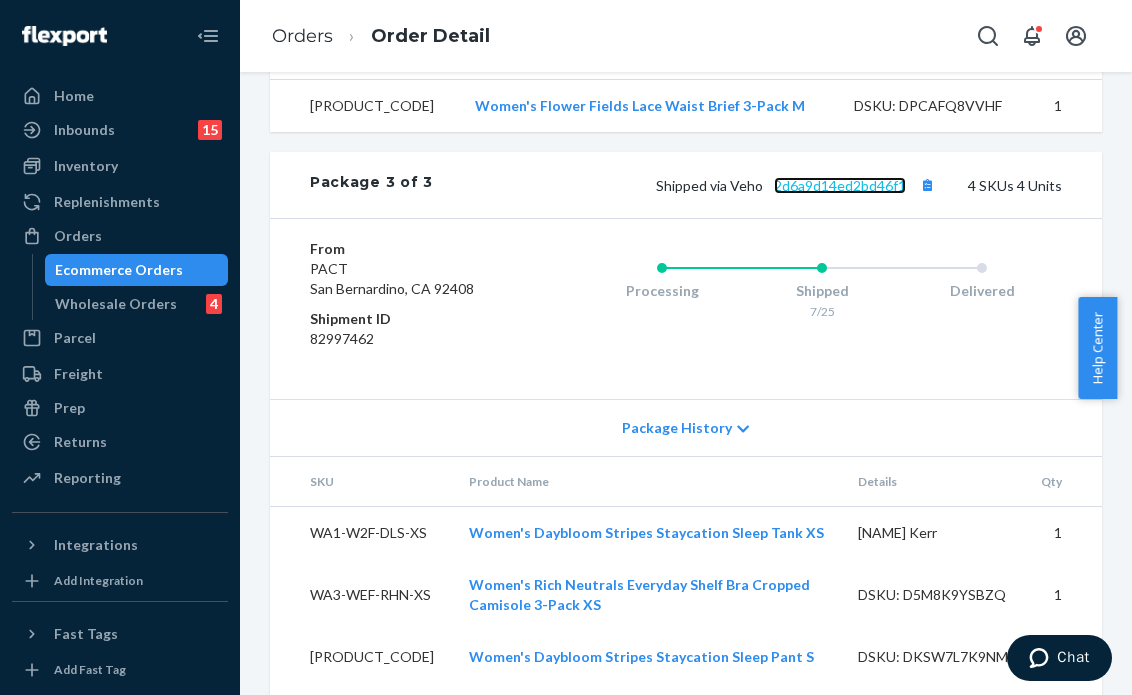 click on "2d6a9d14ed2bd46f1" at bounding box center [840, 185] 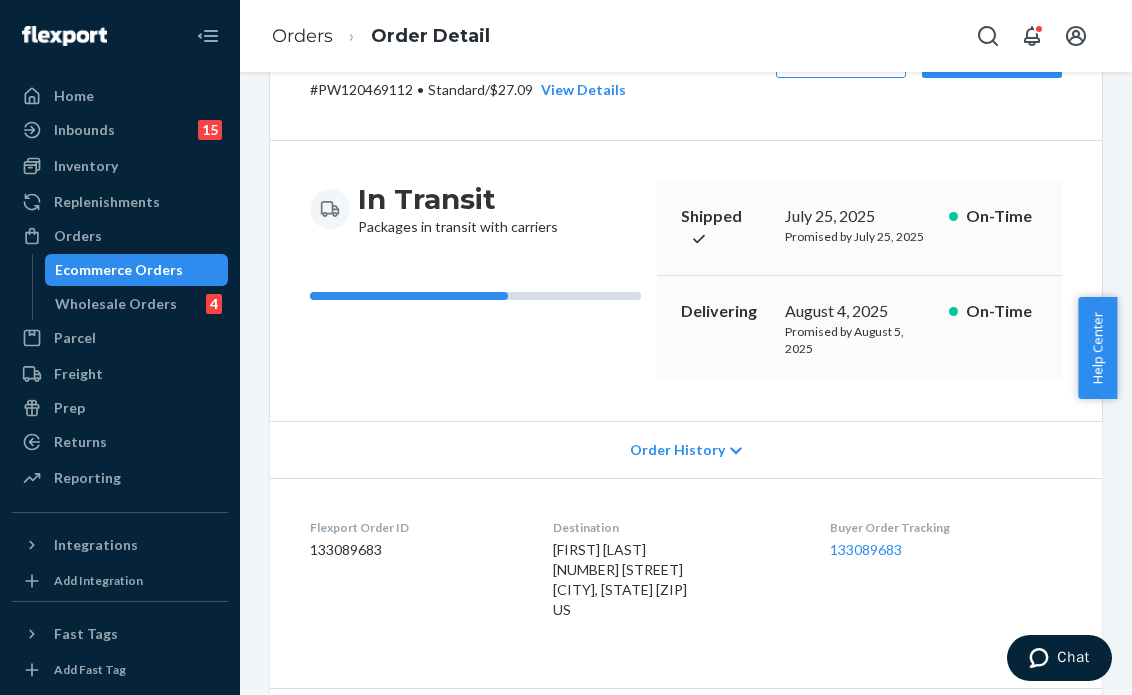 scroll, scrollTop: 0, scrollLeft: 0, axis: both 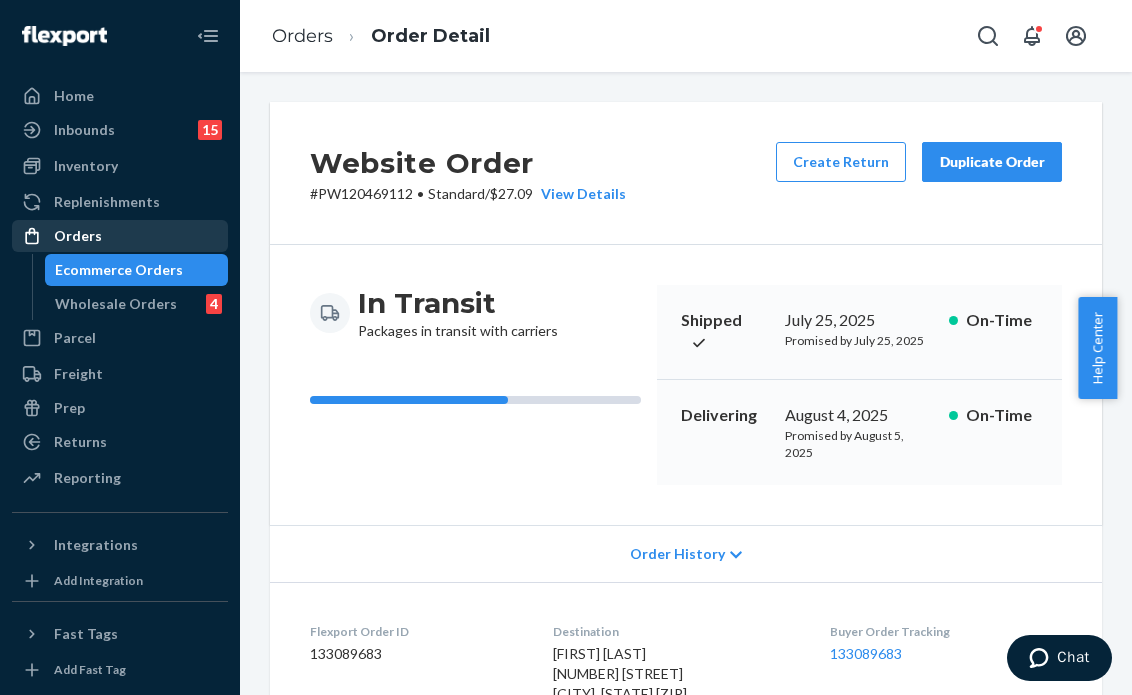 click on "Orders" at bounding box center [120, 236] 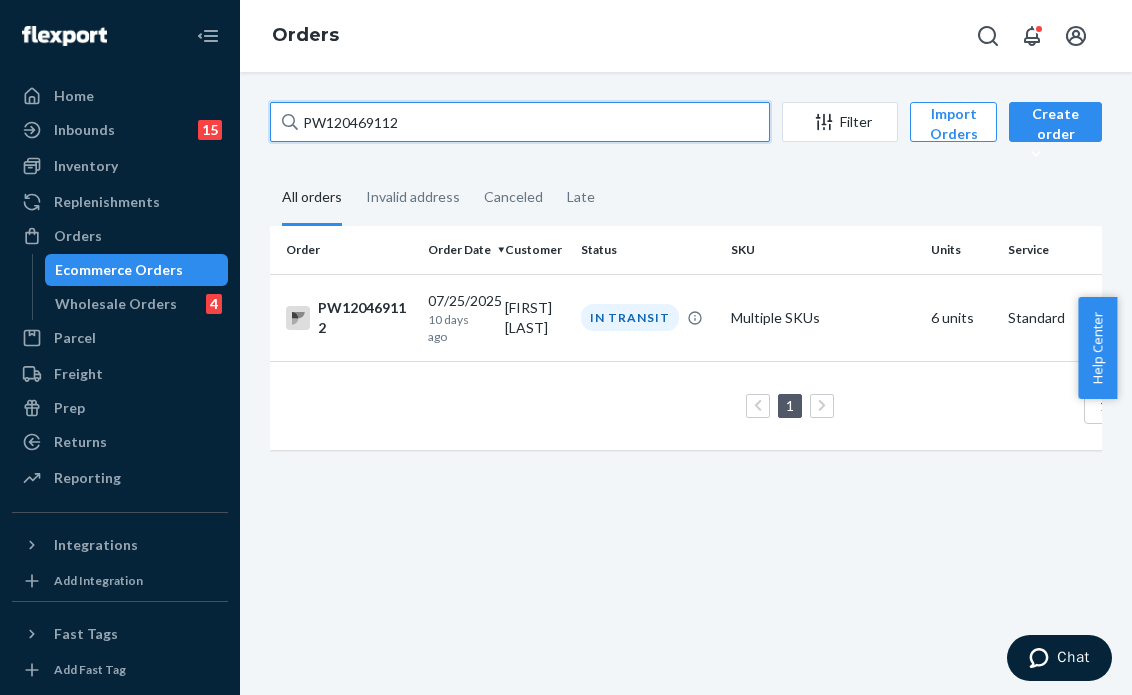 drag, startPoint x: 412, startPoint y: 136, endPoint x: 244, endPoint y: 109, distance: 170.1558 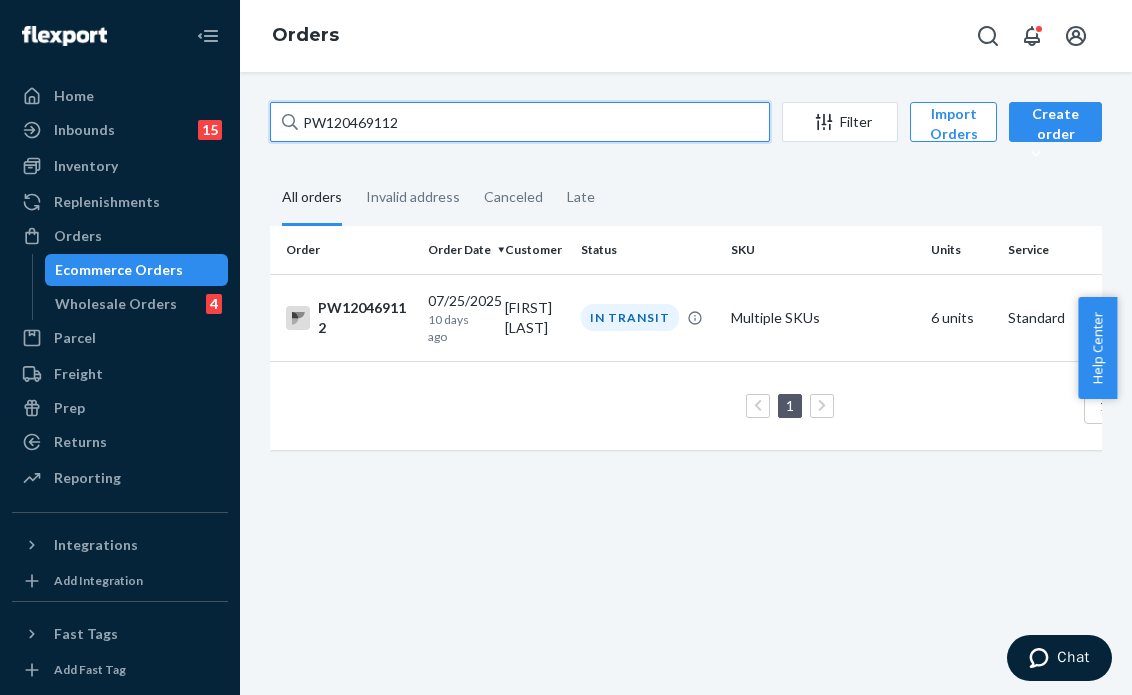 click on "[NAME] Echeandia IN TRANSIT Multiple SKUs 6 units Standard $27.09 1 100 results per page" at bounding box center (686, 383) 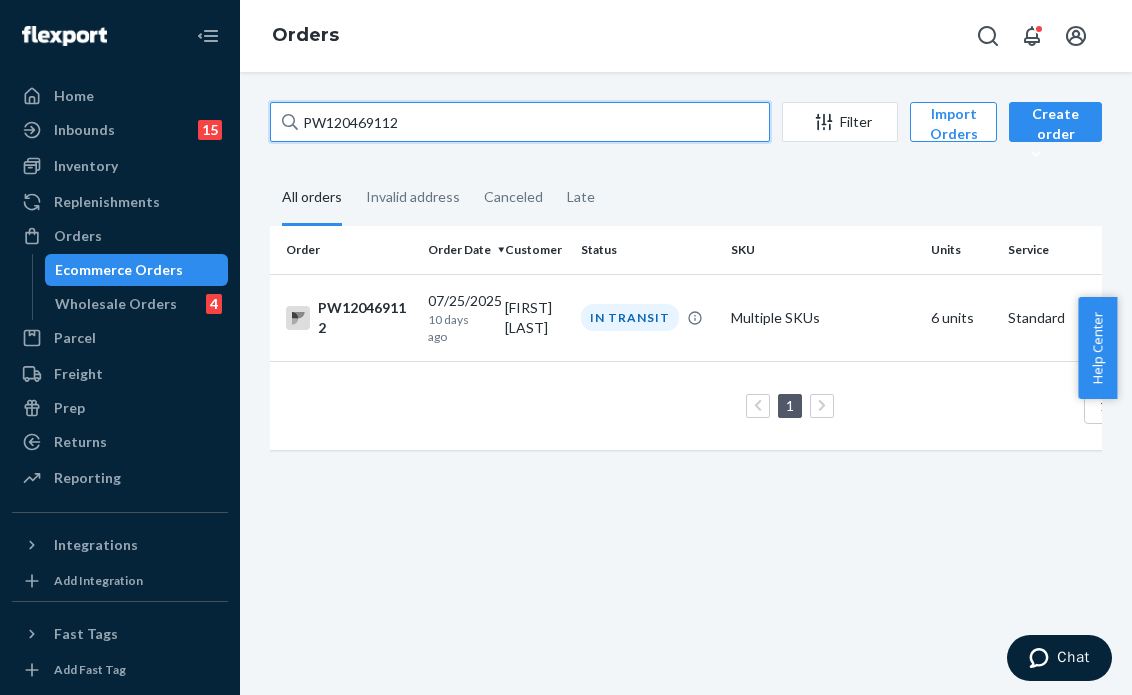 paste on "54463" 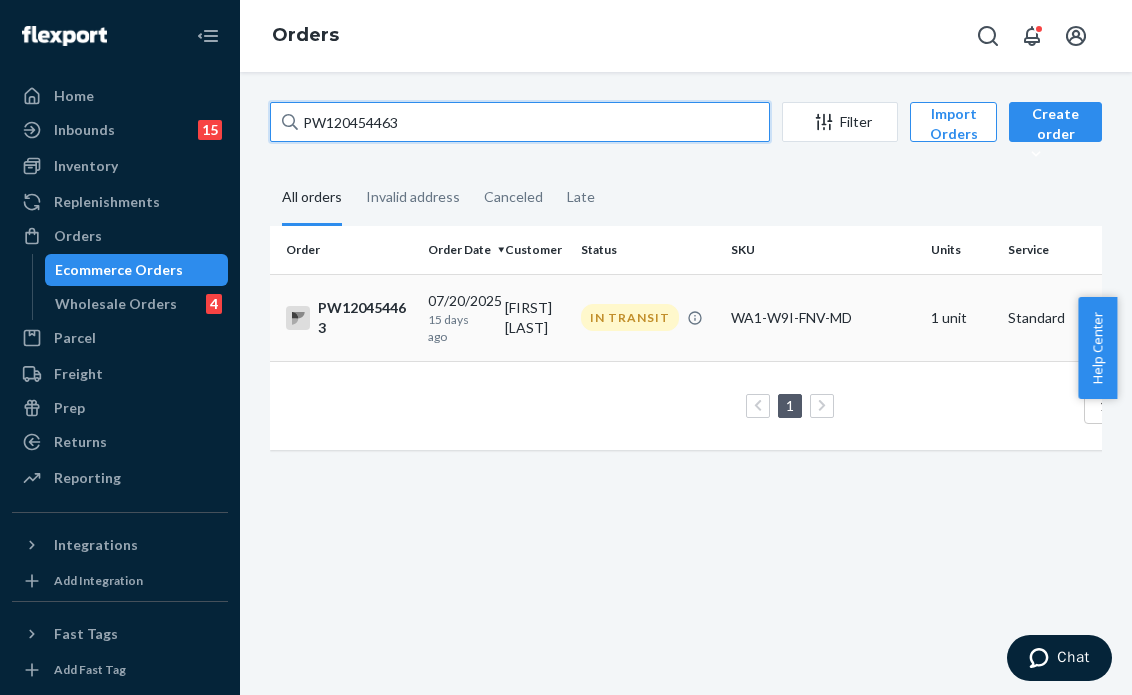 type on "PW120454463" 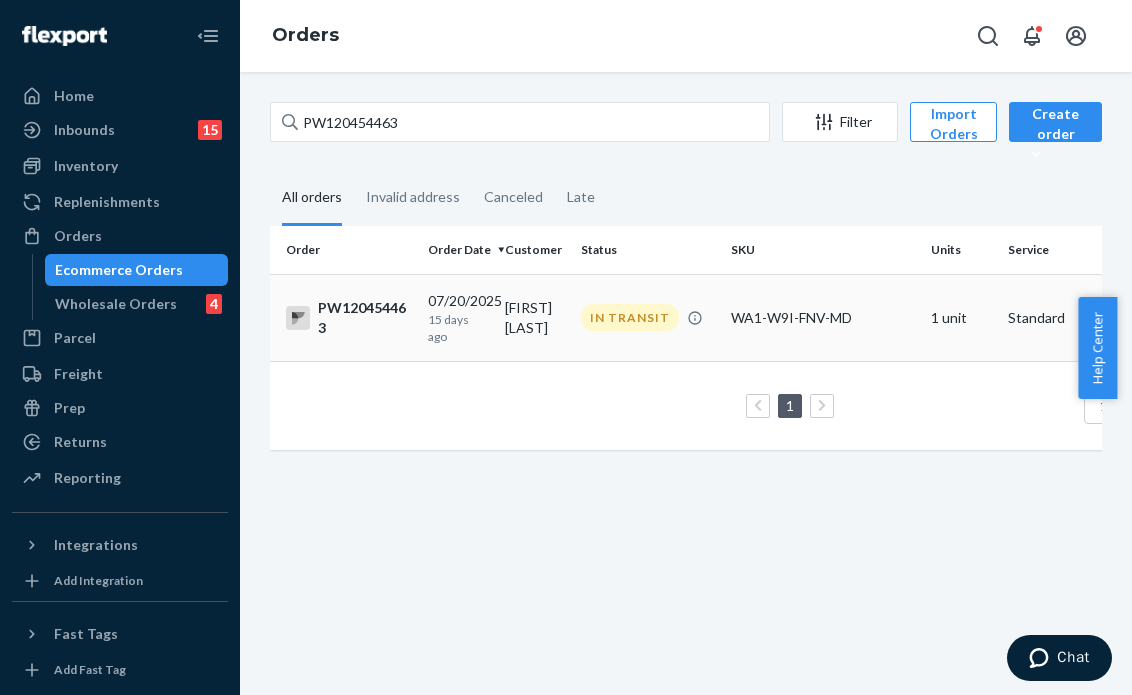 click on "IN TRANSIT" at bounding box center [648, 317] 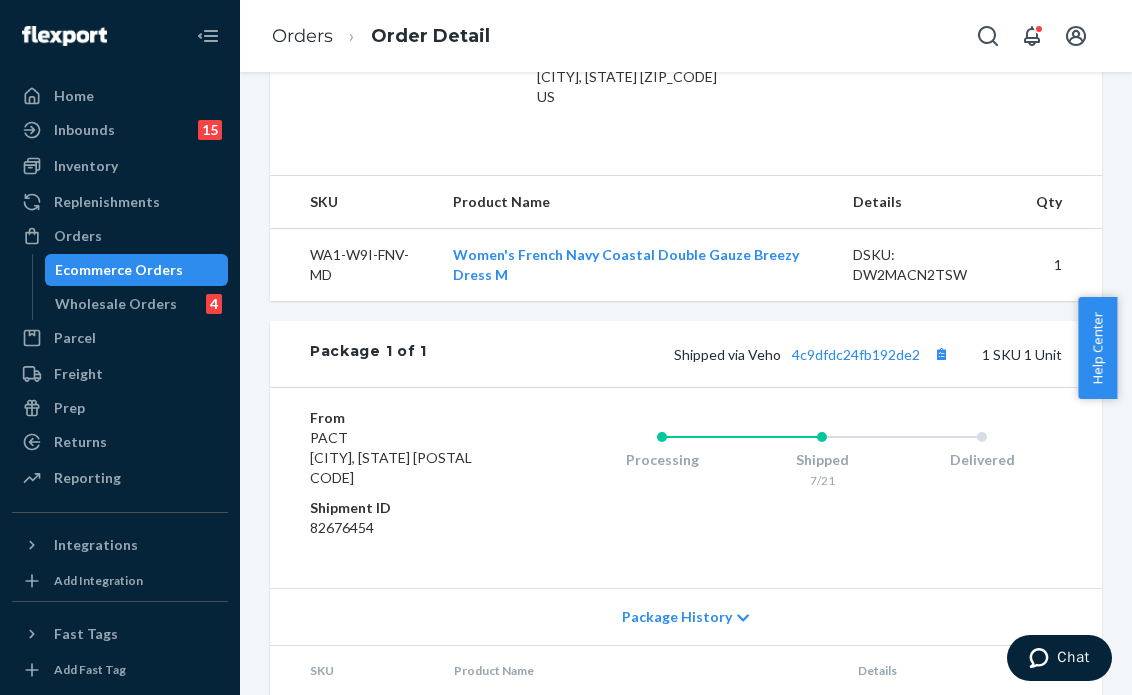scroll, scrollTop: 668, scrollLeft: 0, axis: vertical 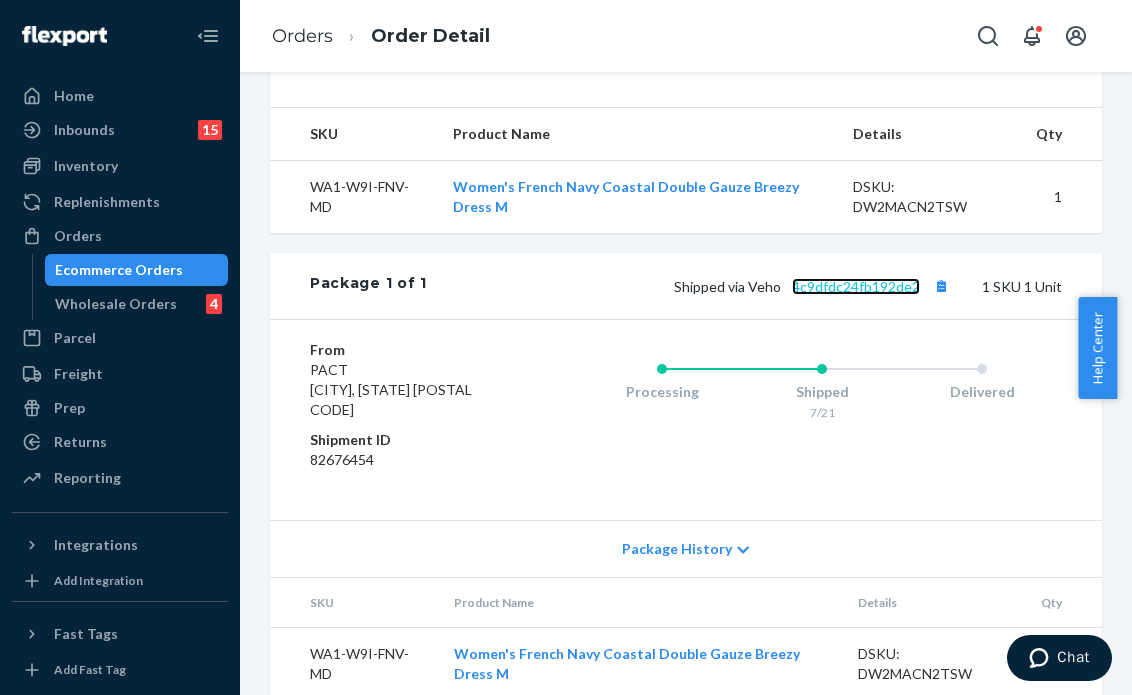 click on "4c9dfdc24fb192de2" at bounding box center [856, 286] 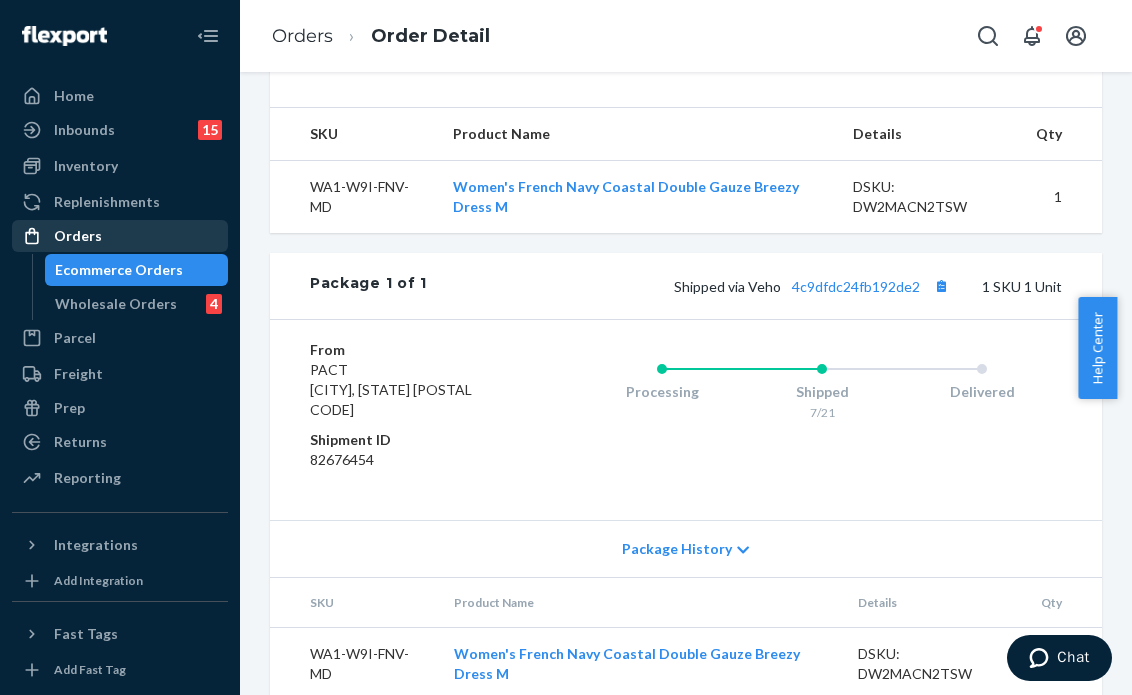 click on "Orders" at bounding box center (120, 236) 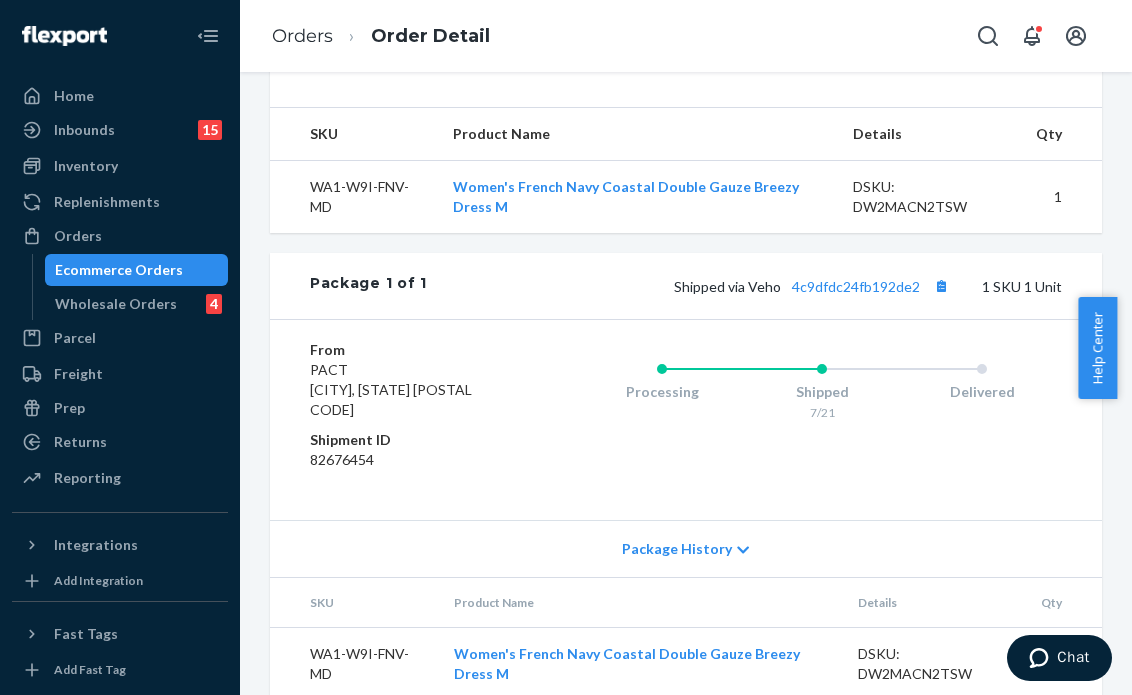 scroll, scrollTop: 0, scrollLeft: 0, axis: both 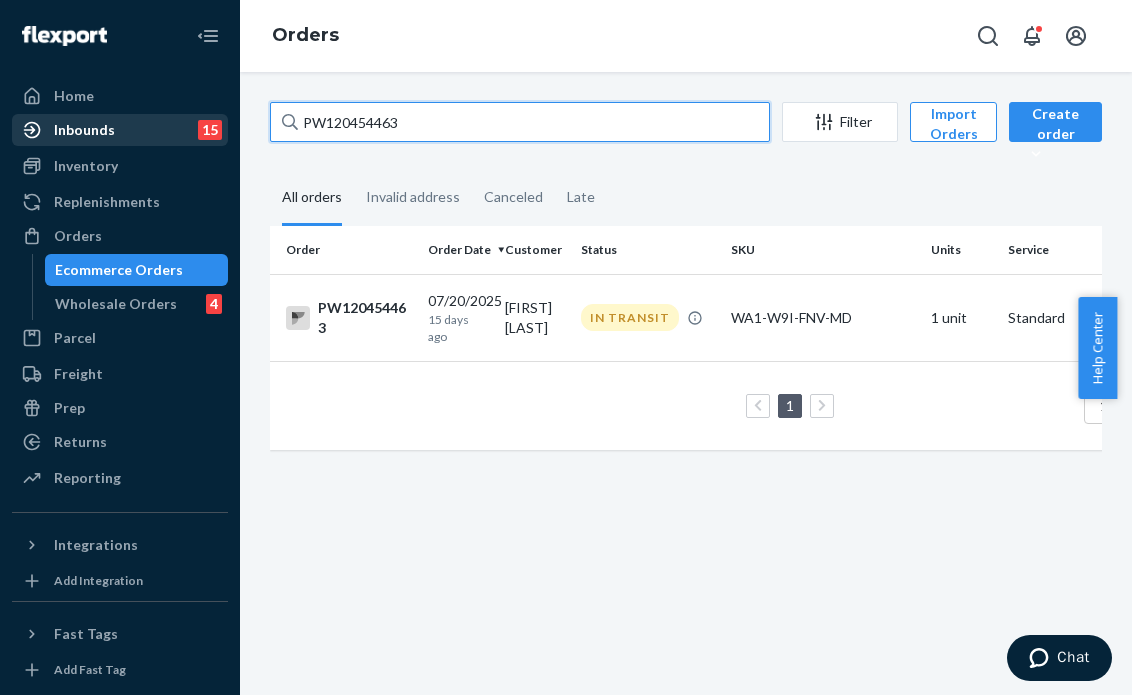 drag, startPoint x: 528, startPoint y: 131, endPoint x: 67, endPoint y: 129, distance: 461.00433 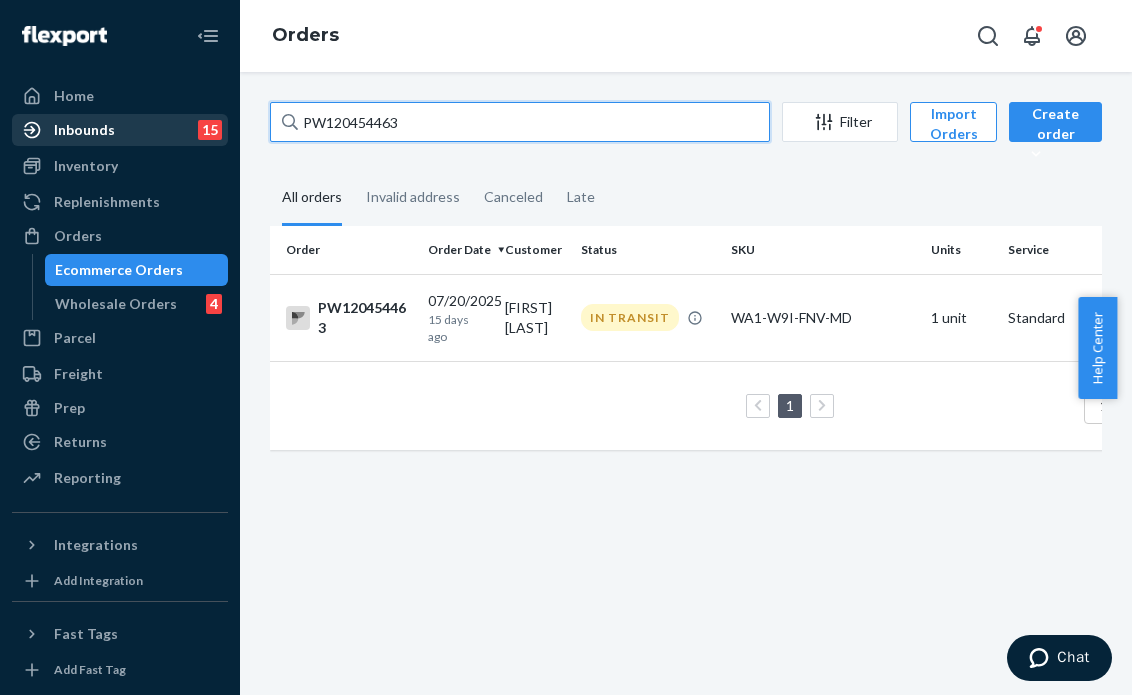 click on "Home Inbounds 15 Shipping Plans Problems 15 Inventory Products Branded Packaging Replenishments Orders Ecommerce Orders Wholesale Orders 4 Parcel Parcel orders Integrations Freight Prep Returns All Returns Settings Packages Reporting Reports Analytics Integrations Add Integration Fast Tags Add Fast Tag Settings Talk to Support Help Center Give Feedback Orders PW120454463 Filter Import Orders Create order Ecommerce order Removal order All orders Invalid address Canceled Late Order Order Date Customer Status SKU Units Service Fee PW120454463 07/20/2025 15 days ago [FIRST] [LAST] IN TRANSIT WA1-W9I-FNV-MD 1 unit Standard Loading.... 1 100 results per page" at bounding box center [566, 347] 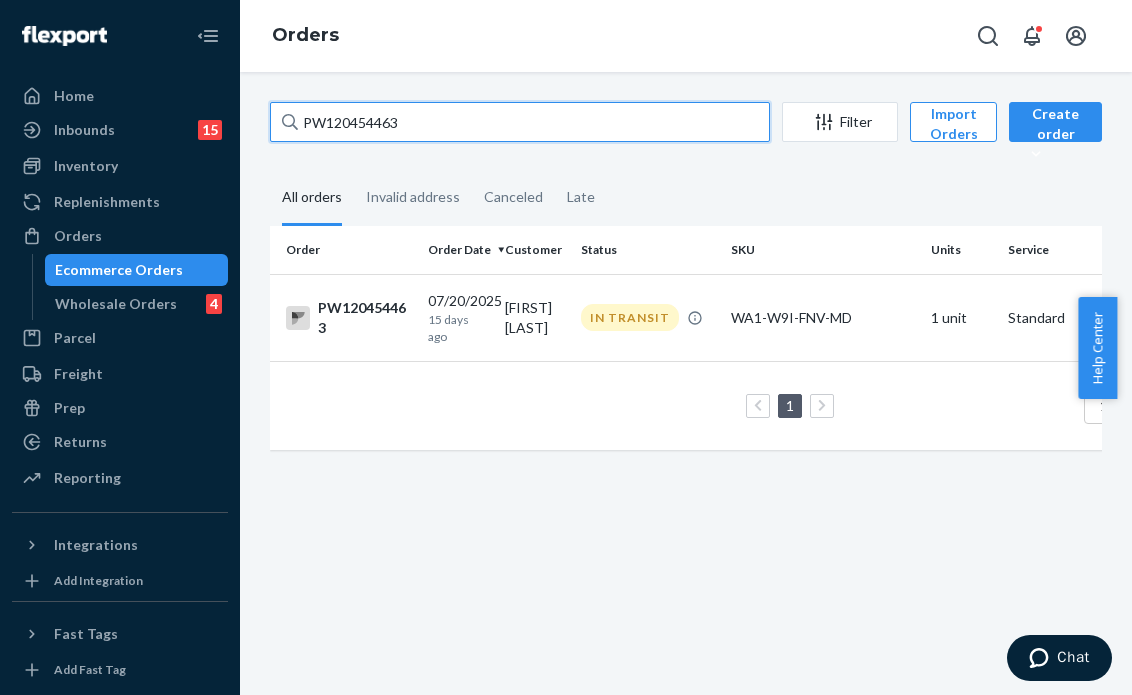paste on "69112" 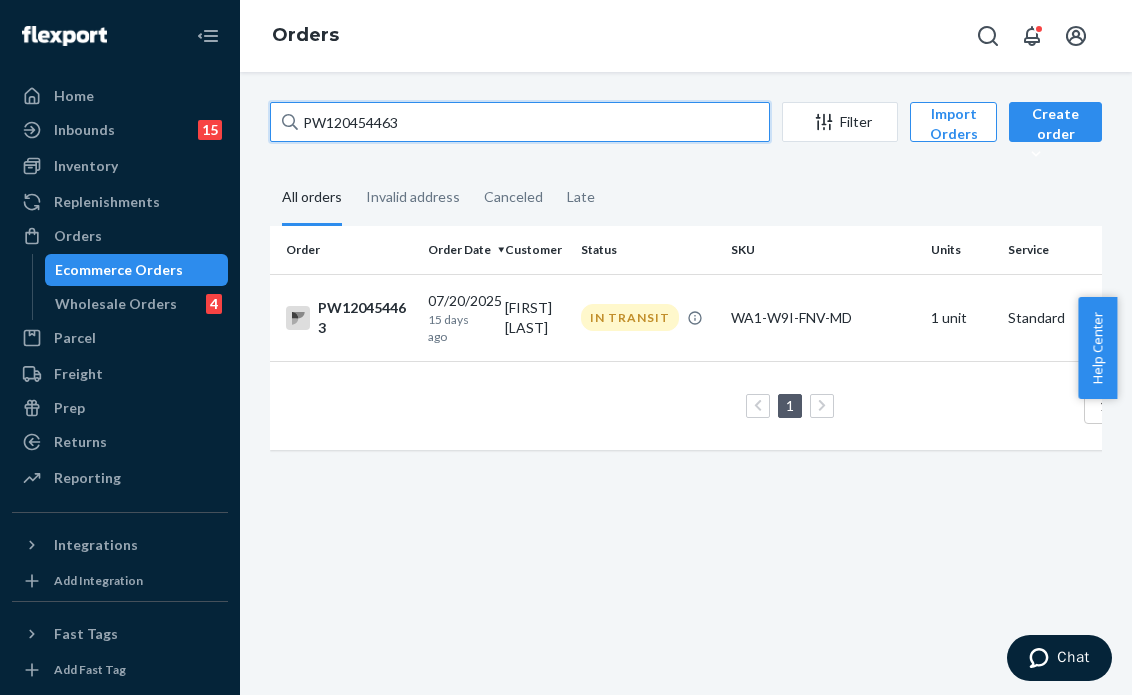 type on "PW120469112" 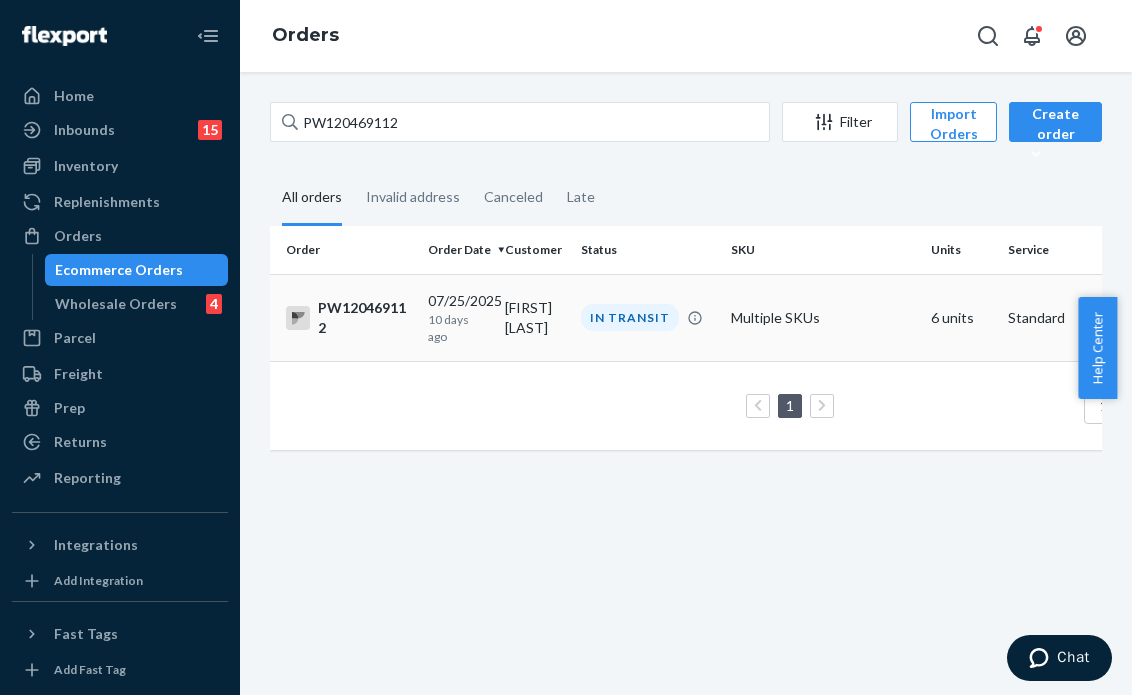 click on "IN TRANSIT" at bounding box center (648, 317) 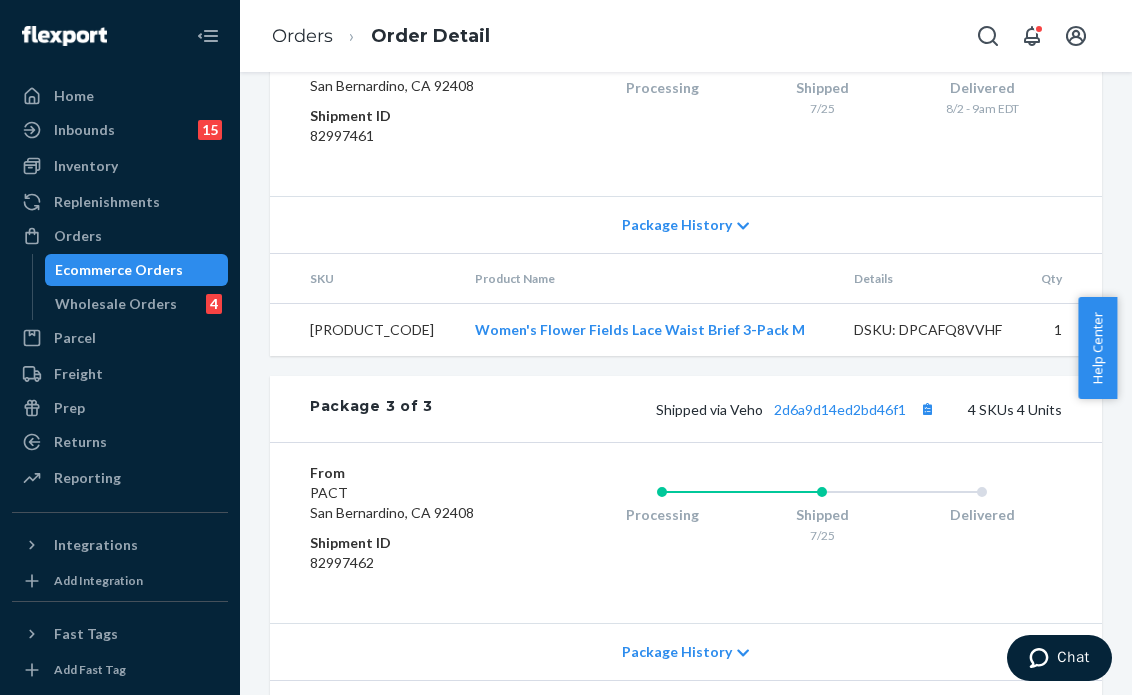 scroll, scrollTop: 1900, scrollLeft: 0, axis: vertical 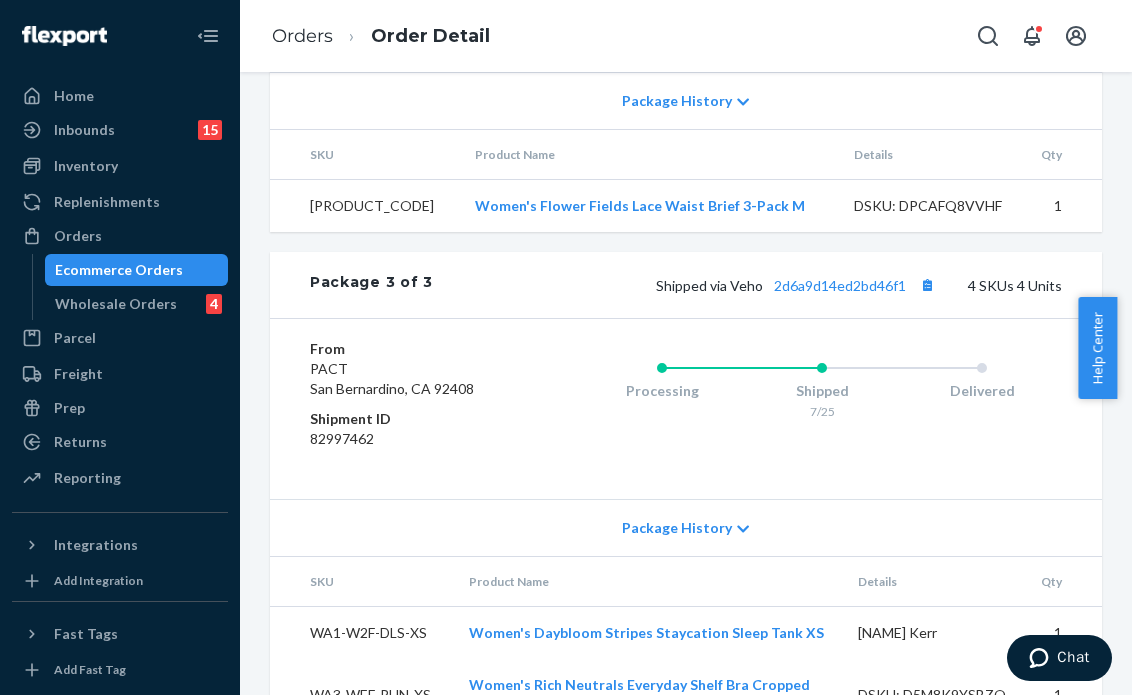 click on "Shipped via Veho   2d6a9d14ed2bd46f1 4   SKUs   4   Units" at bounding box center [747, 285] 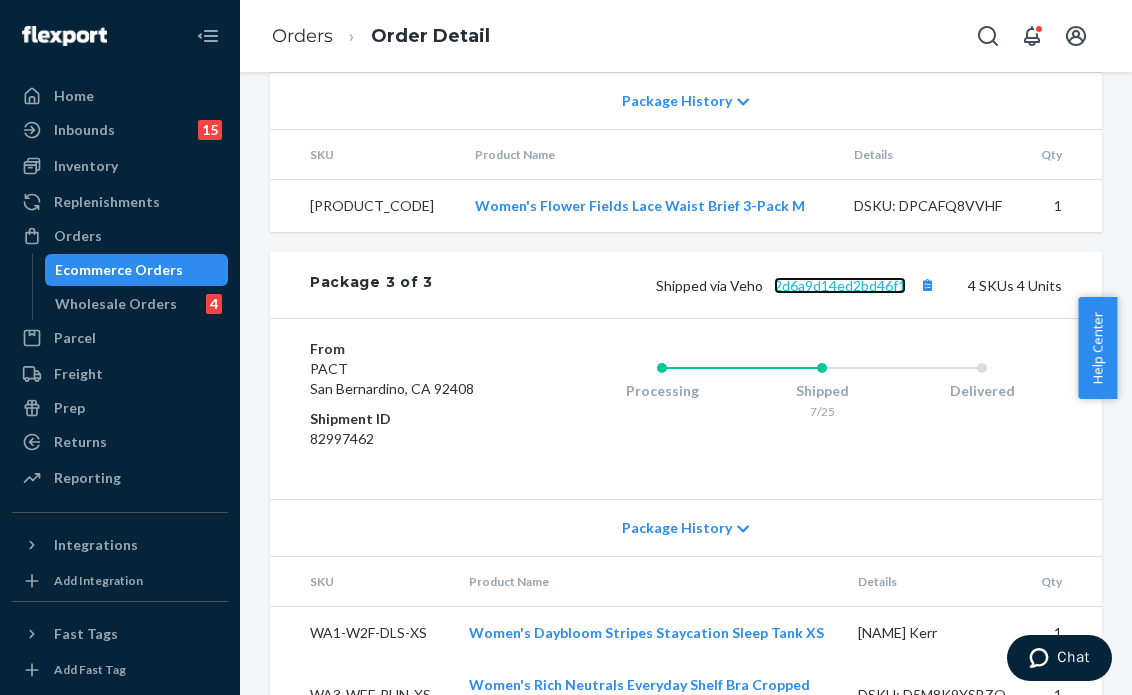click on "2d6a9d14ed2bd46f1" at bounding box center [840, 285] 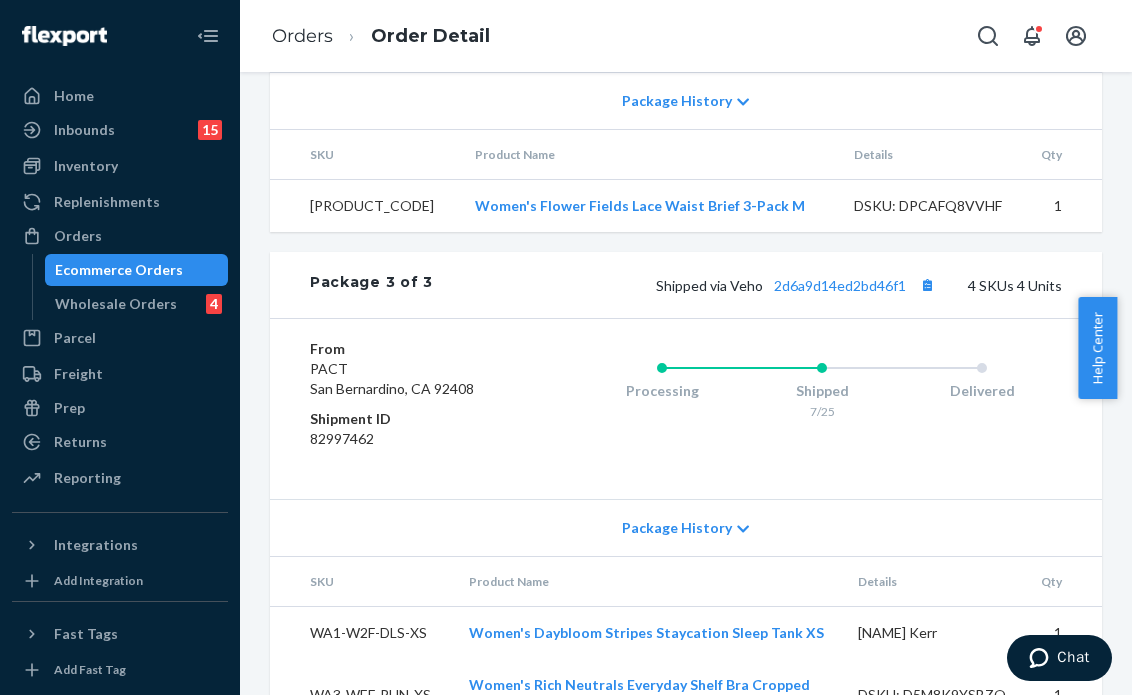 click on "Package 3 of 3 Shipped via Veho   2d6a9d14ed2bd46f1 4   SKUs   4   Units" at bounding box center (686, 285) 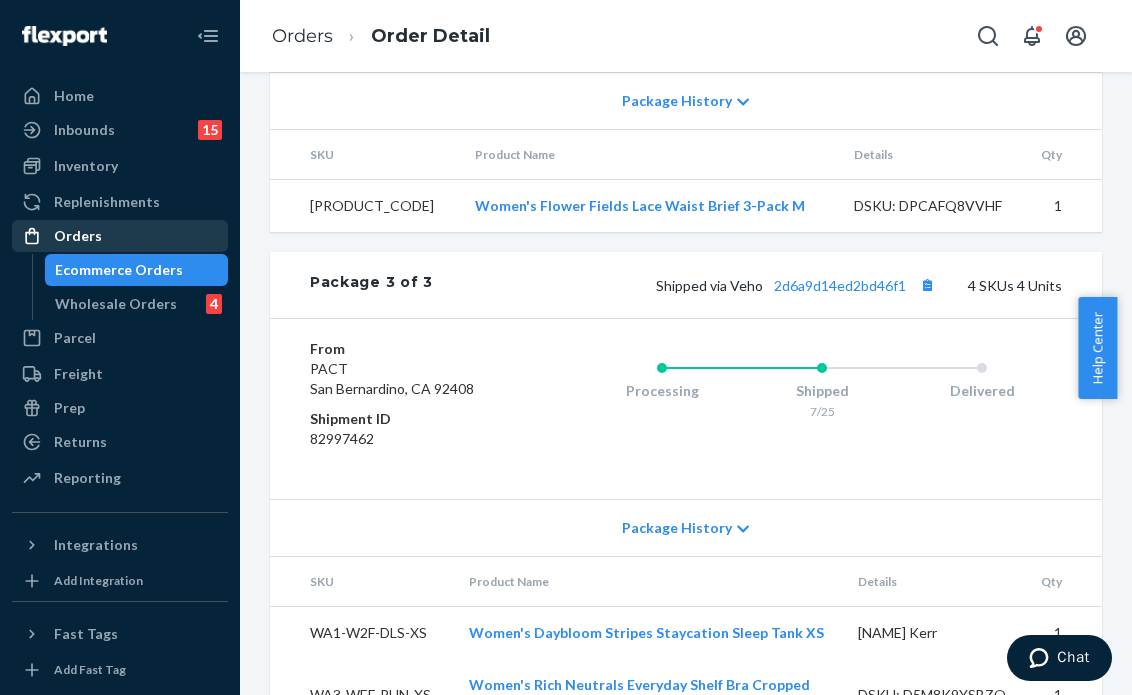 click on "Orders" at bounding box center [120, 236] 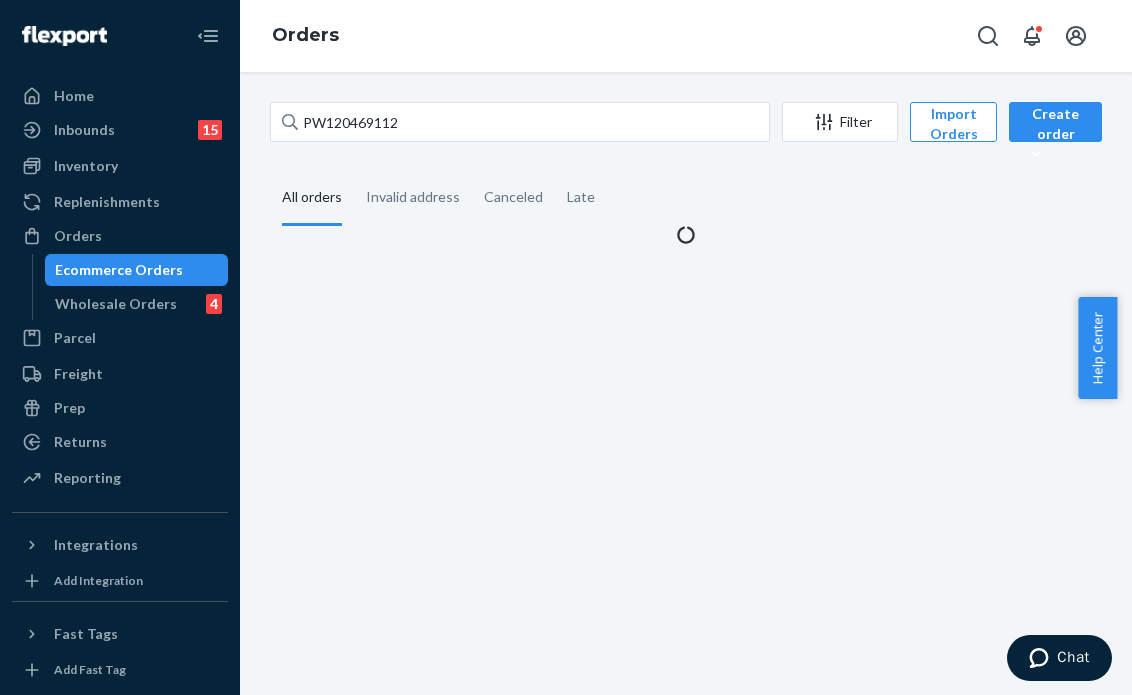 scroll, scrollTop: 0, scrollLeft: 0, axis: both 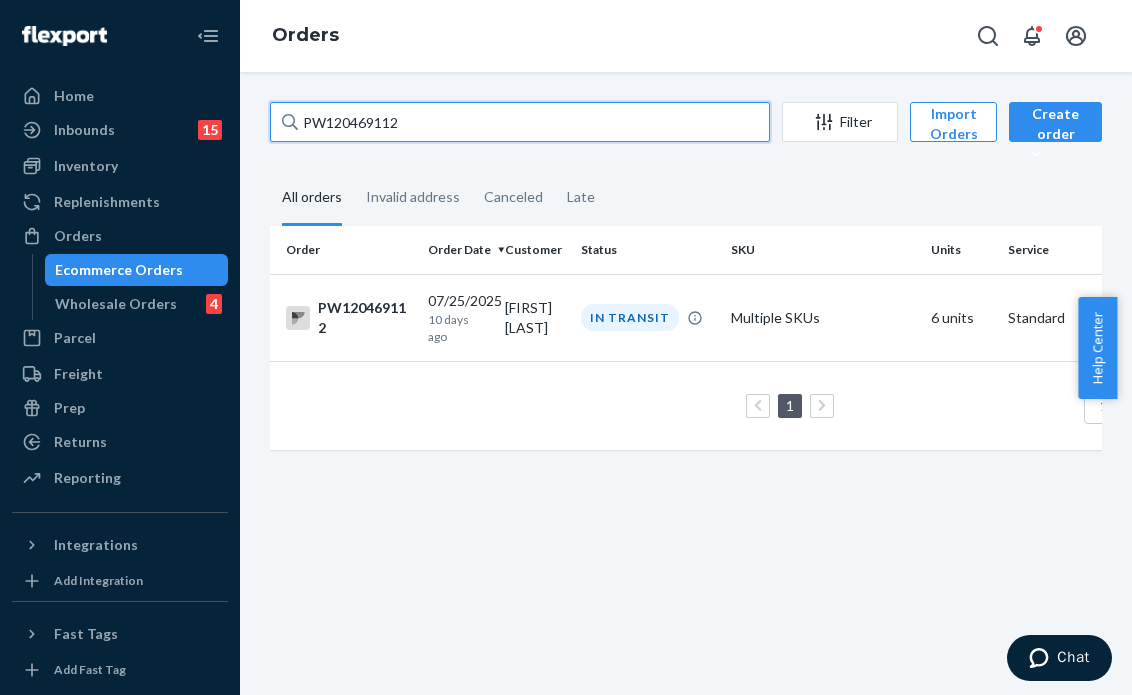 drag, startPoint x: 428, startPoint y: 113, endPoint x: 217, endPoint y: 120, distance: 211.11609 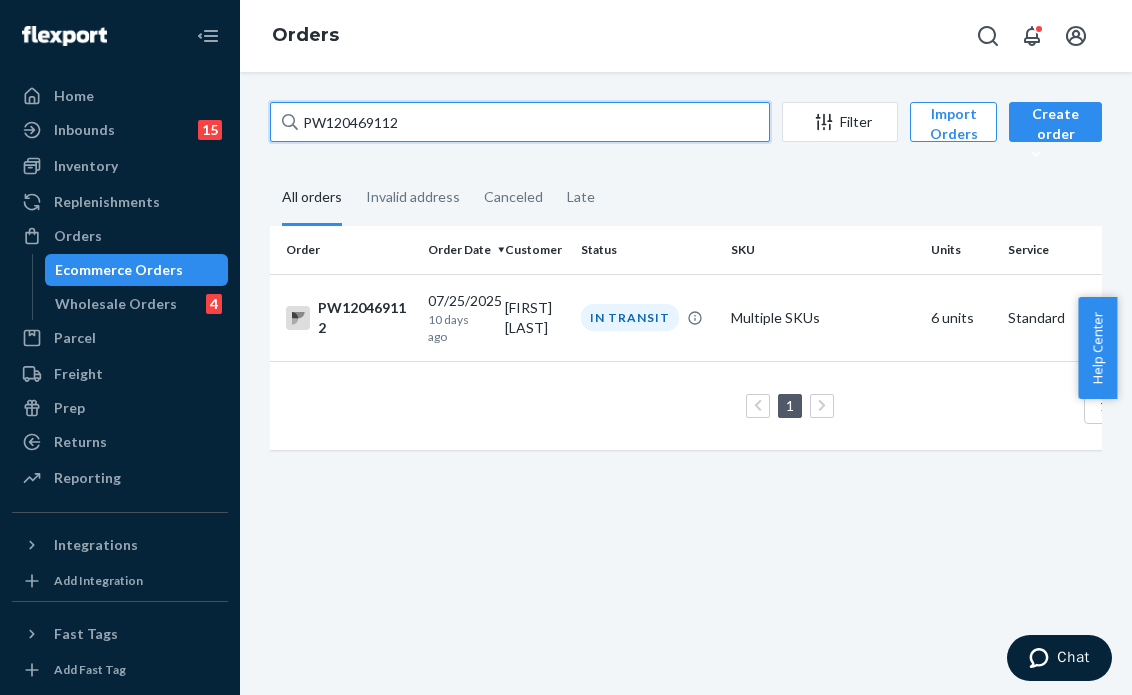 click on "Home Inbounds 15 Shipping Plans Problems 15 Inventory Products Branded Packaging Replenishments Orders Ecommerce Orders Wholesale Orders 4 Parcel Parcel orders Integrations Freight Prep Returns All Returns Settings Packages Reporting Reports Analytics Integrations Add Integration Fast Tags Add Fast Tag Settings Talk to Support Help Center Give Feedback Orders PW120469112 Filter Import Orders Create order Ecommerce order Removal order All orders Invalid address Canceled Late Order Order Date Customer Status SKU Units Service Fee PW120469112 07/25/2025 10 days ago [CUSTOMER_NAME] Echeandia IN TRANSIT Multiple SKUs 6 units Standard $27.09 1 100 results per page" at bounding box center (566, 347) 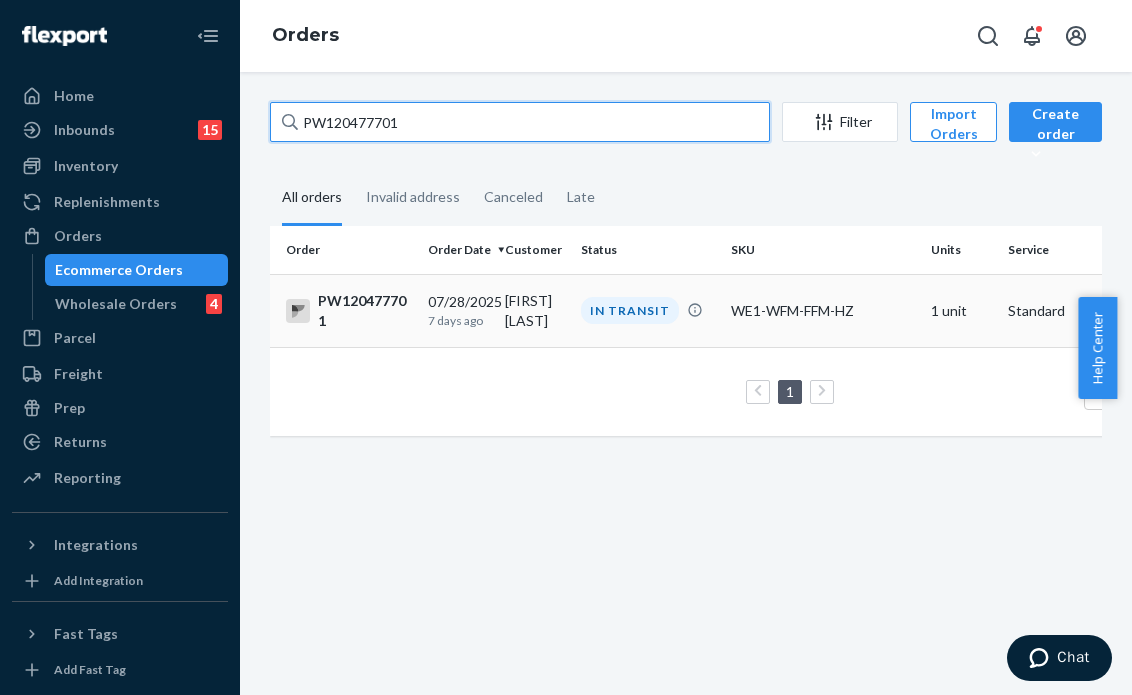 type on "PW120477701" 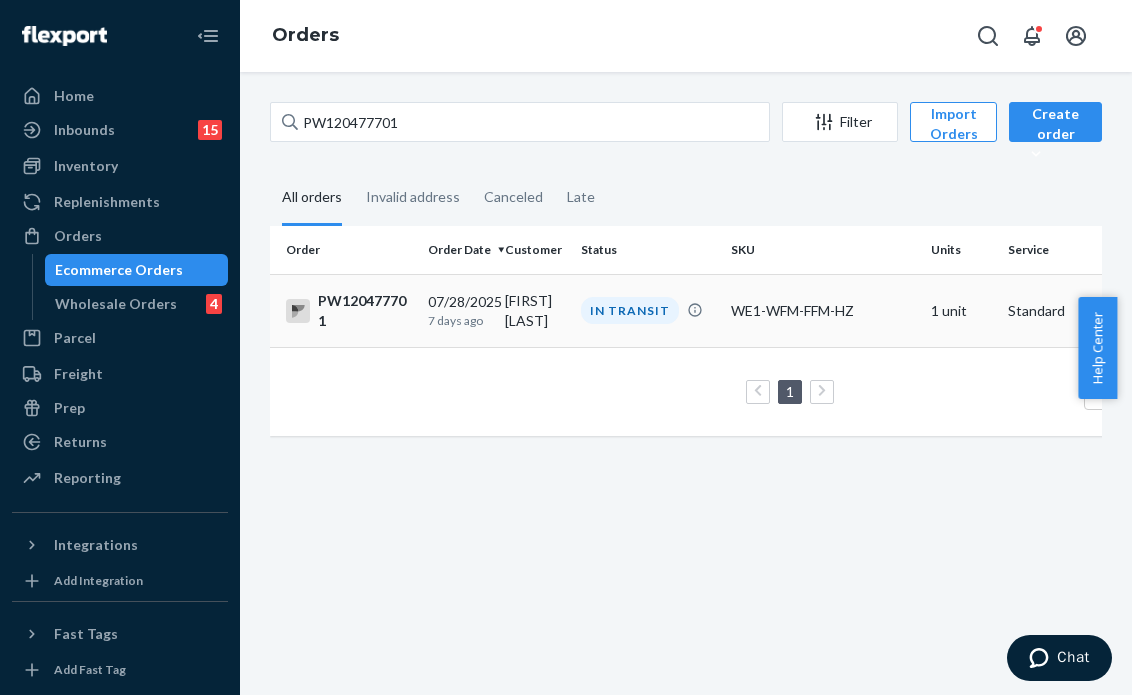 click on "IN TRANSIT" at bounding box center [630, 310] 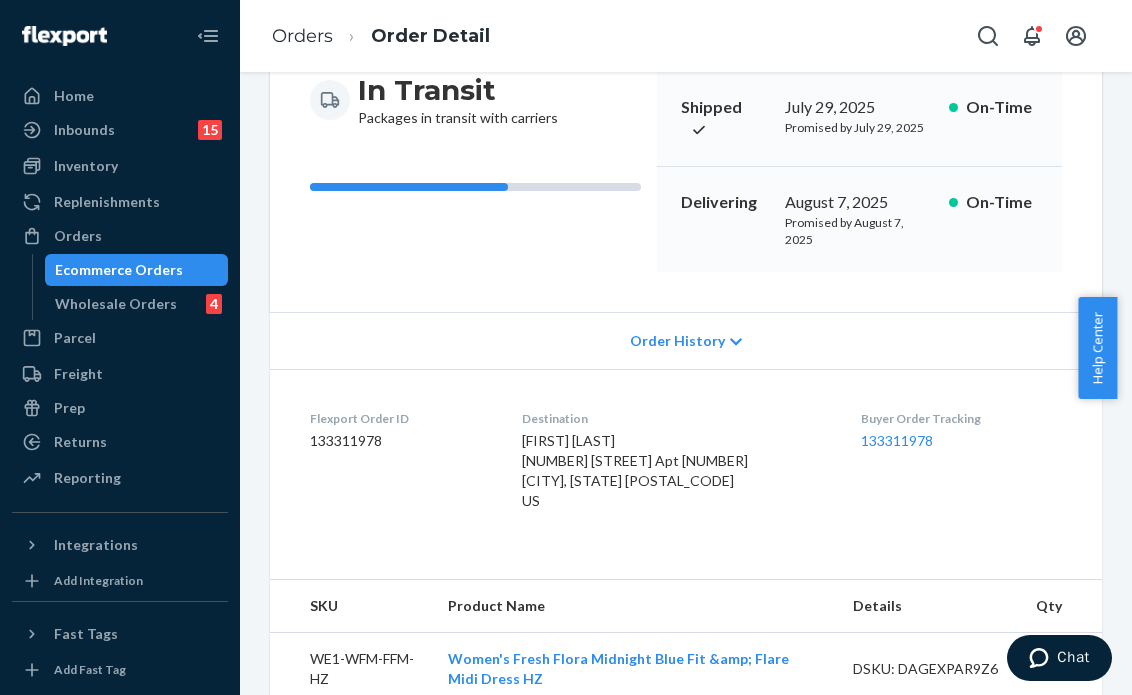 scroll, scrollTop: 86, scrollLeft: 0, axis: vertical 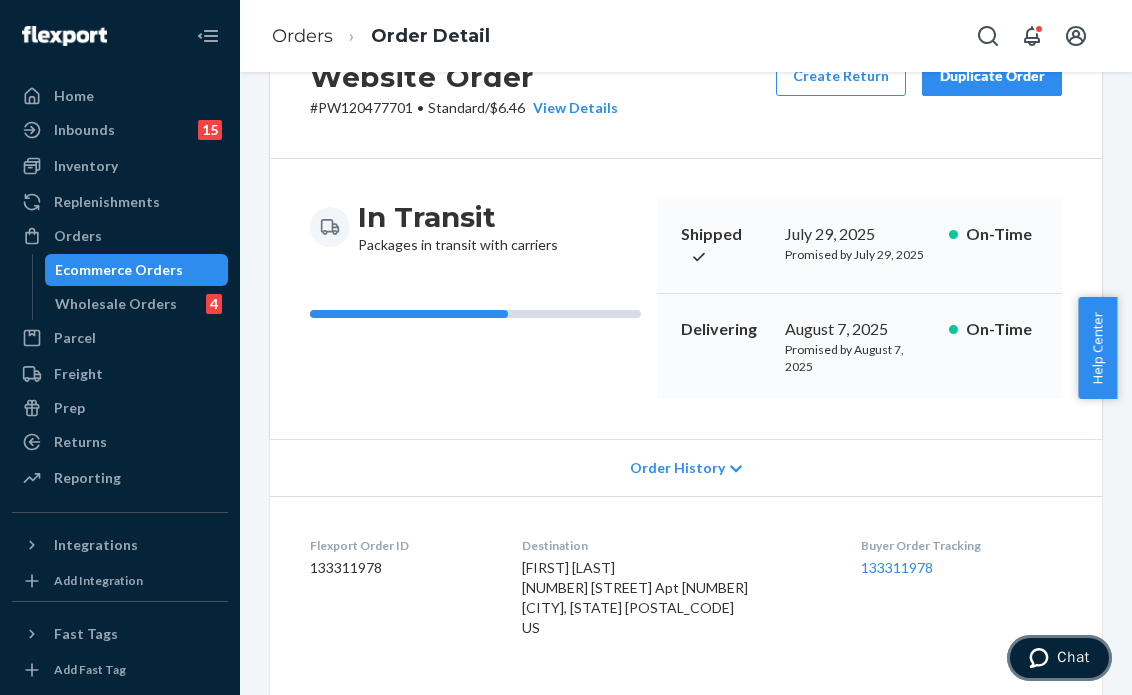 click at bounding box center [1043, 658] 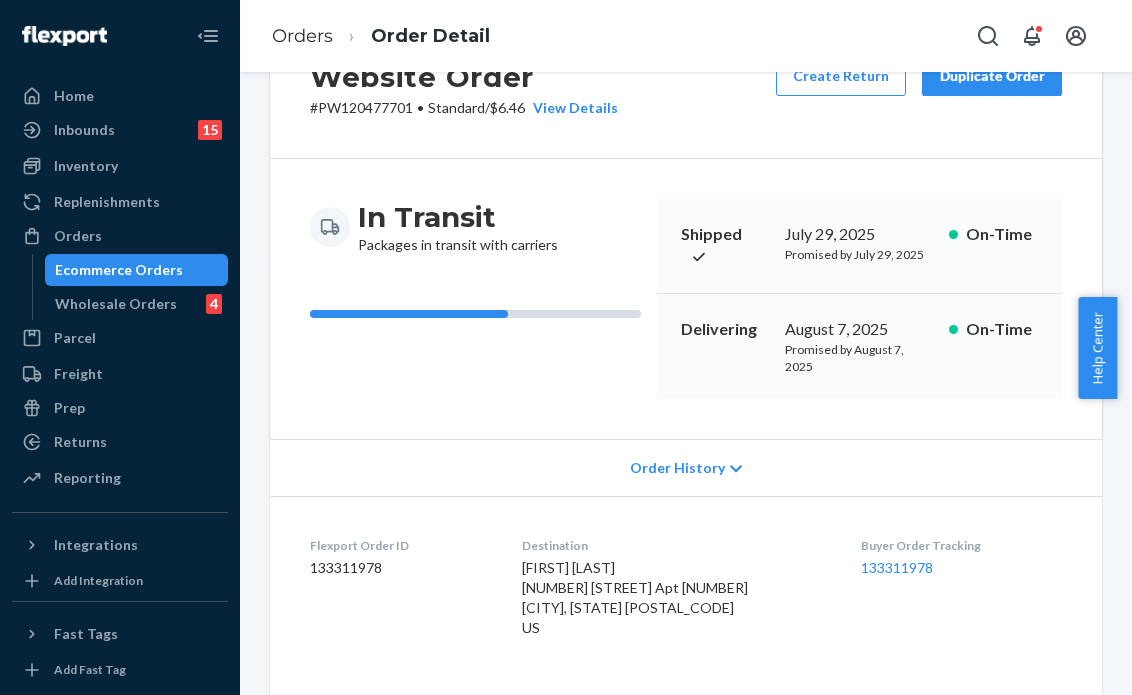 scroll, scrollTop: 0, scrollLeft: 0, axis: both 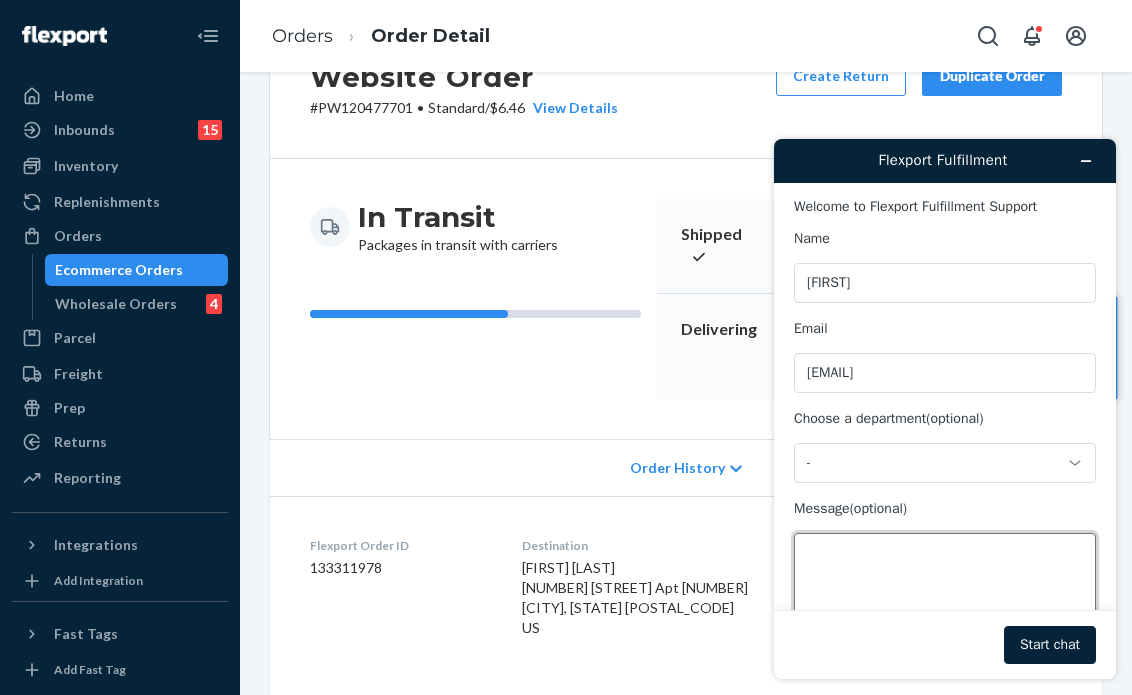 click on "Message  (optional)" at bounding box center (945, 589) 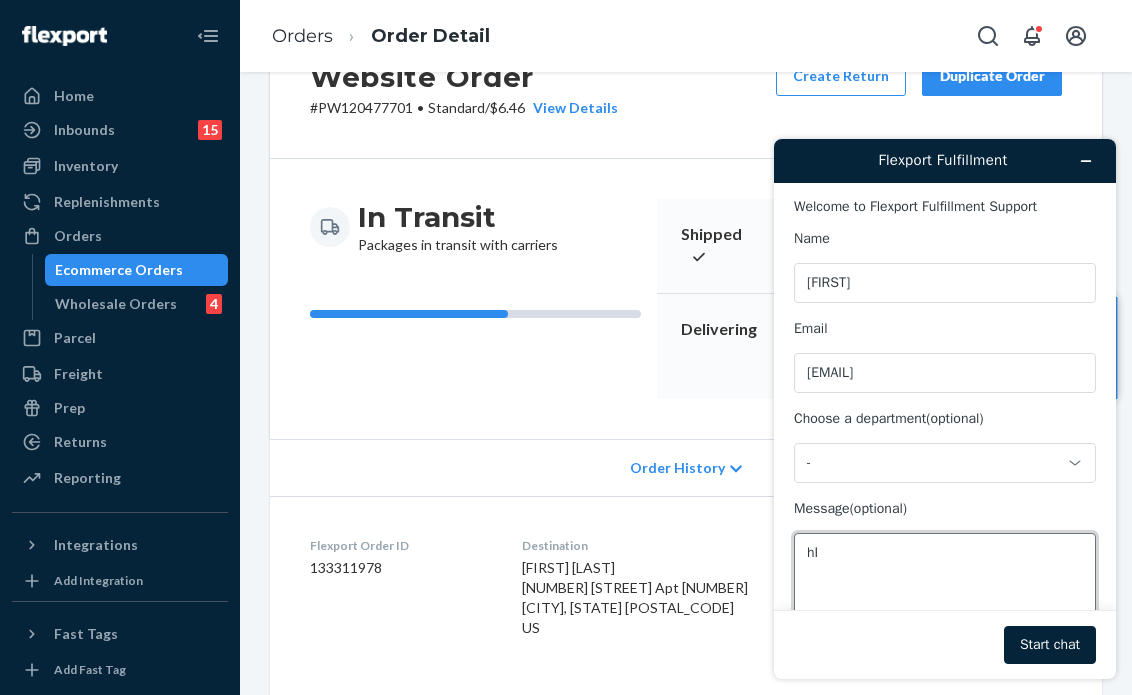 type on "h" 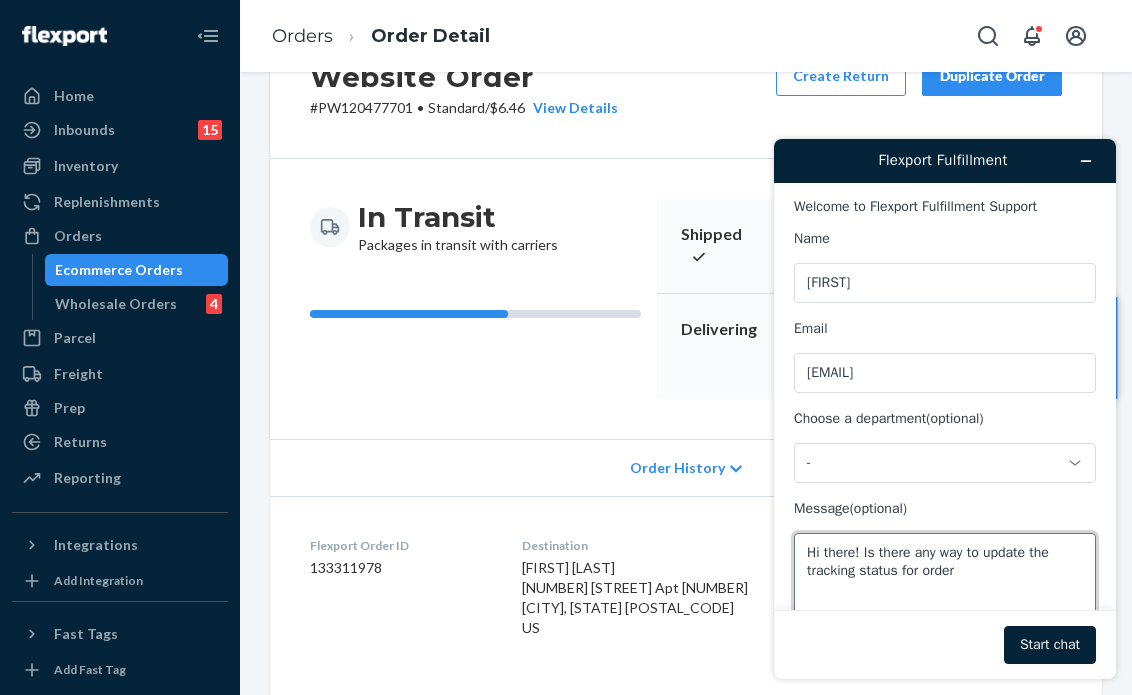 paste on "PW120477701" 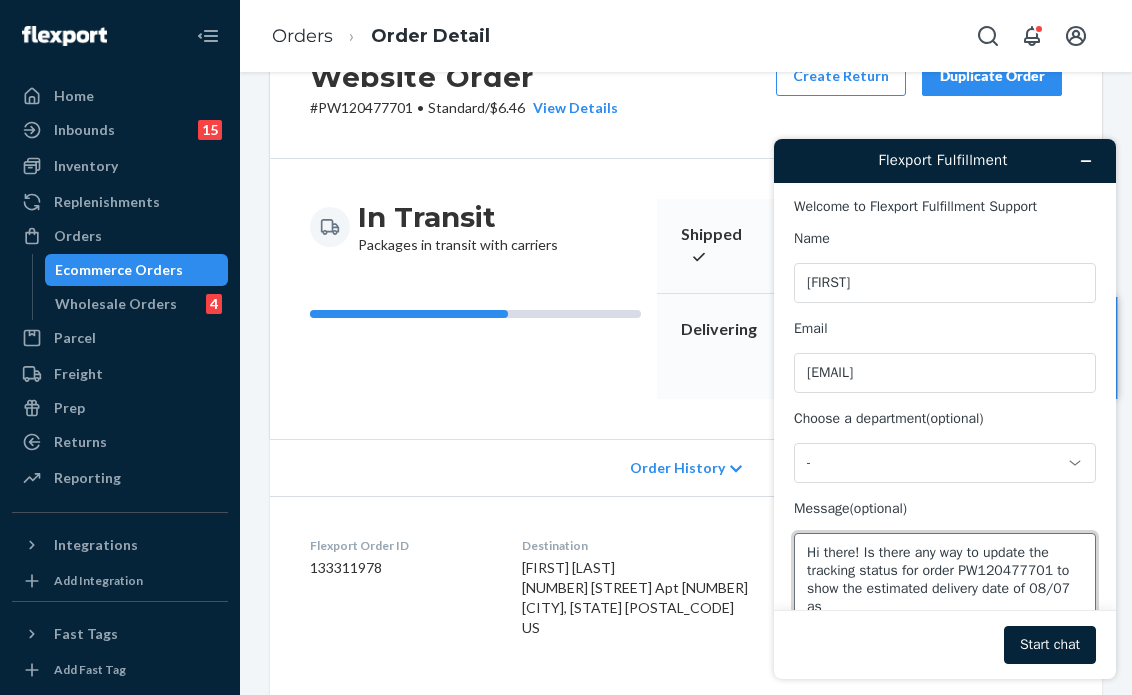 scroll, scrollTop: 5, scrollLeft: 0, axis: vertical 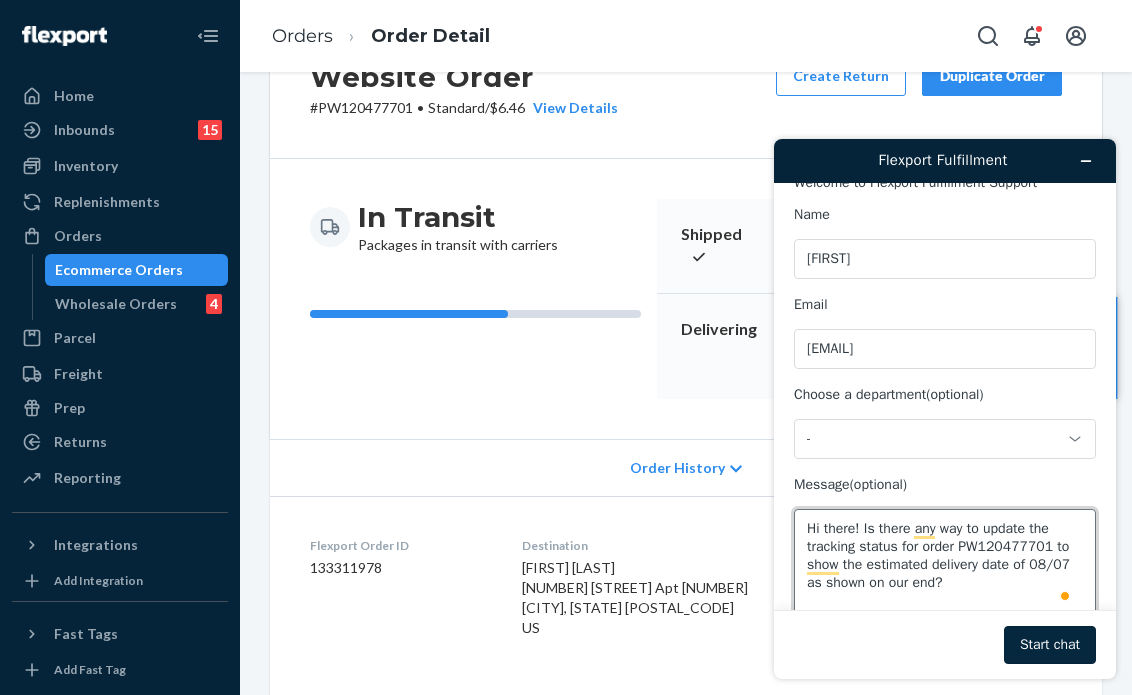 type on "Hi there! Is there any way to update the tracking status for order PW120477701 to show the estimated delivery date of 08/07 as shown on our end?" 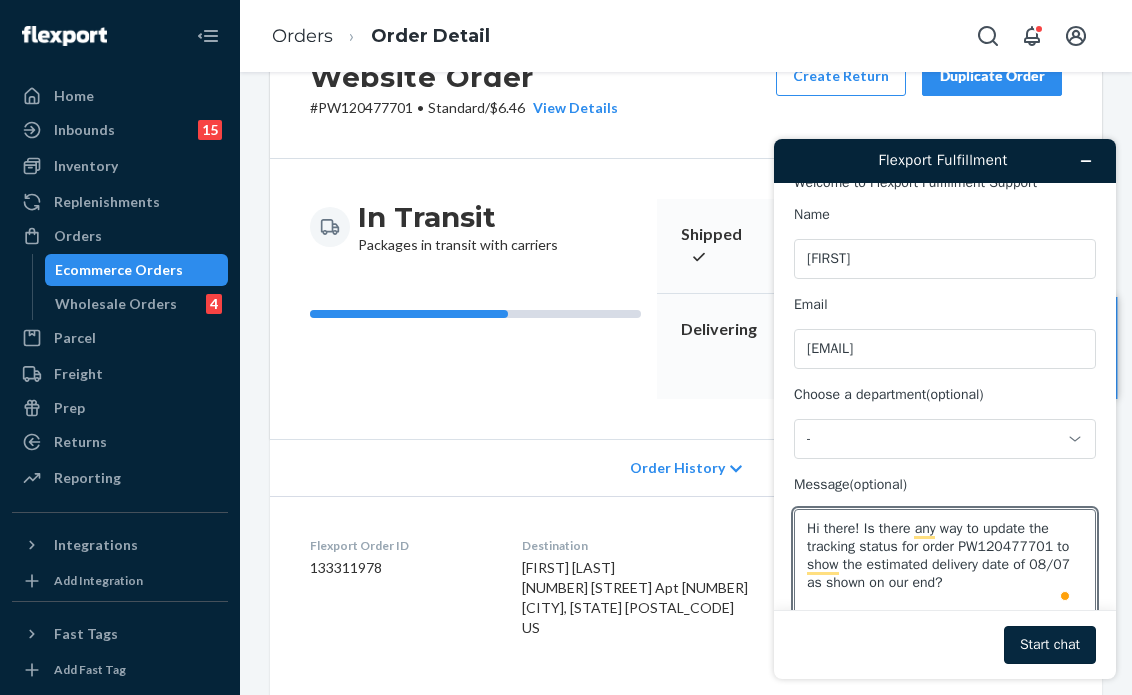 click on "Start chat" at bounding box center (1050, 645) 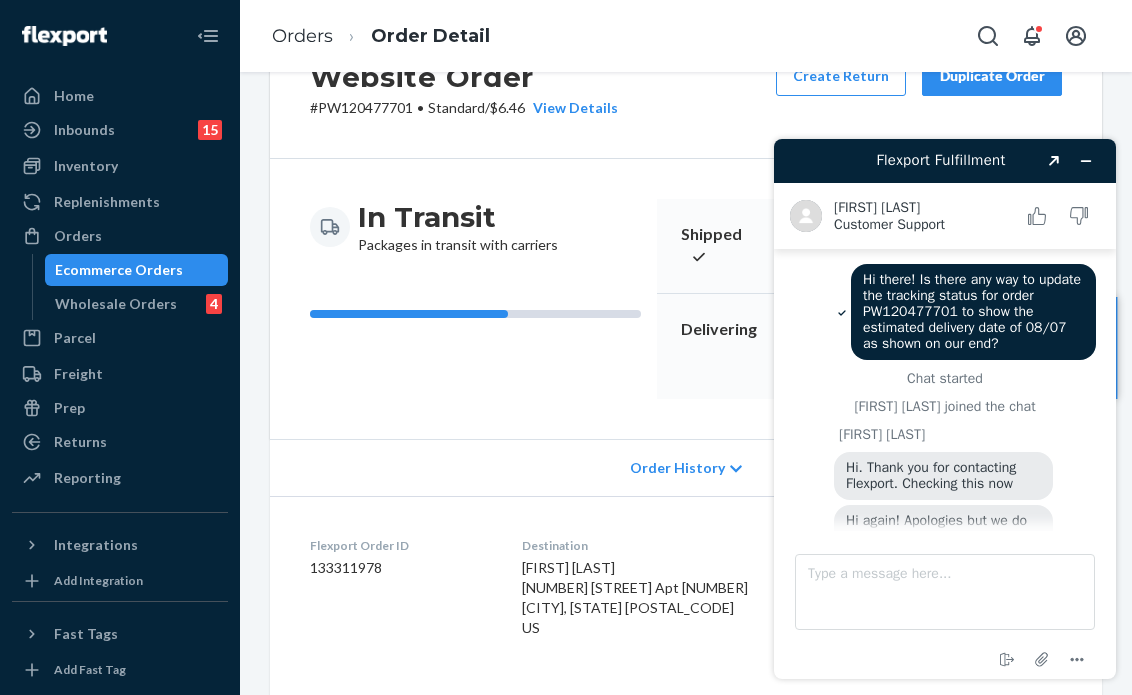 scroll, scrollTop: 160, scrollLeft: 0, axis: vertical 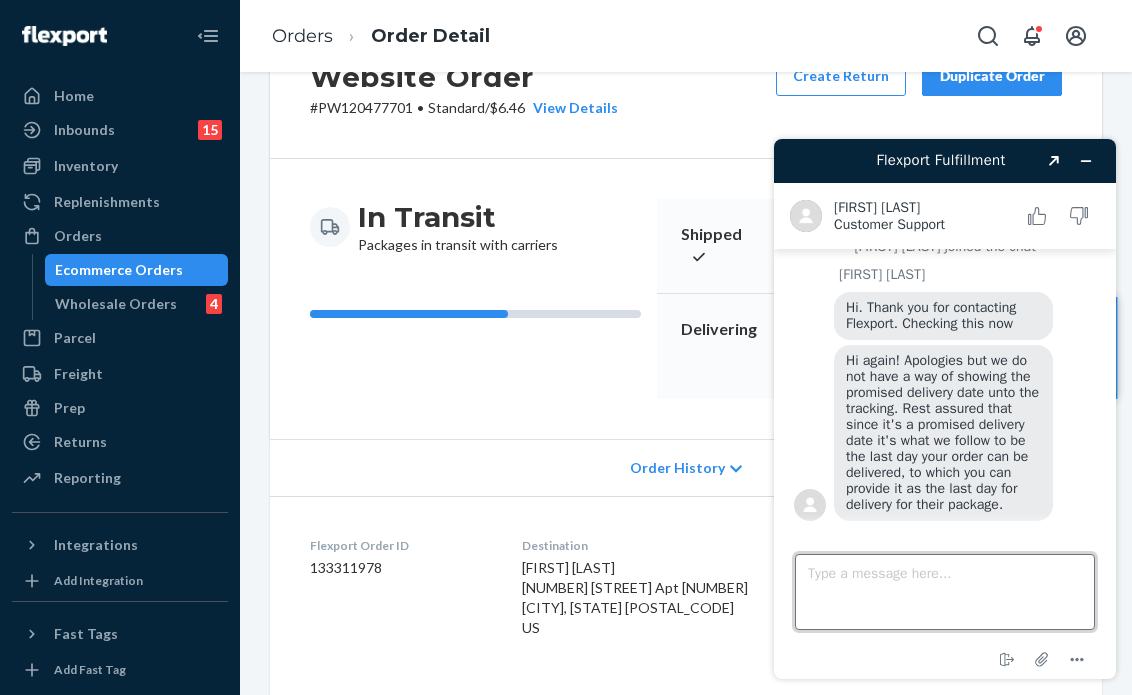 click on "Type a message here..." at bounding box center (945, 592) 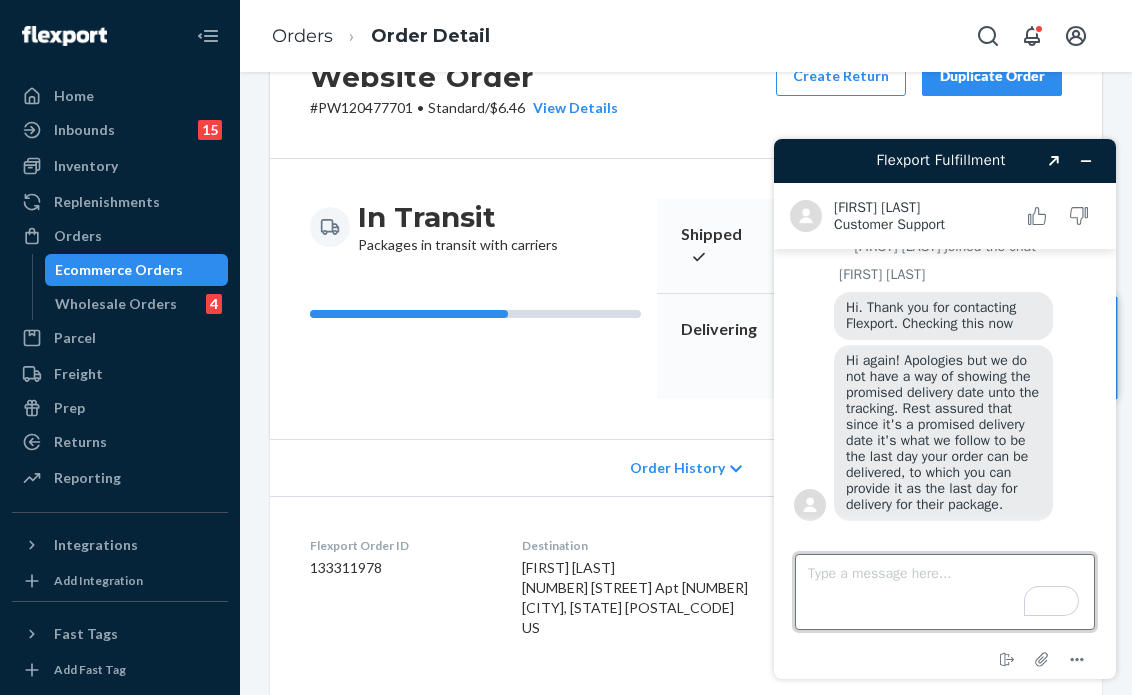 click on "Type a message here..." at bounding box center [945, 592] 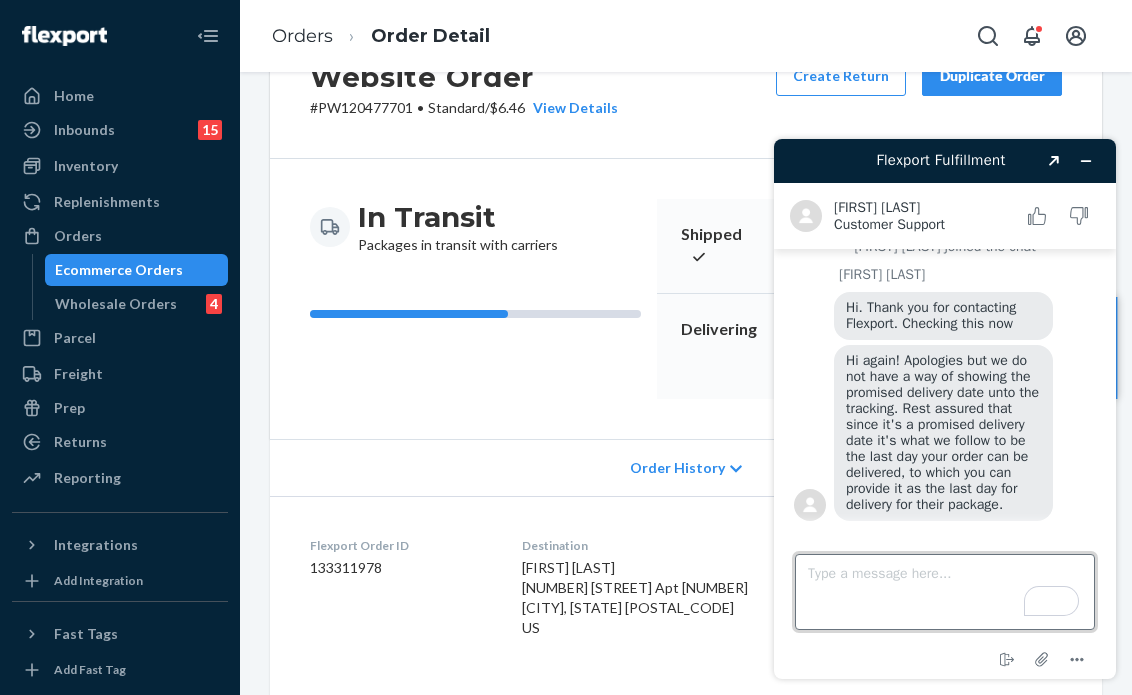 click on "Type a message here..." at bounding box center (945, 592) 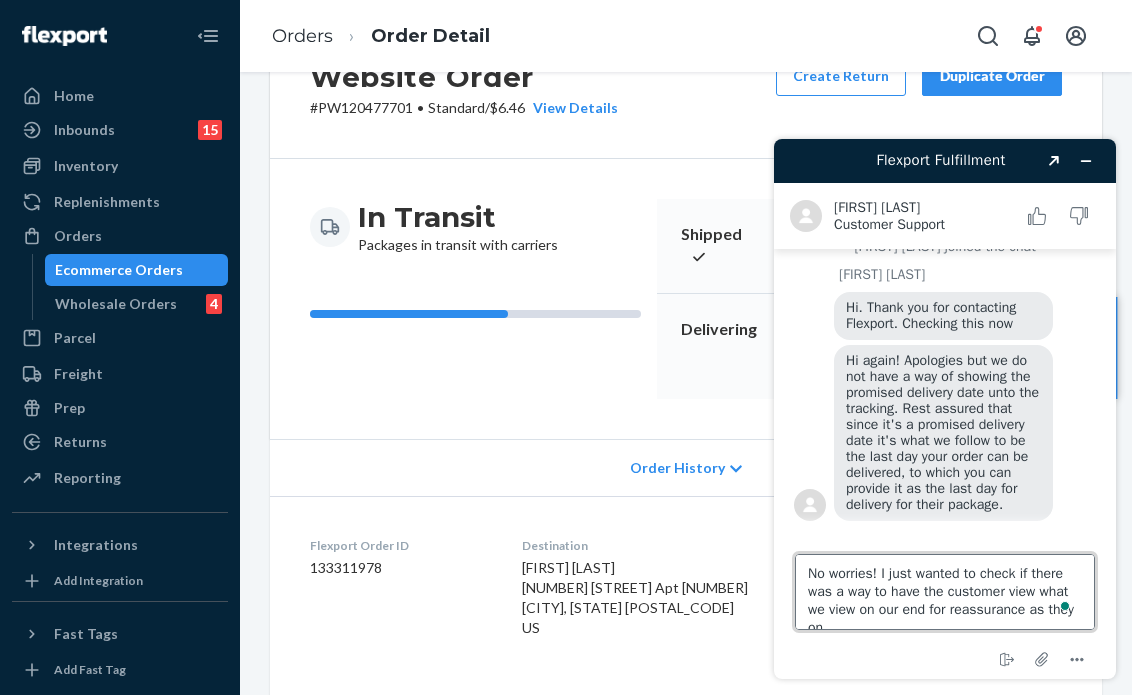 scroll, scrollTop: 8, scrollLeft: 0, axis: vertical 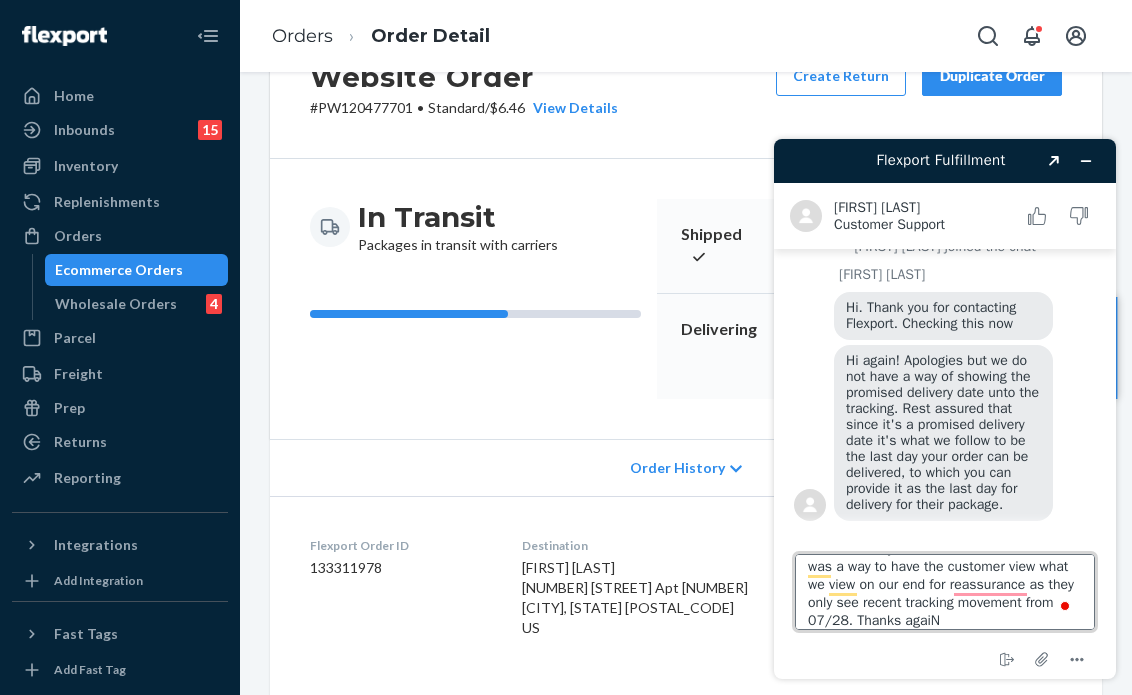type on "No worries! I just wanted to check if there was a way to have the customer view what we view on our end for reassurance as they only see recent tracking movement from  07/28. Thanks agaiN!" 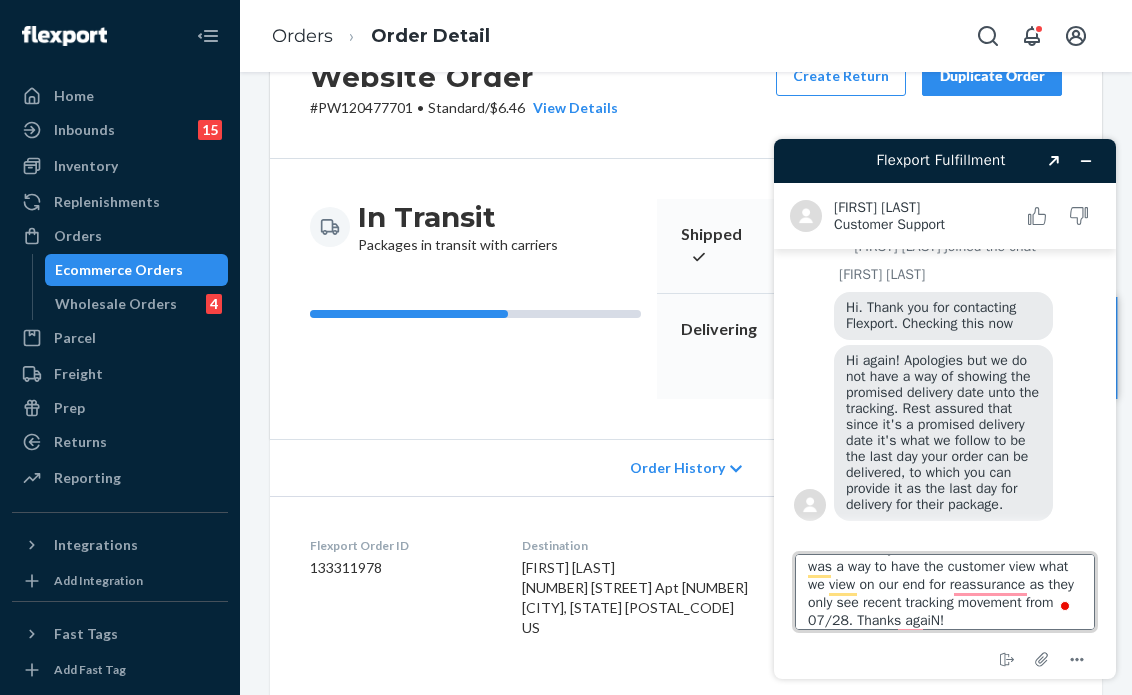 type 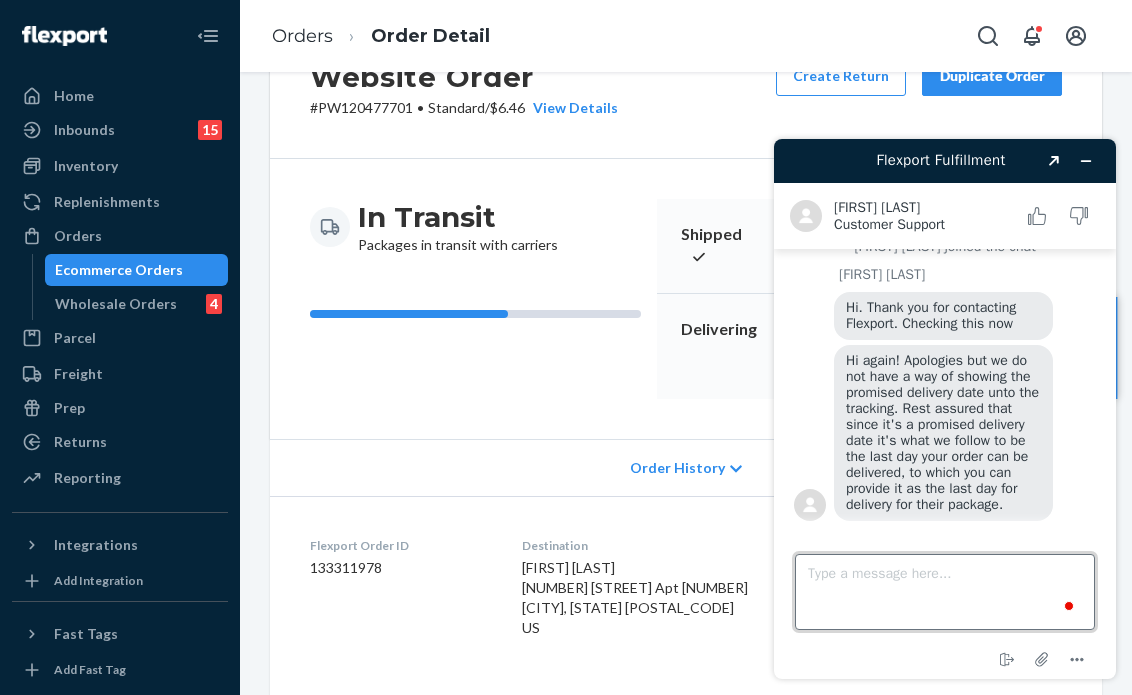scroll, scrollTop: 0, scrollLeft: 0, axis: both 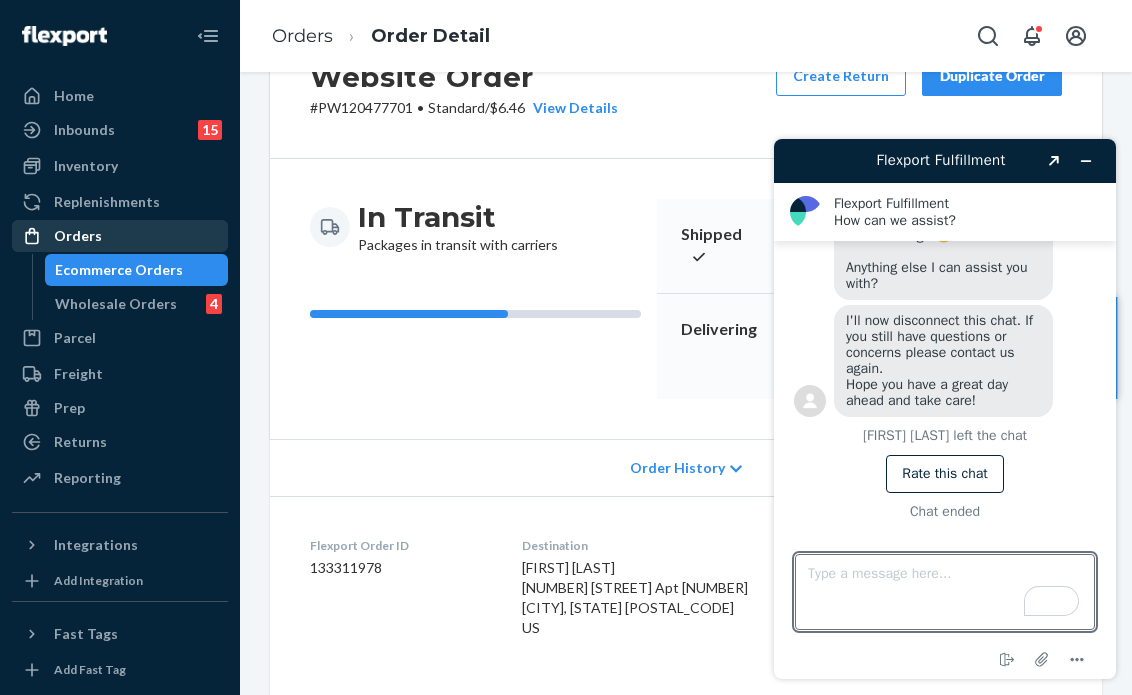 click on "Orders" at bounding box center [120, 236] 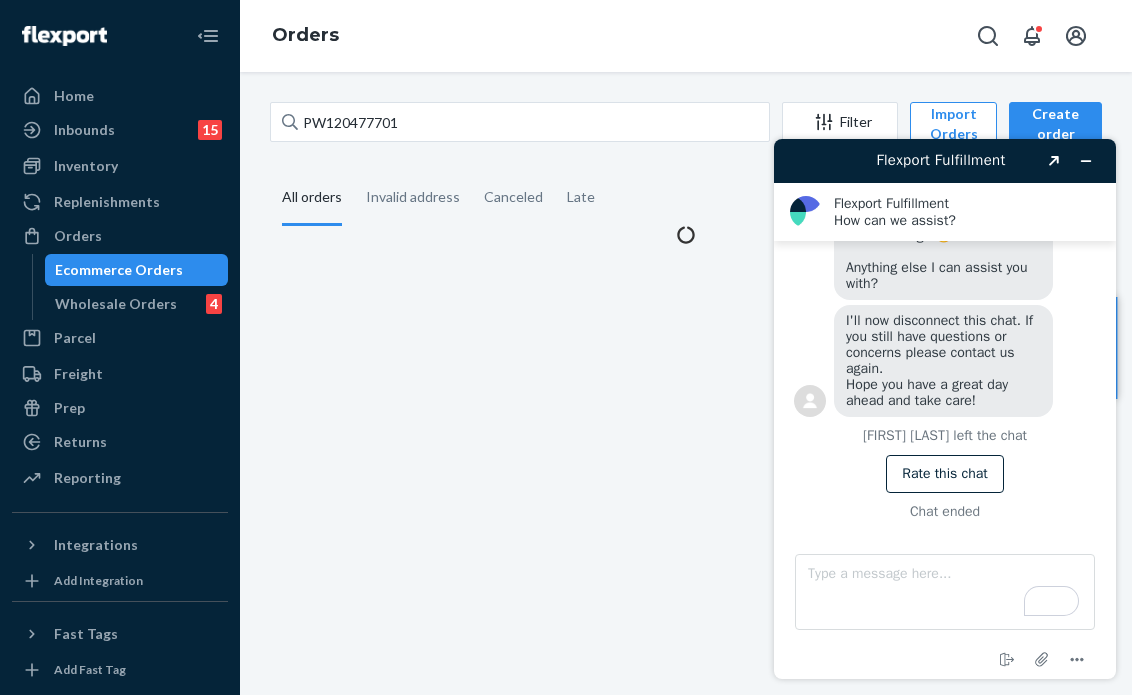scroll, scrollTop: 0, scrollLeft: 0, axis: both 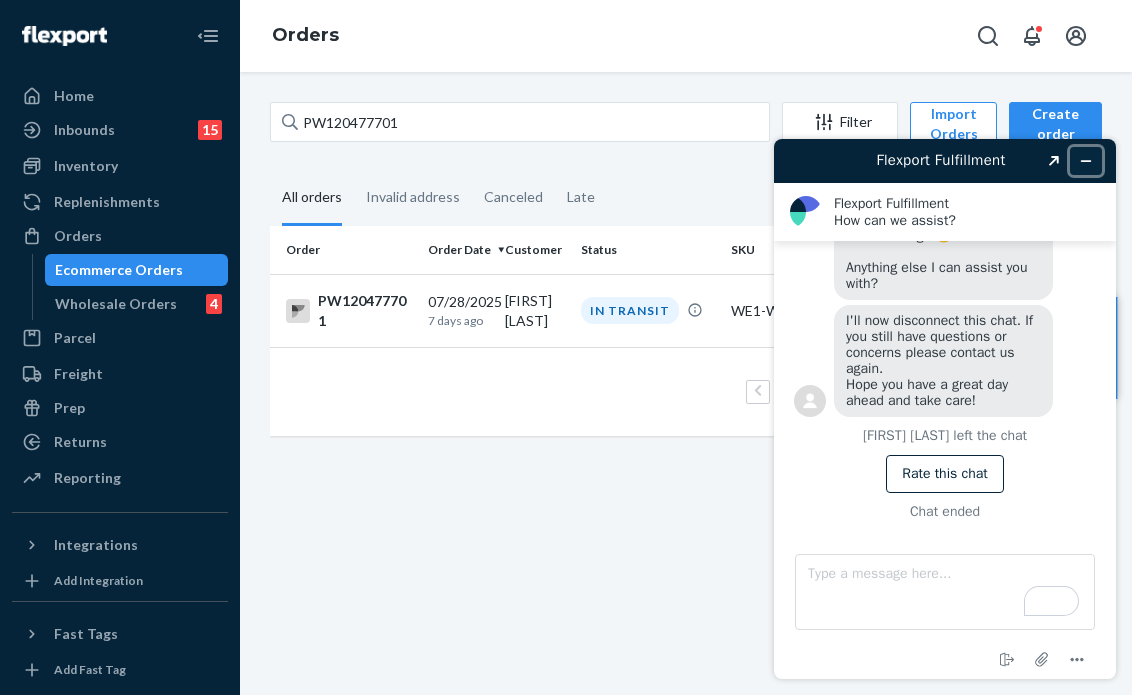 click at bounding box center (1086, 161) 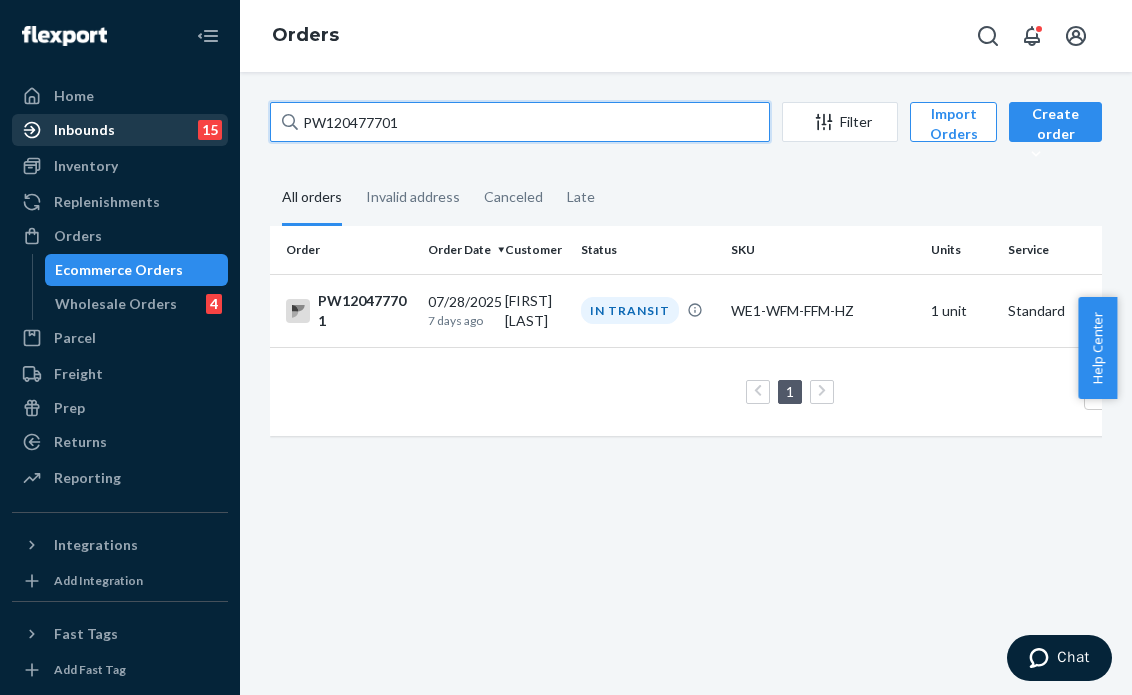 drag, startPoint x: 533, startPoint y: 127, endPoint x: 178, endPoint y: 132, distance: 355.03522 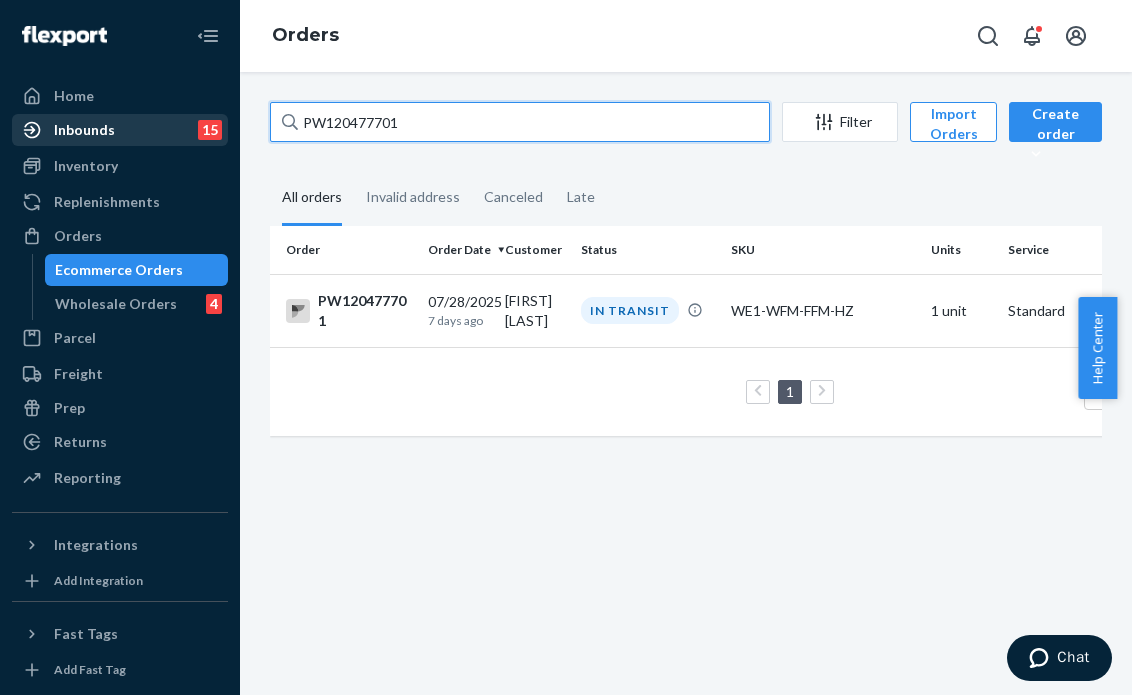 click on "Home Inbounds 15 Shipping Plans Problems 15 Inventory Products Branded Packaging Replenishments Orders Ecommerce Orders Wholesale Orders 4 Parcel Parcel orders Integrations Freight Prep Returns All Returns Settings Packages Reporting Reports Analytics Integrations Add Integration Fast Tags Add Fast Tag Settings Talk to Support Help Center Give Feedback Orders PW120477701 Filter Import Orders Create order Ecommerce order Removal order All orders Invalid address Canceled Late Order Order Date Customer Status SKU Units Service Fee PW120477701 07/28/2025 7 days ago [FIRST] [LAST] IN TRANSIT WE1-WFM-FFM-HZ 1 unit Standard $6.46 1 100 results per page" at bounding box center (566, 347) 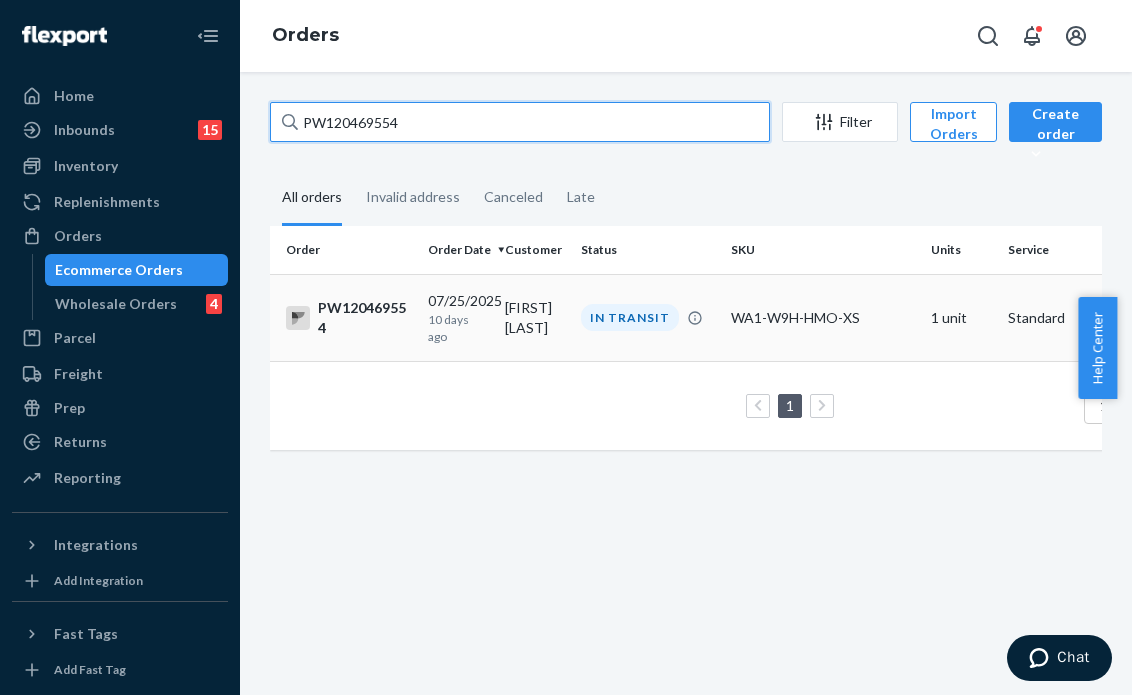 type on "PW120469554" 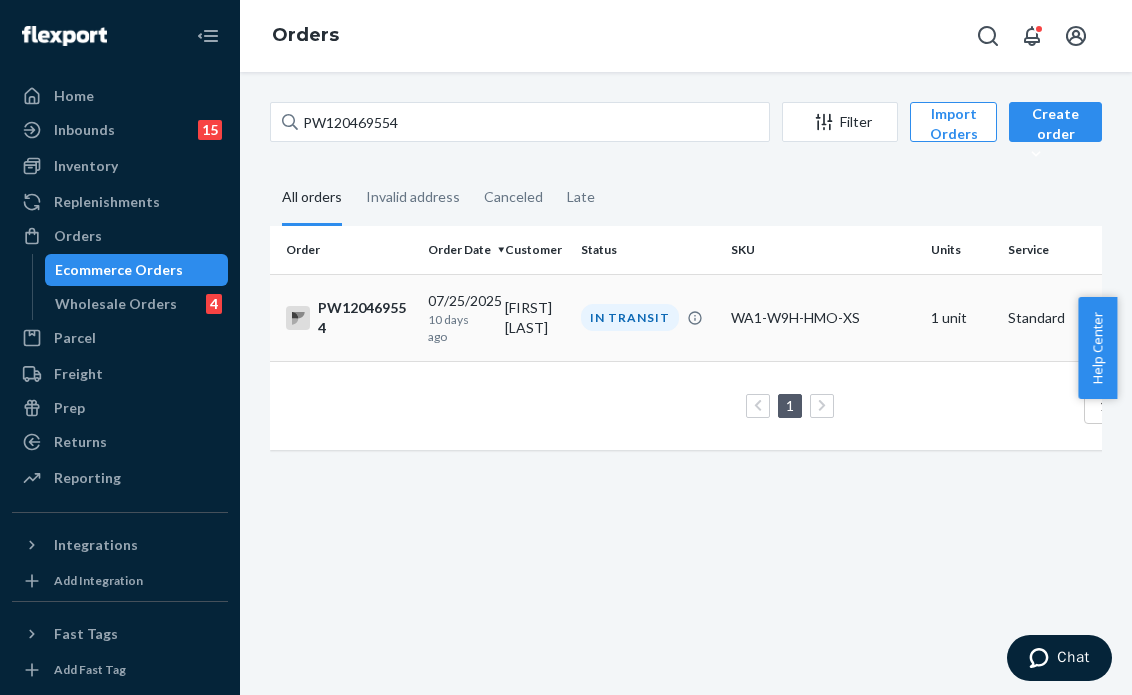 click on "IN TRANSIT" at bounding box center [648, 317] 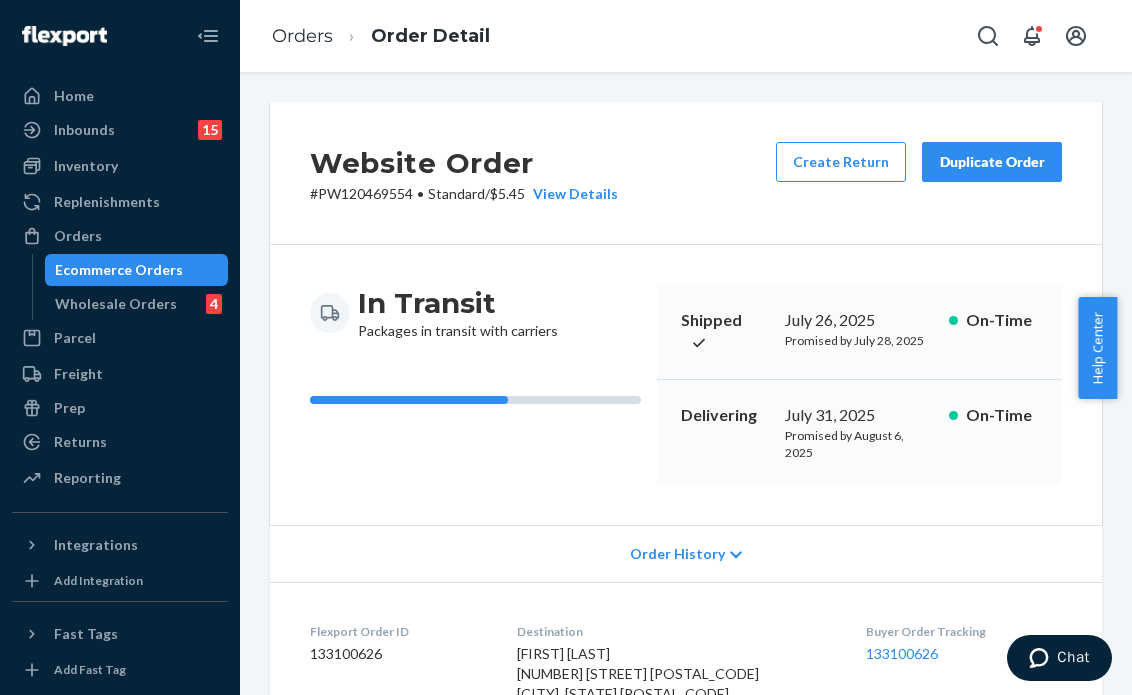 click on "Website Order # PW120469554 • Standard  /  $5.45 View Details Create Return Duplicate Order In Transit Packages in transit with carriers Shipped July 26, 2025 Promised by July 28, 2025 On-Time Delivering July 31, 2025 Promised by August 6, 2025 On-Time Order History Flexport Order ID 133100626 Destination [NAME]
4737 Belvedere Dr
P O Box 652
Julian, [STATE] 92036-9433
US Buyer Order Tracking 133100626 SKU Product Name Details Qty WA1-W9H-HMO-XS Women's Hermosa Stripe Canopy Linen Blend Notch Neck Dress XS DSKU: DZ7RC9UZ8QT 1 Package 1 of 1 Shipped via DHL, Tracked & Delivered by USPS   9261290339650134918977 1   SKU   1   Unit From PACT
San Bernardino, [STATE] 92408 Shipment ID 83009013 Processing Shipped 7/26 Delivered Package History SKU Product Name Details Qty WA1-W9H-HMO-XS Women's Hermosa Stripe Canopy Linen Blend Notch Neck Dress XS DSKU: DZ7RC9UZ8QT 1" at bounding box center [686, 383] 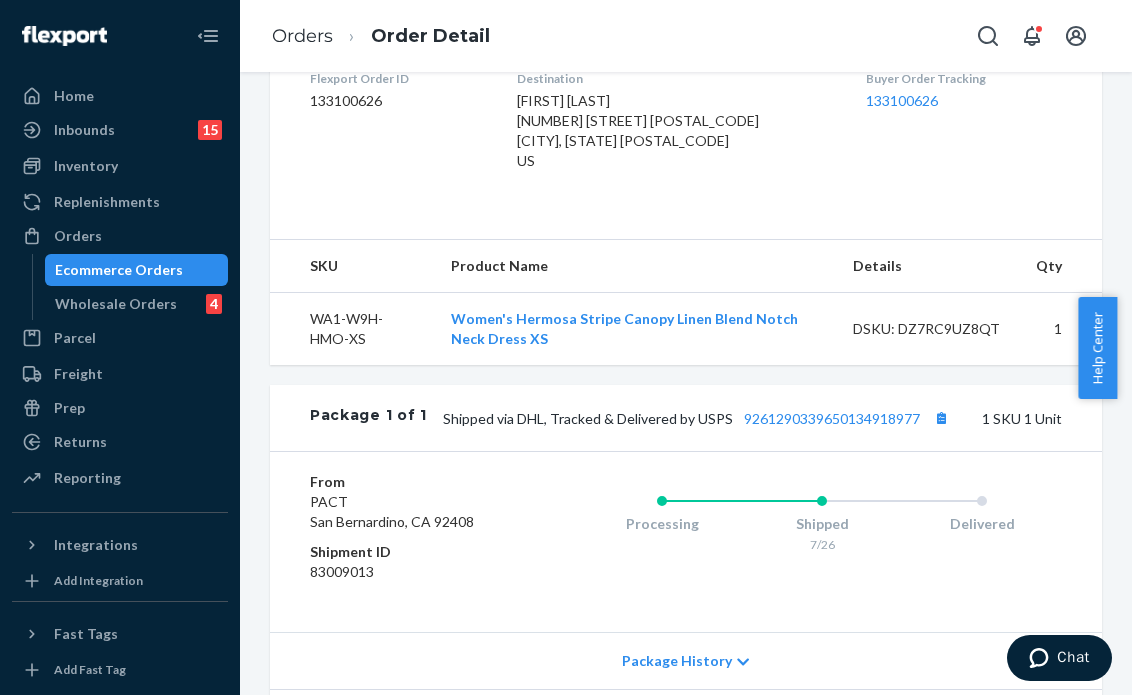 scroll, scrollTop: 706, scrollLeft: 0, axis: vertical 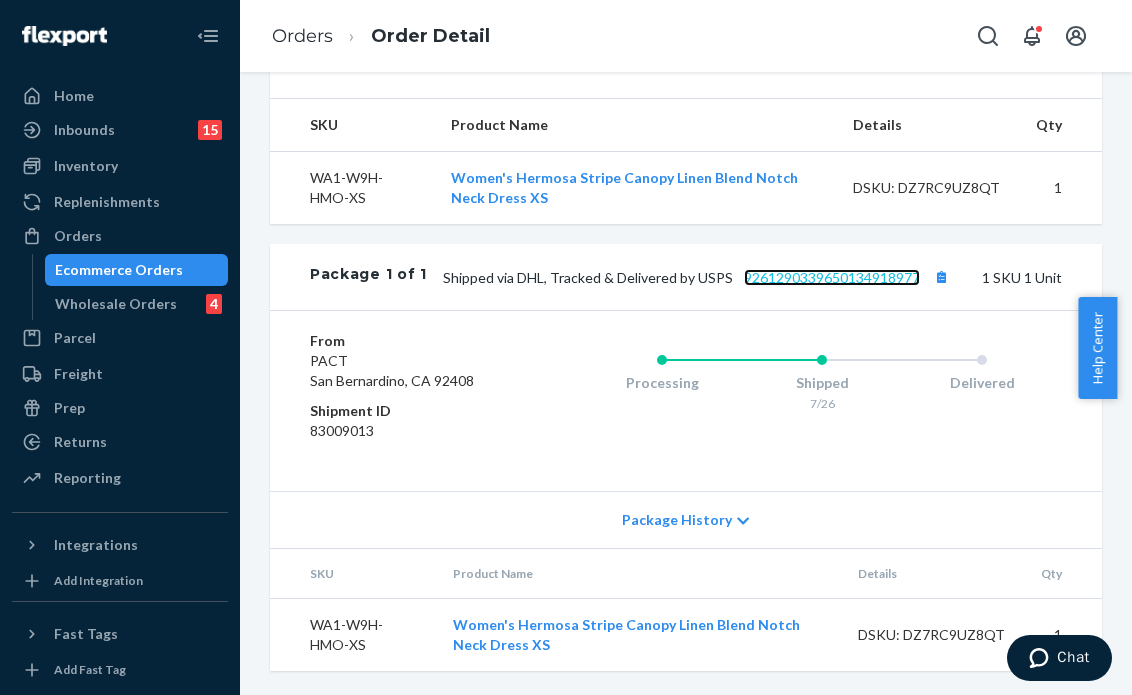 click on "9261290339650134918977" at bounding box center [832, 277] 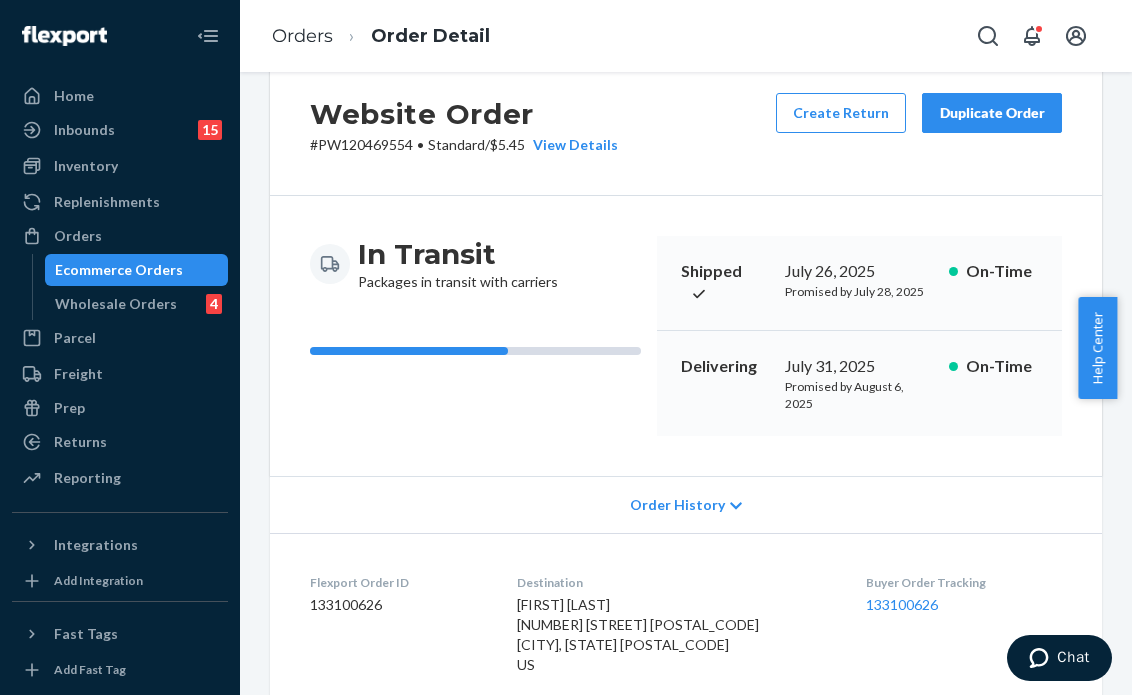 scroll, scrollTop: 0, scrollLeft: 0, axis: both 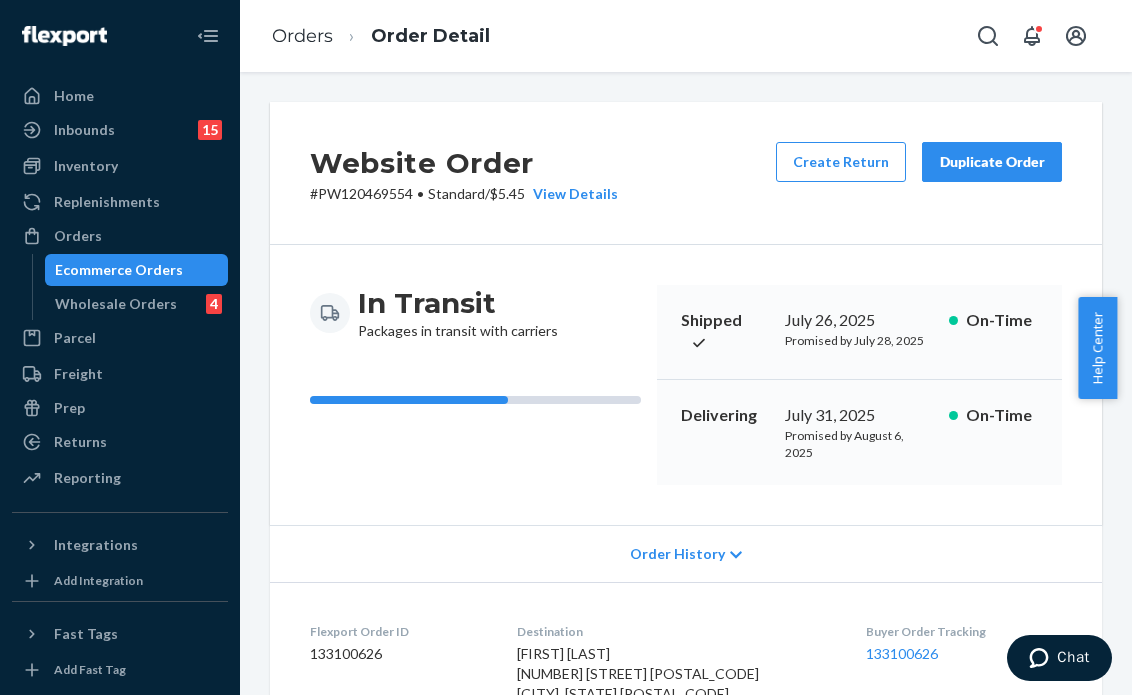 click on "July 26, 2025 July 28, 2025 July 31, 2025 August 6, 2025" at bounding box center (686, 385) 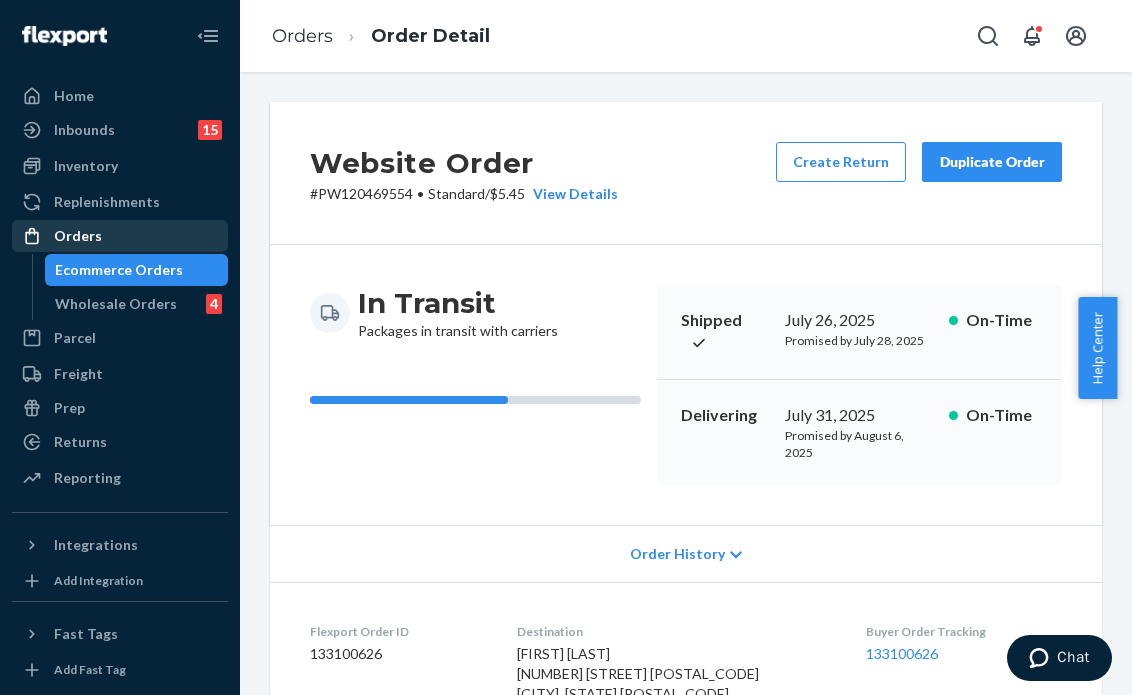 click on "Orders" at bounding box center [120, 236] 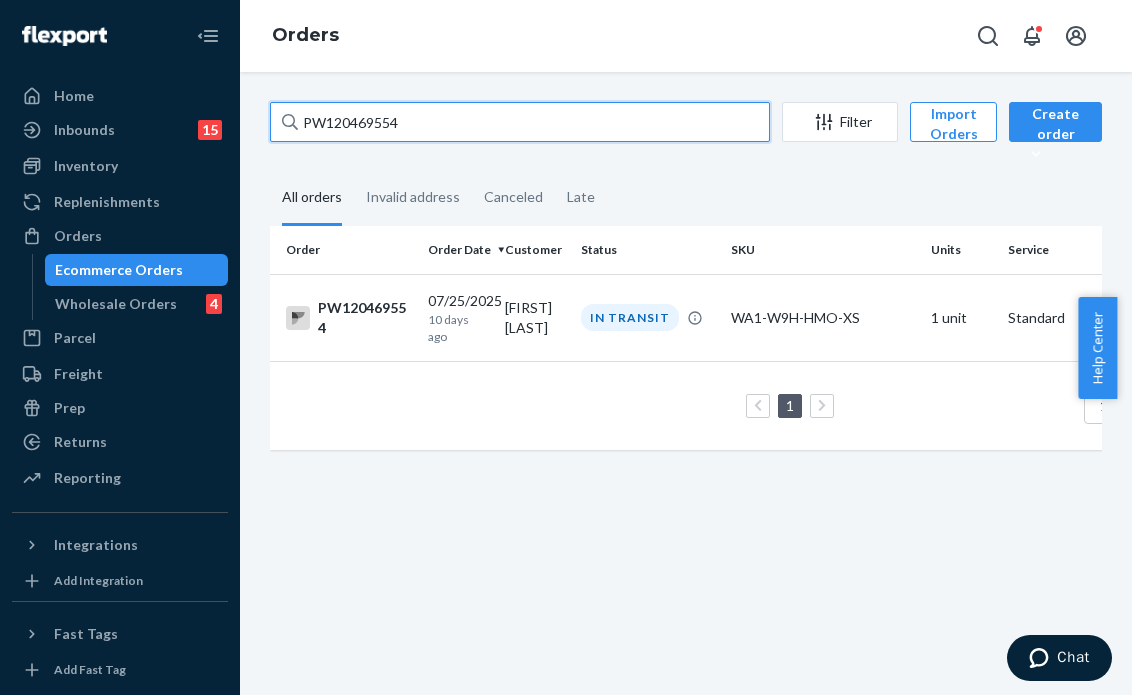 drag, startPoint x: 460, startPoint y: 122, endPoint x: 249, endPoint y: 110, distance: 211.34096 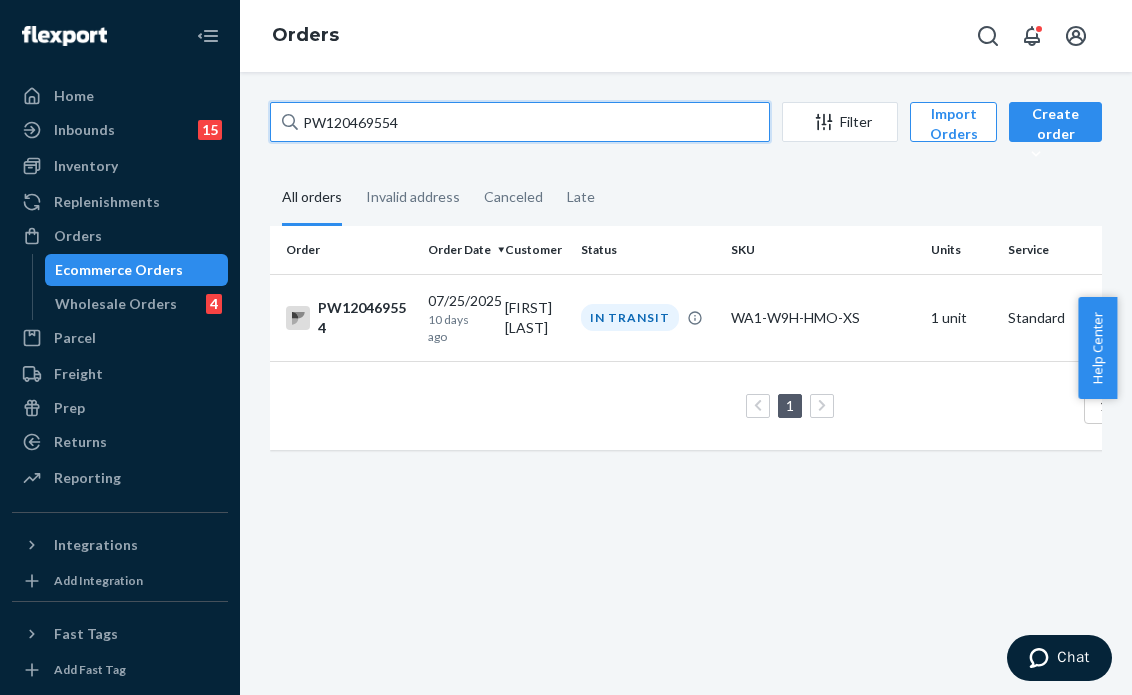 click on "PW120469554 Filter Import Orders Create order Ecommerce order Removal order All orders Invalid address Canceled Late Order Order Date Customer Status SKU Units Service Fee PW120469554 07/25/2025 10 days ago [NAME] [LAST] IN TRANSIT WA1-W9H-HMO-XS 1 unit Standard $5.45 1 100 results per page" at bounding box center (686, 286) 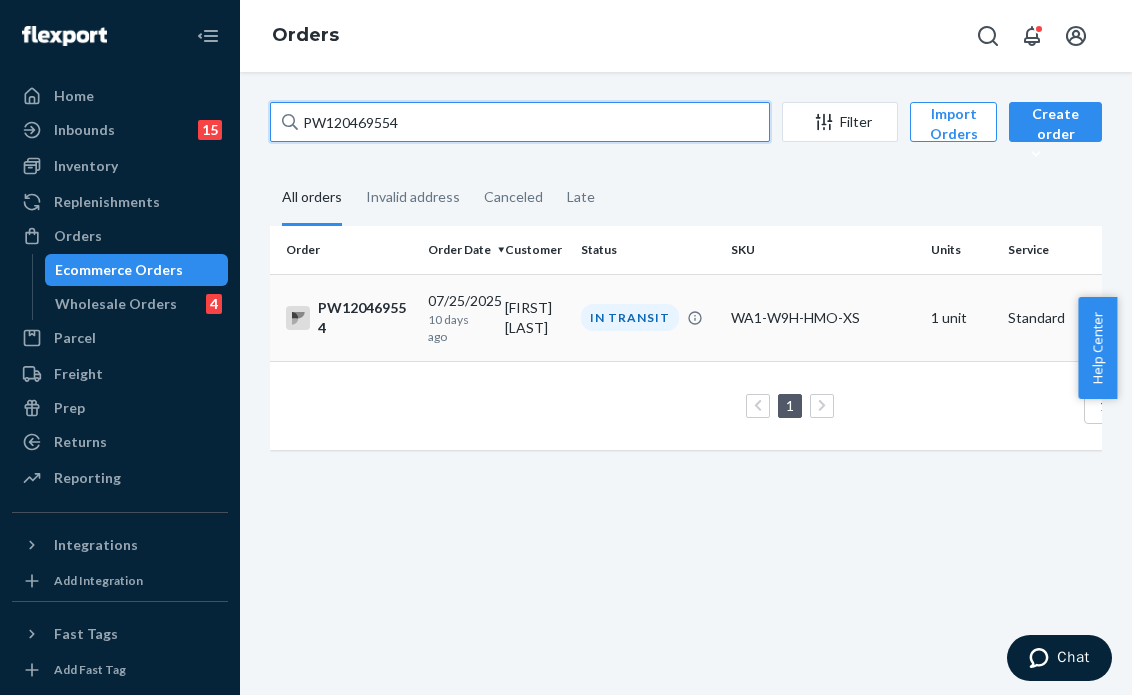 paste on "54463" 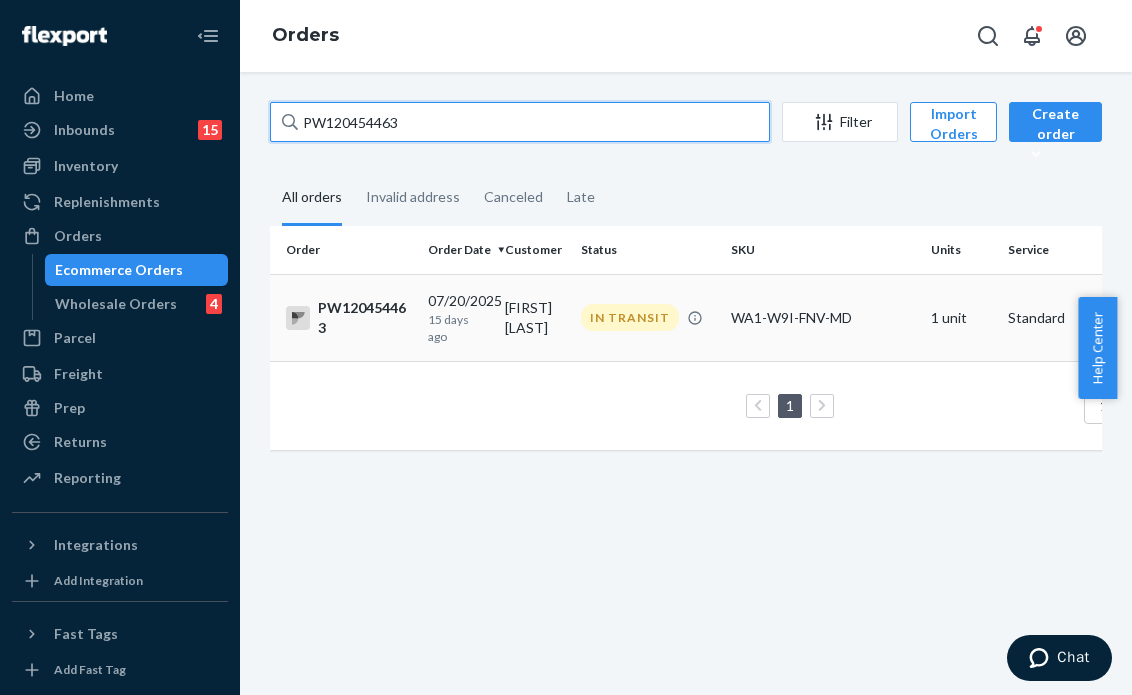 type on "PW120454463" 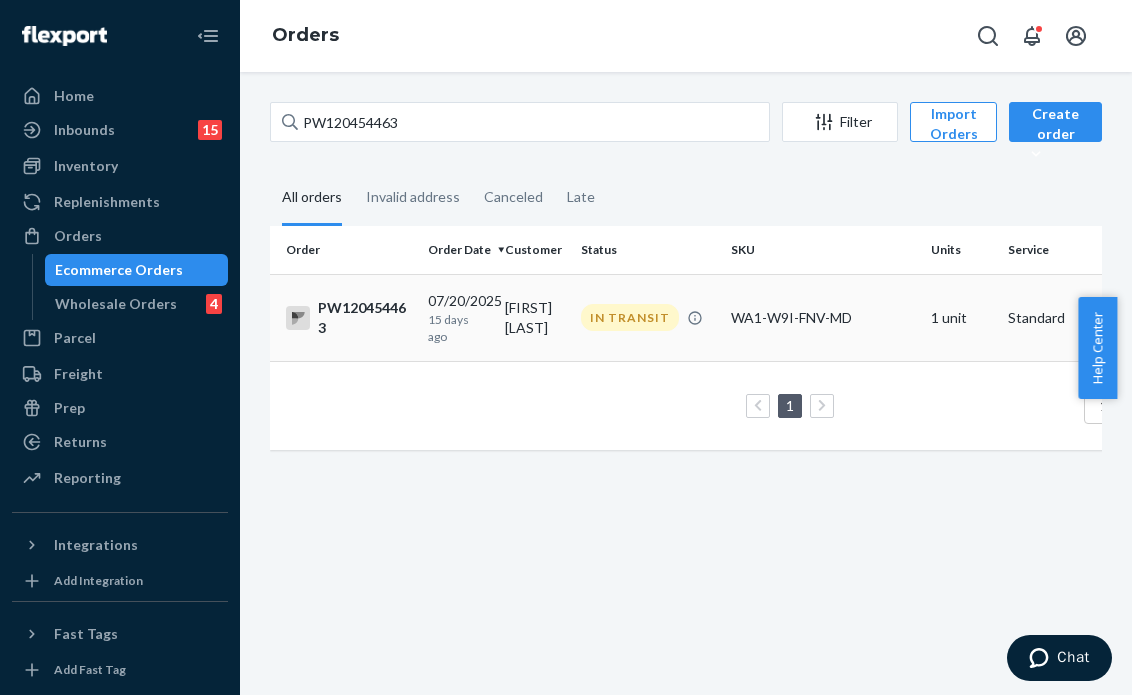 click on "IN TRANSIT" at bounding box center [630, 317] 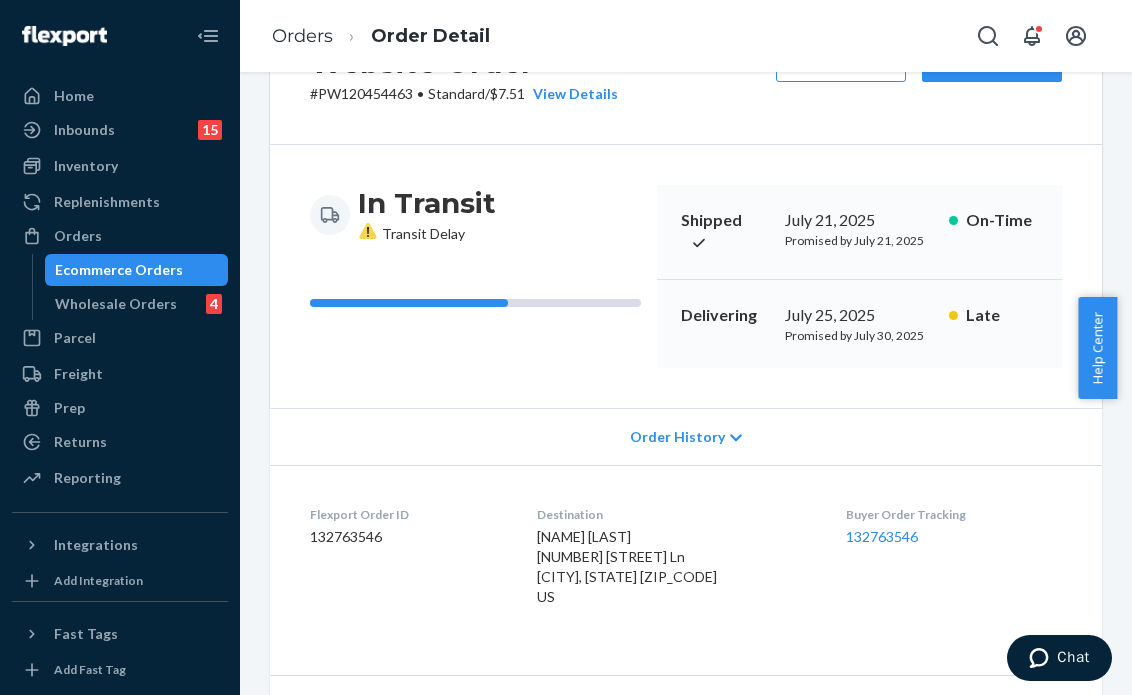 scroll, scrollTop: 668, scrollLeft: 0, axis: vertical 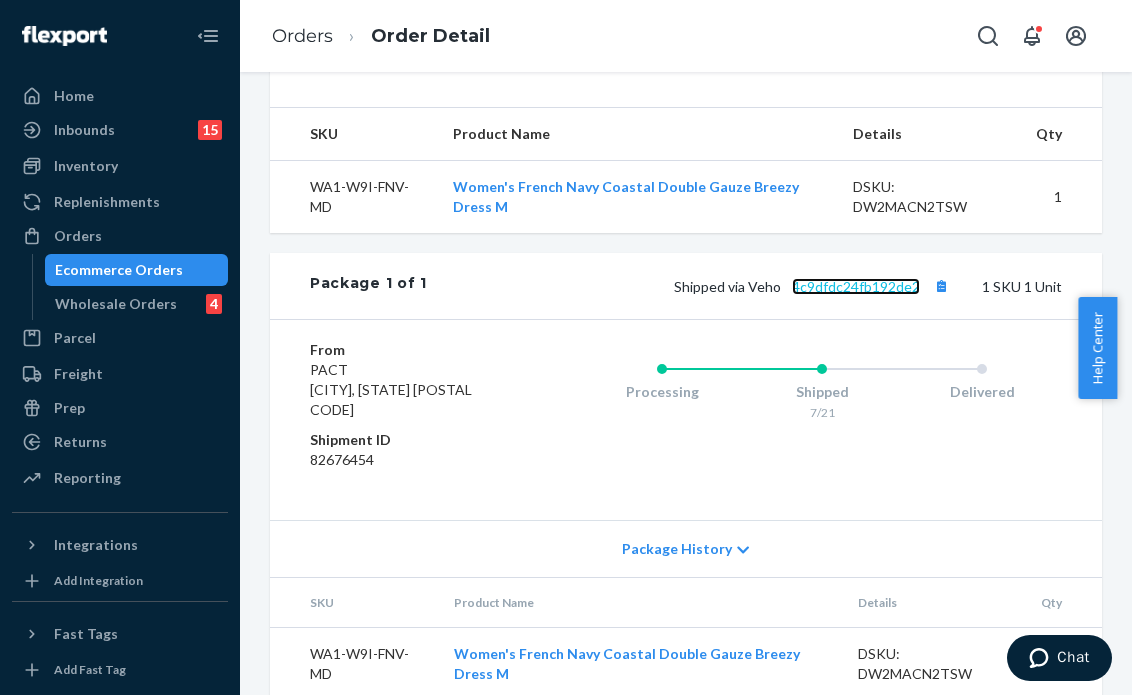 click on "4c9dfdc24fb192de2" at bounding box center (856, 286) 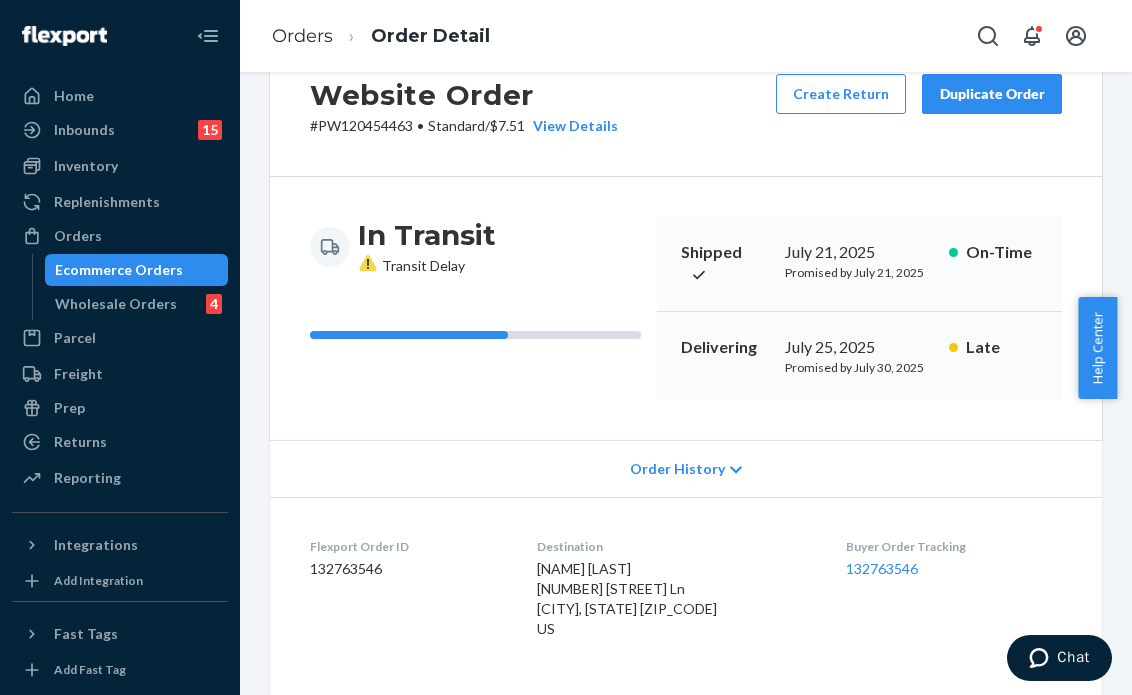 scroll, scrollTop: 0, scrollLeft: 0, axis: both 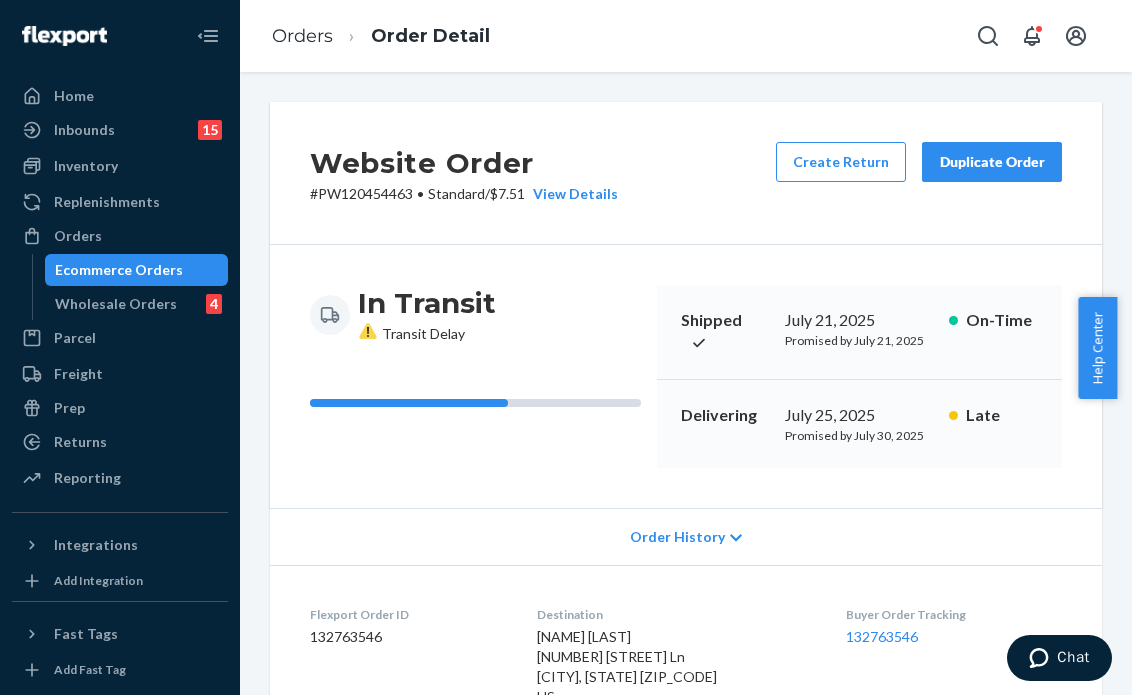 click on "Website Order # PW120454463 • Standard  /  $7.51 View Details Create Return Duplicate Order" at bounding box center (686, 173) 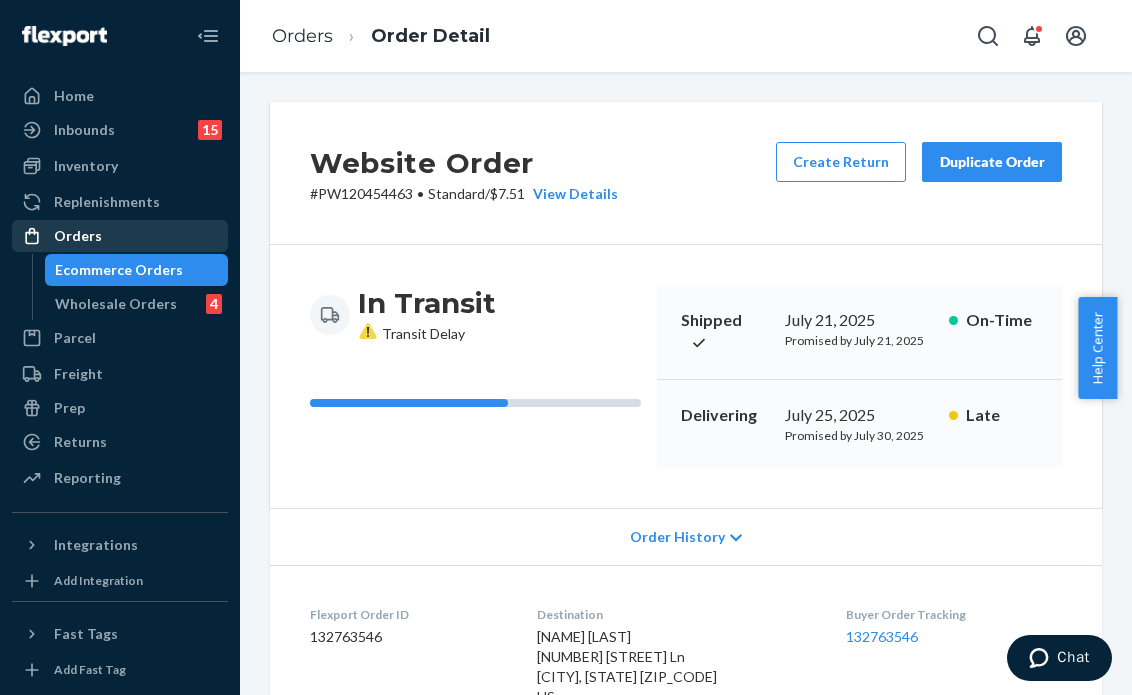 click on "Orders" at bounding box center [120, 236] 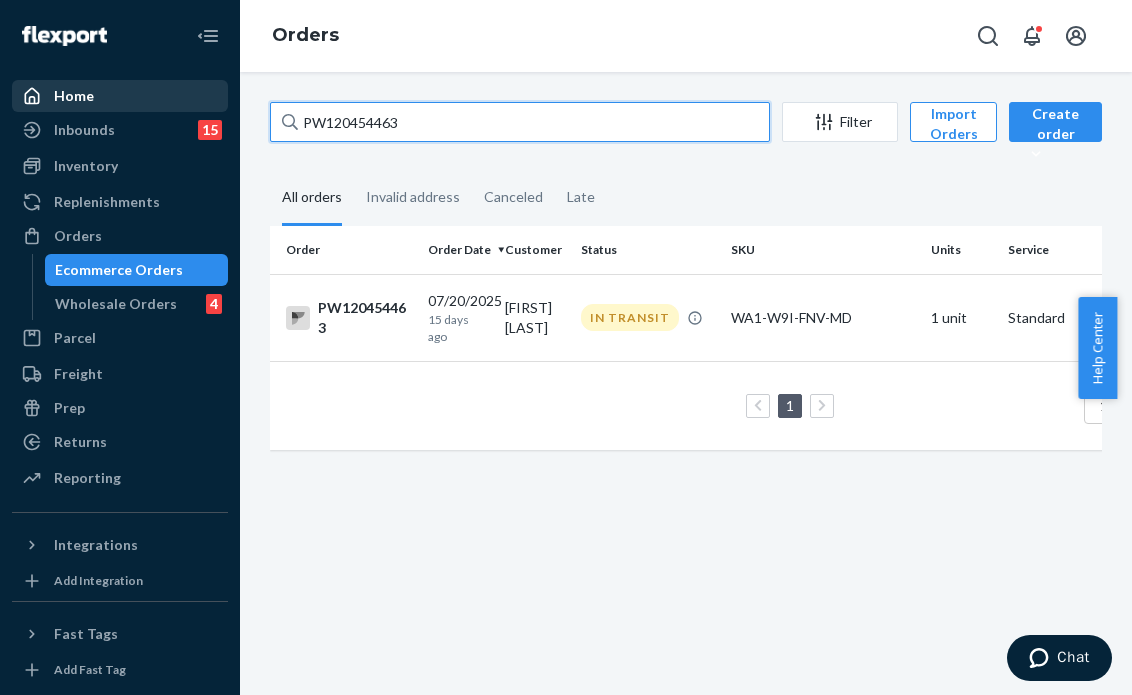 drag, startPoint x: 451, startPoint y: 131, endPoint x: 196, endPoint y: 99, distance: 257 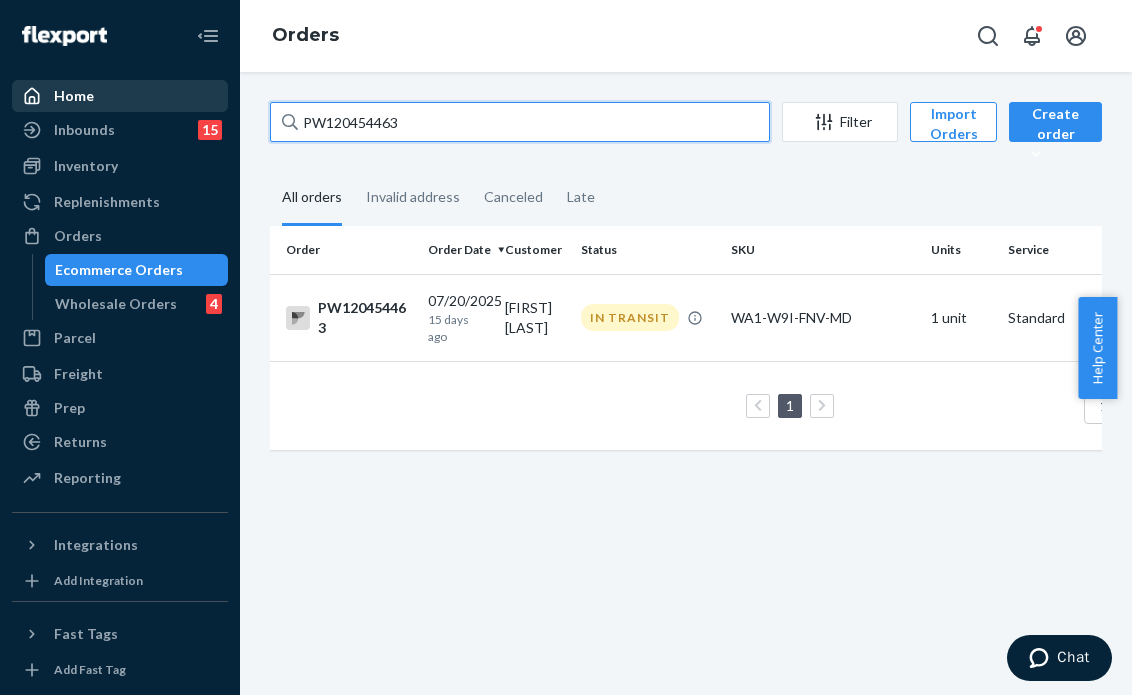 click on "Home Inbounds 15 Shipping Plans Problems 15 Inventory Products Branded Packaging Replenishments Orders Ecommerce Orders Wholesale Orders 4 Parcel Parcel orders Integrations Freight Prep Returns All Returns Settings Packages Reporting Reports Analytics Integrations Add Integration Fast Tags Add Fast Tag Settings Talk to Support Help Center Give Feedback Orders PW120454463 Filter Import Orders Create order Ecommerce order Removal order All orders Invalid address Canceled Late Order Order Date Customer Status SKU Units Service Fee PW120454463 07/20/2025 15 days ago [NAME] [LAST] IN TRANSIT WA1-W9I-FNV-MD 1 unit Standard $7.51 1 100 results per page" at bounding box center (566, 347) 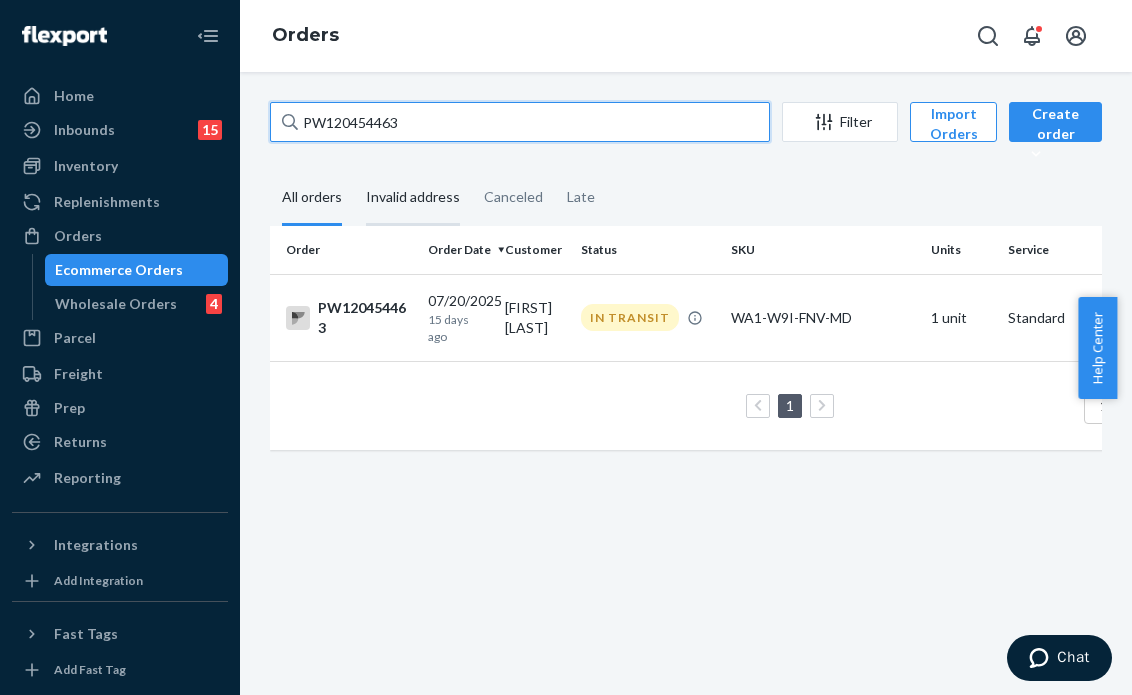 paste on "[ZIP]" 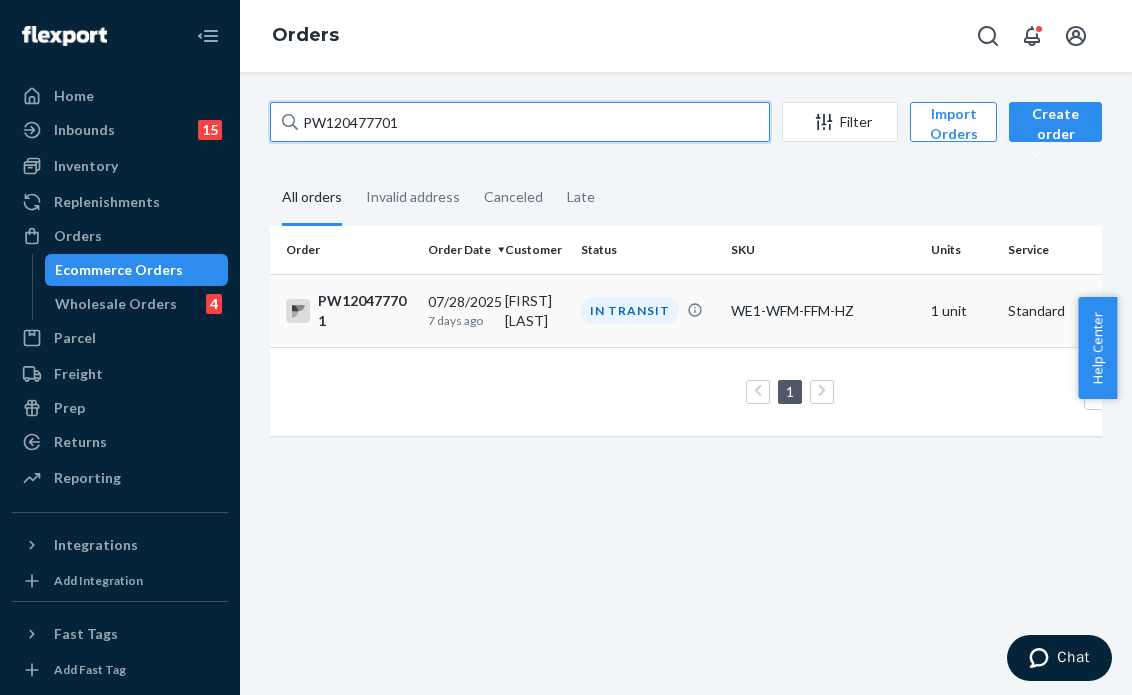 type on "PW120477701" 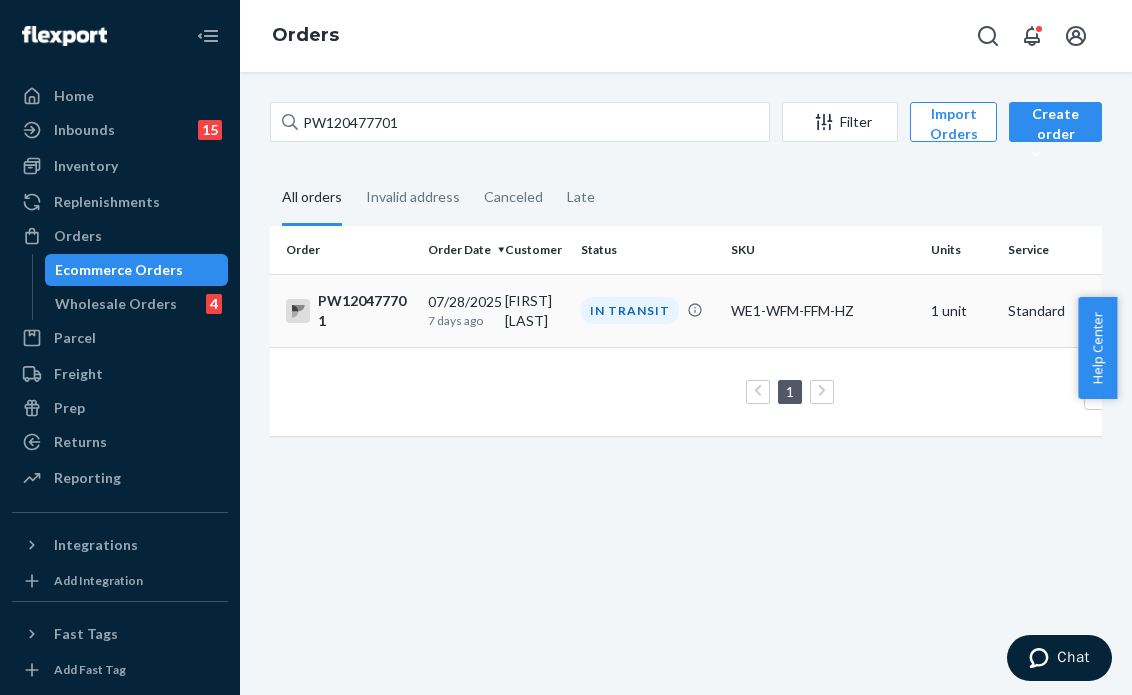 click on "IN TRANSIT" at bounding box center [630, 310] 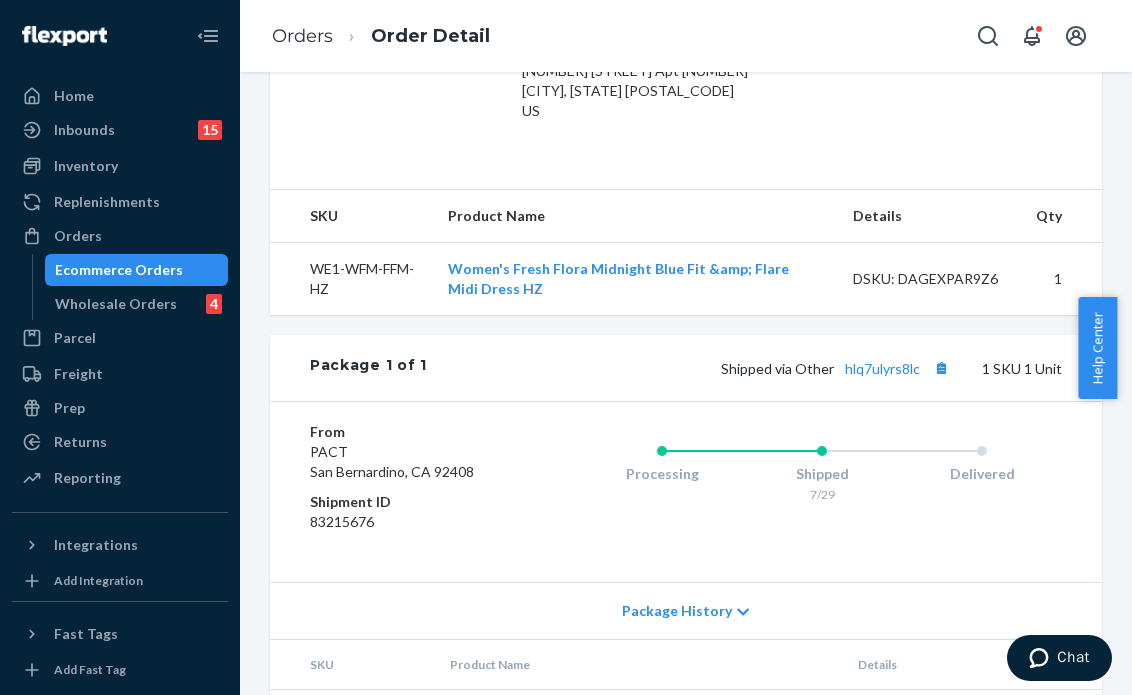 scroll, scrollTop: 686, scrollLeft: 0, axis: vertical 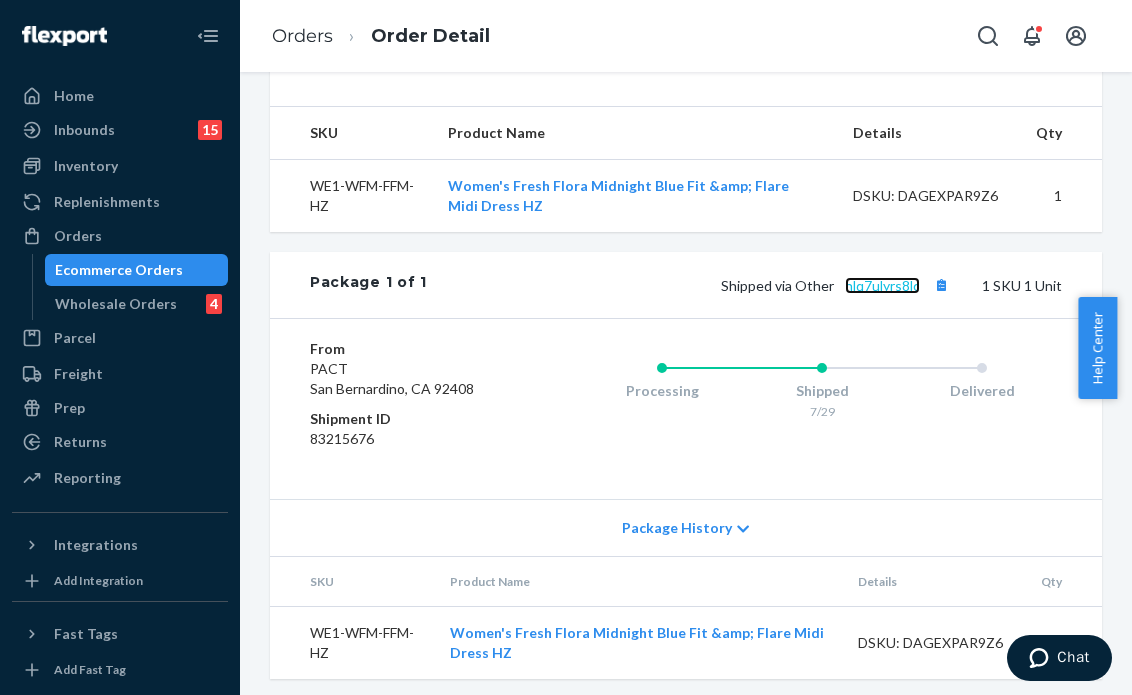 click on "hlq7ulyrs8lc" at bounding box center (882, 285) 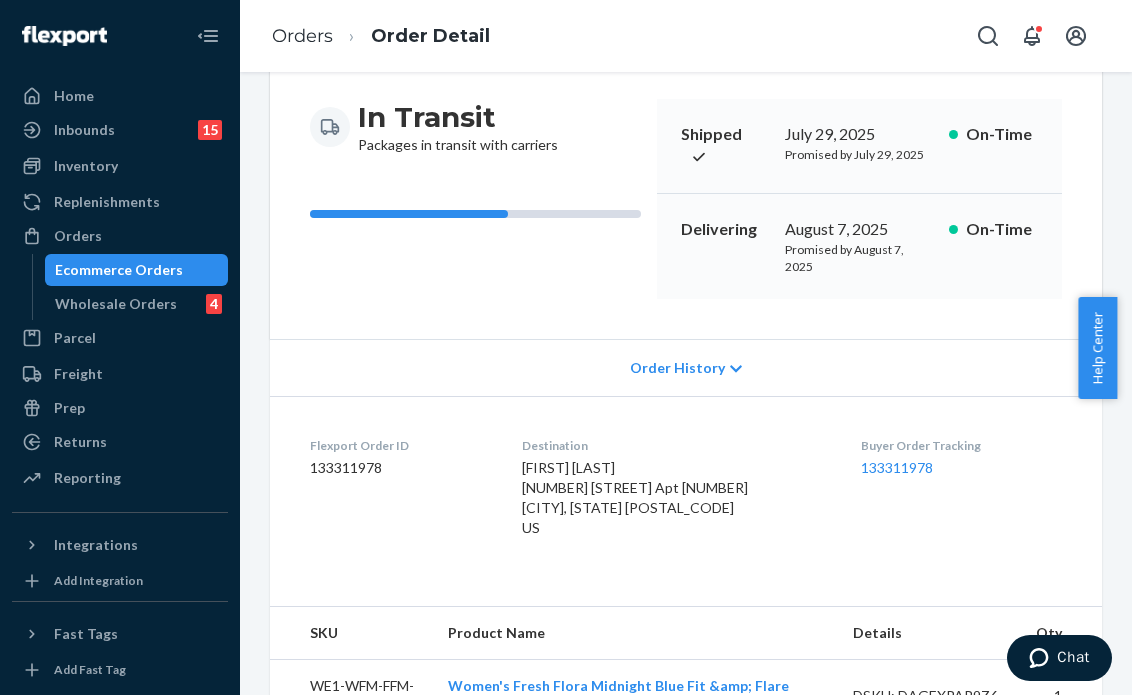 scroll, scrollTop: 0, scrollLeft: 0, axis: both 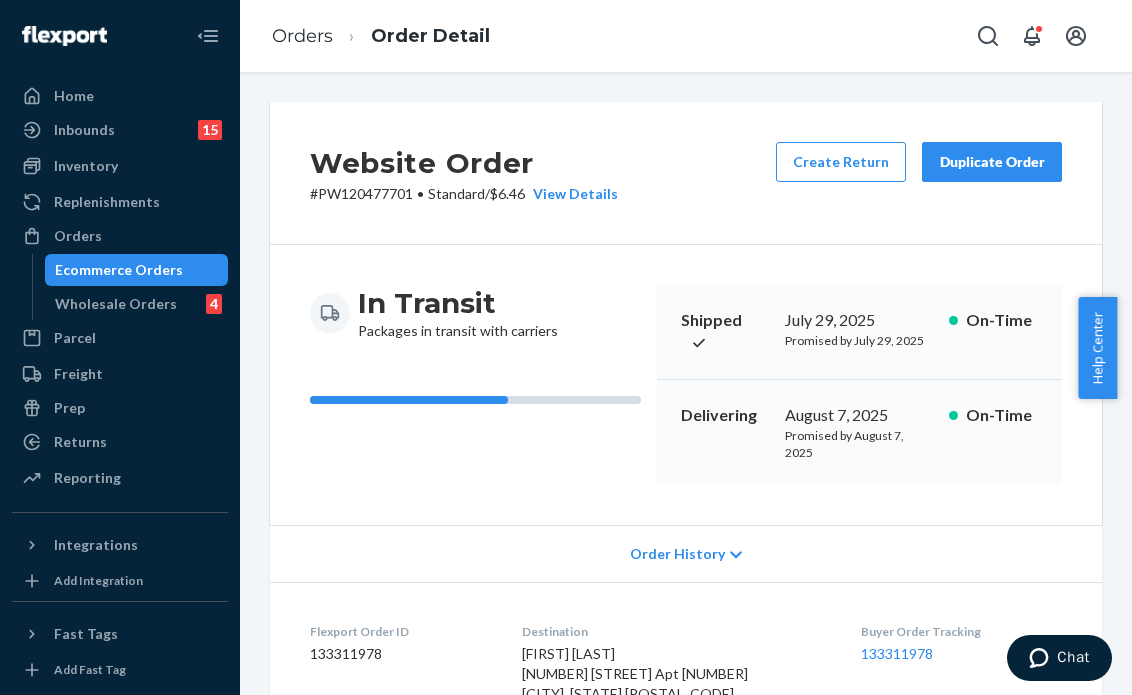 drag, startPoint x: 644, startPoint y: 14, endPoint x: 255, endPoint y: 138, distance: 408.28543 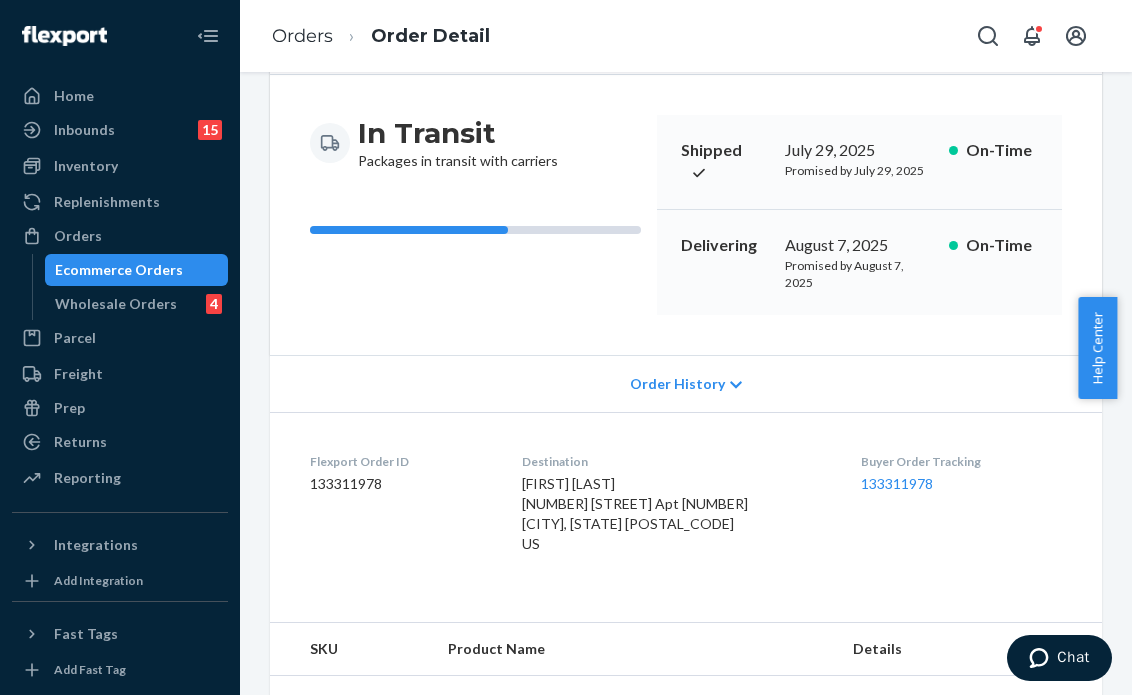 scroll, scrollTop: 686, scrollLeft: 0, axis: vertical 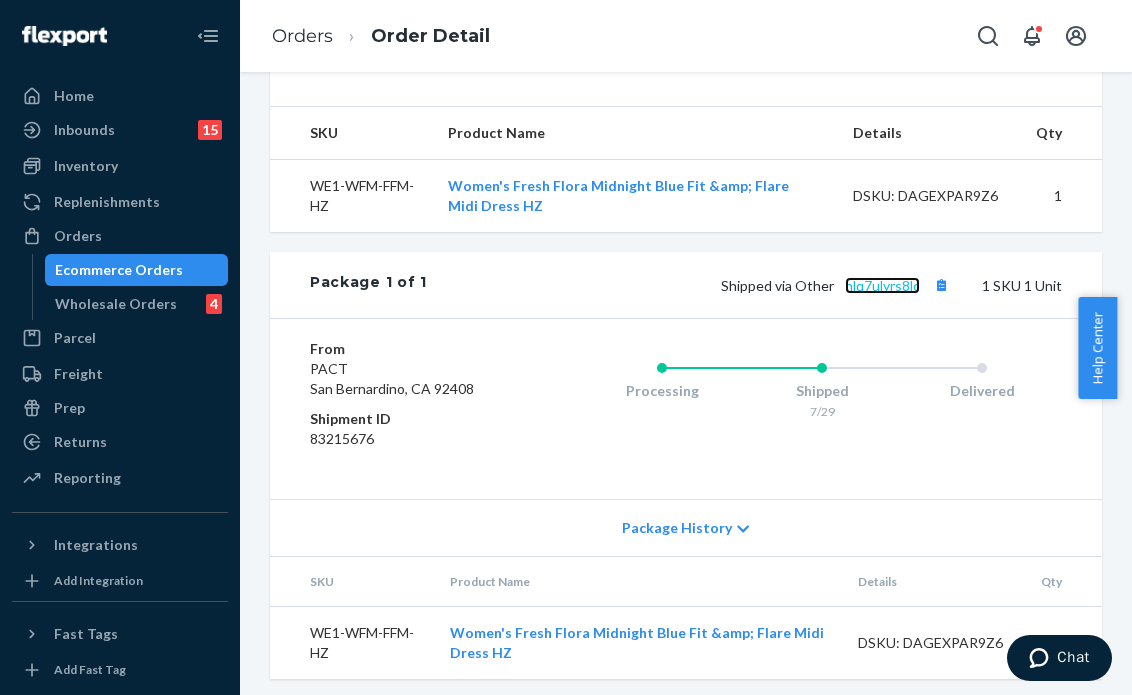 click on "hlq7ulyrs8lc" at bounding box center (882, 285) 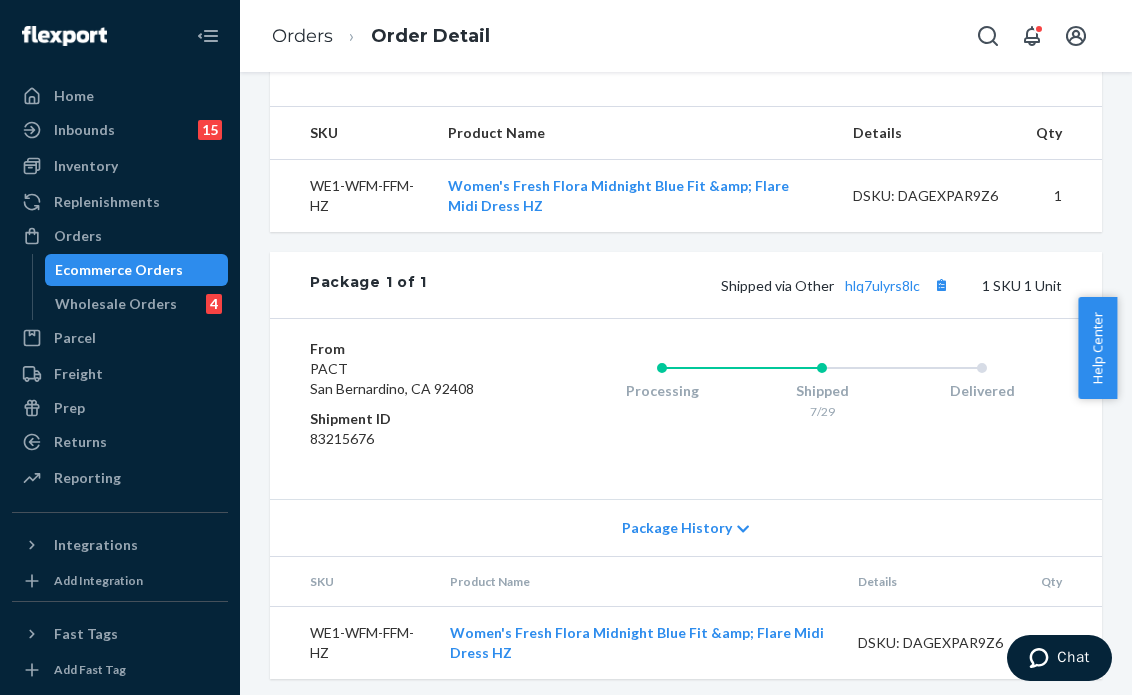 click on "Website Order # PW120477701 • Standard  /  $6.46 View Details Create Return Duplicate Order In Transit Packages in transit with carriers Shipped July 29, 2025 Promised by July 29, 2025 On-Time Delivering August 7, 2025 Promised by August 7, 2025 On-Time Order History Flexport Order ID 133311978 Destination [NAME]
[NUMBER] [STREET] Apt [NUMBER]
[CITY], [STATE] [POSTAL_CODE]
US Buyer Order Tracking 133311978 SKU Product Name Details Qty WE1-WFM-FFM-HZ Women's Fresh Flora Midnight Blue Fit &amp; Flare Midi Dress HZ DSKU: DAGEXPAR9Z6 1 Package 1 of 1 Shipped via Other   hlq7ulyrs8lc 1   SKU   1   Unit From PACT
San Bernardino, CA 92408 Shipment ID 83215676 Processing Shipped 7/29 Delivered Package History SKU Product Name Details Qty WE1-WFM-FFM-HZ Women's Fresh Flora Midnight Blue Fit &amp; Flare Midi Dress HZ DSKU: DAGEXPAR9Z6 1" at bounding box center [686, 383] 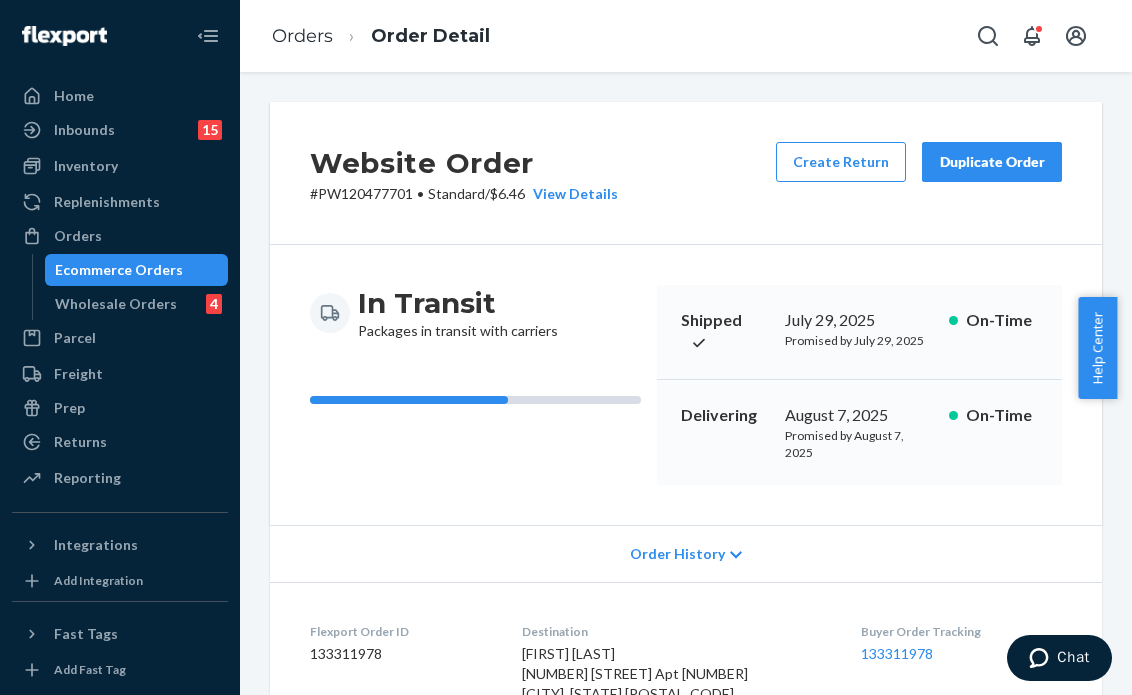 scroll, scrollTop: 300, scrollLeft: 0, axis: vertical 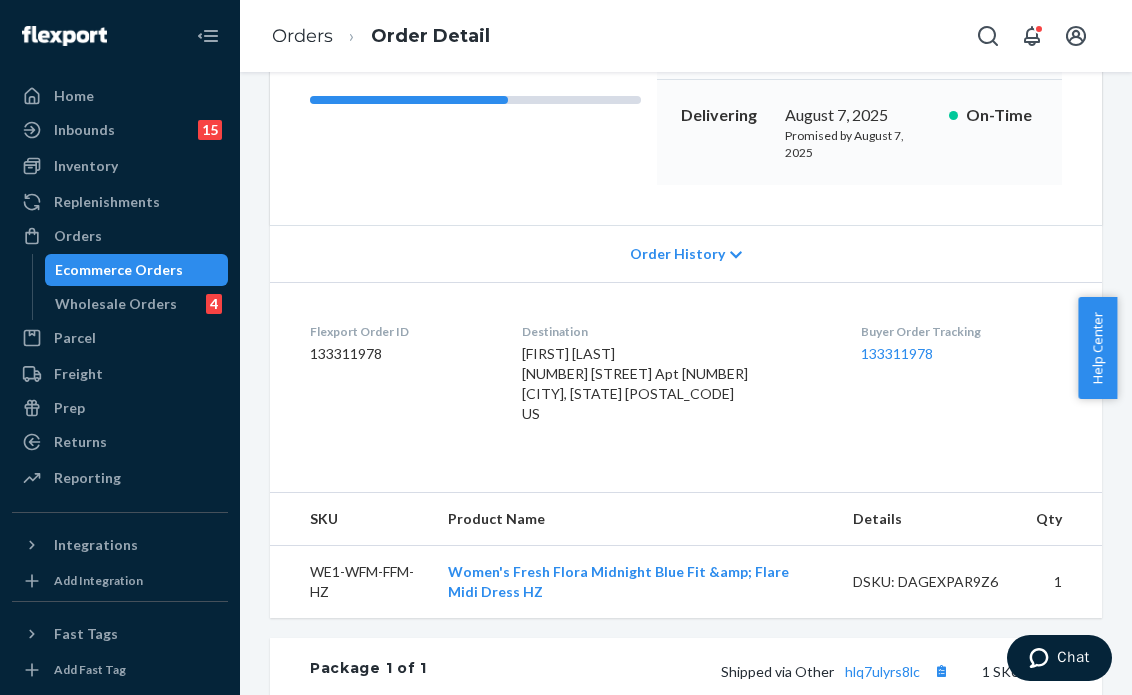 click on "[FIRST] [LAST]
[NUMBER] [STREET] Apt [NUMBER]
[CITY], [STATE] [POSTAL_CODE]
US" at bounding box center [635, 383] 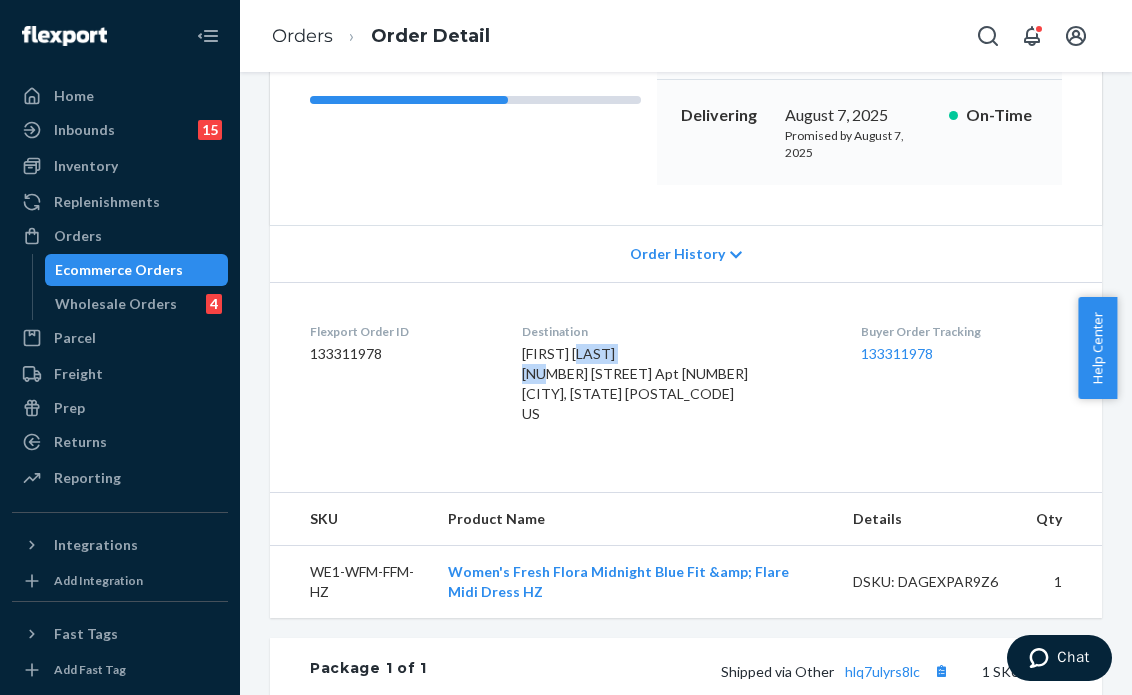 drag, startPoint x: 602, startPoint y: 345, endPoint x: 666, endPoint y: 353, distance: 64.49806 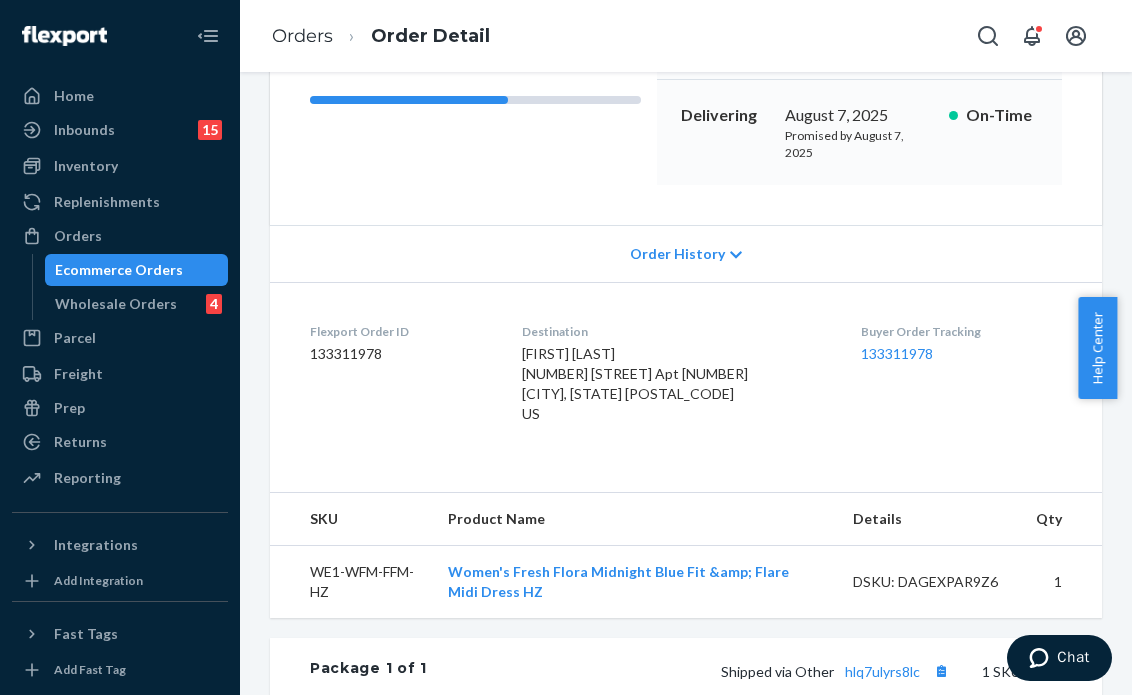 click on "[FIRST] [LAST]
[NUMBER] [STREET] Apt [NUMBER]
[CITY], [STATE] [POSTAL_CODE]
US" at bounding box center [635, 383] 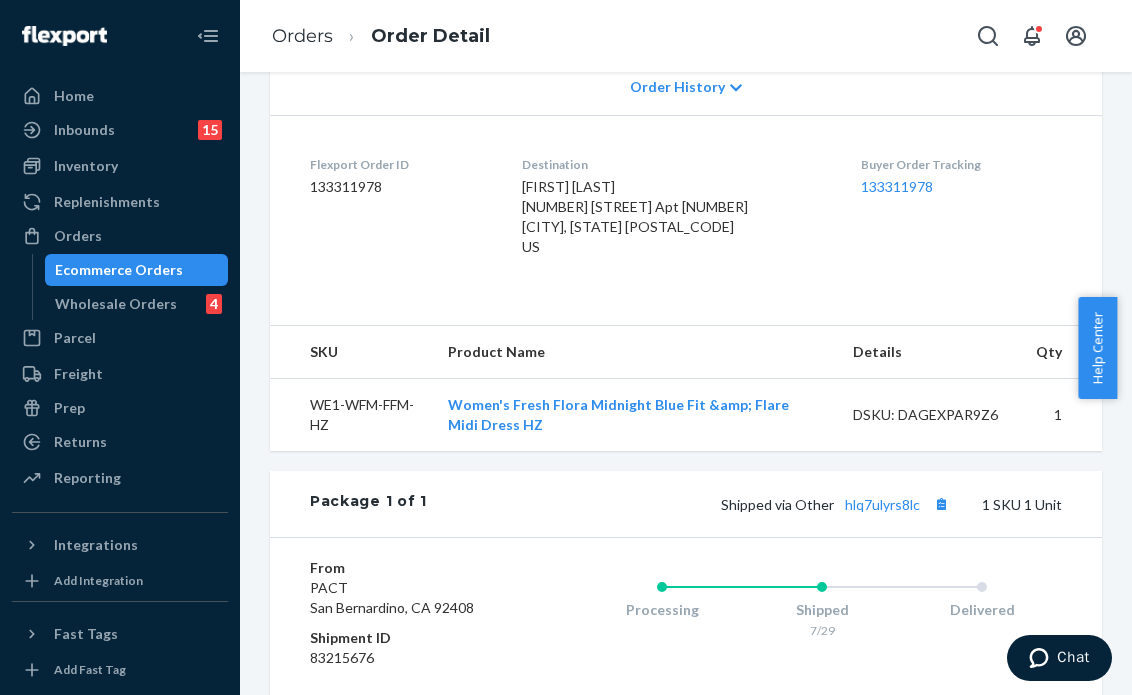scroll, scrollTop: 686, scrollLeft: 0, axis: vertical 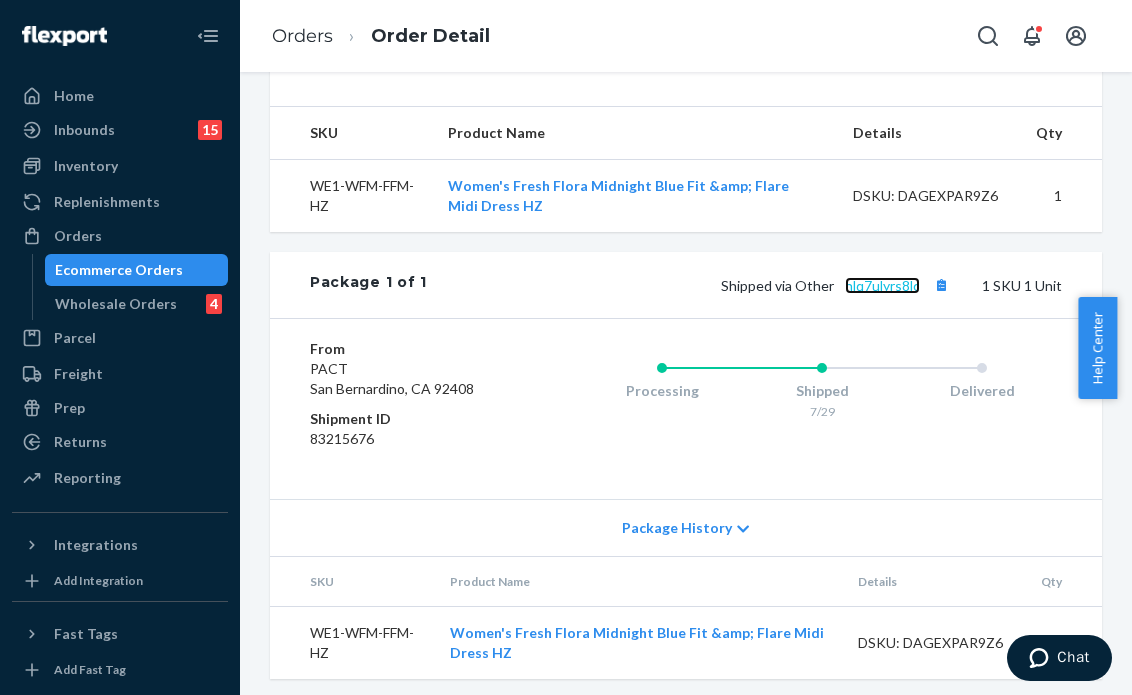 click on "hlq7ulyrs8lc" at bounding box center (882, 285) 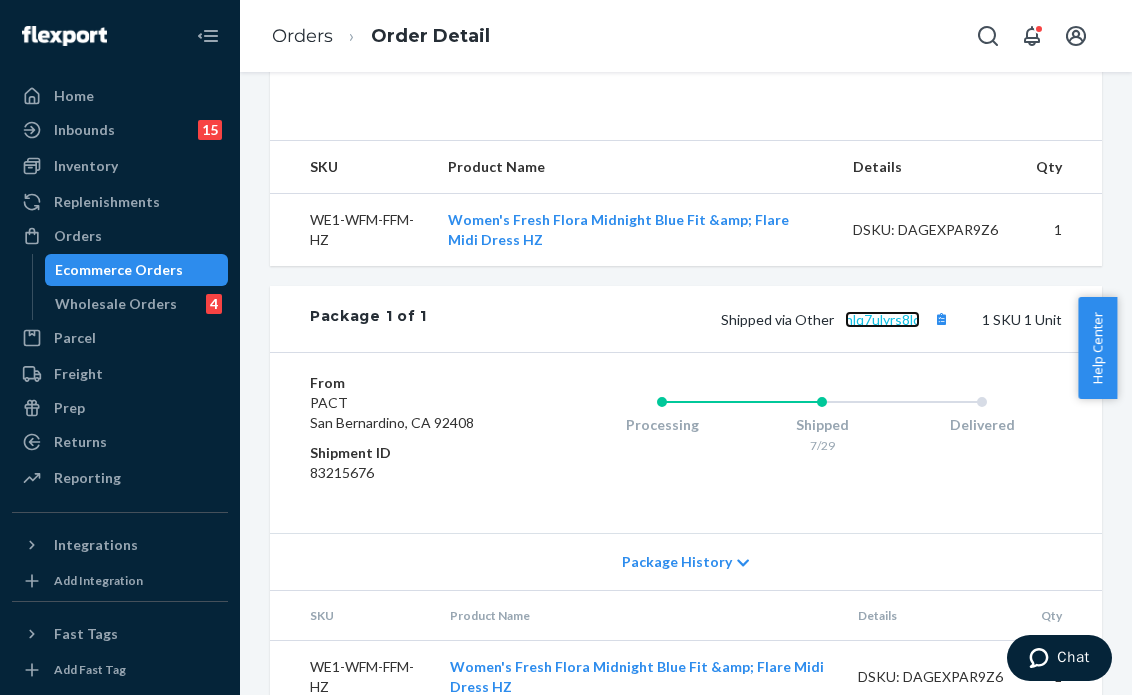 scroll, scrollTop: 686, scrollLeft: 0, axis: vertical 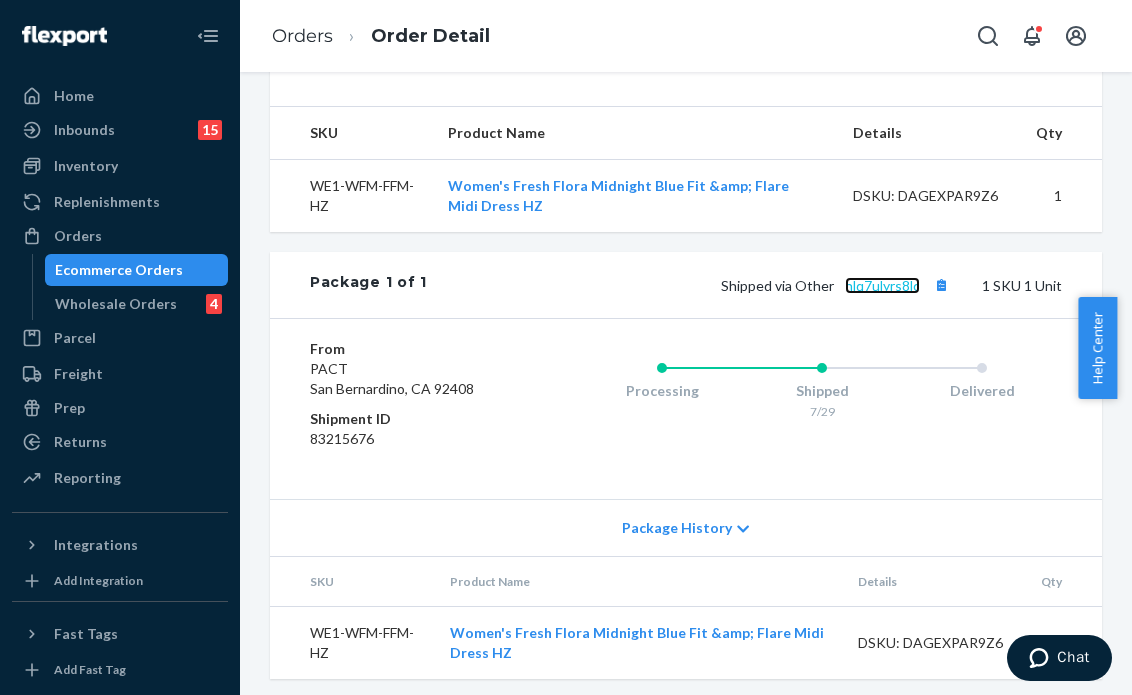 click on "hlq7ulyrs8lc" at bounding box center (882, 285) 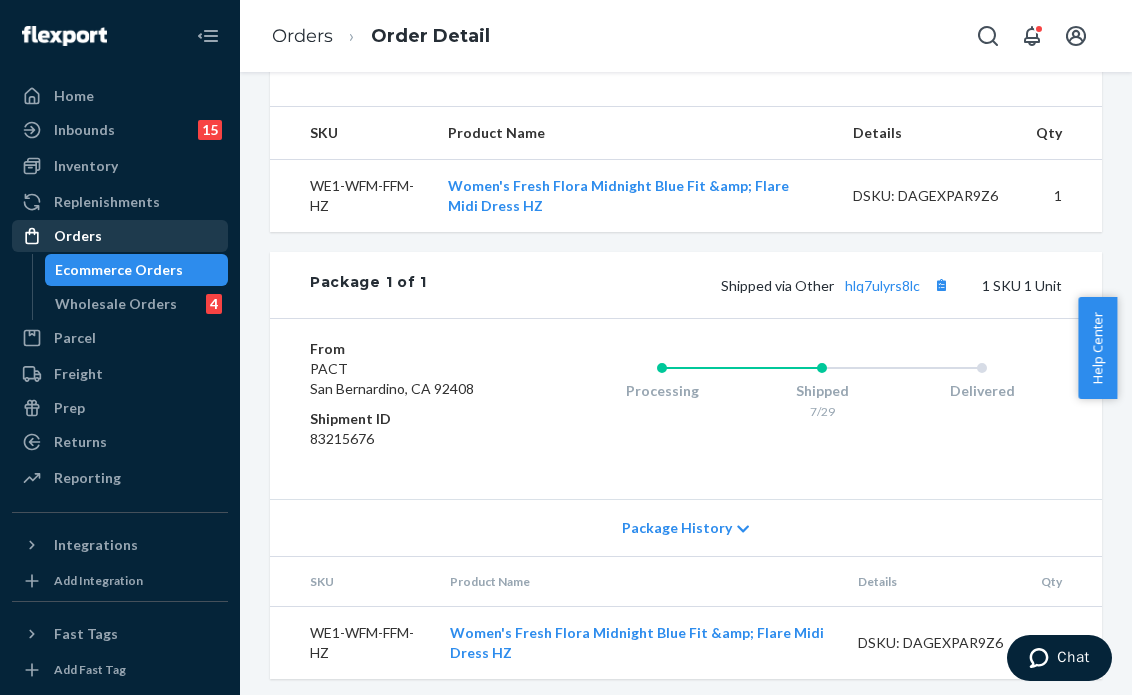 click on "Orders" at bounding box center (78, 236) 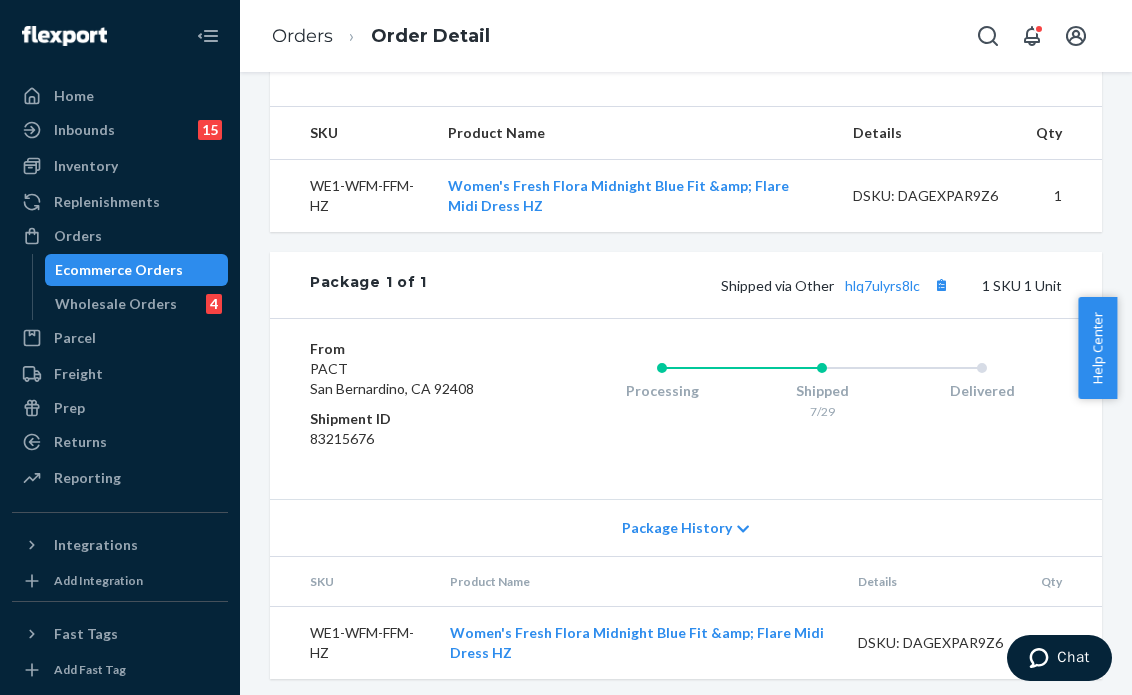 scroll, scrollTop: 0, scrollLeft: 0, axis: both 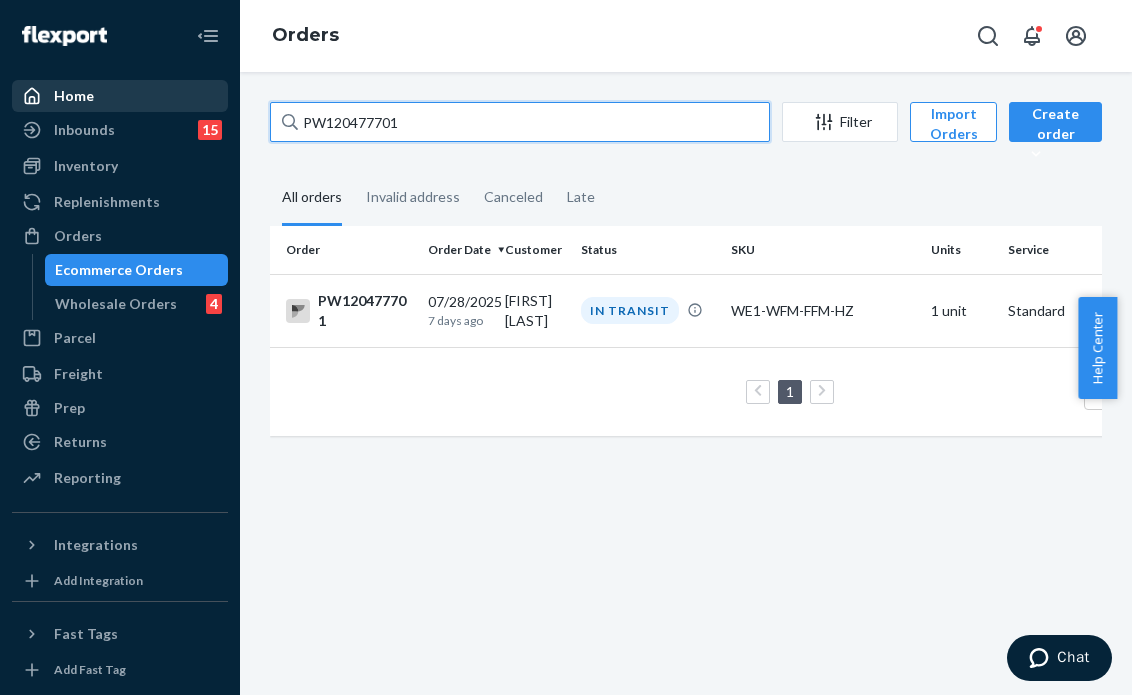 drag, startPoint x: 434, startPoint y: 128, endPoint x: 184, endPoint y: 93, distance: 252.43811 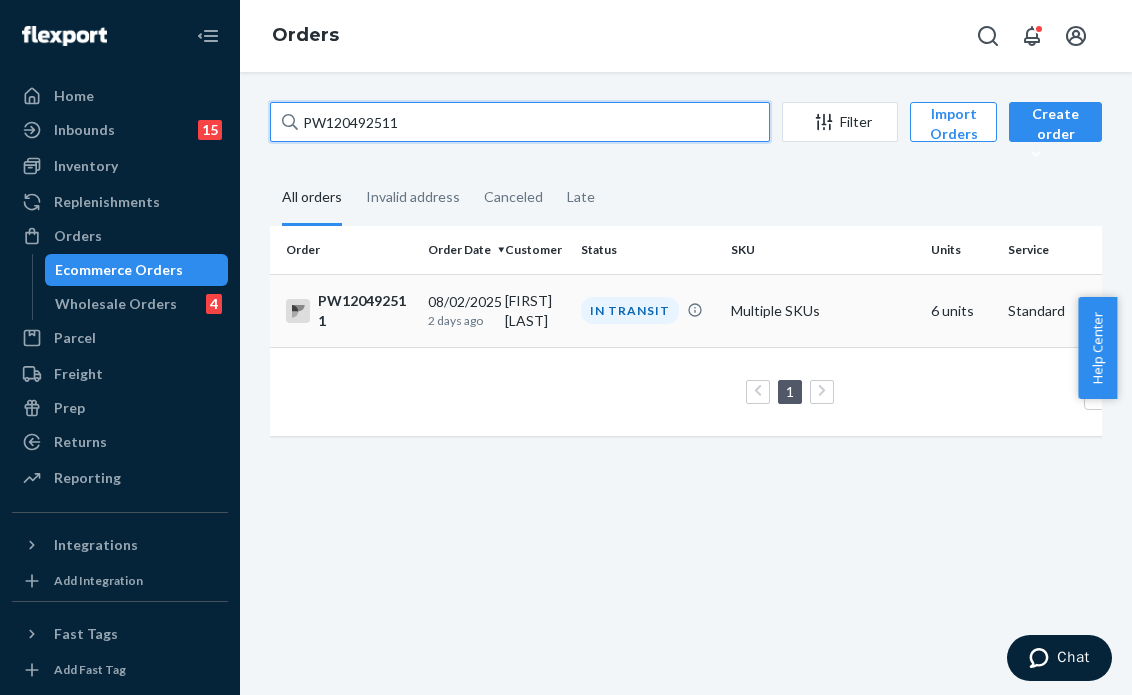type on "PW120492511" 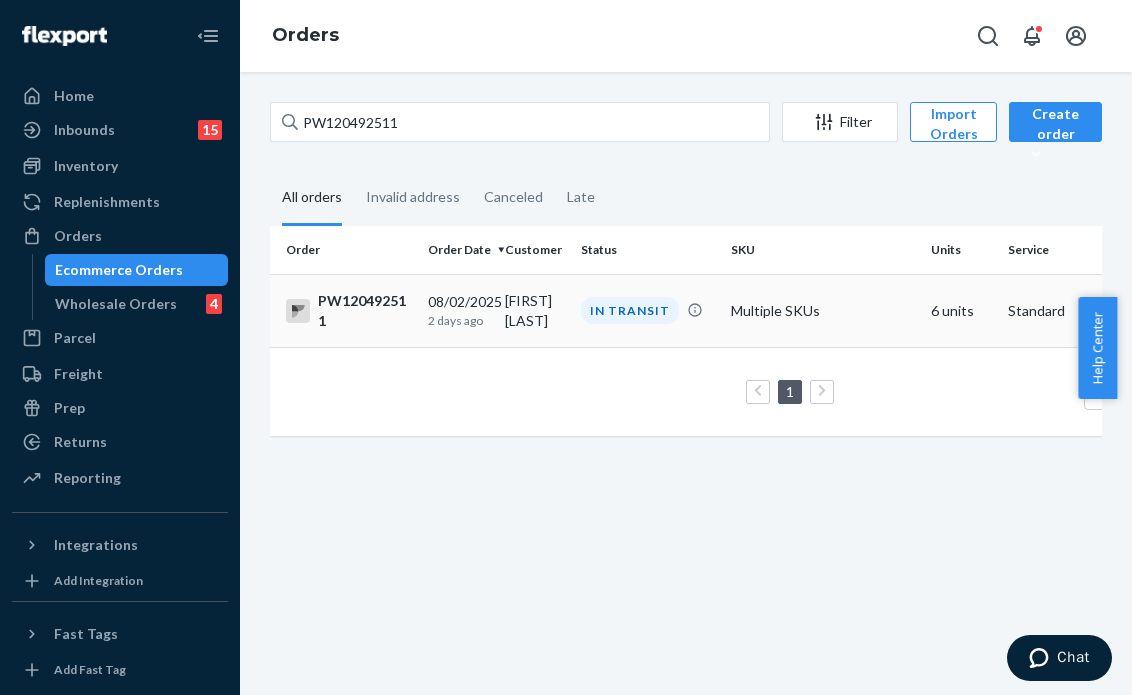click on "IN TRANSIT" at bounding box center [648, 310] 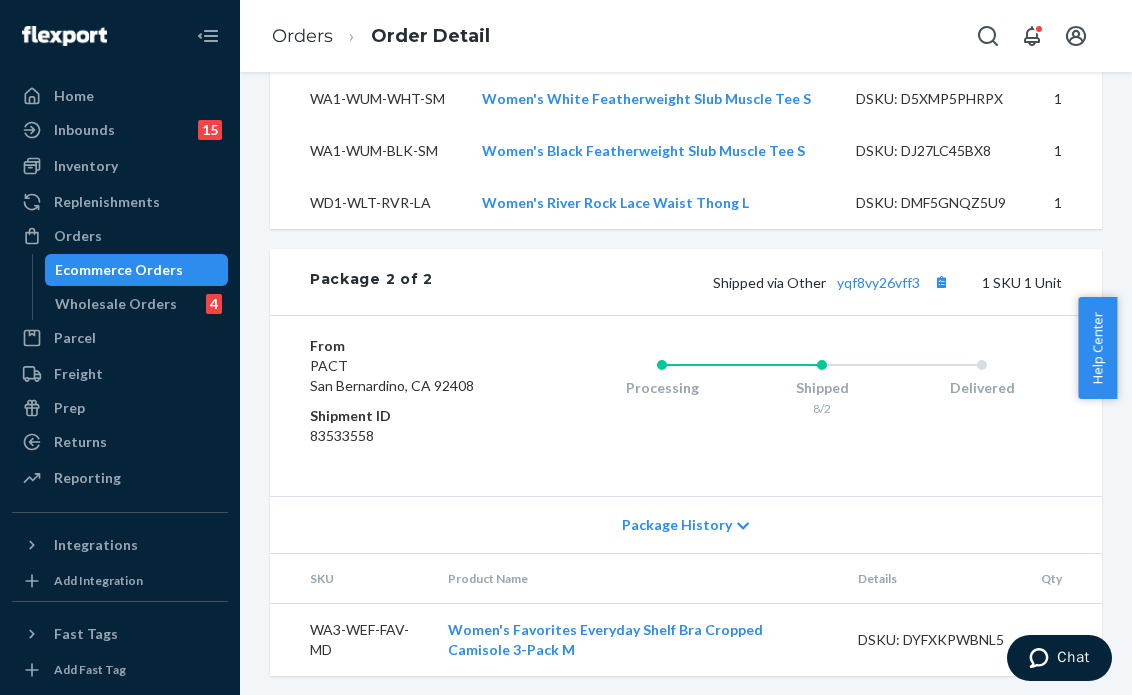 scroll, scrollTop: 1717, scrollLeft: 0, axis: vertical 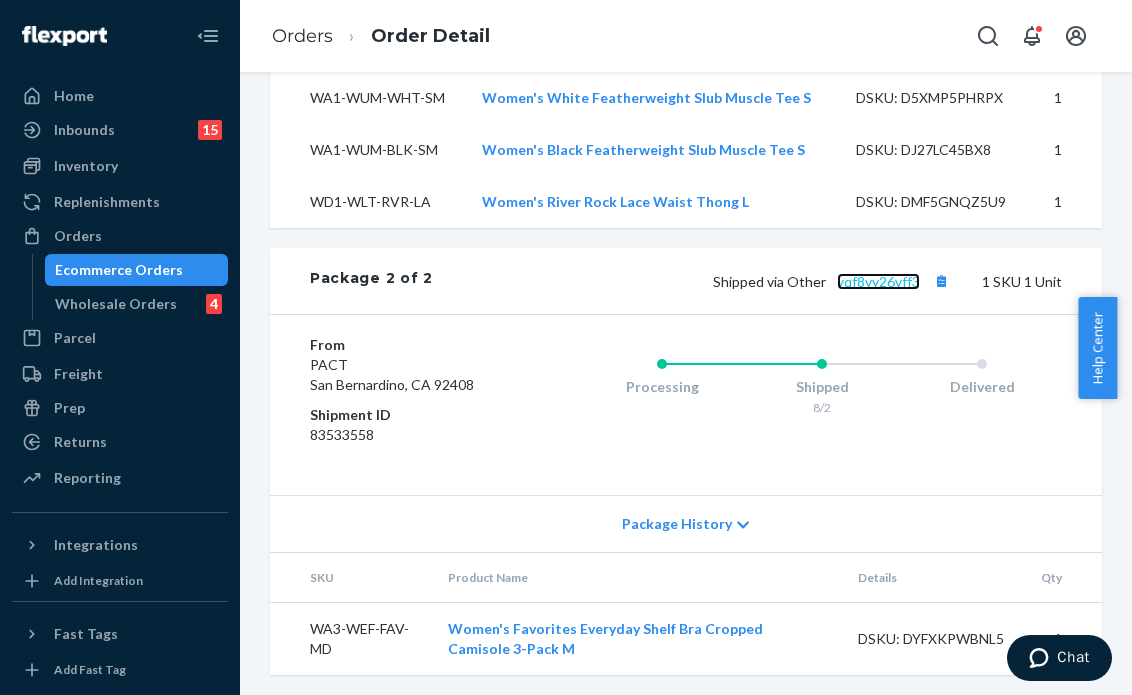 click on "yqf8vy26vff3" at bounding box center (878, 281) 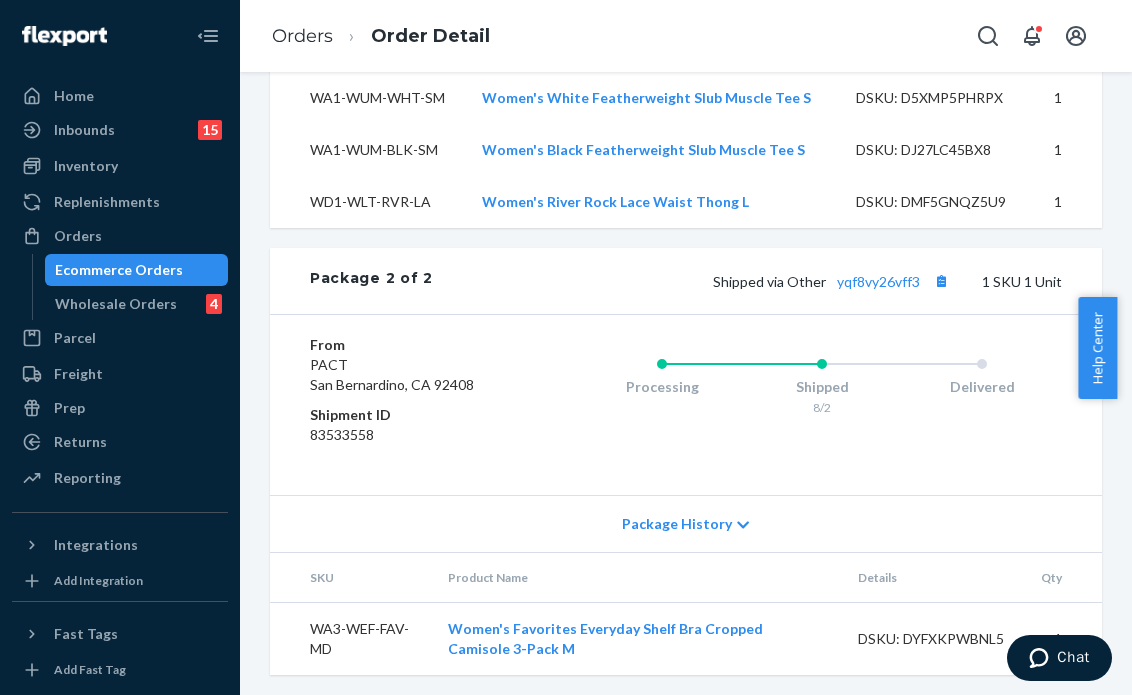 click on "Website Order # PW120492511 • Standard  /  $15.83 View Details Create Return Duplicate Order In Transit Packages in transit with carriers Shipped August 3, 2025 Promised by August 4, 2025 On-Time Delivering August 11, 2025 Promised by August 13, 2025 On-Time Order History Flexport Order ID 133628027 Destination [FIRST] [LAST]
[NUMBER] [STREET]
[CITY], [STATE] [POSTAL CODE]
US Buyer Order Tracking 133628027 SKU Product Name Details Qty WA1-WUM-WHT-SM Women's White Featherweight Slub Muscle Tee S DSKU: D5XMP5PHRPX 1 WA1-WUM-BLK-SM Women's Black Featherweight Slub Muscle Tee S DSKU: DJ27LC45BX8 1 WA3-WEF-FAV-MD Women's Favorites Everyday Shelf Bra Cropped Camisole 3-Pack M DSKU: DYFXKPWBNL5 1 WA1-W7C-SMO-LA Women's Smoke Blue Everyday Classic Fit Thong L DSKU: D55UP9YL7VZ 1 WA1-W7E-BLK-MD Women's Black Featherweight Slub V-Neck Tee M DSKU: D4E7QY57S9R 1 WD1-WLT-RVR-LA Women's River Rock Lace Thong L DSKU: DMF5GNQZ5U9 1 Package 1 of 2 Shipped via Other   3m2xn5yt42uz 5   SKUs   5   Units From Shipment ID 8/3" at bounding box center [686, 383] 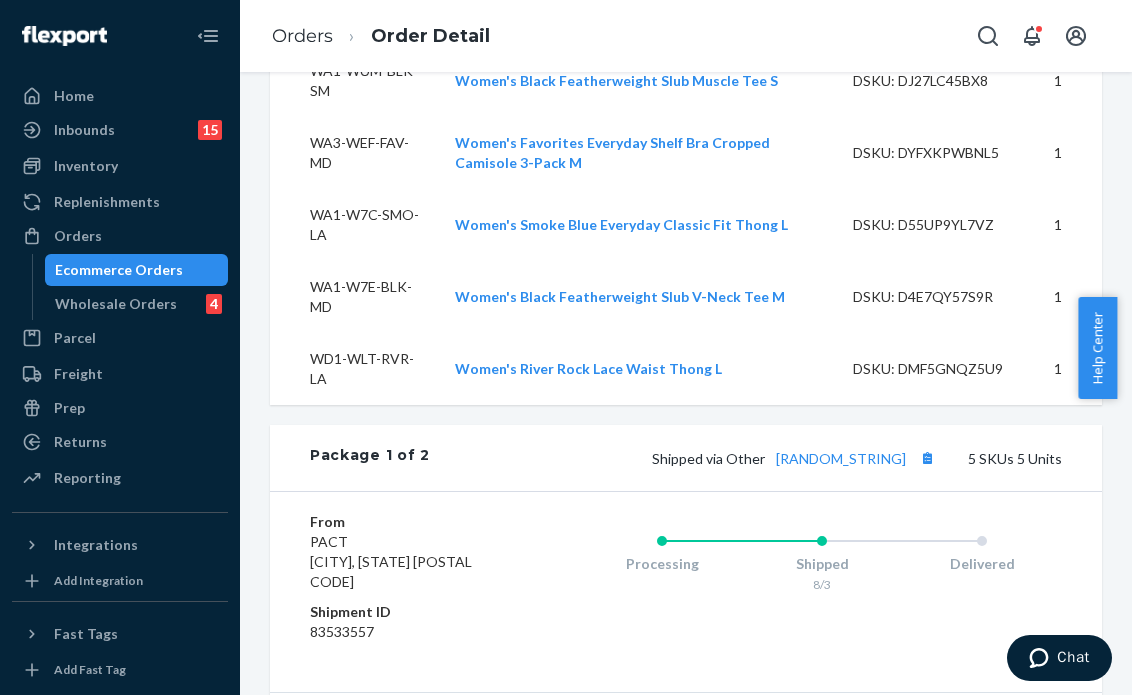 scroll, scrollTop: 917, scrollLeft: 0, axis: vertical 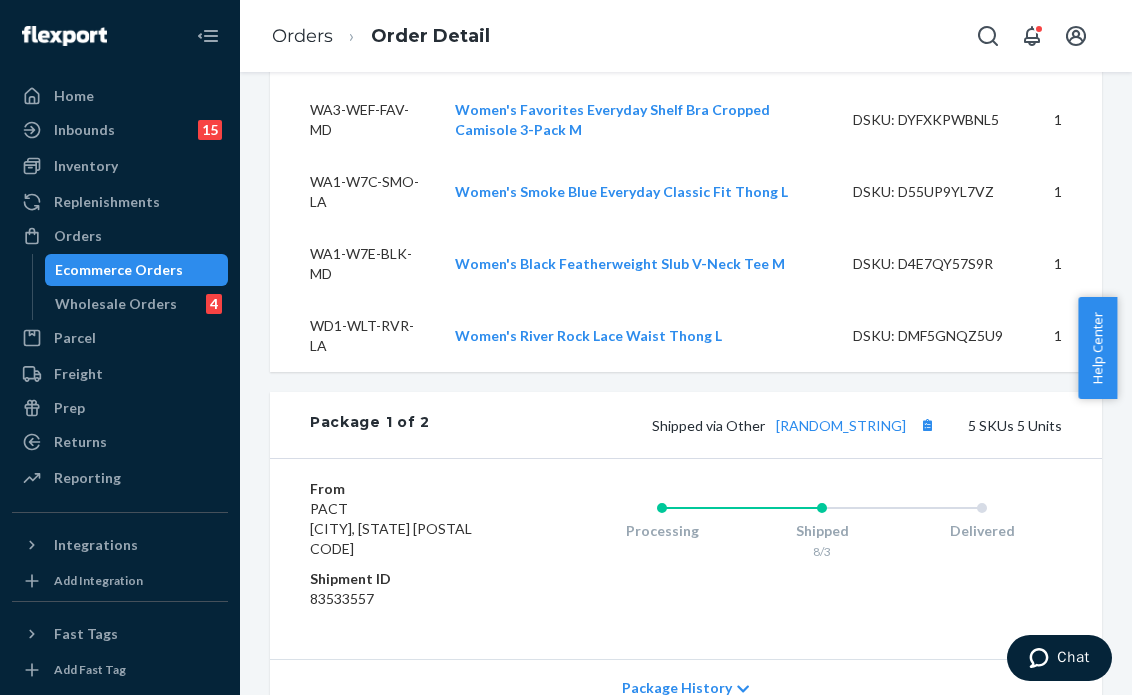 click on "Website Order # PW120492511 • Standard  /  $15.83 View Details Create Return Duplicate Order In Transit Packages in transit with carriers Shipped August 3, 2025 Promised by August 4, 2025 On-Time Delivering August 11, 2025 Promised by August 13, 2025 On-Time Order History Flexport Order ID 133628027 Destination [FIRST] [LAST]
[NUMBER] [STREET]
[CITY], [STATE] [POSTAL CODE]
US Buyer Order Tracking 133628027 SKU Product Name Details Qty WA1-WUM-WHT-SM Women's White Featherweight Slub Muscle Tee S DSKU: D5XMP5PHRPX 1 WA1-WUM-BLK-SM Women's Black Featherweight Slub Muscle Tee S DSKU: DJ27LC45BX8 1 WA3-WEF-FAV-MD Women's Favorites Everyday Shelf Bra Cropped Camisole 3-Pack M DSKU: DYFXKPWBNL5 1 WA1-W7C-SMO-LA Women's Smoke Blue Everyday Classic Fit Thong L DSKU: D55UP9YL7VZ 1 WA1-W7E-BLK-MD Women's Black Featherweight Slub V-Neck Tee M DSKU: D4E7QY57S9R 1 WD1-WLT-RVR-LA Women's River Rock Lace Thong L DSKU: DMF5GNQZ5U9 1 Package 1 of 2 Shipped via Other   3m2xn5yt42uz 5   SKUs   5   Units From Shipment ID 8/3" at bounding box center [686, 330] 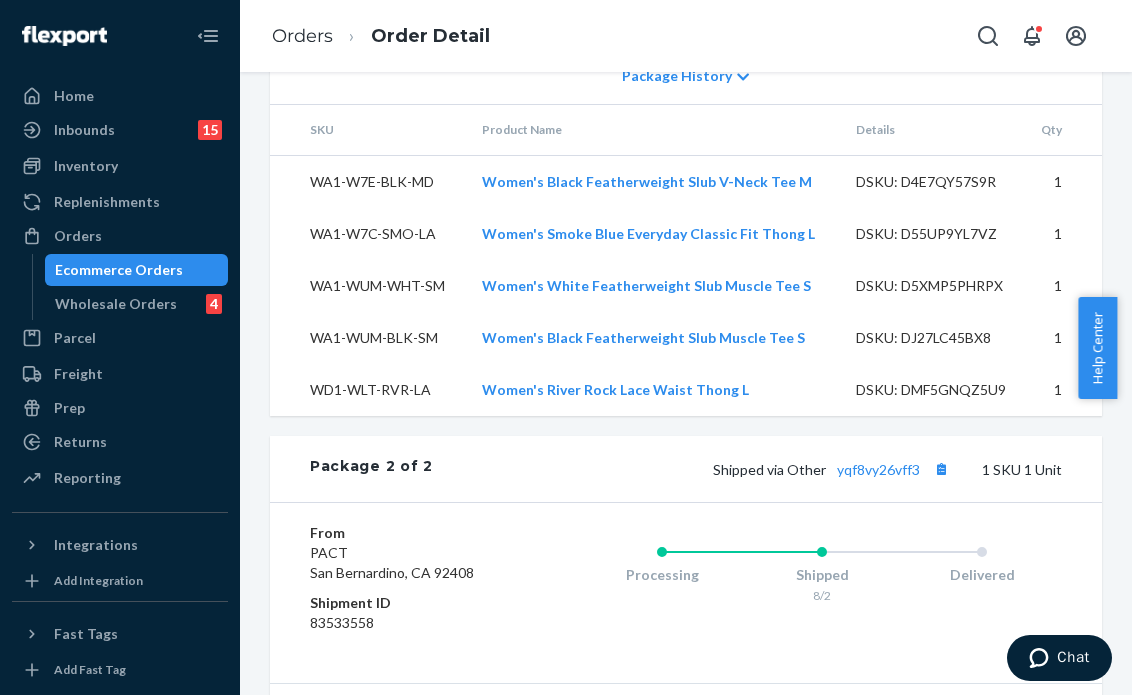 scroll, scrollTop: 1700, scrollLeft: 0, axis: vertical 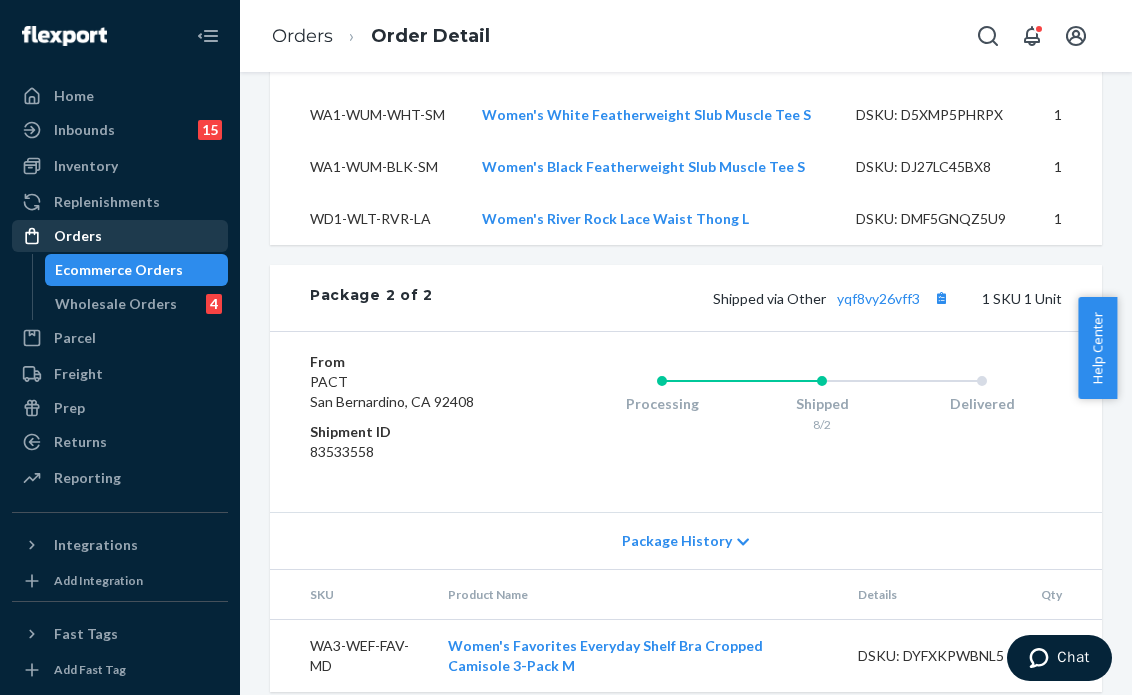 click on "Orders" at bounding box center [120, 236] 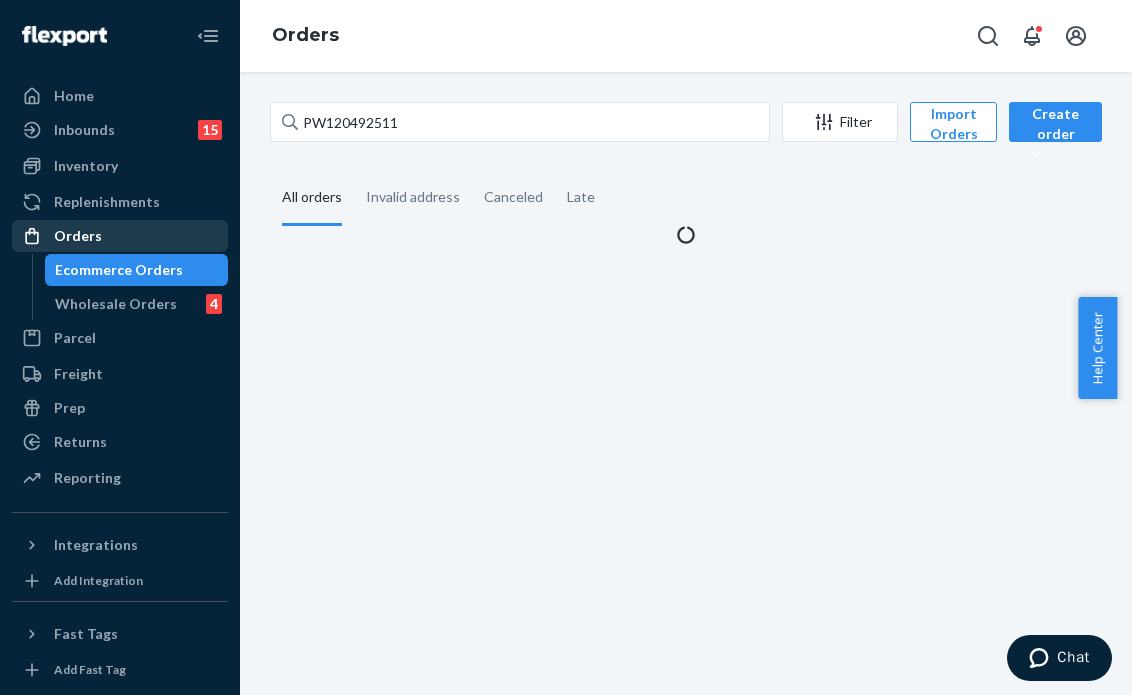 scroll, scrollTop: 0, scrollLeft: 0, axis: both 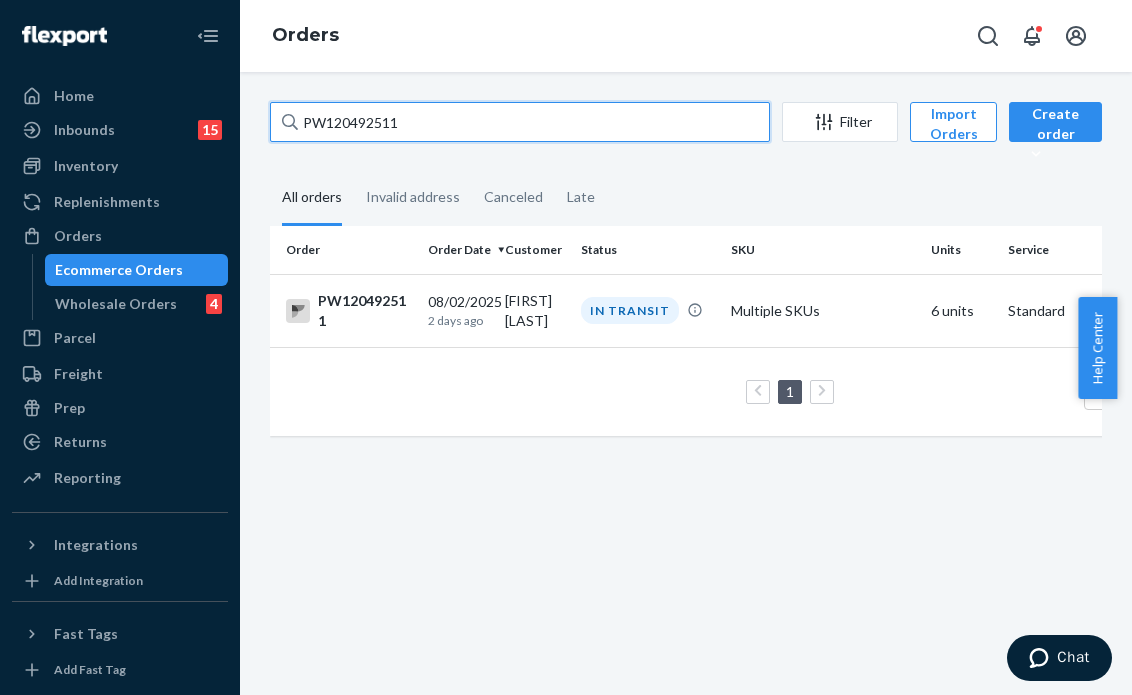 drag, startPoint x: 444, startPoint y: 111, endPoint x: 168, endPoint y: 57, distance: 281.233 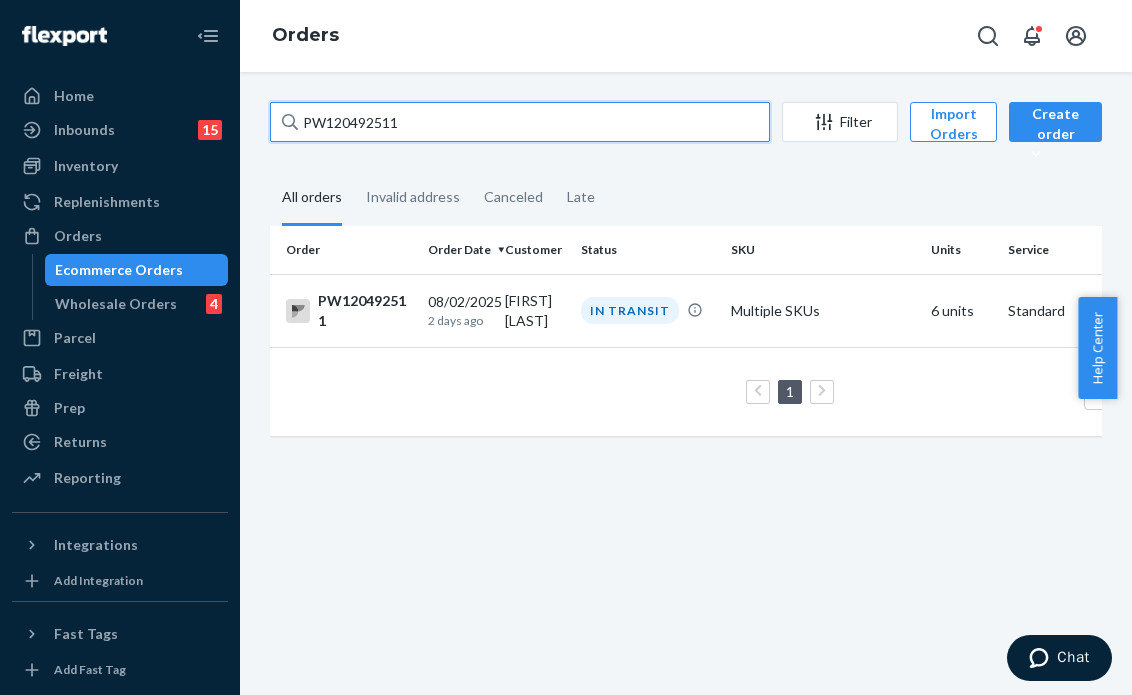 click on "Home Inbounds 15 Shipping Plans Problems 15 Inventory Products Branded Packaging Replenishments Orders Ecommerce Orders Wholesale Orders 4 Parcel Parcel orders Integrations Freight Prep Returns All Returns Settings Packages Reporting Reports Analytics Integrations Add Integration Fast Tags Add Fast Tag Settings Talk to Support Help Center Give Feedback Orders PW120492511 Filter Import Orders Create order Ecommerce order Removal order All orders Invalid address Canceled Late Order Order Date Customer Status SKU Units Service Fee PW120492511 08/02/2025 2 days ago Eve Whittington IN TRANSIT Multiple SKUs 6 units Standard $15.83 1 100 results per page" at bounding box center [566, 347] 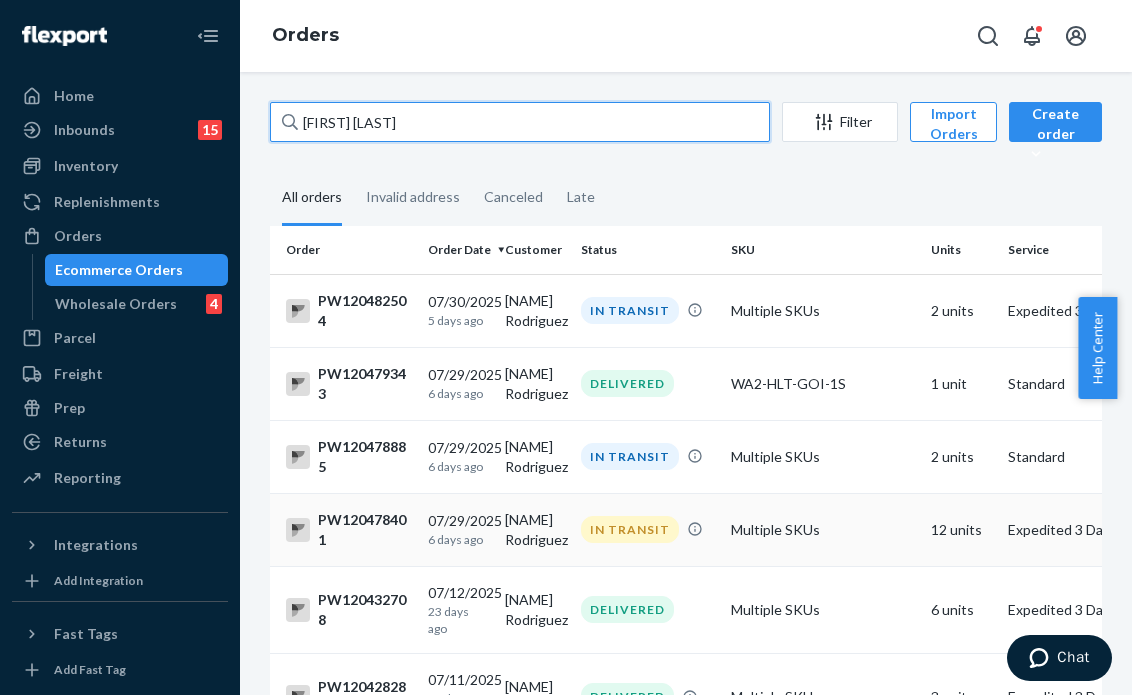 type on "[FIRST] [LAST]" 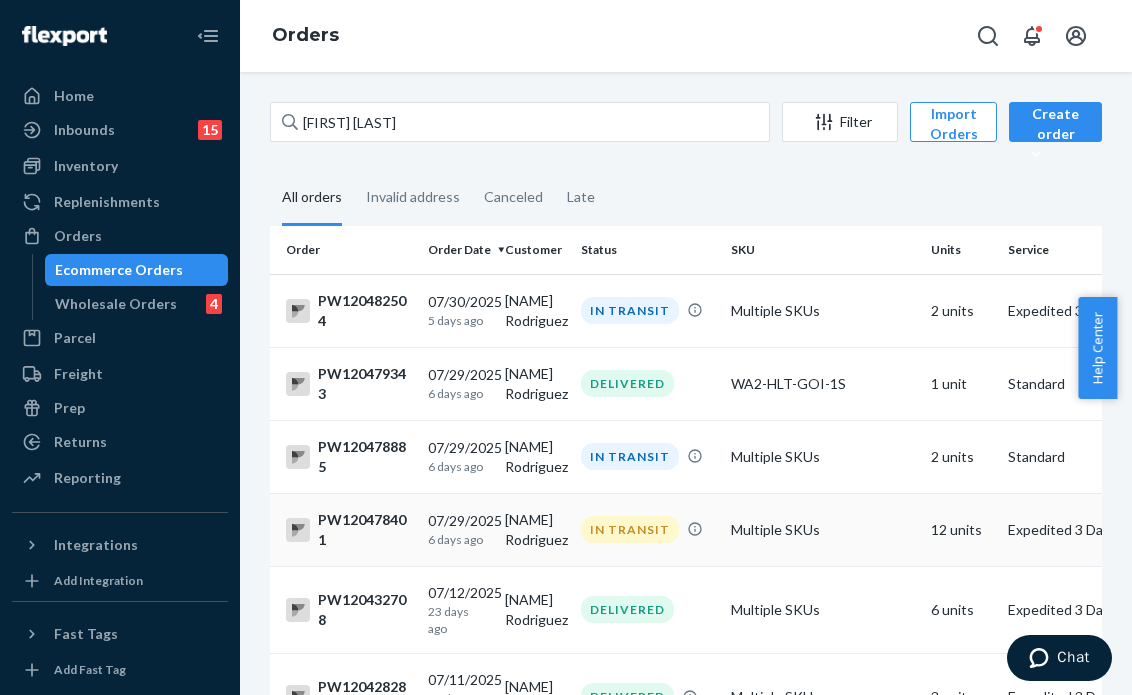 click on "[NAME] Rodriguez" at bounding box center [535, 529] 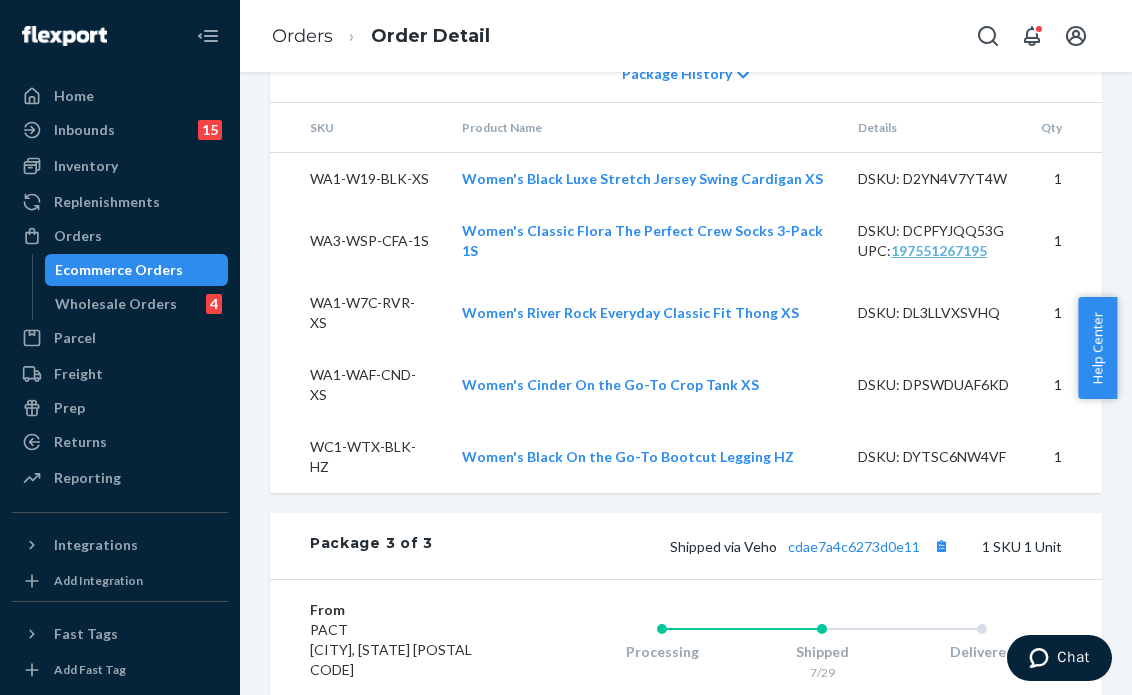 scroll, scrollTop: 2879, scrollLeft: 0, axis: vertical 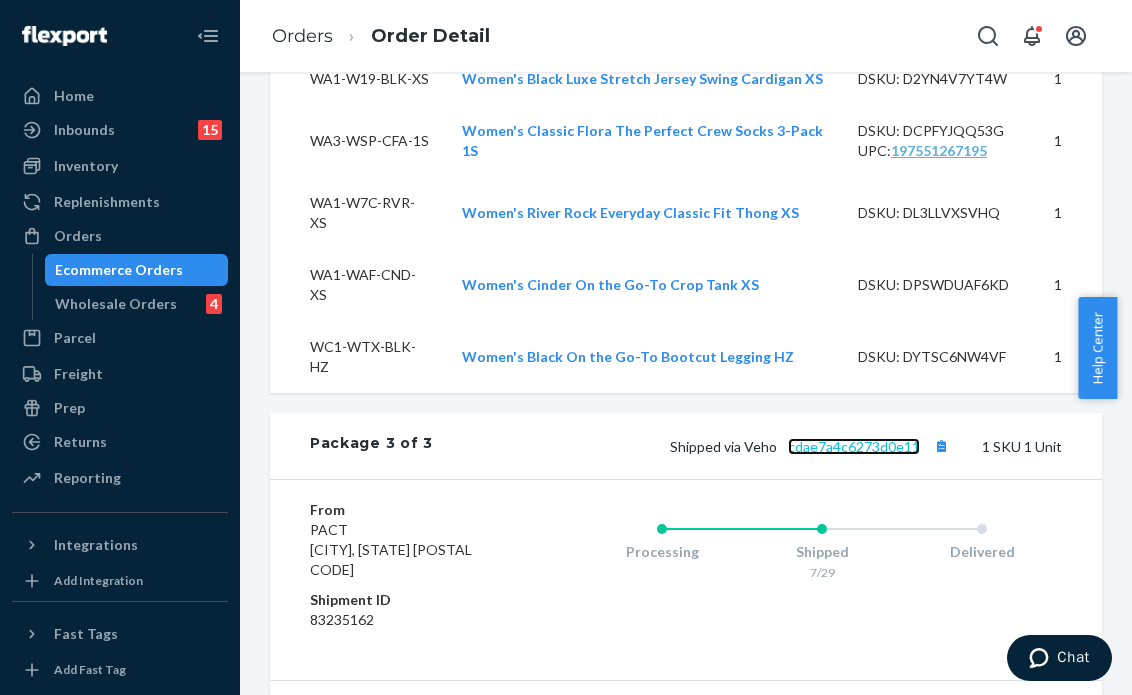 click on "cdae7a4c6273d0e11" at bounding box center [854, 446] 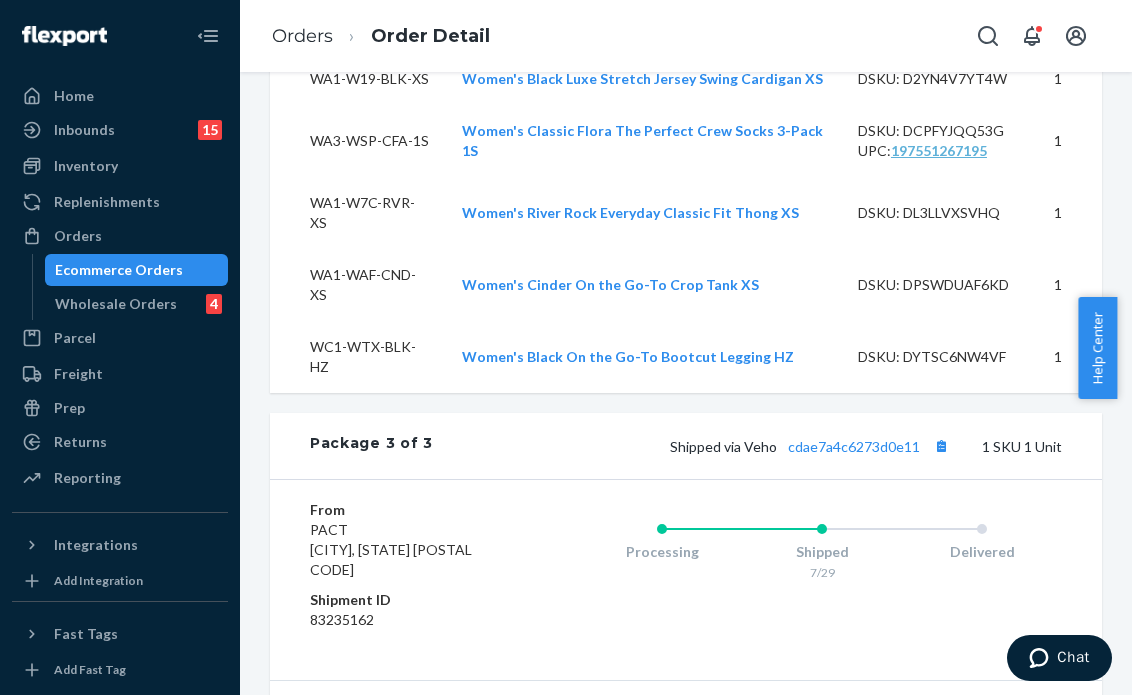 click on "Website Order # PW120478401 • Expedited 3 Day  /  $83.88 View Details Create Return Duplicate Order In Transit Transit Delay Shipped July 29, 2025 Promised by July 29, 2025 On-Time Delivering August 1, 2025 Promised by August 1, 2025 Late Order History Flexport Order ID 133329532 Destination [NAME] [LAST]
[NUMBER] [STREET] Apt [APT_NUMBER]
[CITY], [STATE] [ZIP_CODE]
US Buyer Order Tracking 133329532 SKU Product Name Details Qty WA3-WSP-CFA-1S Women's Classic Flora The Perfect Crew Socks 3-Pack 1S DSKU: DCPFYJQQ53G UPC:  197551267195 1 WA1-WAF-BLK-XS Women's Black On the Go-To Crop Tank XS DSKU: DCB6N8PQHGD 1 WC1-WTX-BLK-HZ Women's Black On the Go-To Bootcut Legging HZ DSKU: DYTSC6NW4VF 1 WB1-W1K-BLK-XX Women's Black On the Go-To Pocket Legging XX DSKU: DALPTPRX8CZ 1 WA1-WAF-CND-XS Women's Cinder On the Go-To Crop Tank XS DSKU: DPSWDUAF6KD 1 WC1-WTX-CND-HZ Women's Cinder On the Go-To Bootcut Legging HZ DSKU: DD434FKCRK2 1 WB1-W1K-CND-XS Women's Cinder On the Go-To Pocket Legging XS DSKU: DMB87ZVCG2S 1 WA1-W7C-RVR-XS 1 1" at bounding box center [686, -969] 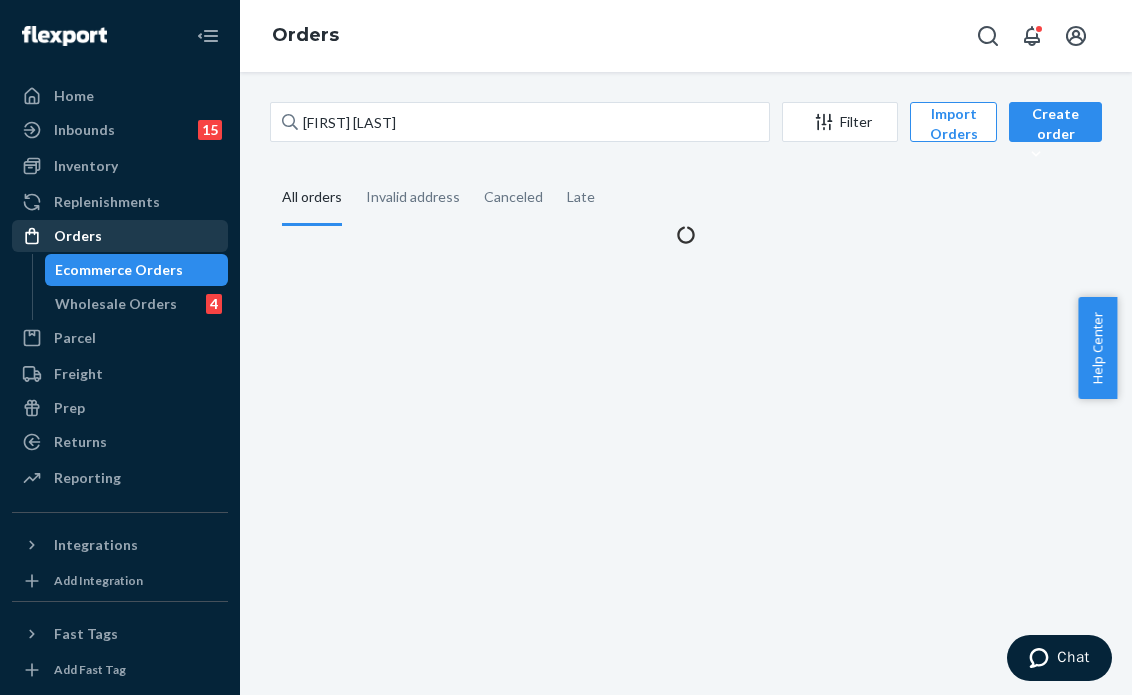 scroll, scrollTop: 0, scrollLeft: 0, axis: both 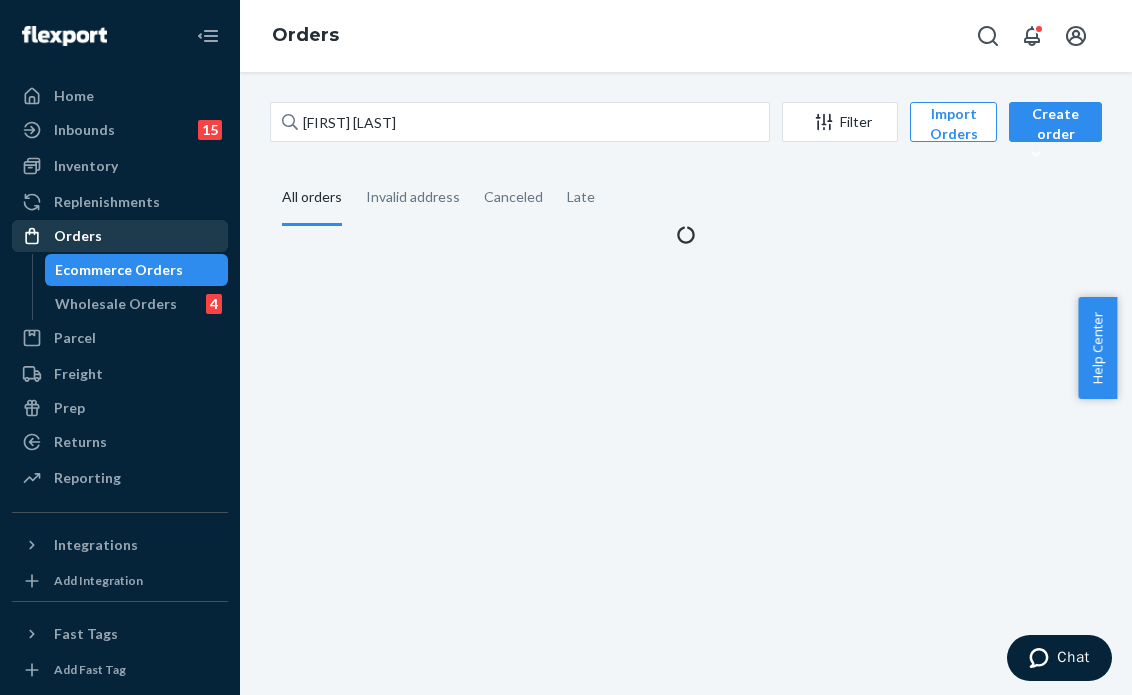 click on "Orders" at bounding box center [120, 236] 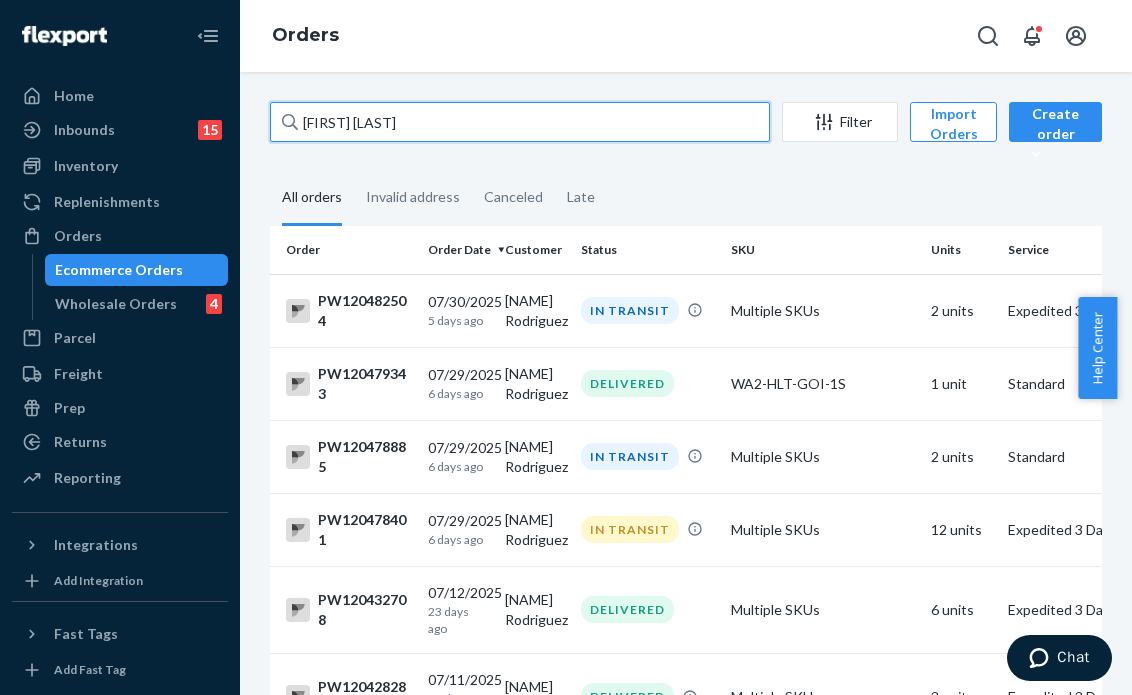 drag, startPoint x: 415, startPoint y: 107, endPoint x: 249, endPoint y: 102, distance: 166.07529 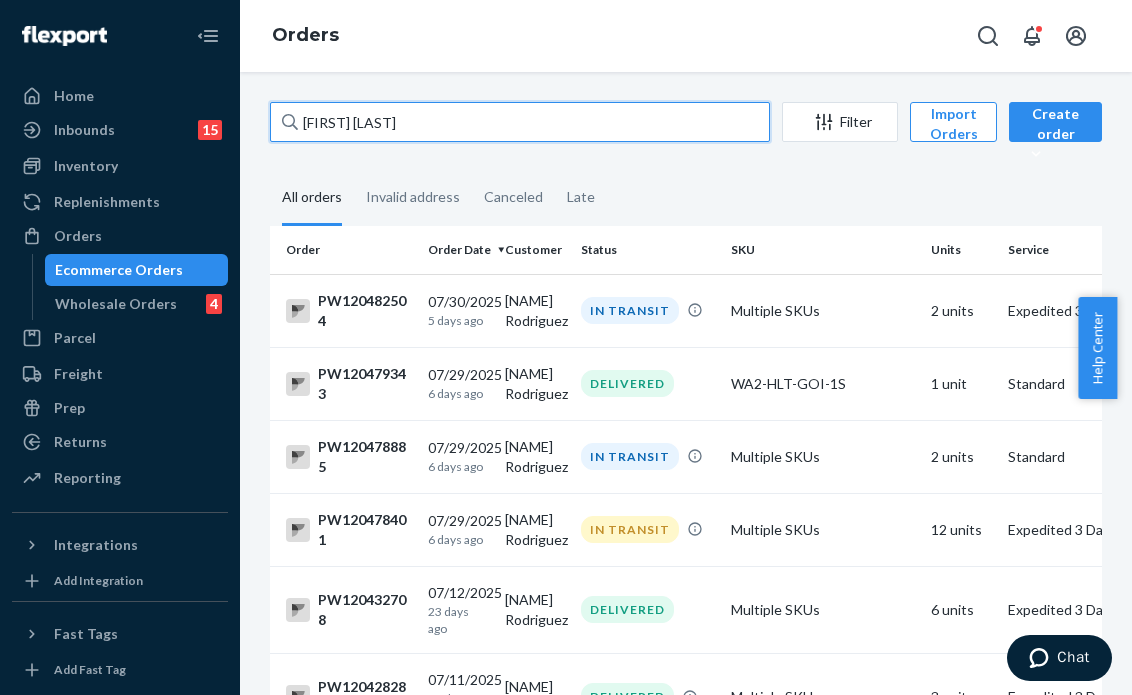 click on "[NAME] rodriguez Filter Import Orders Create order Ecommerce order Removal order All orders Invalid address Canceled Late Order Order Date Customer Status SKU Units Service Fee PW120482504 07/30/2025 5 days ago [NAME] Rodriguez IN TRANSIT Multiple SKUs 2 units Expedited 3 Day $21.30 PW120479343 07/29/2025 6 days ago [NAME] Rodriguez DELIVERED WA2-HLT-GOI-1S 1 unit Standard $6.09 PW120478885 07/29/2025 6 days ago [NAME] Rodriguez IN TRANSIT Multiple SKUs 2 units Standard $6.80 PW120478401 07/29/2025 6 days ago [NAME] Rodriguez IN TRANSIT Multiple SKUs 12 units Expedited 3 Day $83.88 PW120432708 07/12/2025 23 days ago [NAME] Rodriguez DELIVERED Multiple SKUs 6 units Expedited 3 Day $34.83 PW120428283 07/11/2025 24 days ago [NAME] Rodriguez DELIVERED Multiple SKUs 3 units Expedited 3 Day $21.50 PW120369906 06/30/2025 1 month ago [NAME] Rodriguez DELIVERED WA2-HSM-CHA-ST 1 unit Standard $6.91 PW120355106 06/25/2025 1 month ago [NAME] Rodriguez DELIVERED Multiple SKUs 8 units Expedited 3 Day $44.75 PW120337654 1" at bounding box center [686, 383] 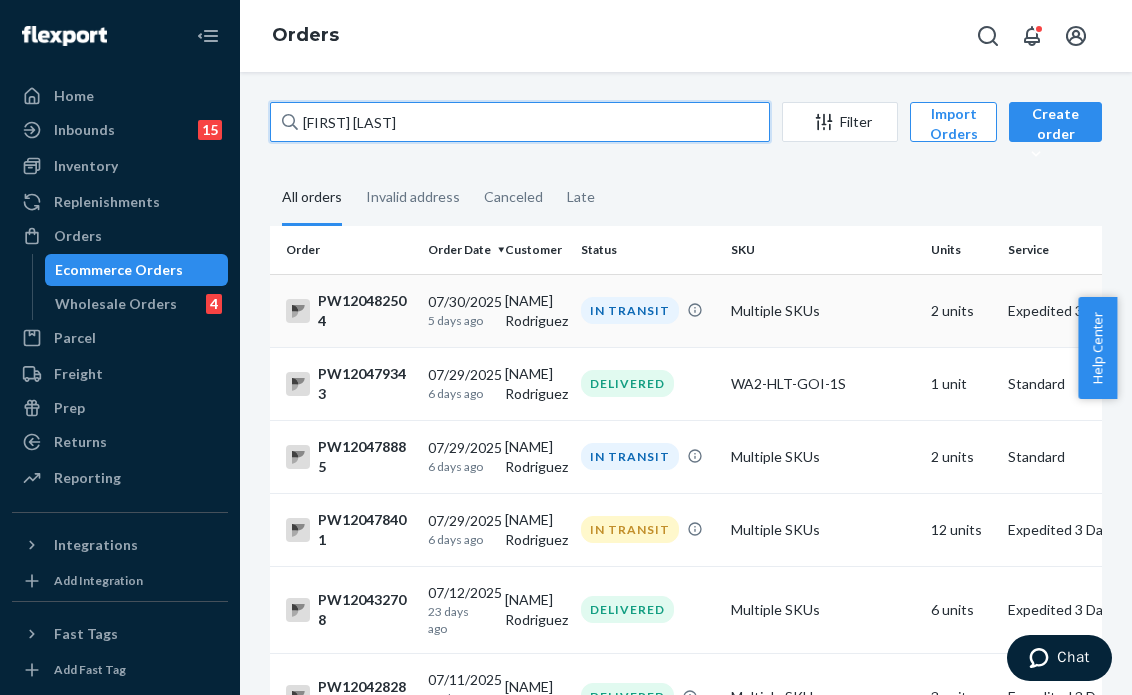 paste on "PW120477709" 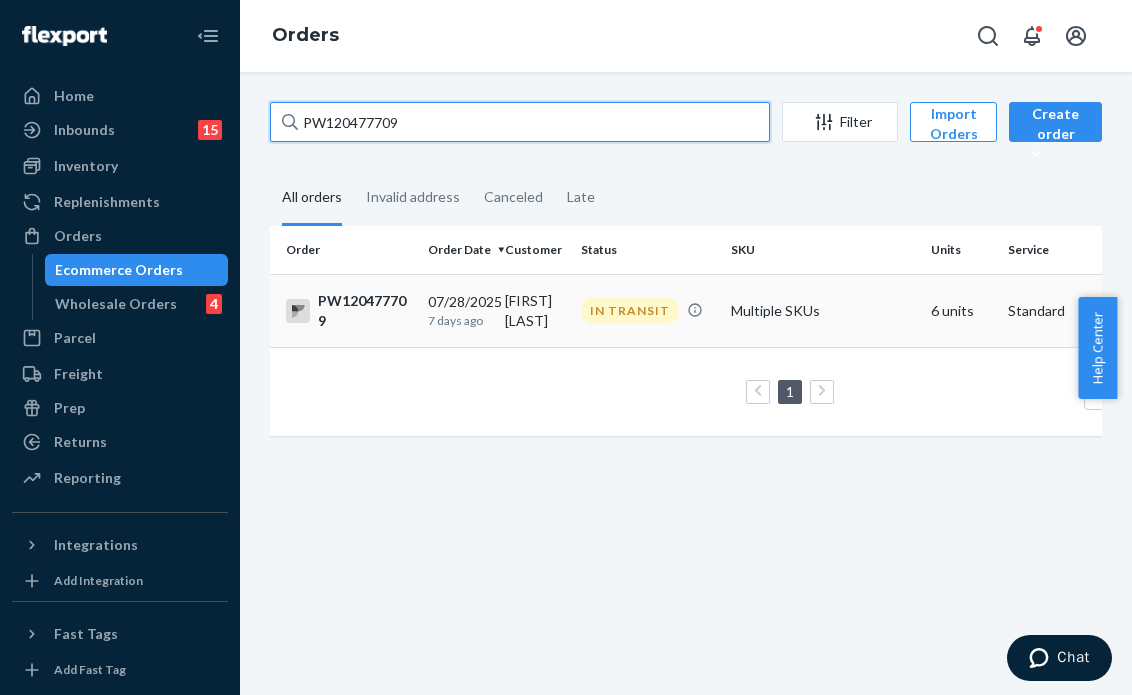 type on "PW120477709" 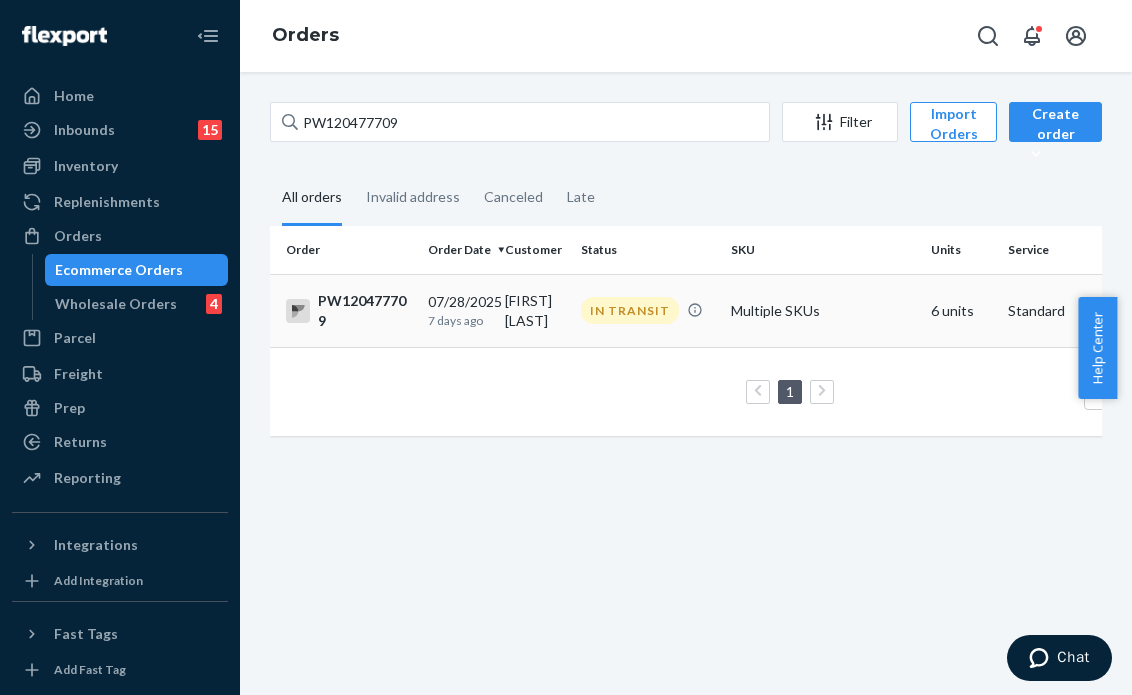click on "IN TRANSIT" at bounding box center (648, 310) 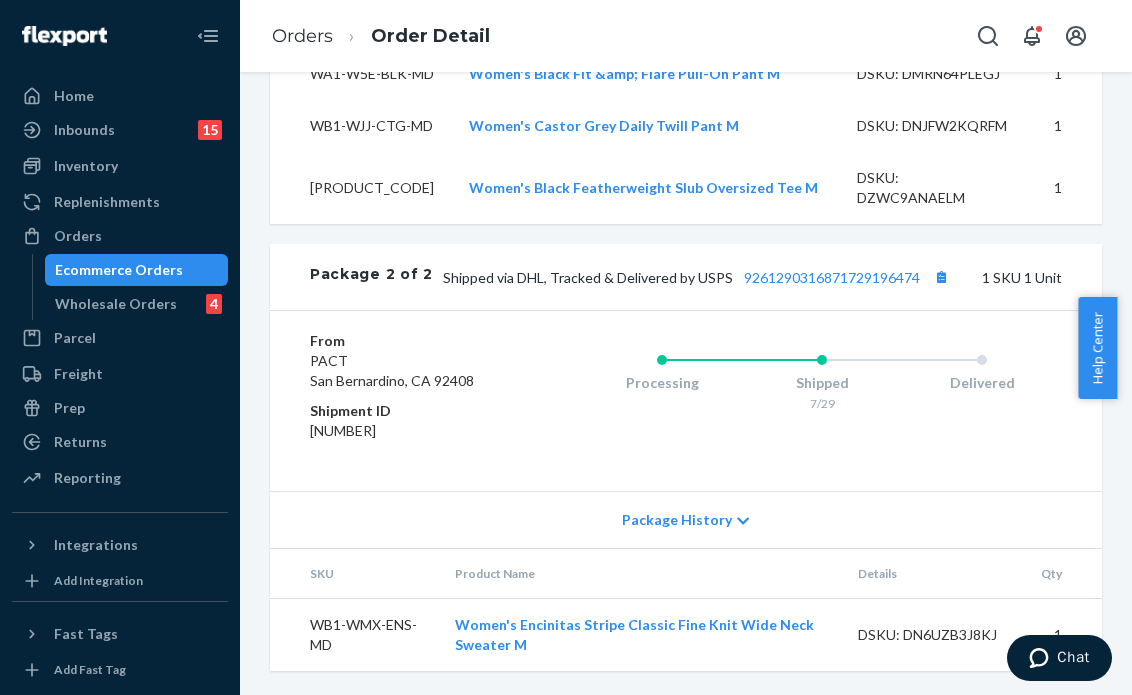 scroll, scrollTop: 1800, scrollLeft: 0, axis: vertical 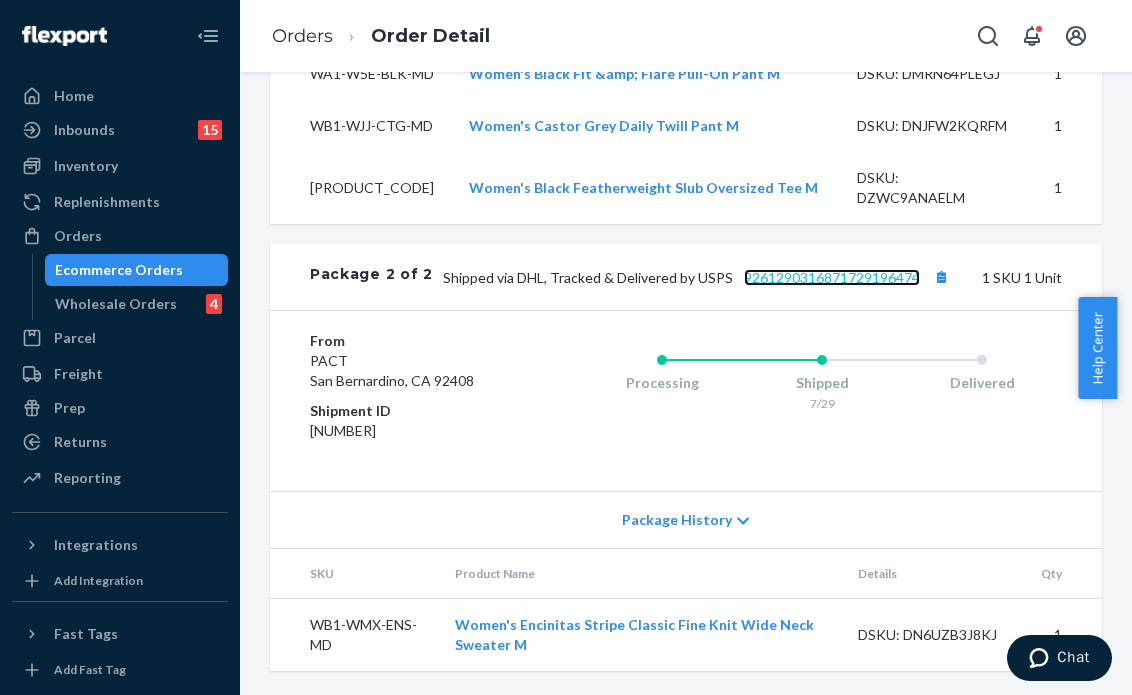 click on "9261290316871729196474" at bounding box center [832, 277] 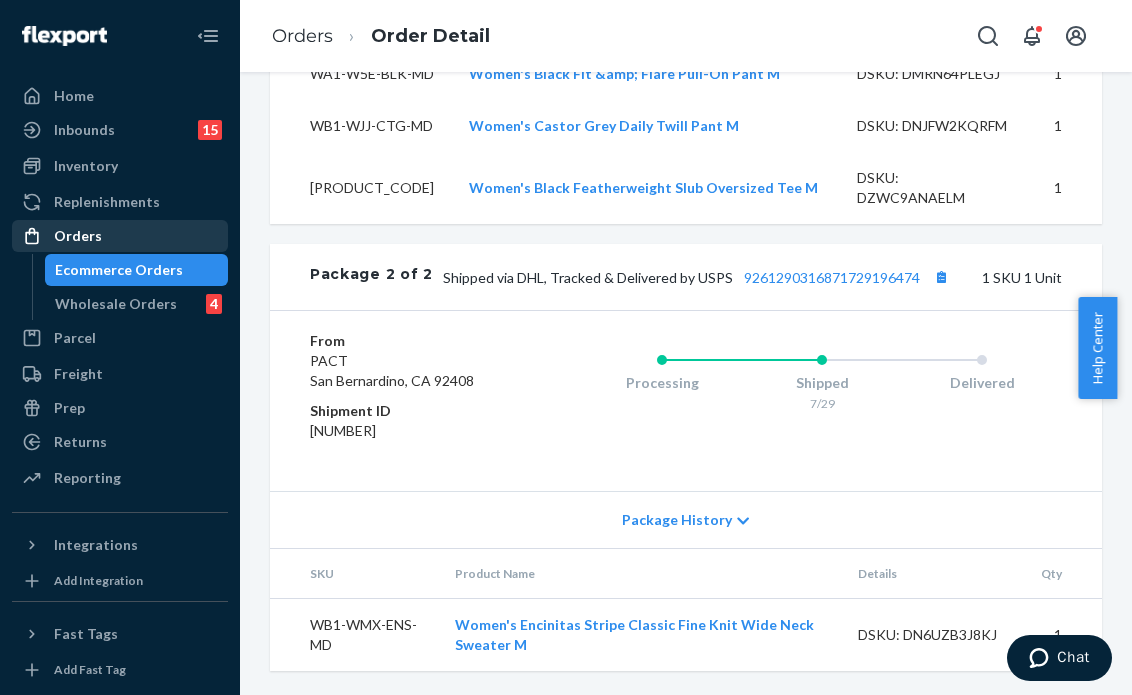 click on "Orders" at bounding box center [120, 236] 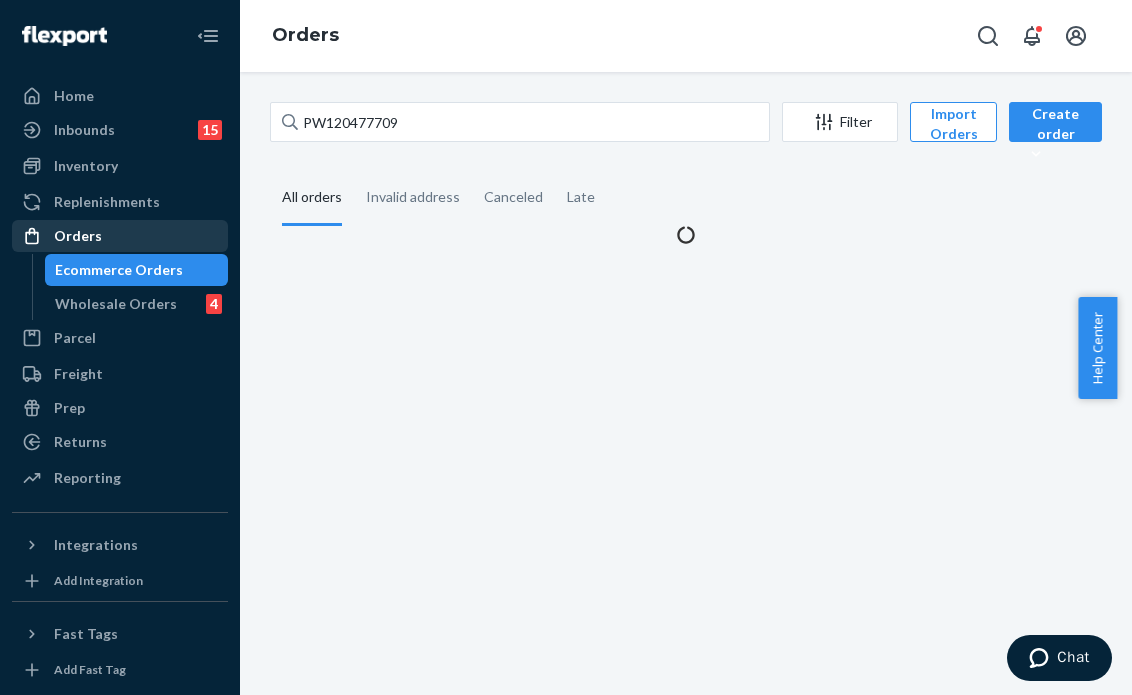 scroll, scrollTop: 0, scrollLeft: 0, axis: both 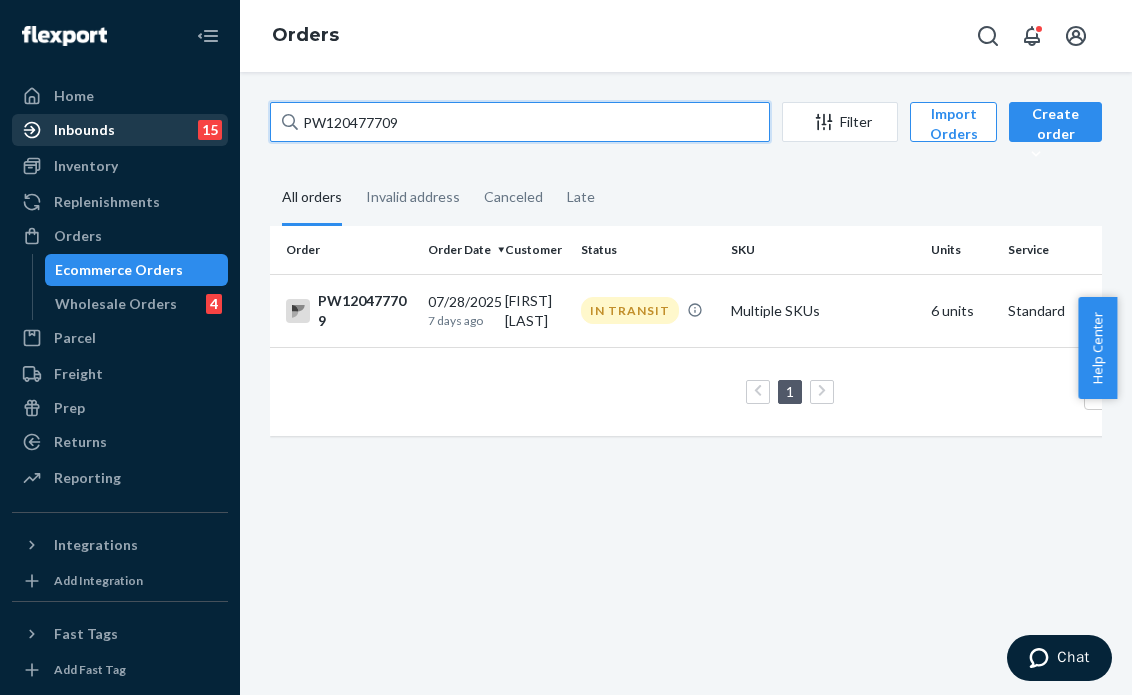 drag, startPoint x: 428, startPoint y: 117, endPoint x: 162, endPoint y: 118, distance: 266.0019 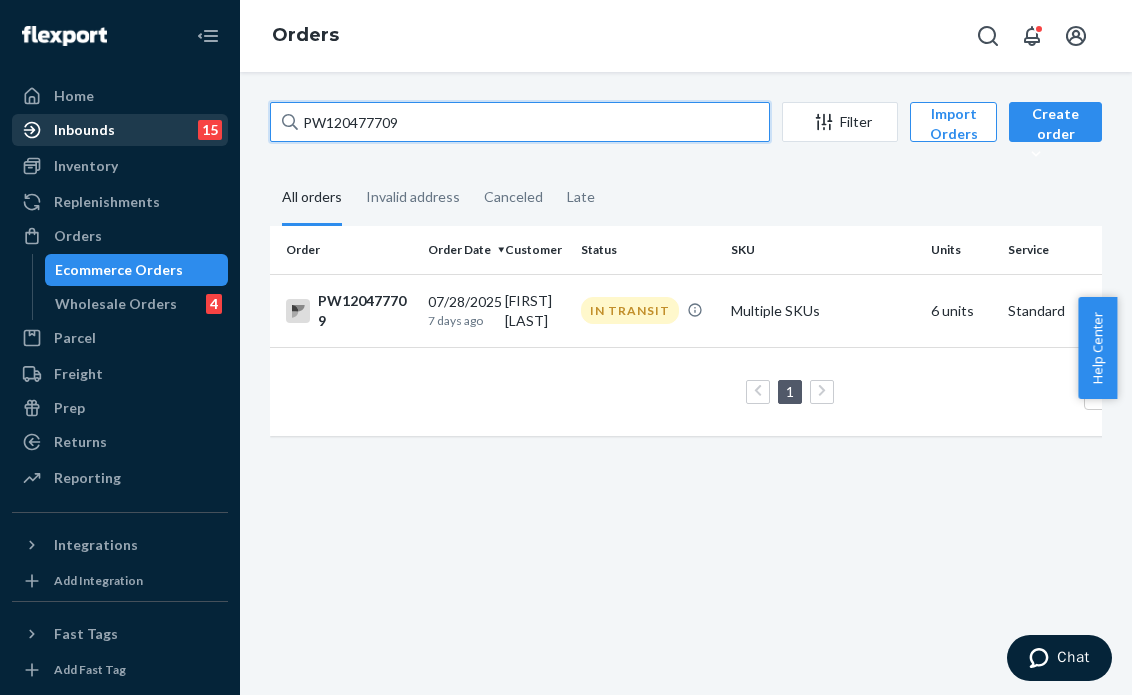 click on "Home Inbounds 15 Shipping Plans Problems 15 Inventory Products Branded Packaging Replenishments Orders Ecommerce Orders Wholesale Orders 4 Parcel Parcel orders Integrations Freight Prep Returns All Returns Settings Packages Reporting Reports Analytics Integrations Add Integration Fast Tags Add Fast Tag Settings Talk to Support Help Center Give Feedback Orders PW120477709 Filter Import Orders Create order Ecommerce order Removal order All orders Invalid address Canceled Late Order Order Date Customer Status SKU Units Service Fee PW120477709 07/28/2025 7 days ago [FIRST] [LAST] IN TRANSIT Multiple SKUs 6 units Standard $20.76 1 100 results per page" at bounding box center (566, 347) 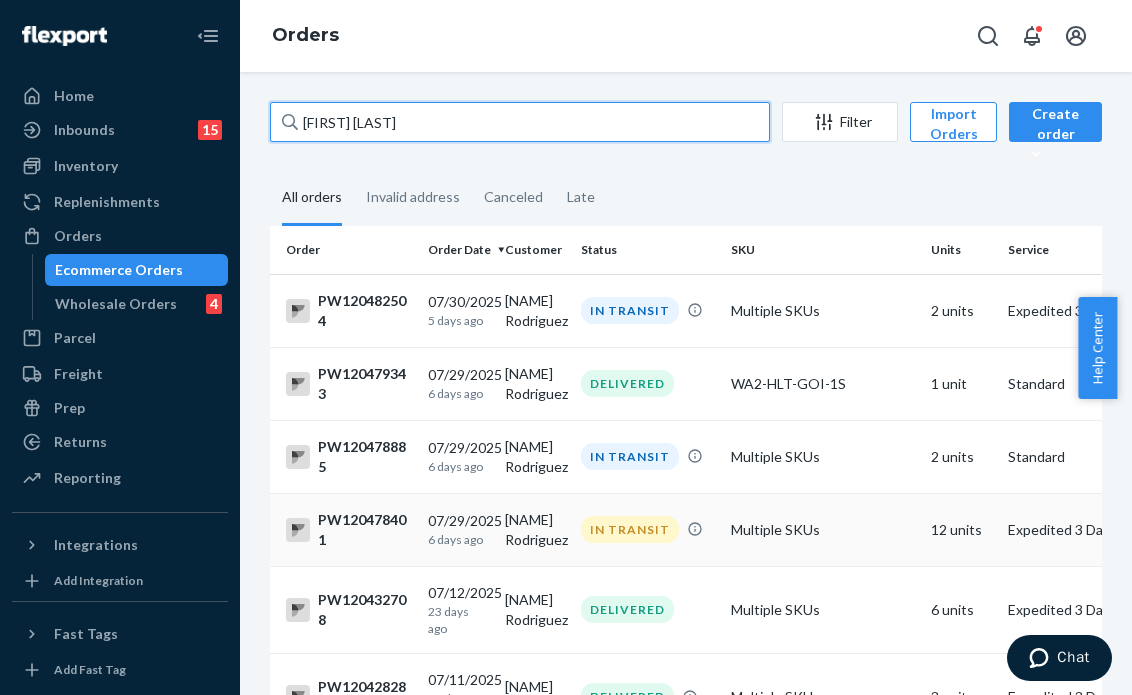 type on "[FIRST] [LAST]" 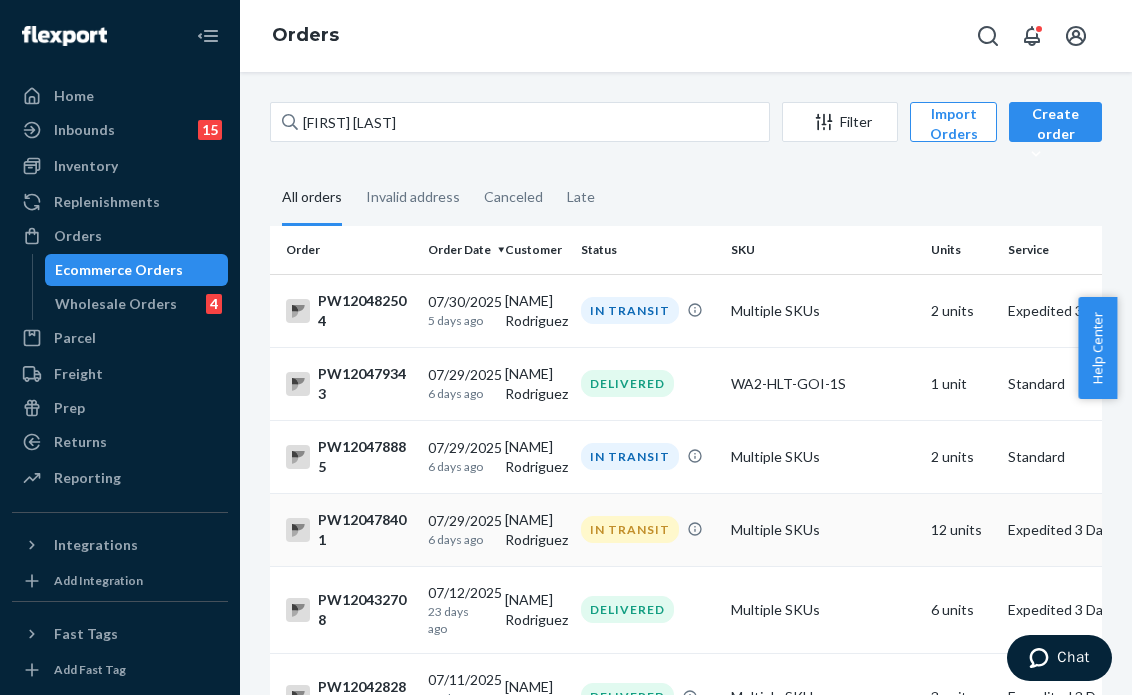 click on "IN TRANSIT" at bounding box center (630, 529) 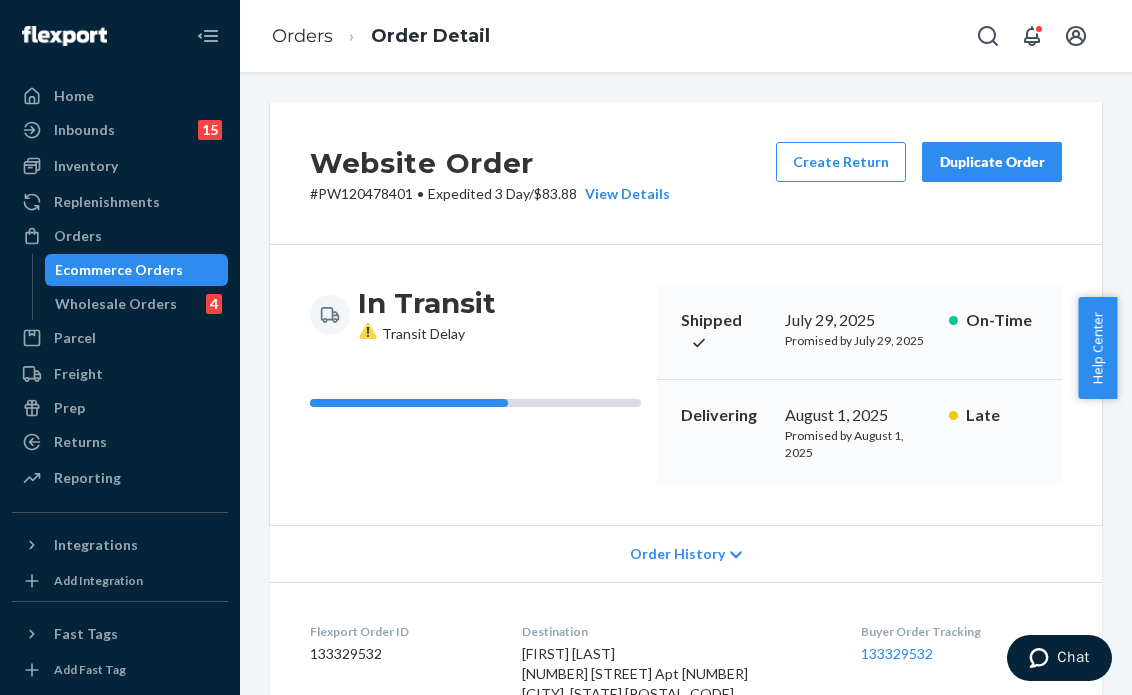 click on "In Transit Transit Delay Shipped July 29, 2025 Promised by July 29, 2025 On-Time Delivering August 1, 2025 Promised by August 1, 2025 Late" at bounding box center (686, 385) 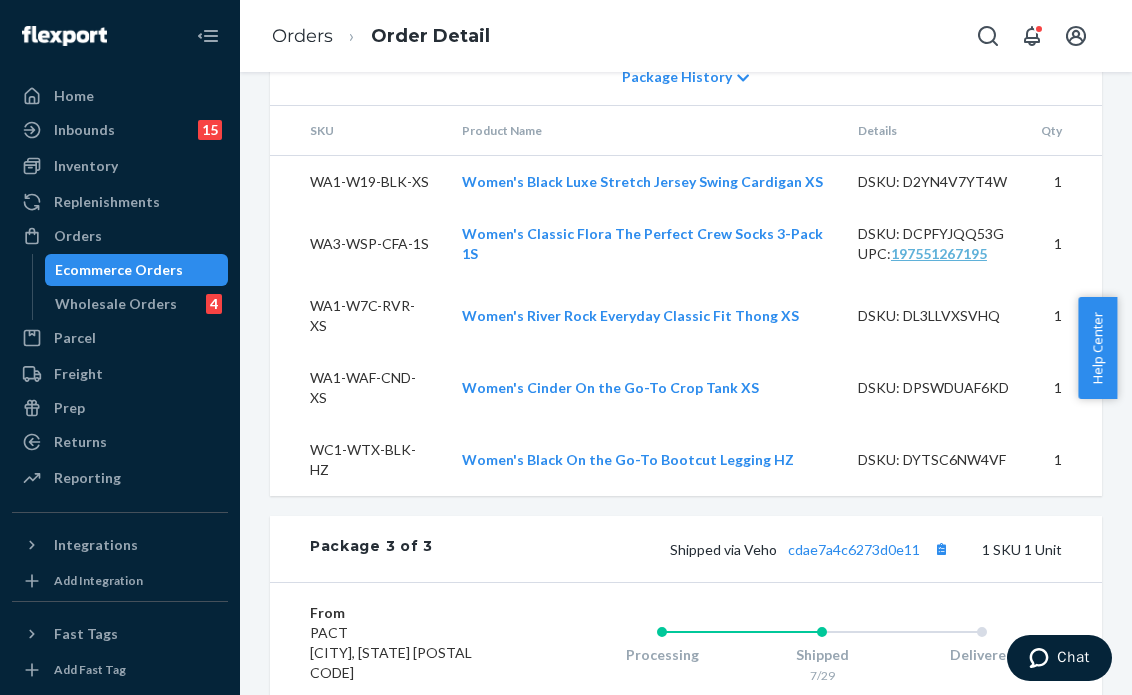 scroll, scrollTop: 2879, scrollLeft: 0, axis: vertical 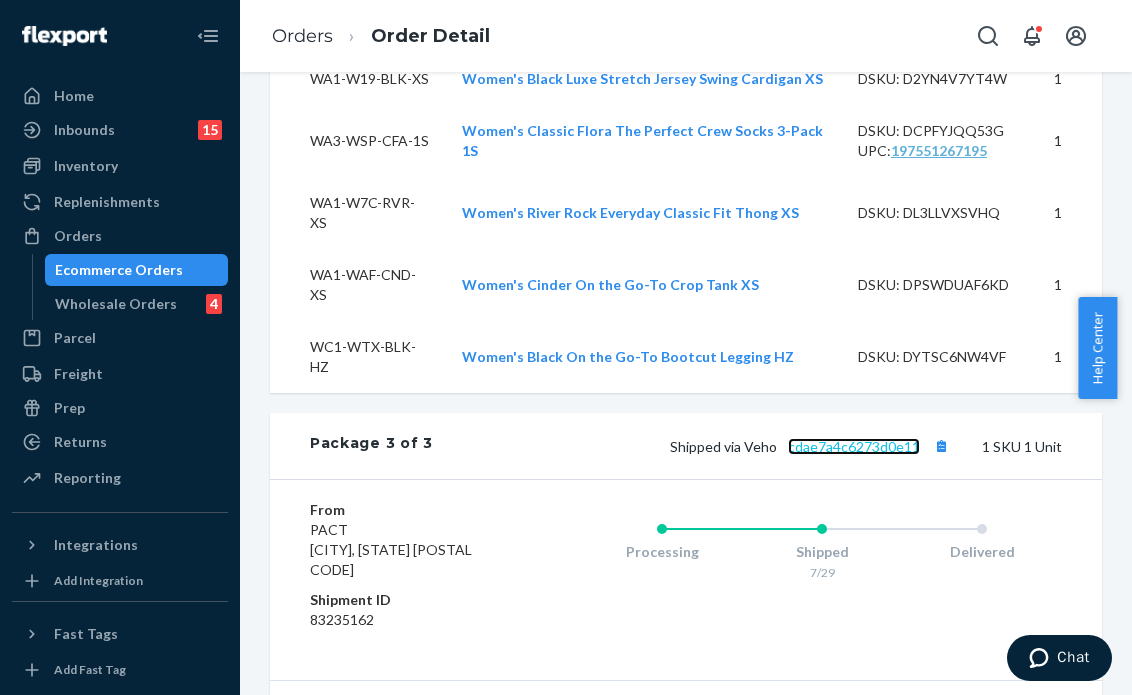 click on "cdae7a4c6273d0e11" at bounding box center (854, 446) 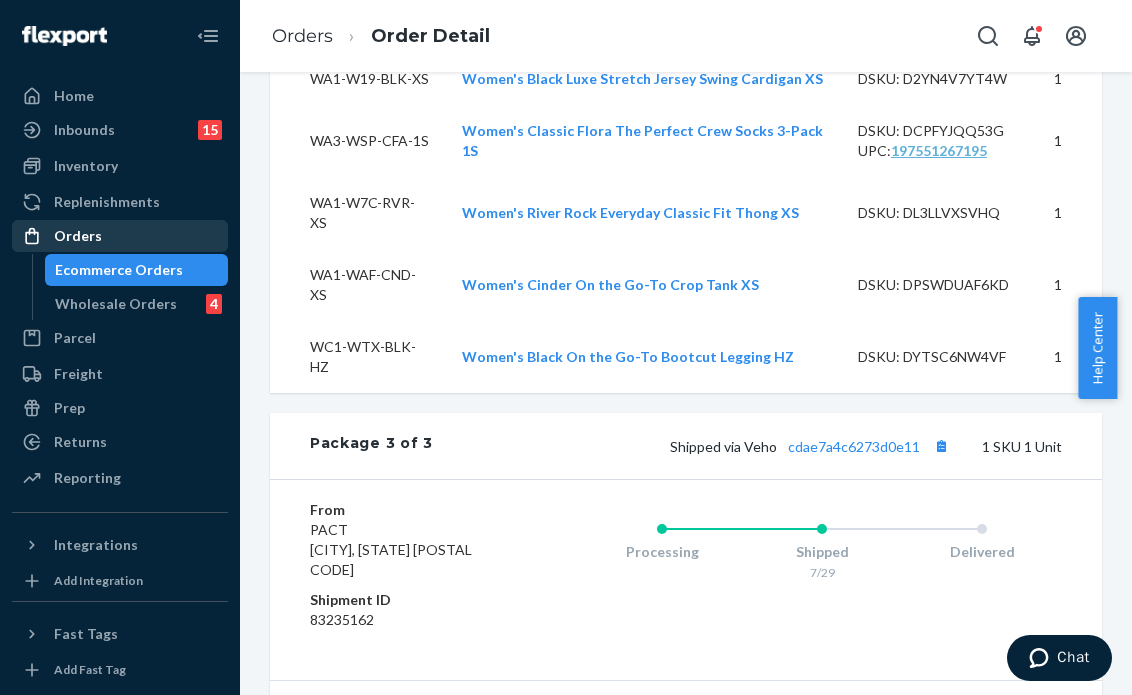 click on "Orders" at bounding box center [78, 236] 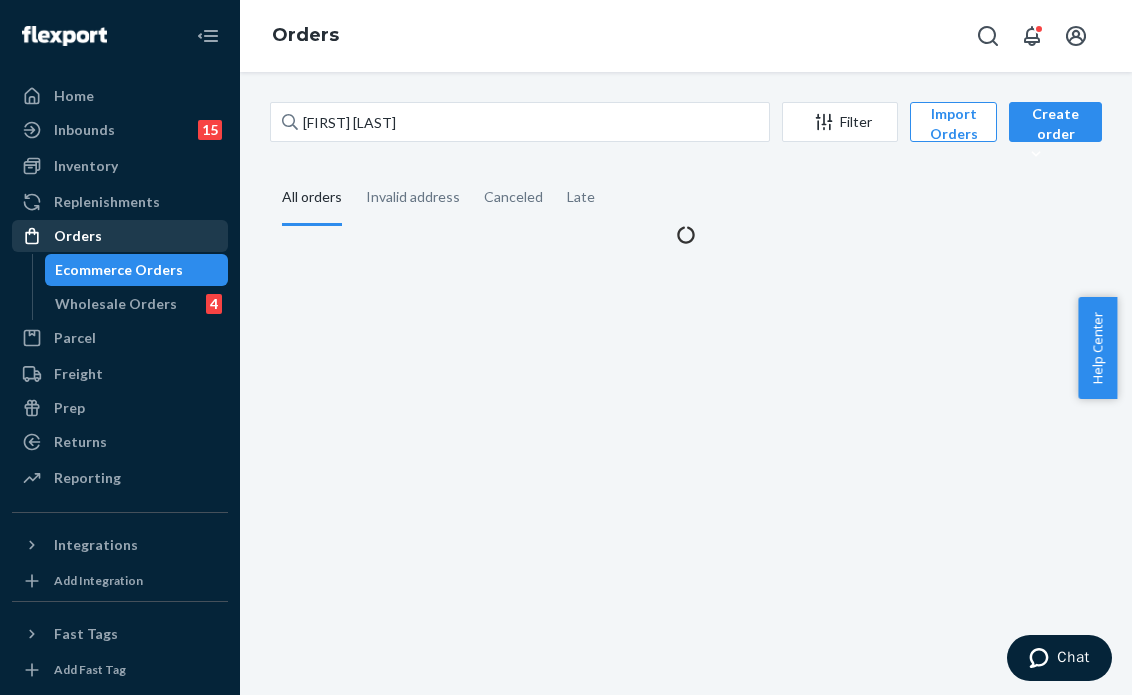 scroll, scrollTop: 0, scrollLeft: 0, axis: both 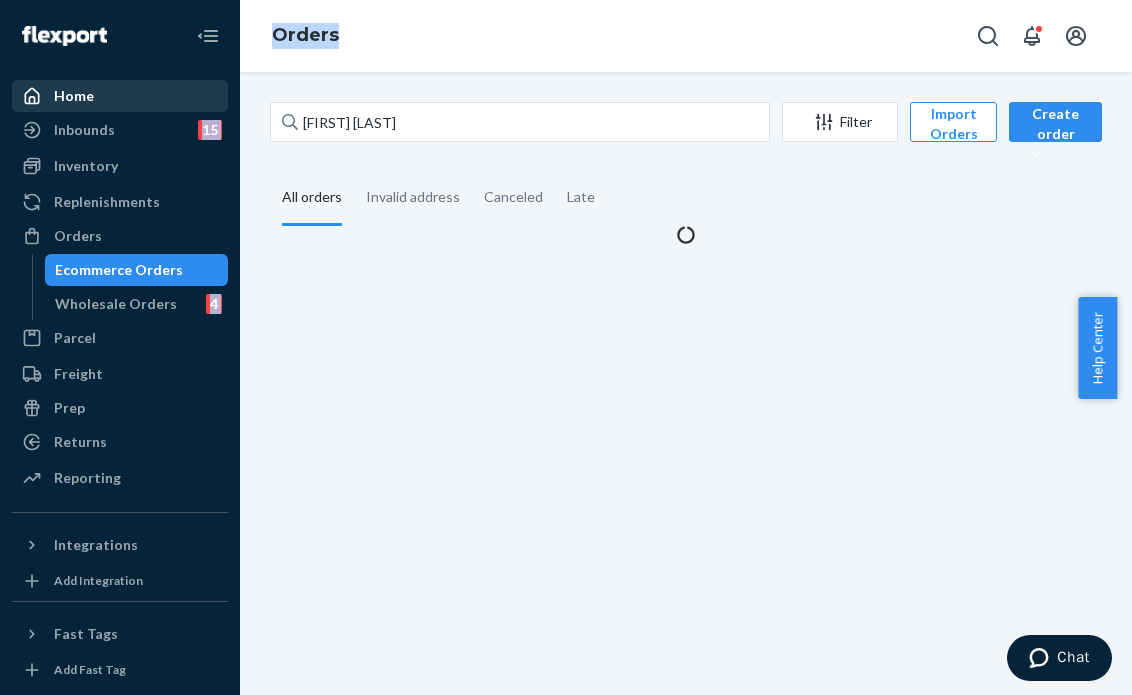drag, startPoint x: 428, startPoint y: 101, endPoint x: 155, endPoint y: 93, distance: 273.1172 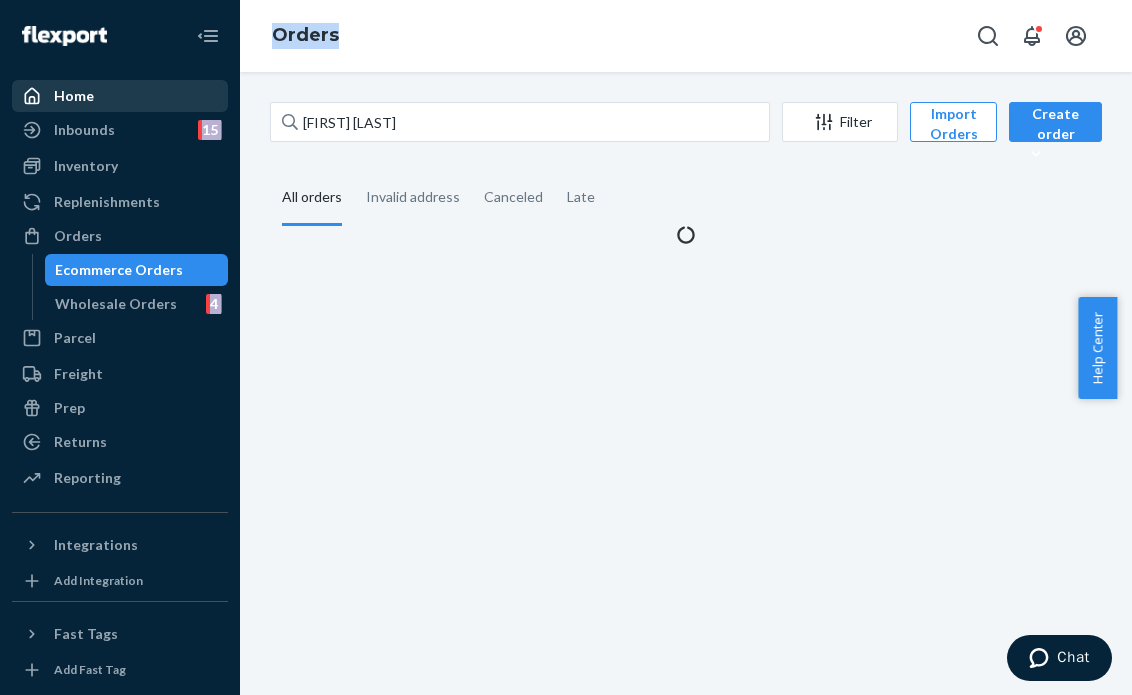 click on "Home Inbounds 15 Shipping Plans Problems 15 Inventory Products Branded Packaging Replenishments Orders Ecommerce Orders Wholesale Orders 4 Parcel Parcel orders Integrations Freight Prep Returns All Returns Settings Packages Reporting Reports Analytics Integrations Add Integration Fast Tags Add Fast Tag Settings Talk to Support Help Center Give Feedback Orders [NAME] Filter Import Orders Create order Ecommerce order Removal order All orders Invalid address Canceled Late" at bounding box center (566, 347) 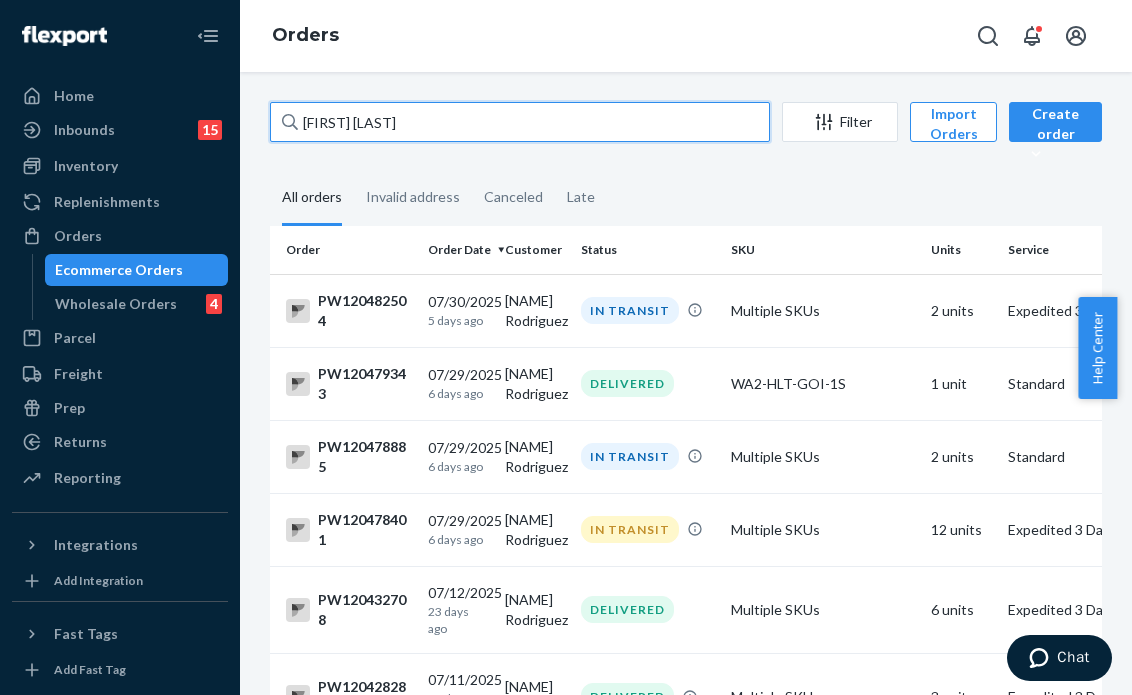 click on "[FIRST] [LAST]" at bounding box center (520, 122) 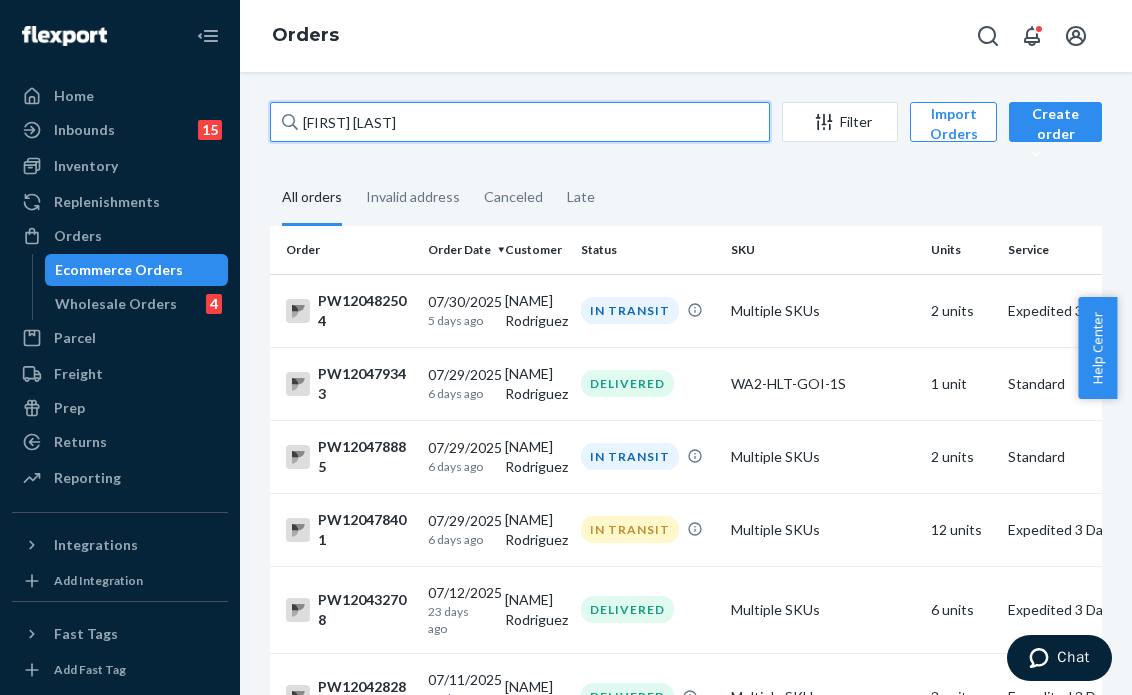drag, startPoint x: 464, startPoint y: 125, endPoint x: 224, endPoint y: 103, distance: 241.00623 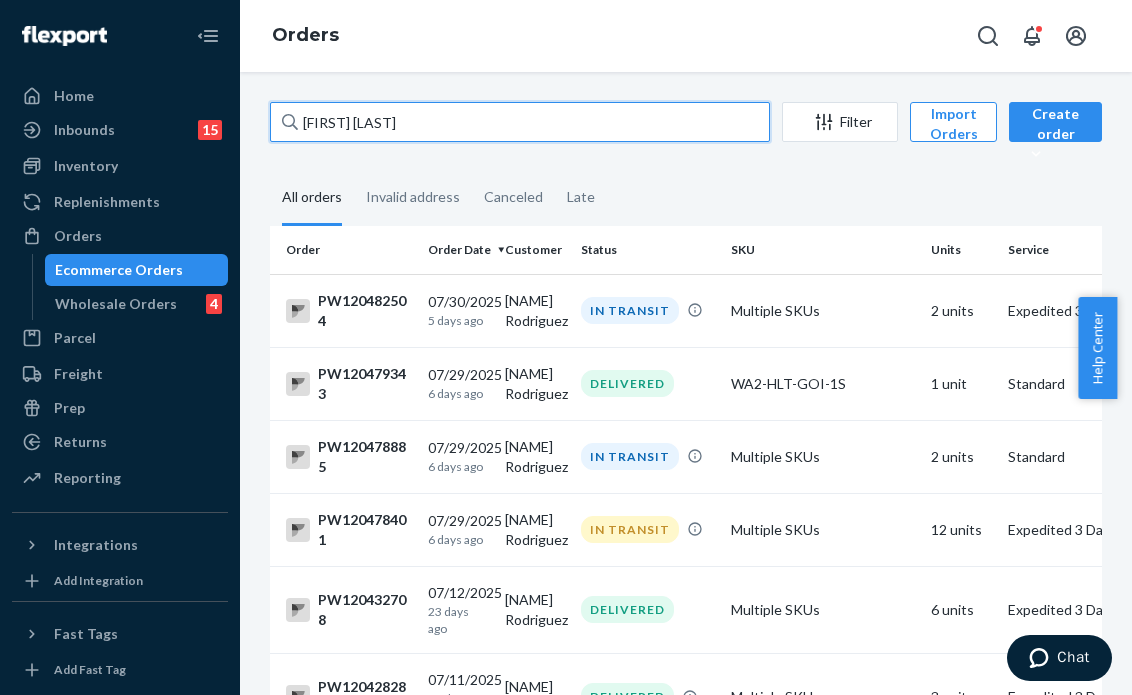 click on "Home Inbounds 15 Shipping Plans Problems 15 Inventory Products Branded Packaging Replenishments Orders Ecommerce Orders Wholesale Orders 4 Parcel Parcel orders Integrations Freight Prep Returns All Returns Settings Packages Reporting Reports Analytics Integrations Add Integration Fast Tags Add Fast Tag Settings Talk to Support Help Center Give Feedback Orders ilyssa rodriguez Filter Import Orders Create order Ecommerce order Removal order All orders Invalid address Canceled Late Order Order Date Customer Status SKU Units Service Fee PW120482504 07/30/2025 5 days ago Ilyssa Rodriguez IN TRANSIT Multiple SKUs 2 units Expedited 3 Day $21.30 PW120479343 07/29/2025 6 days ago Ilyssa Rodriguez DELIVERED WA2-HLT-GOI-1S 1 unit Standard $6.09 PW120478885 07/29/2025 6 days ago Ilyssa Rodriguez IN TRANSIT Multiple SKUs 2 units Standard $6.80 PW120478401 07/29/2025 6 days ago Ilyssa Rodriguez IN TRANSIT Multiple SKUs 12 units Expedited 3 Day $83.88 PW120432708 07/12/2025 23 days ago Ilyssa Rodriguez DELIVERED 6 units 1" at bounding box center (566, 347) 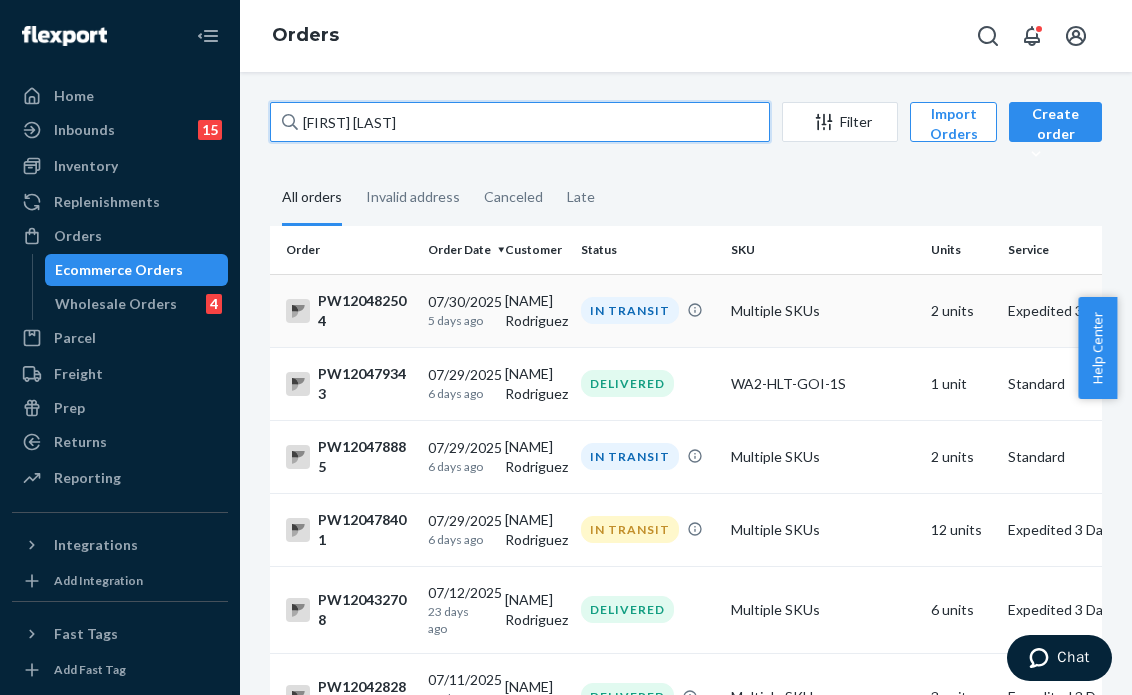 paste on "PW120477709" 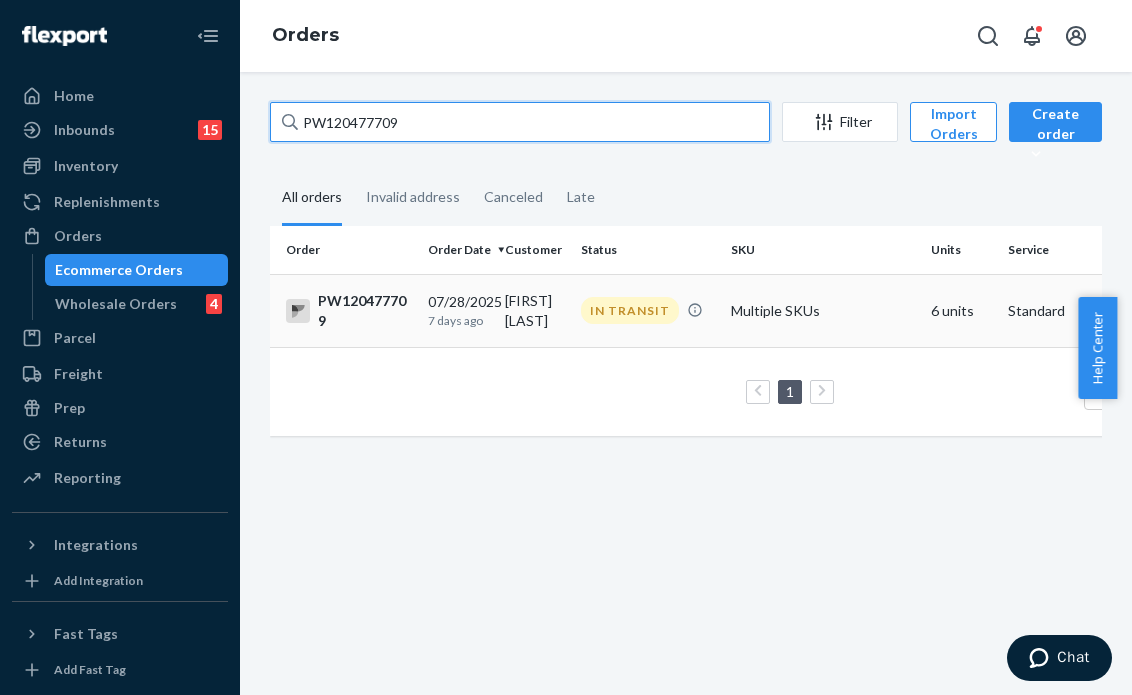 type on "PW120477709" 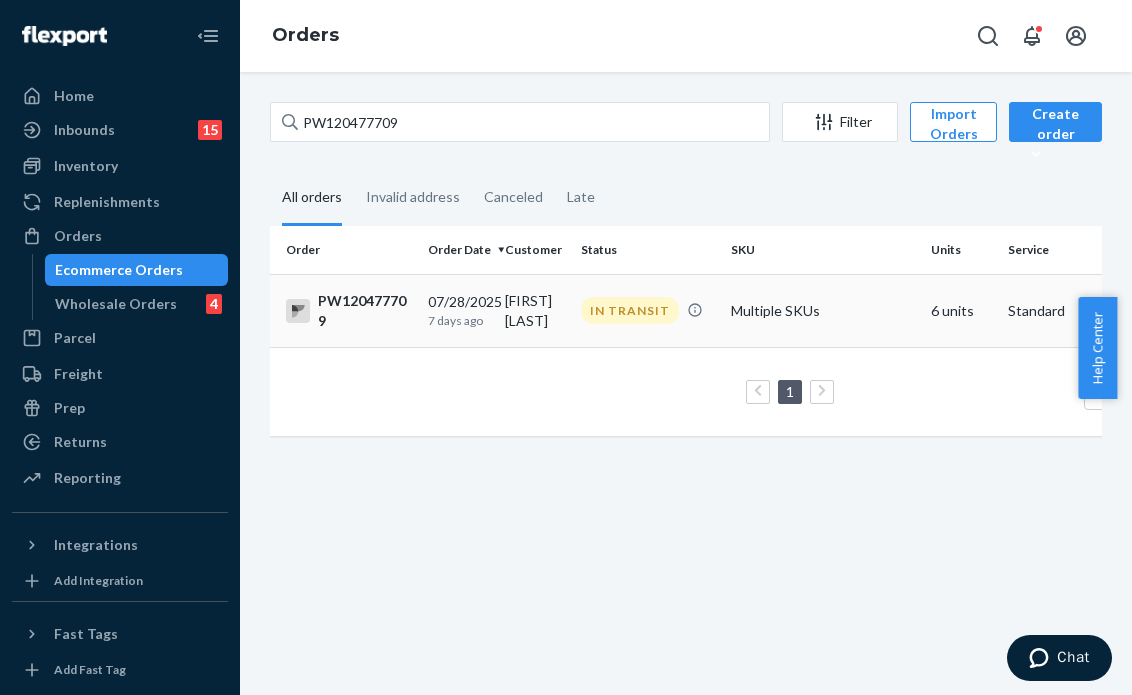 click on "IN TRANSIT" at bounding box center (630, 310) 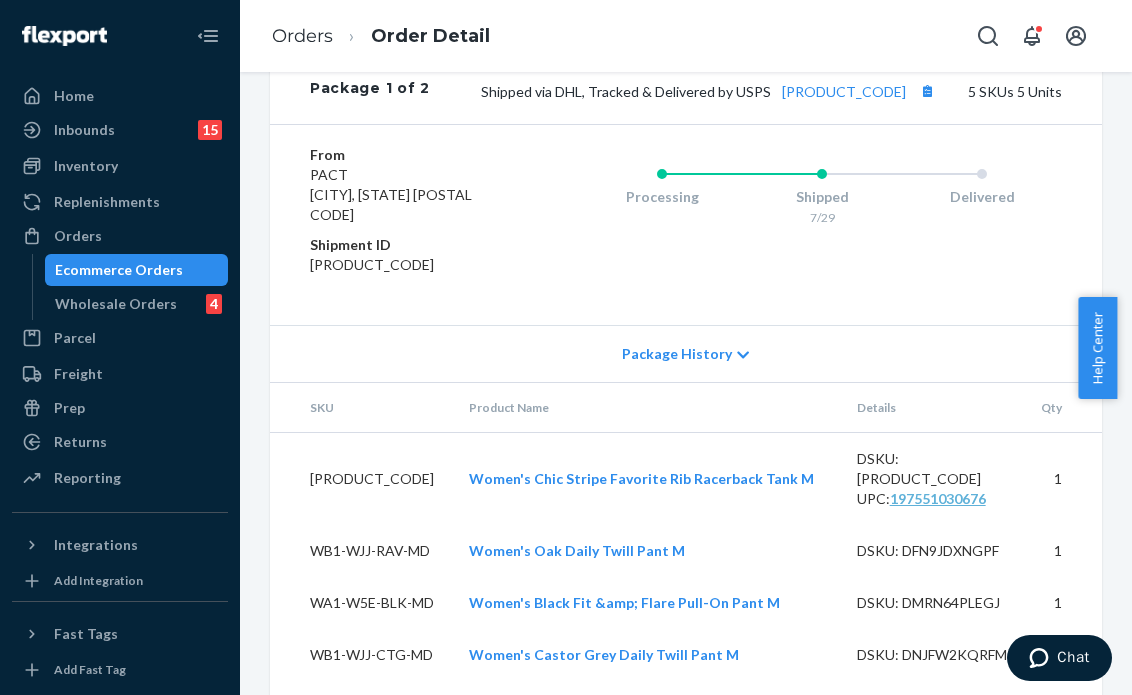 scroll, scrollTop: 1800, scrollLeft: 0, axis: vertical 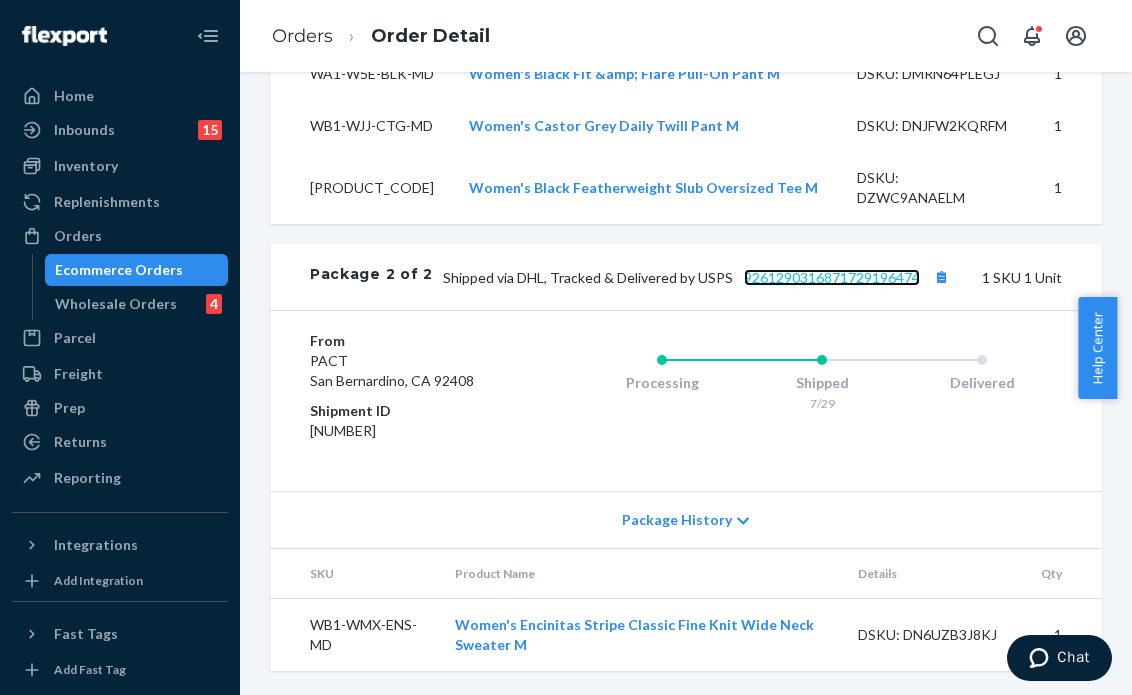click on "9261290316871729196474" at bounding box center [832, 277] 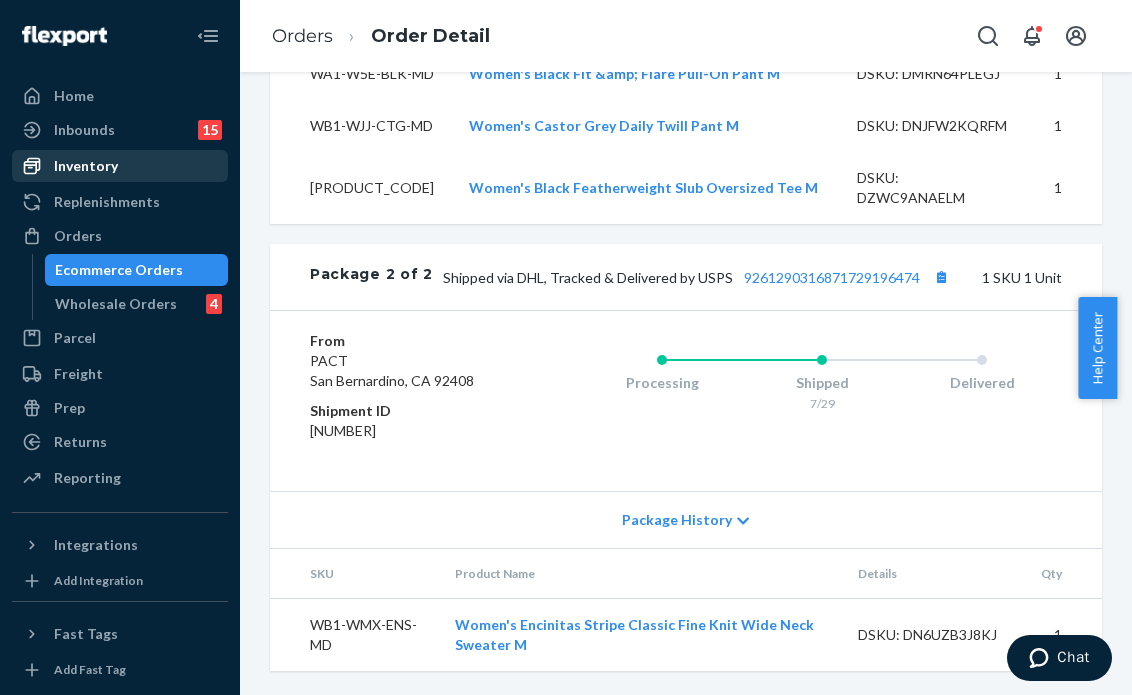 click on "Inventory" at bounding box center (86, 166) 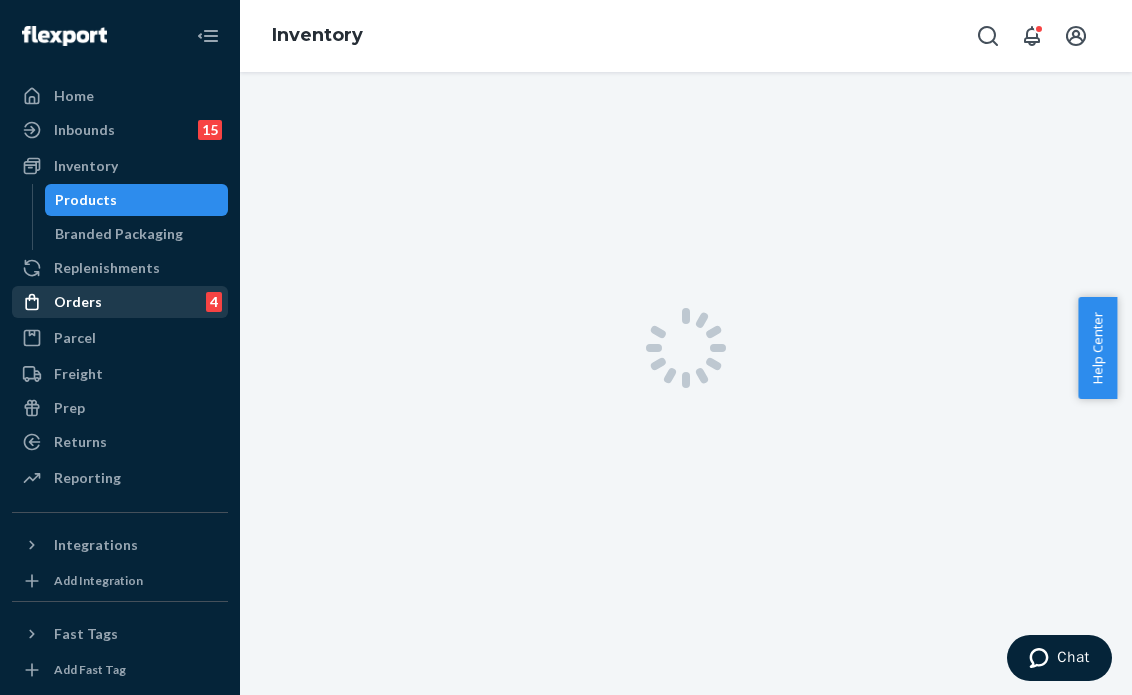 scroll, scrollTop: 0, scrollLeft: 0, axis: both 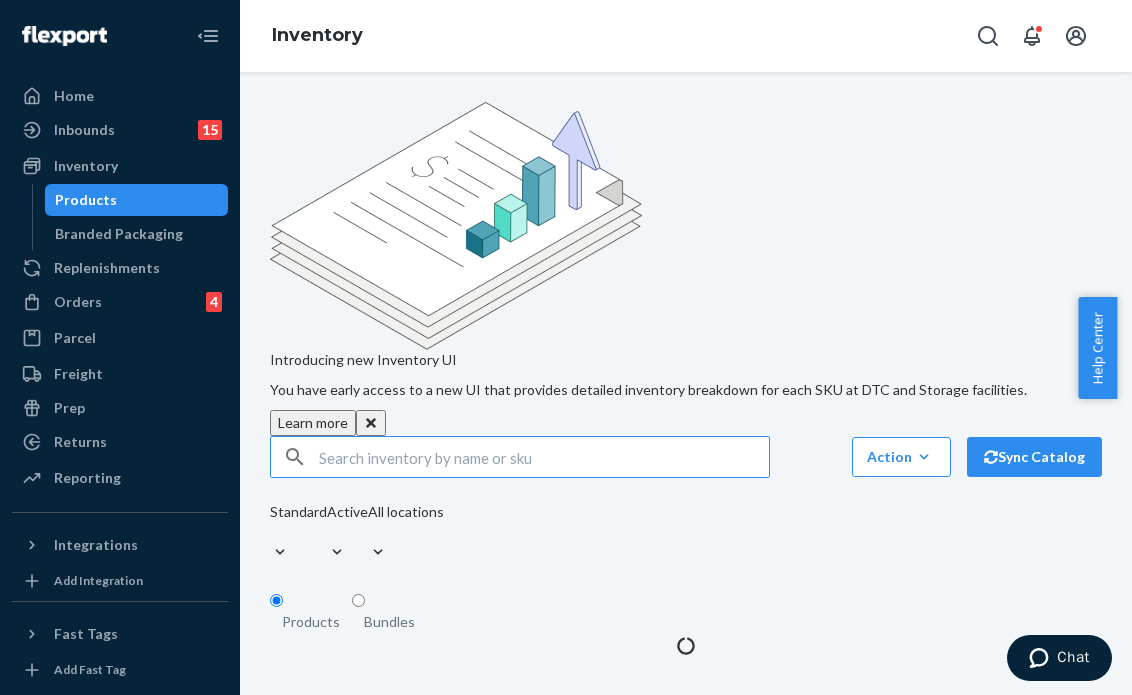 click at bounding box center [544, 457] 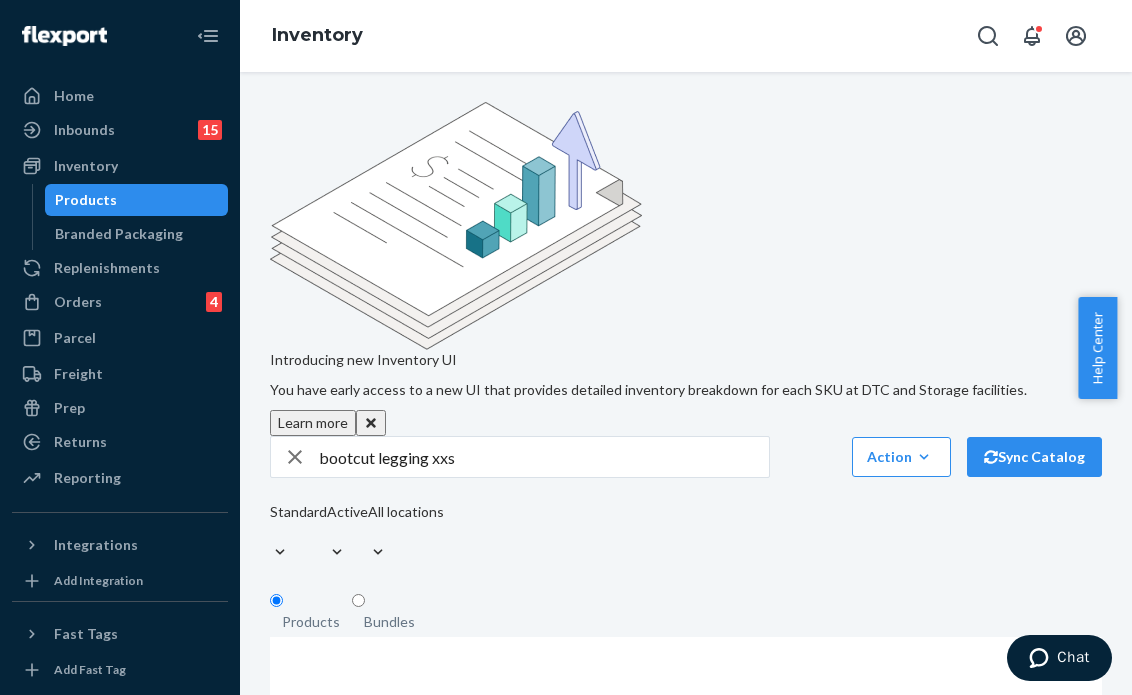 click on "bootcut legging xxs" at bounding box center [544, 457] 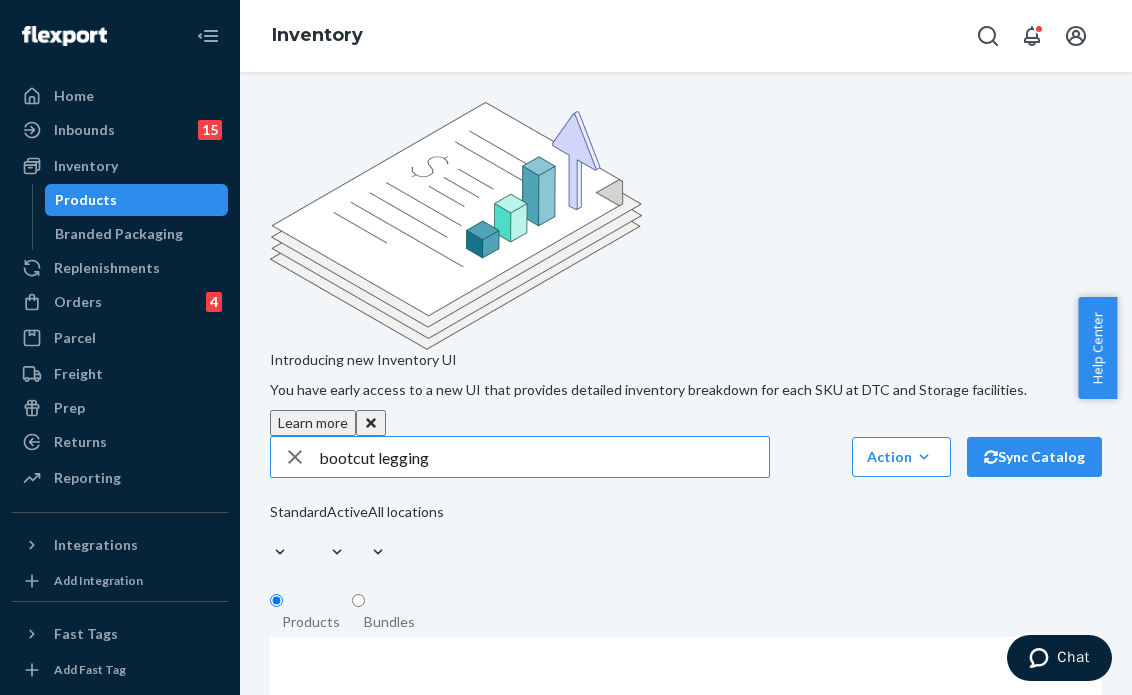 type on "bootcut legging" 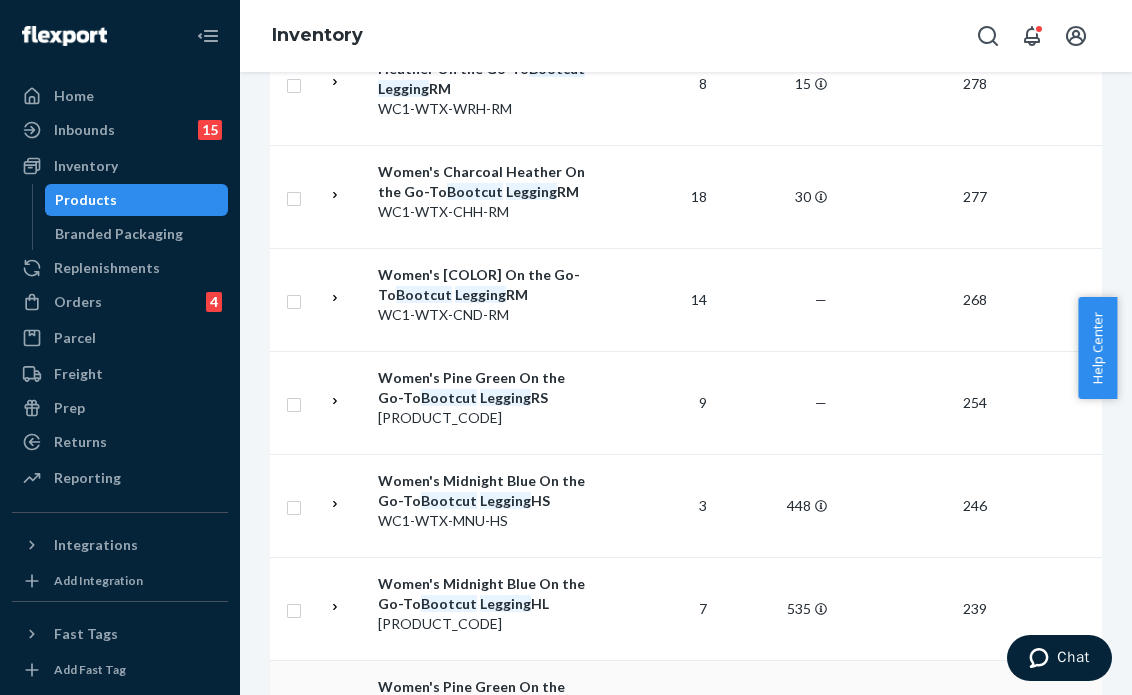 scroll, scrollTop: 2276, scrollLeft: 0, axis: vertical 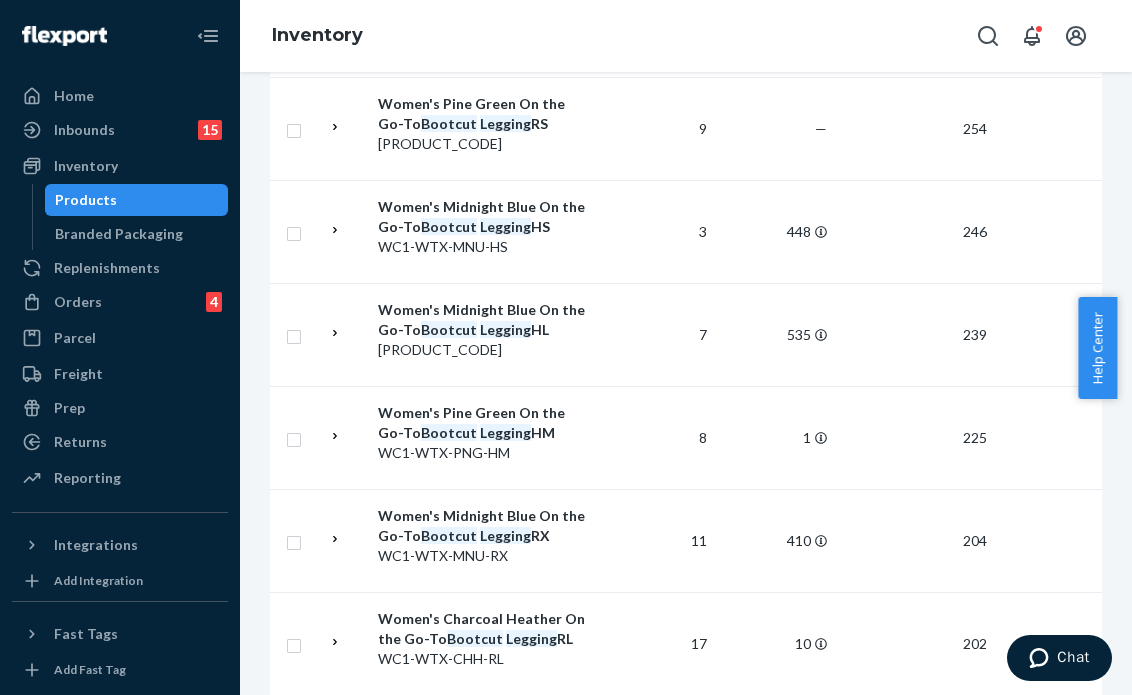 click on "2" at bounding box center [829, 1068] 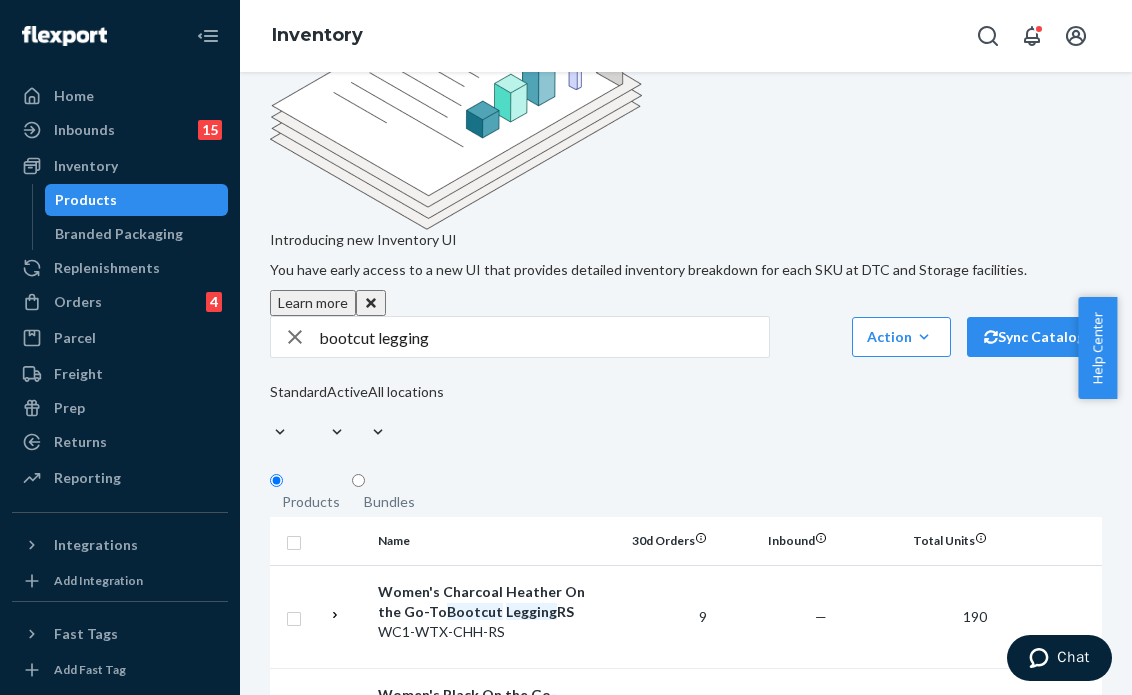 scroll, scrollTop: 0, scrollLeft: 0, axis: both 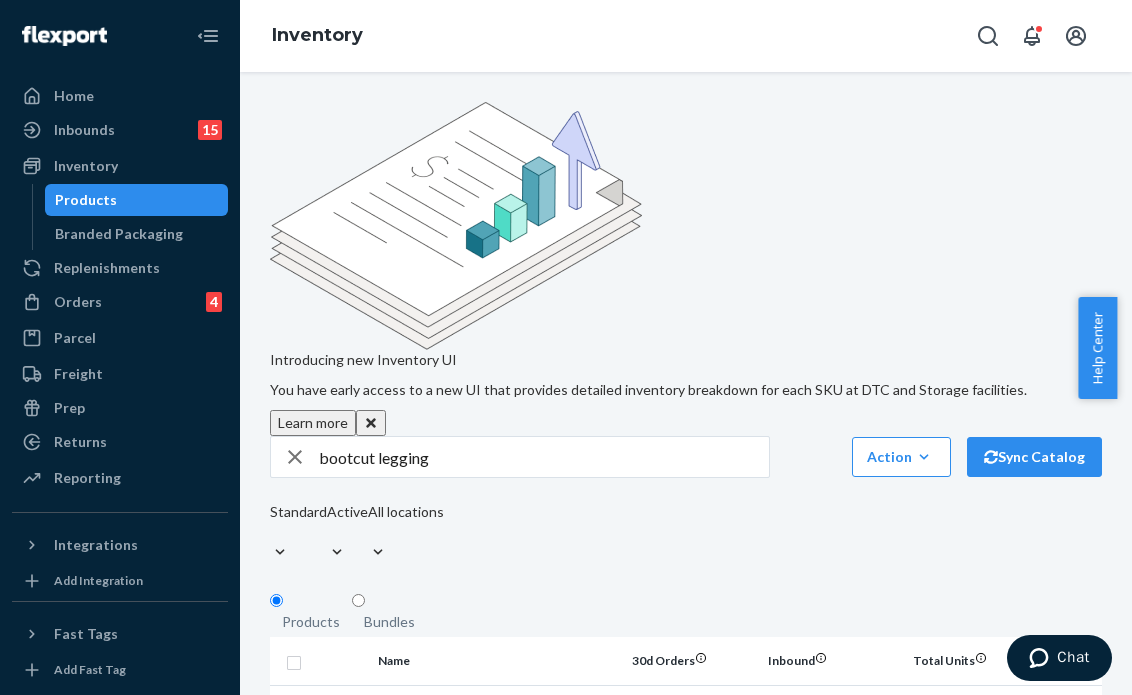 click on "Introducing new Inventory UI You have early access to a new UI that provides detailed inventory breakdown for each SKU at DTC and Storage facilities. Learn more bootcut legging Action Create product Create bundle Bulk create products Bulk update products Bulk update bundles Bulk update product alias attribute Sync Catalog Standard Active All locations Products Bundles Name 30d Orders Inbound Total Units Available Total Unavailable Amazon (FBA) Women's Charcoal Heather On the Go-To  Bootcut   Legging  RS WC1-WTX-CHH-RS 9 — 190 190 0 — Women's Black On the Go-To  Bootcut   Legging  HX WC1-WTX-BLK-HX 21 758 185 184 1 — Women's Winter White Heather On the Go-To  Bootcut   Legging  HM WC1-WTX-WRH-HM 6 11 182 182 0 — Women's Winter White Heather On the Go-To  Bootcut   Legging  RS WC1-WTX-WRH-RS 7 — 176 176 0 — Women's Black On the Go-To  Bootcut   Legging  HZ WC1-WTX-BLK-HZ 8 515 179 176 4 — Women's Pine Green On the Go-To  Bootcut   Legging  HS WC1-WTX-PNG-HS 3 — 174 174 0 — Bootcut   Legging 5" at bounding box center [686, 1785] 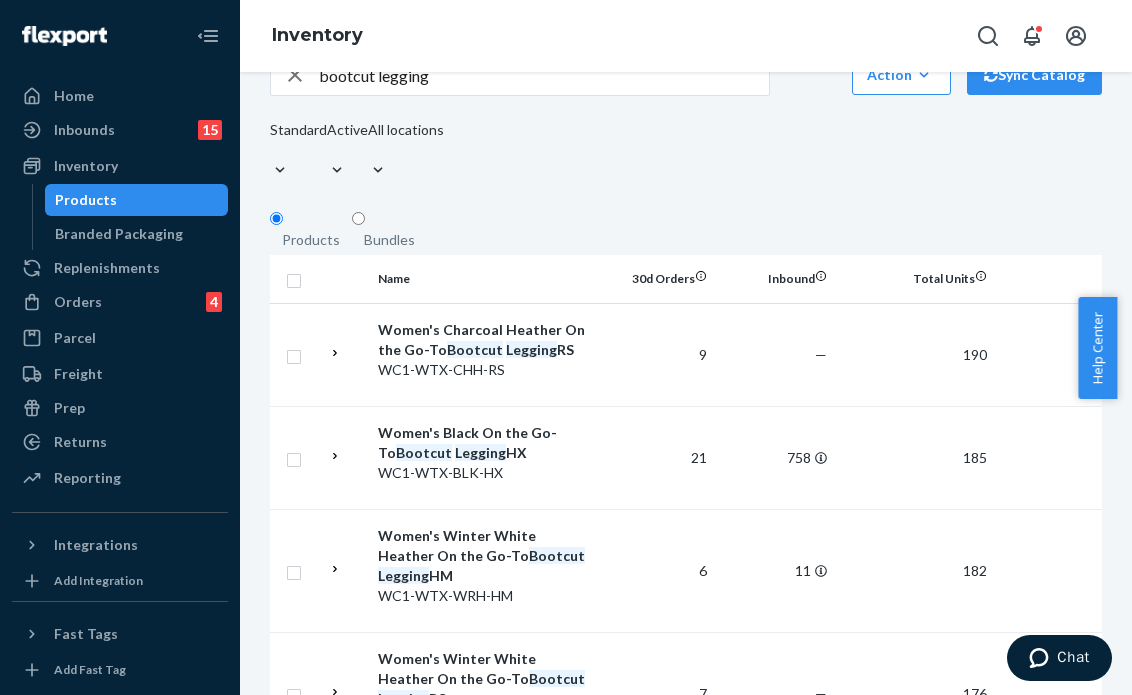 scroll, scrollTop: 0, scrollLeft: 0, axis: both 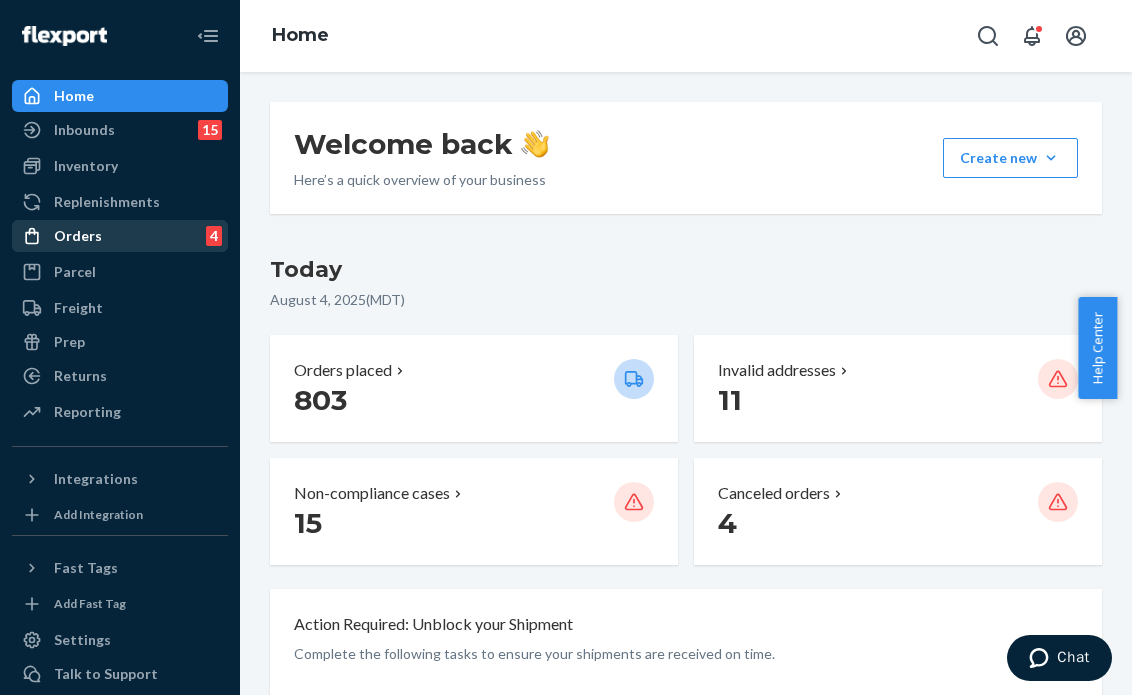 click on "Orders" at bounding box center [78, 236] 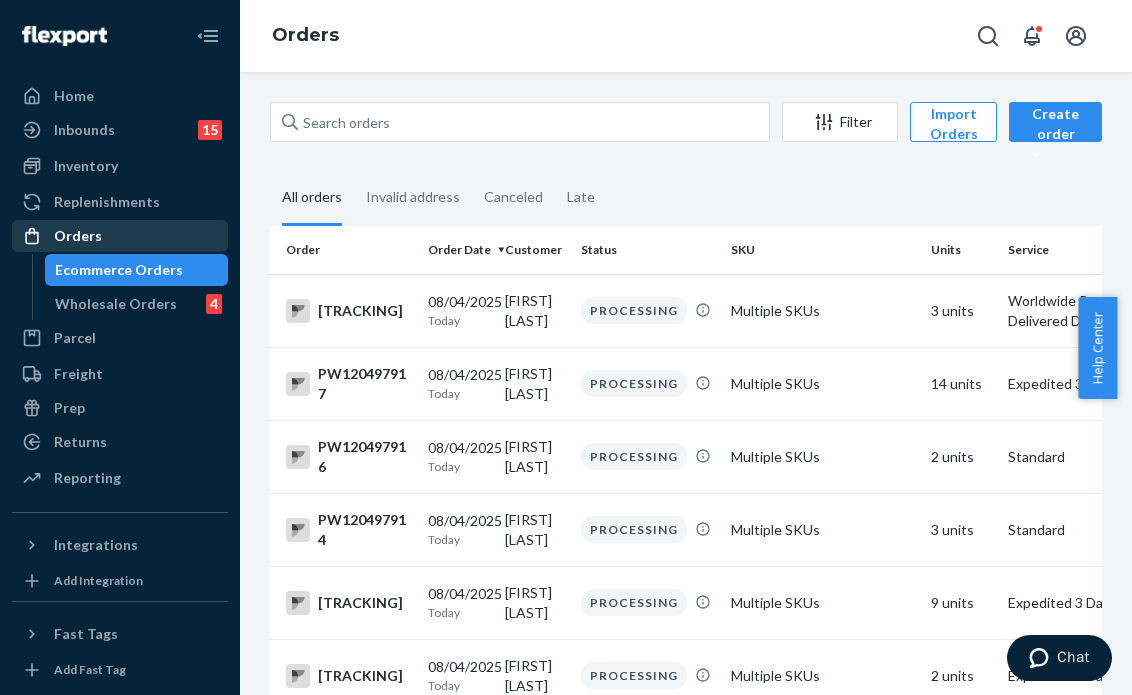 click on "Orders" at bounding box center (120, 236) 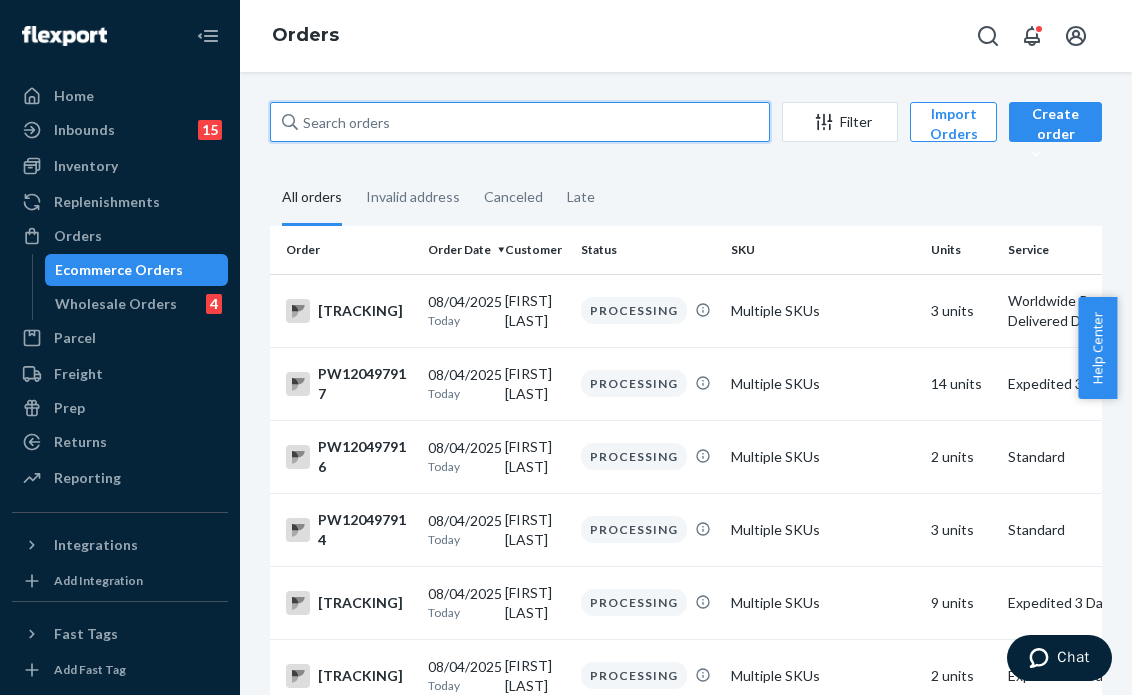 drag, startPoint x: 478, startPoint y: 114, endPoint x: 254, endPoint y: 119, distance: 224.0558 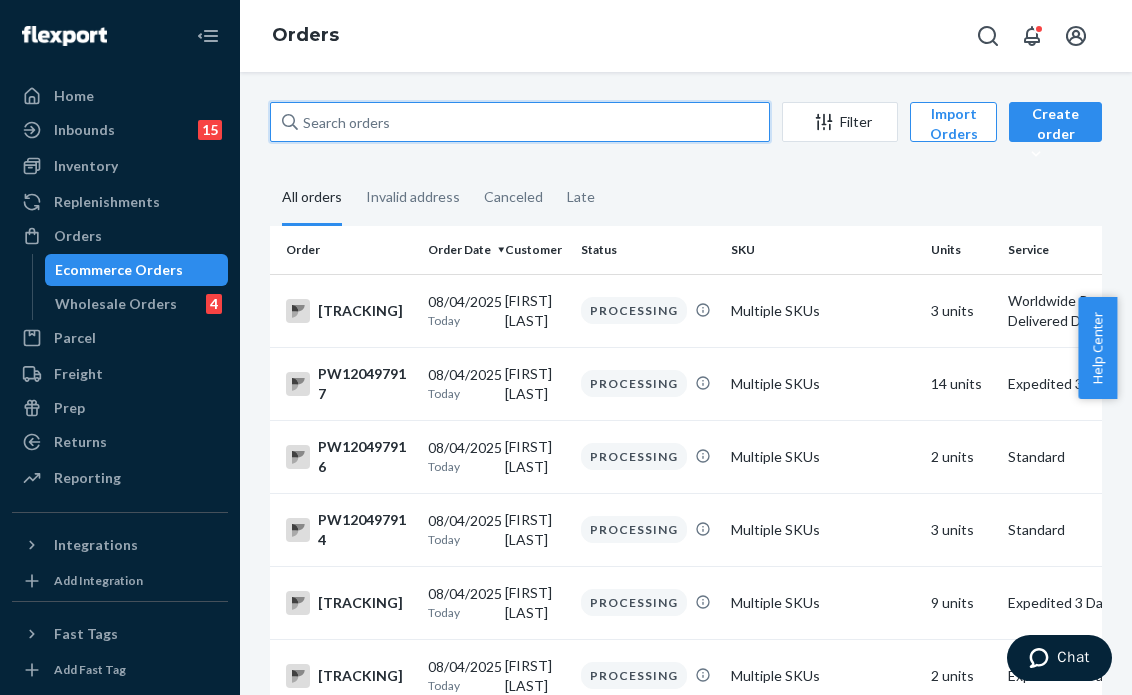 click on "Filter Import Orders Create order Ecommerce order Removal order All orders Invalid address Canceled Late Order Order Date Customer Status SKU Units Service Fee PW120497913 08/04/2025 Today Christal Lim PROCESSING Multiple SKUs 3 units Worldwide Partner Delivered Duty Paid PW120497917 08/04/2025 Today Catherine Frazier PROCESSING Multiple SKUs 14 units Expedited 3 Day PW120497916 08/04/2025 Today Kelly Nagy PROCESSING Multiple SKUs 2 units Standard PW120497914 08/04/2025 Today Courtney Zambory PROCESSING Multiple SKUs 3 units Standard PW120497912 08/04/2025 Today Shawn  Gray PROCESSING Multiple SKUs 9 units Expedited 3 Day PW120497910 08/04/2025 Today Shelly Volsche PROCESSING Multiple SKUs 2 units Expedited 3 Day PW120497906 08/04/2025 Today Laurie Shanaman PROCESSING WA1-W8T-PNG-LA 1 unit Standard PW120497903 08/04/2025 Today Morgan Rodgers PROCESSING Multiple SKUs 4 units Standard PW120497902 08/04/2025 Today Dana Esposito PROCESSING Multiple SKUs 5 units Expedited 3 Day PW120497918 08/04/2025 Today 1 unit" at bounding box center (686, 3896) 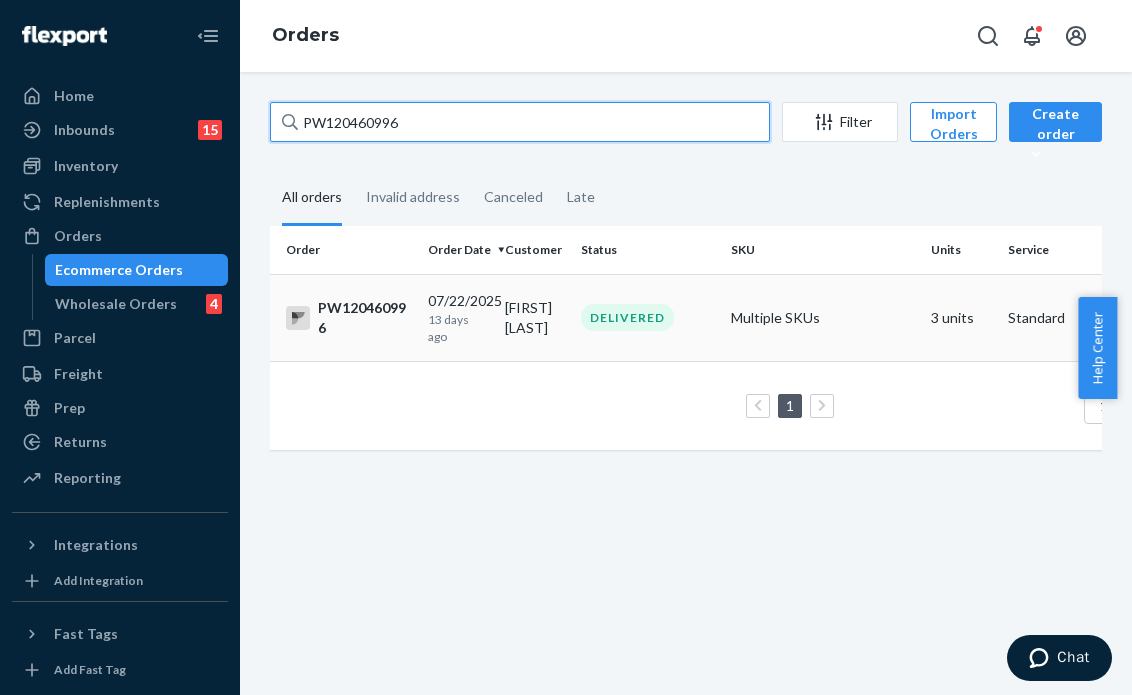 type on "PW120460996" 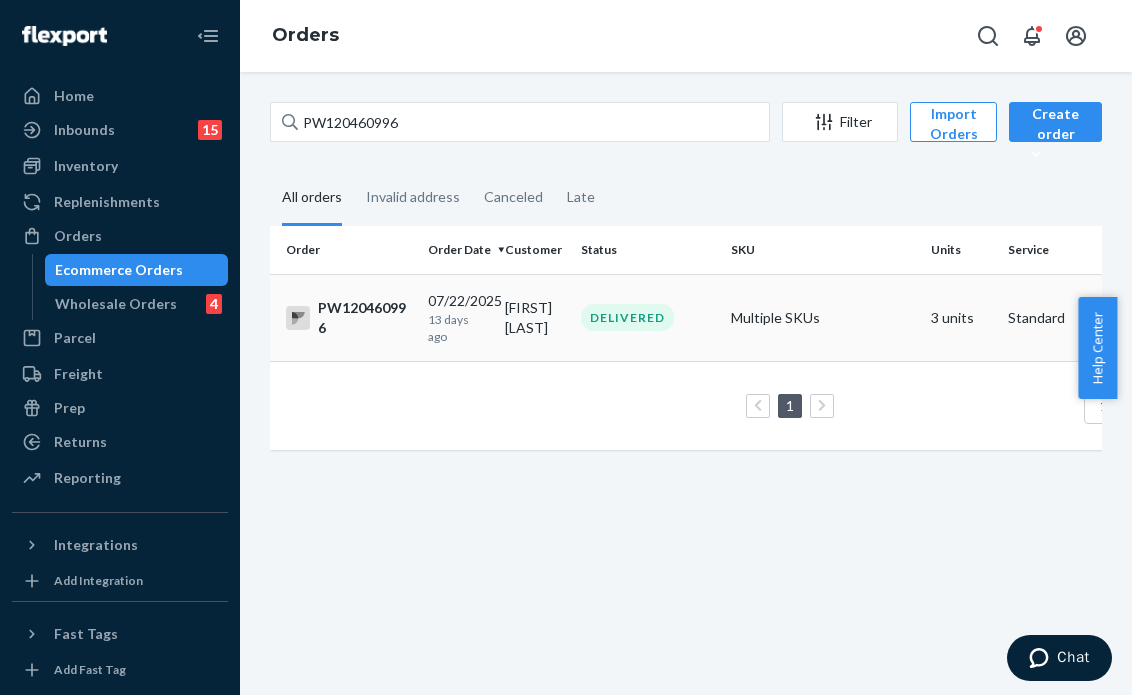 click on "DELIVERED" at bounding box center (627, 317) 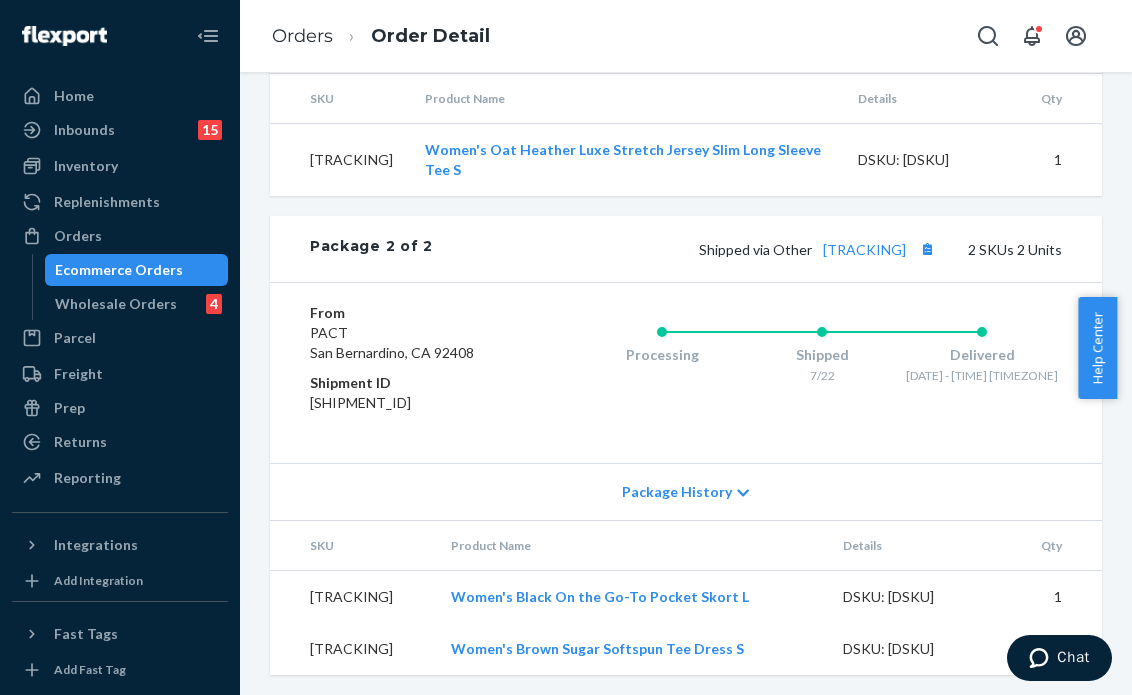 scroll, scrollTop: 1348, scrollLeft: 0, axis: vertical 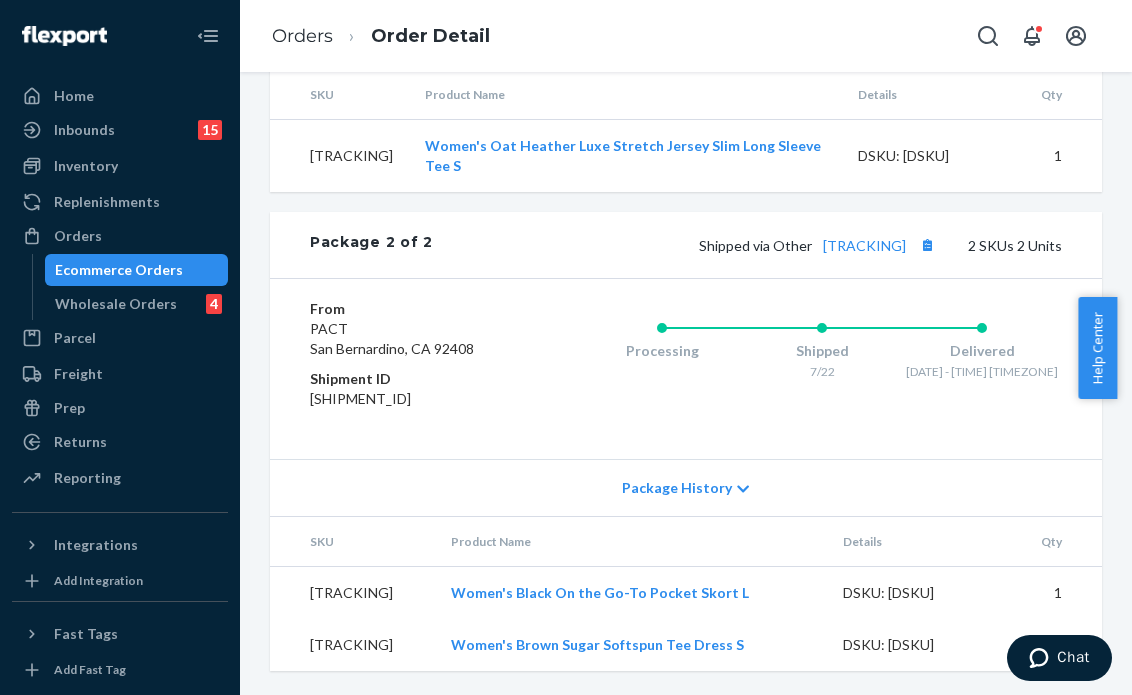 click on "Website Order # PW120460996 • Standard  /  $13.90 View Details Submit Claim Create Return Duplicate Order Delivered All packages delivered to recipient Shipped July 23, 2025 Promised by July 23, 2025 On-Time Delivered July 30, 2025 Promised by August 1, 2025 On-Time Order History Flexport Order ID 132916360 Destination Anita Zsido
Anita Zsido
555 Saturn Blvd # 1073
B
San Diego, CA 92154-4766
US Buyer Order Tracking 132916360 SKU Product Name Details Qty WA1-WAX-BLK-LA Women's Black On the Go-To Pocket Skort L DSKU: D3QCX3DBV3X 1 WA1-W7M-OAH-SM Women's Oat Heather Luxe Stretch Jersey Slim Long Sleeve Tee S DSKU: D9RWDRQQPVT 1 WA1-W3I-BRA-SM Women's Brown Sugar Softspun Tee Dress S DSKU: DXN55VFPLLA 1 Package 1 of 2 Shipped via DHL, Tracked & Delivered by USPS   9261290339708131517621 1   SKU   1   Unit From PACT
Phillipsburg, NJ 08865 Shipment ID 82823769 Processing Shipped 7/23 Delivered 7/30 - 4am PDT Package History SKU Product Name Details Qty WA1-W7M-OAH-SM DSKU: D9RWDRQQPVT 1 Package 2 of 2   2   SKUs" at bounding box center [686, -272] 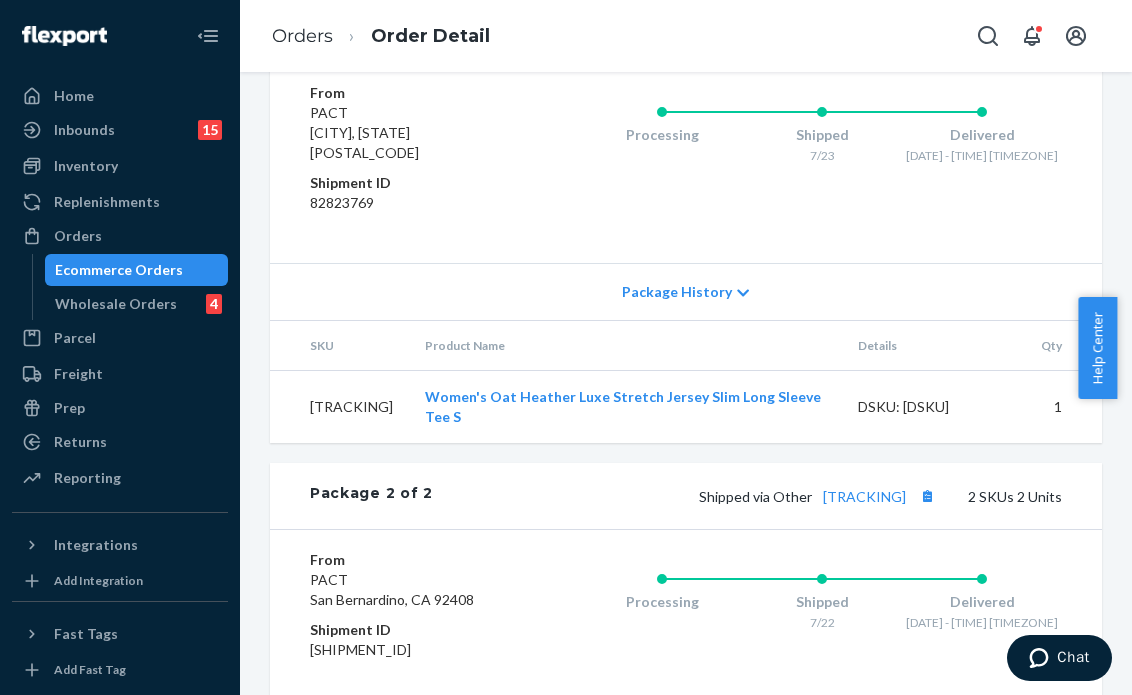 scroll, scrollTop: 1048, scrollLeft: 0, axis: vertical 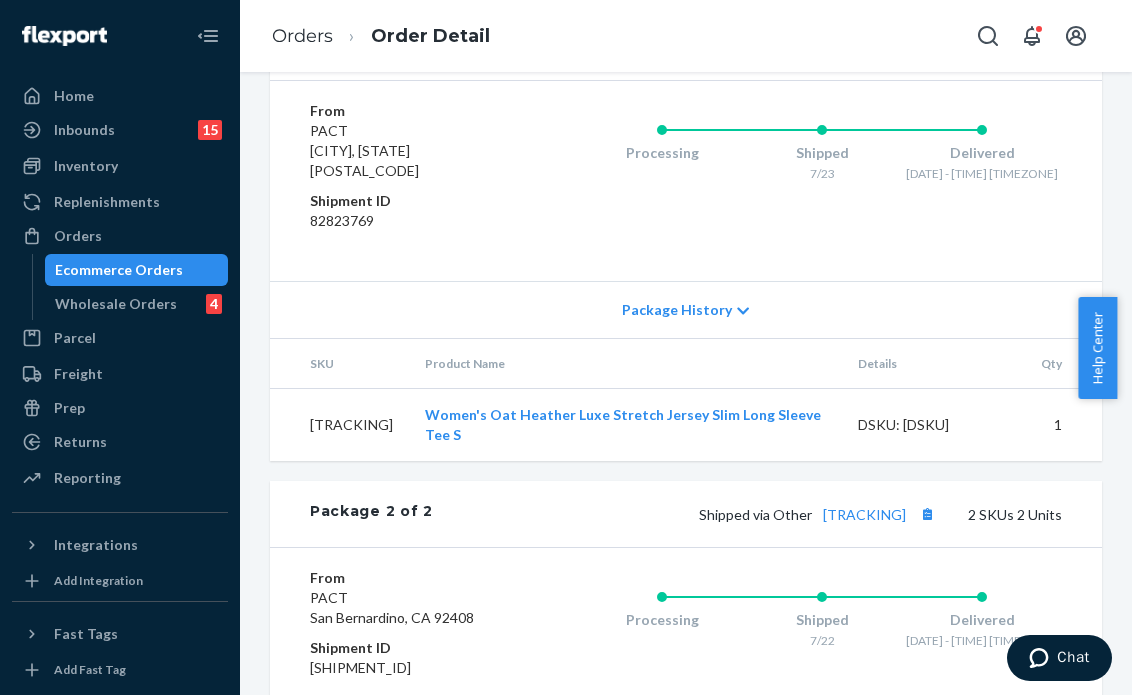 click on "Delivered" at bounding box center [982, 153] 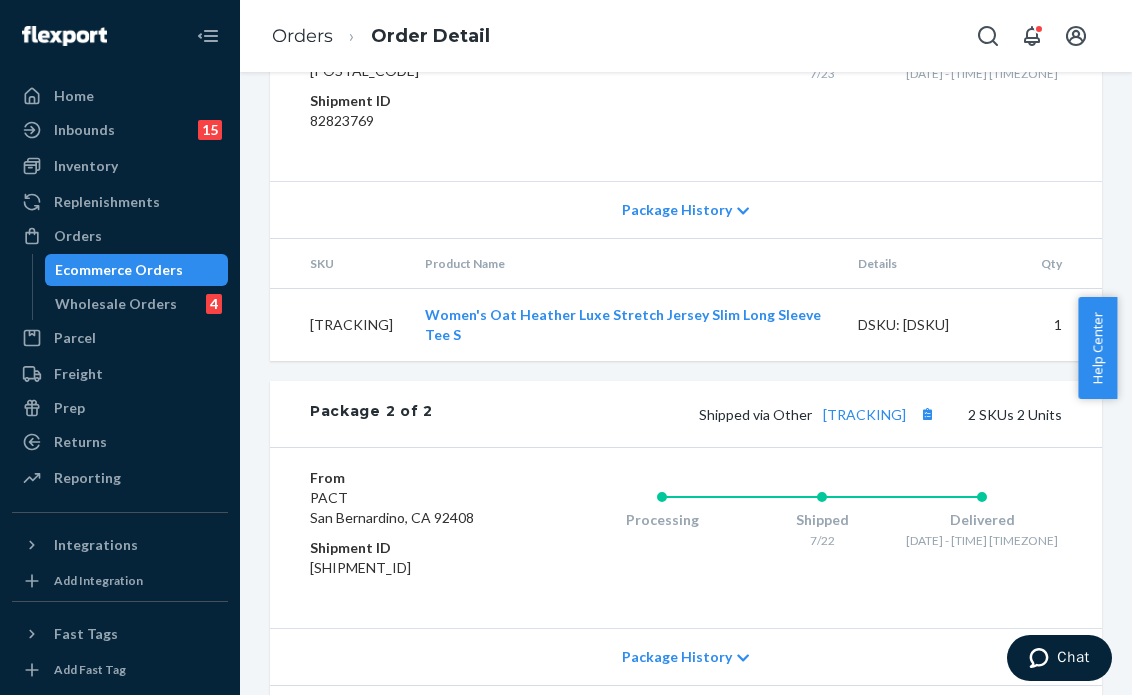 click on "Package 2 of 2 Shipped via Other   bz4ab352uf7l 2   SKUs   2   Units" at bounding box center (686, 414) 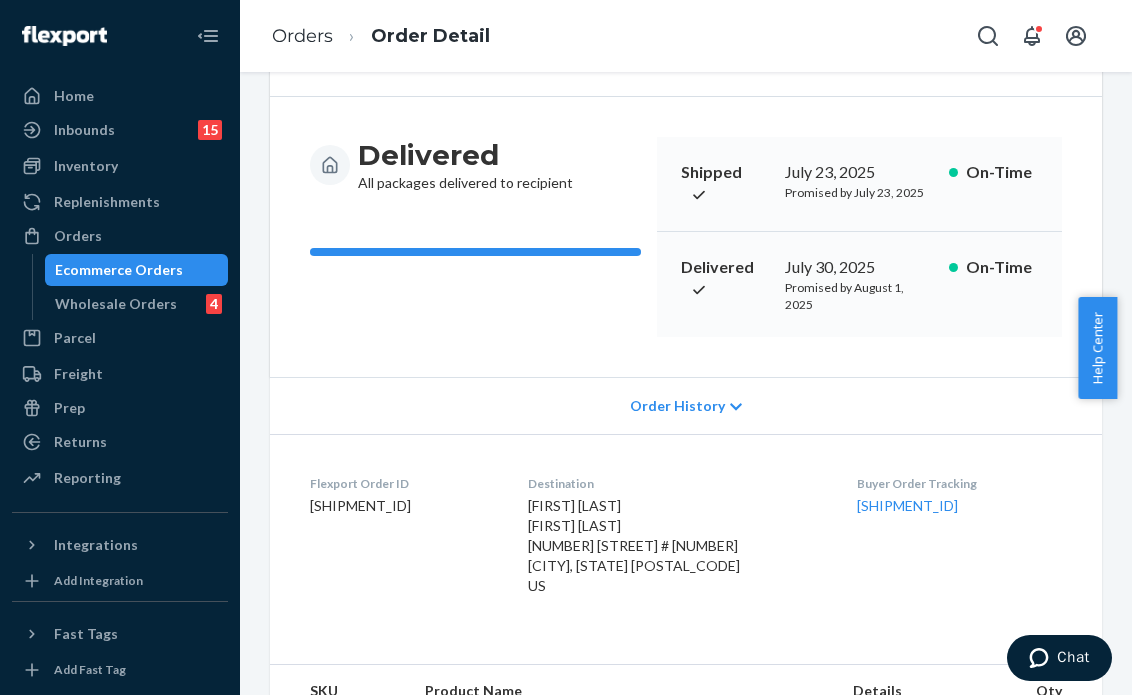 scroll, scrollTop: 0, scrollLeft: 0, axis: both 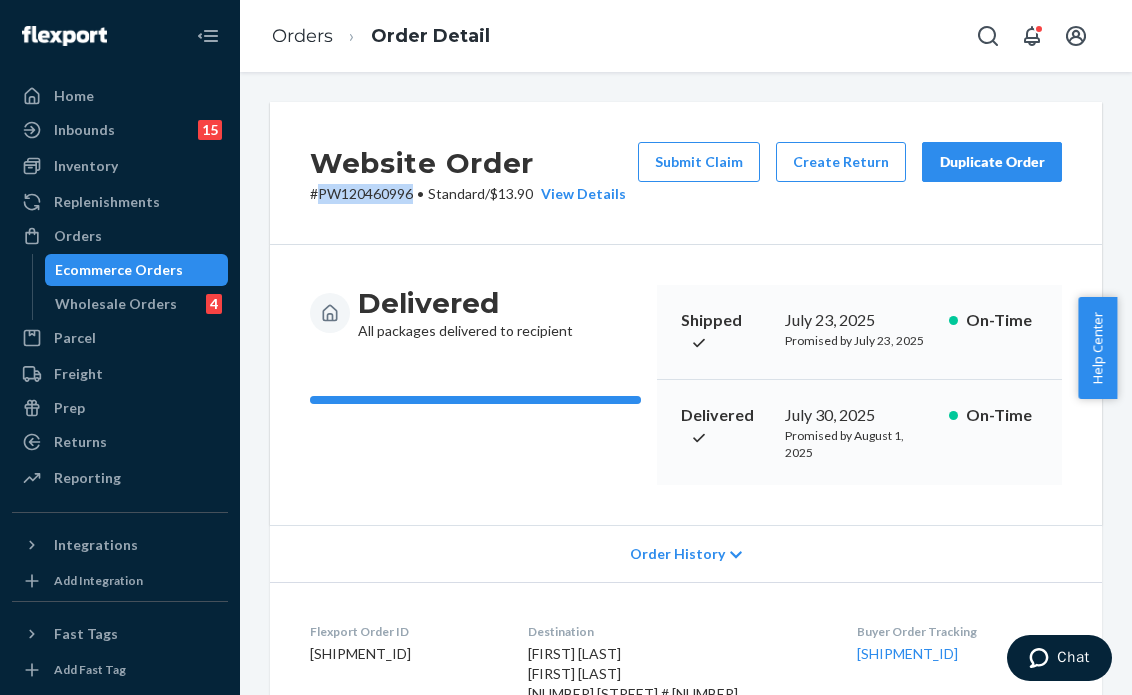 drag, startPoint x: 411, startPoint y: 194, endPoint x: 321, endPoint y: 186, distance: 90.35486 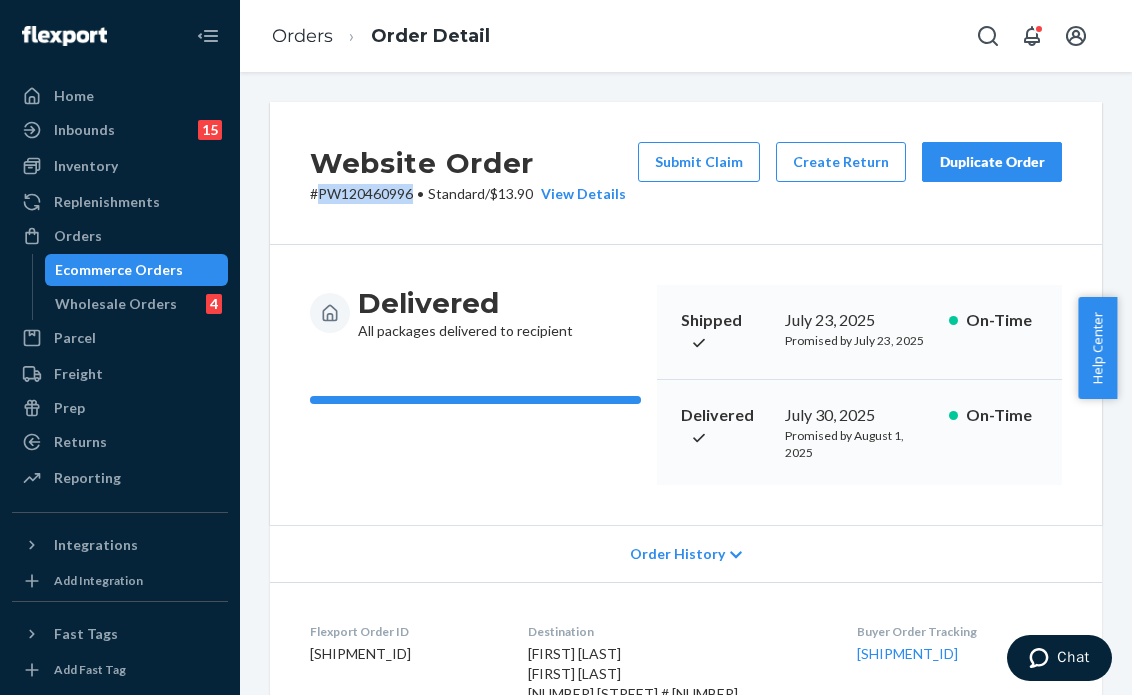 click on "# PW120460996 • Standard  /  $13.90 View Details" at bounding box center [468, 194] 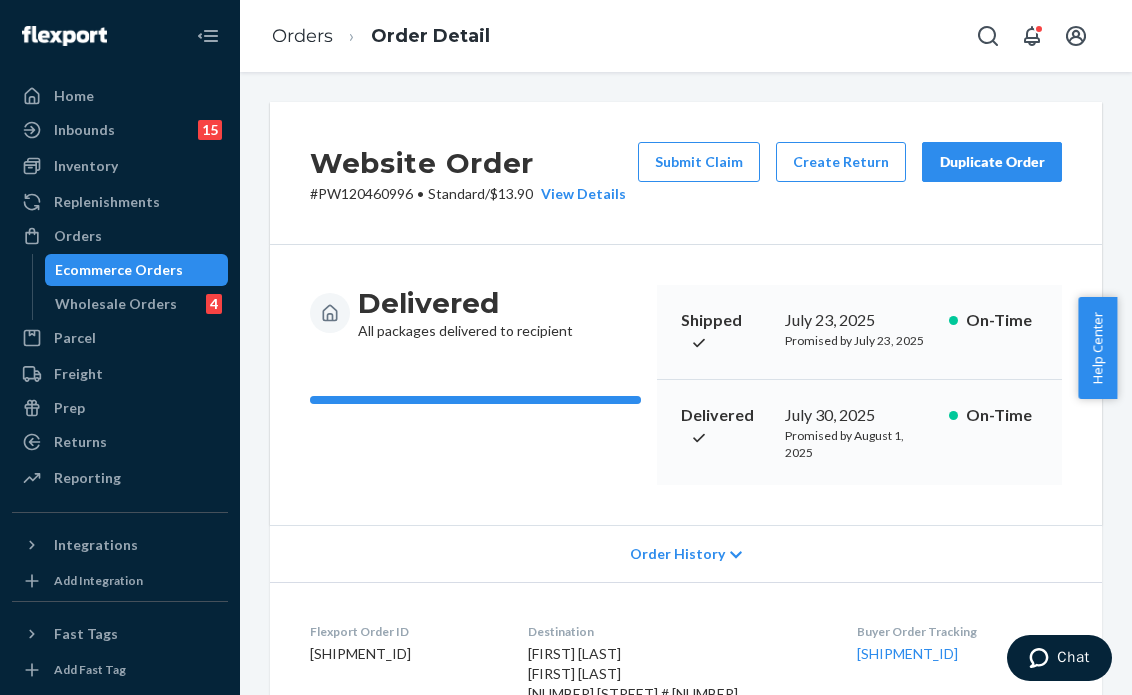 drag, startPoint x: 333, startPoint y: 183, endPoint x: 324, endPoint y: 195, distance: 15 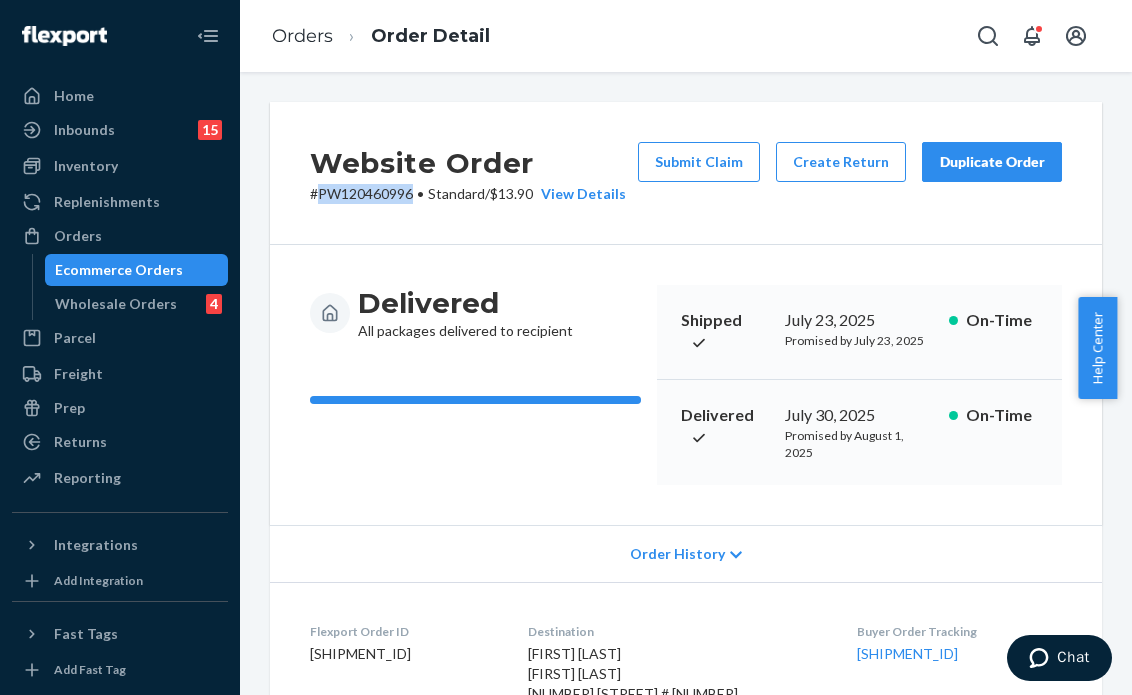drag, startPoint x: 322, startPoint y: 195, endPoint x: 412, endPoint y: 186, distance: 90.44888 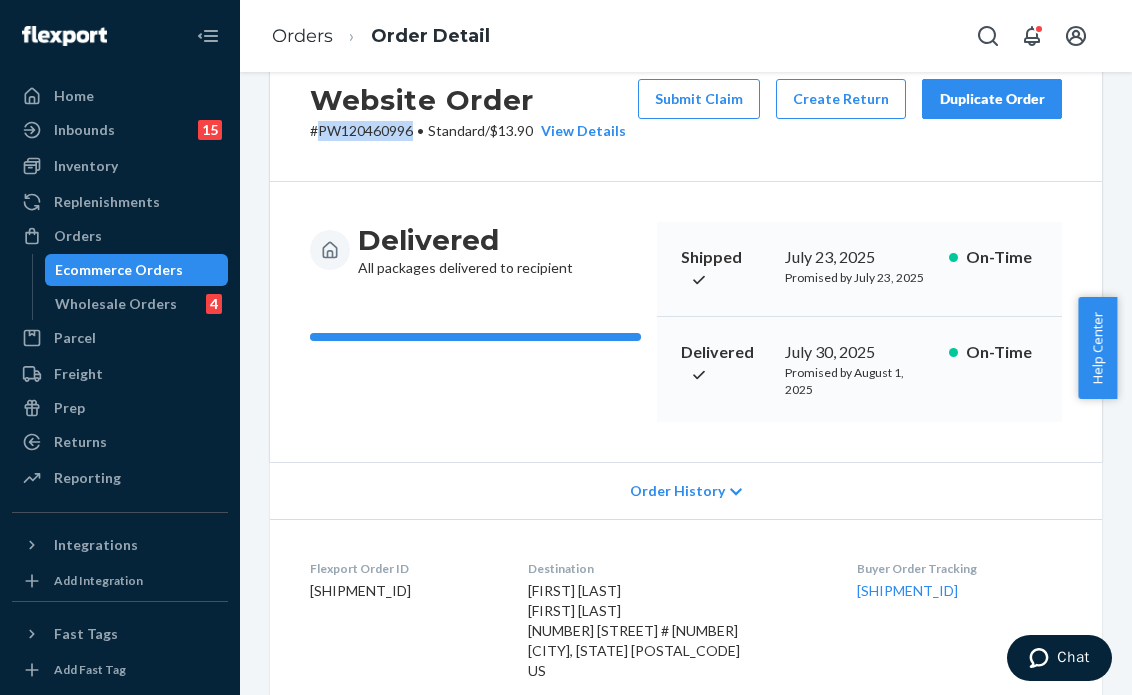 scroll, scrollTop: 0, scrollLeft: 0, axis: both 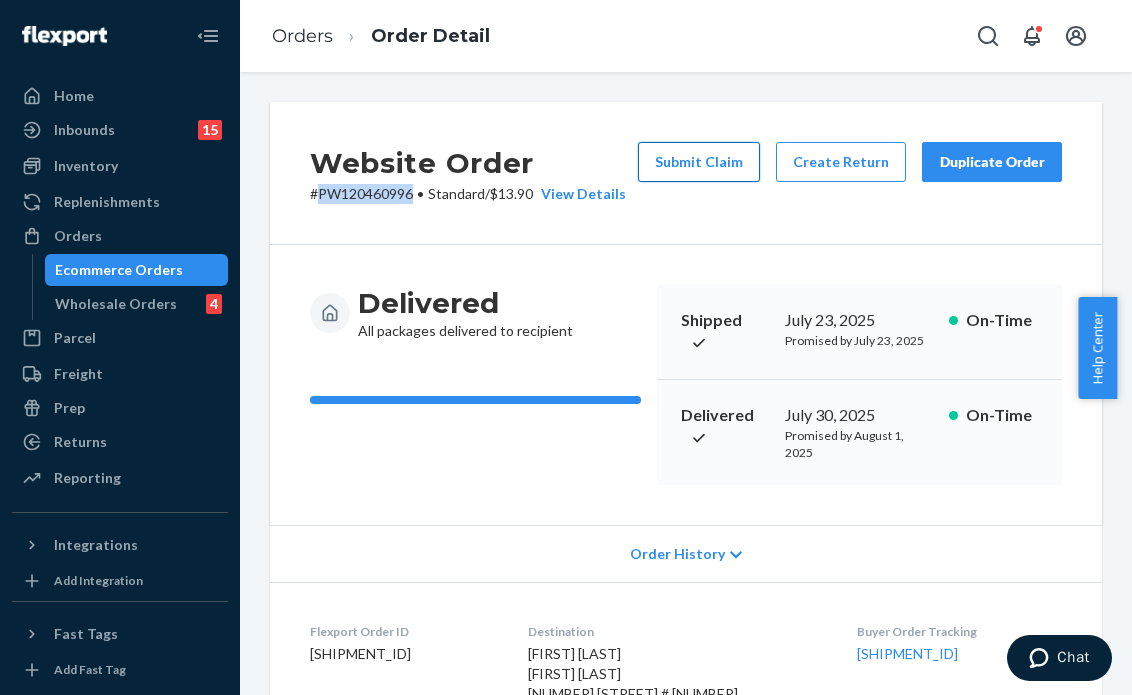 click on "Submit Claim" at bounding box center (699, 162) 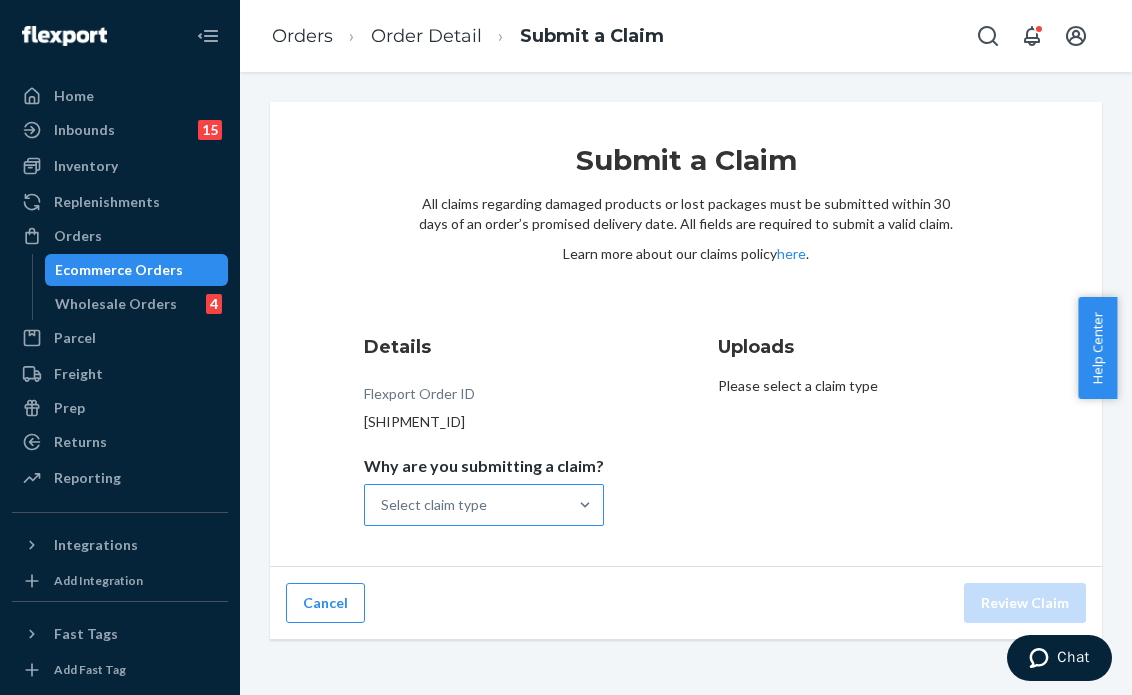 click on "Select claim type" at bounding box center (466, 505) 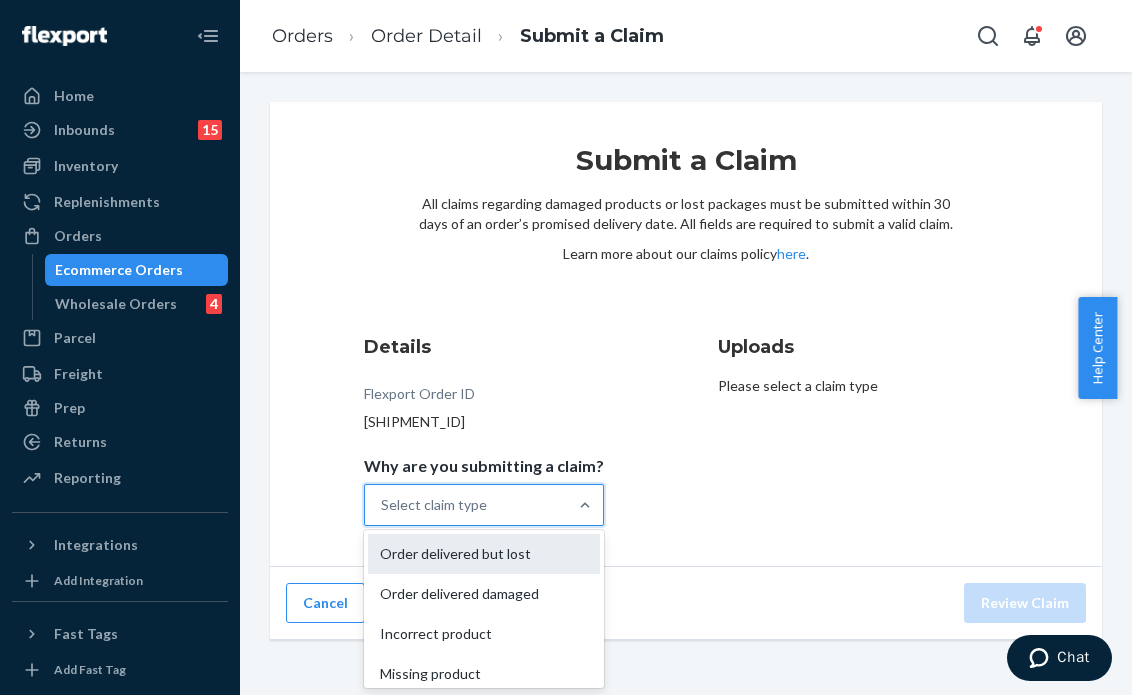 click on "Order delivered but lost" at bounding box center (484, 554) 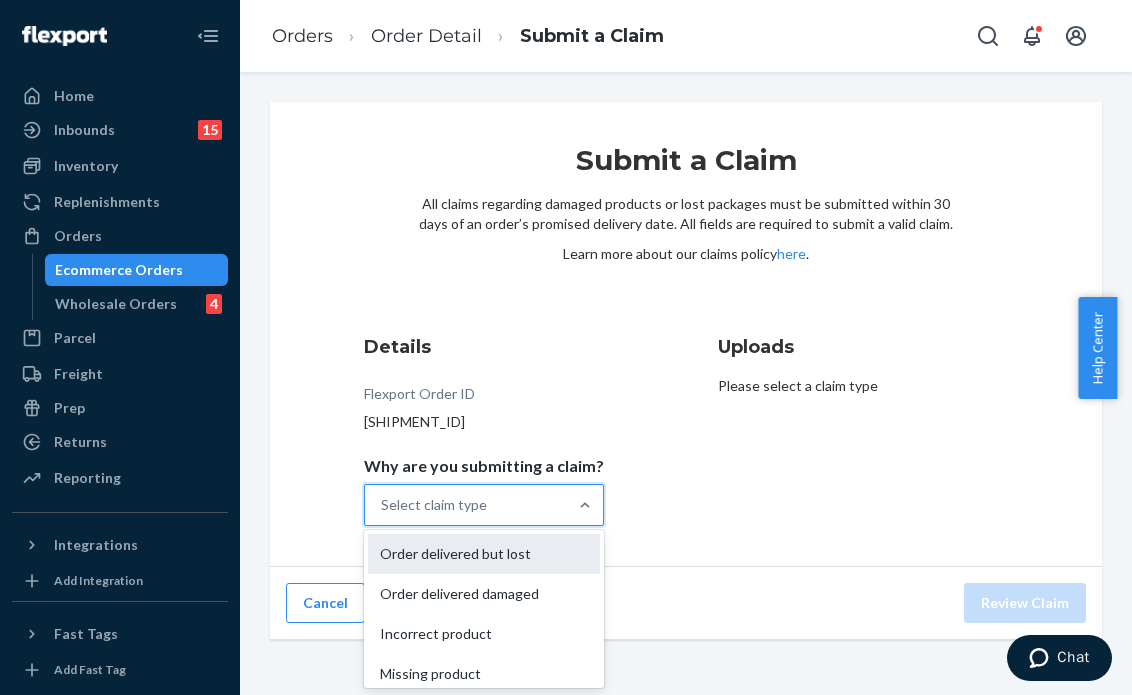 click on "Why are you submitting a claim?      option Order delivered but lost focused, 1 of 4. 4 results available. Use Up and Down to choose options, press Enter to select the currently focused option, press Escape to exit the menu, press Tab to select the option and exit the menu. Select claim type Order delivered but lost Order delivered damaged Incorrect product Missing product" at bounding box center (382, 505) 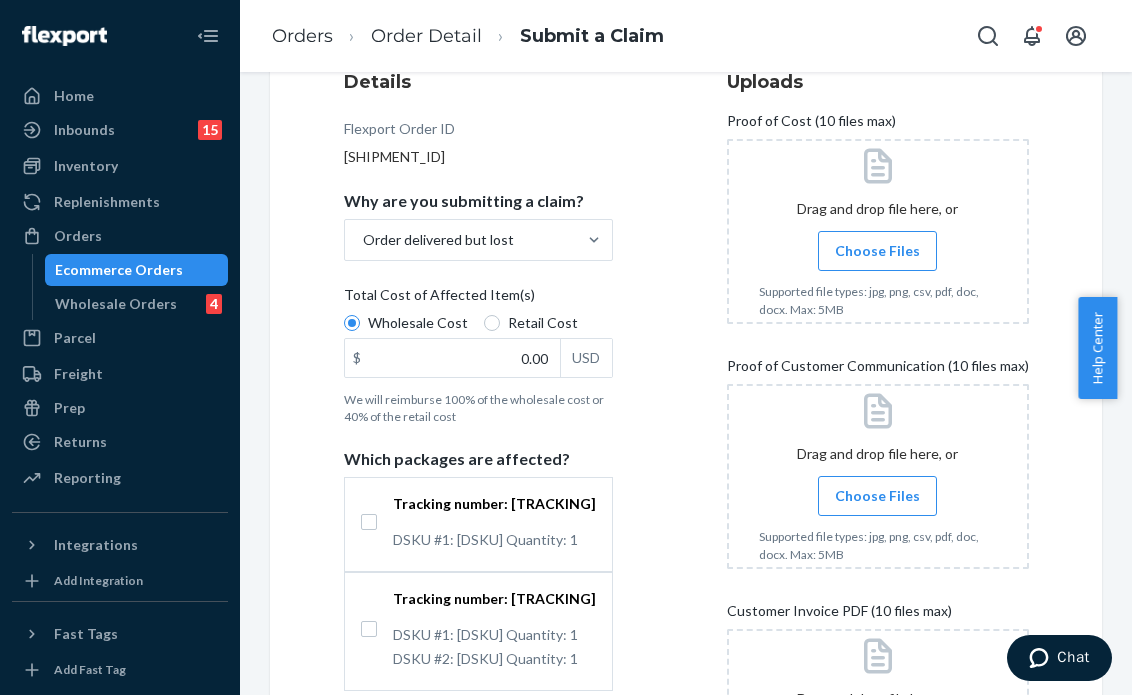 scroll, scrollTop: 300, scrollLeft: 0, axis: vertical 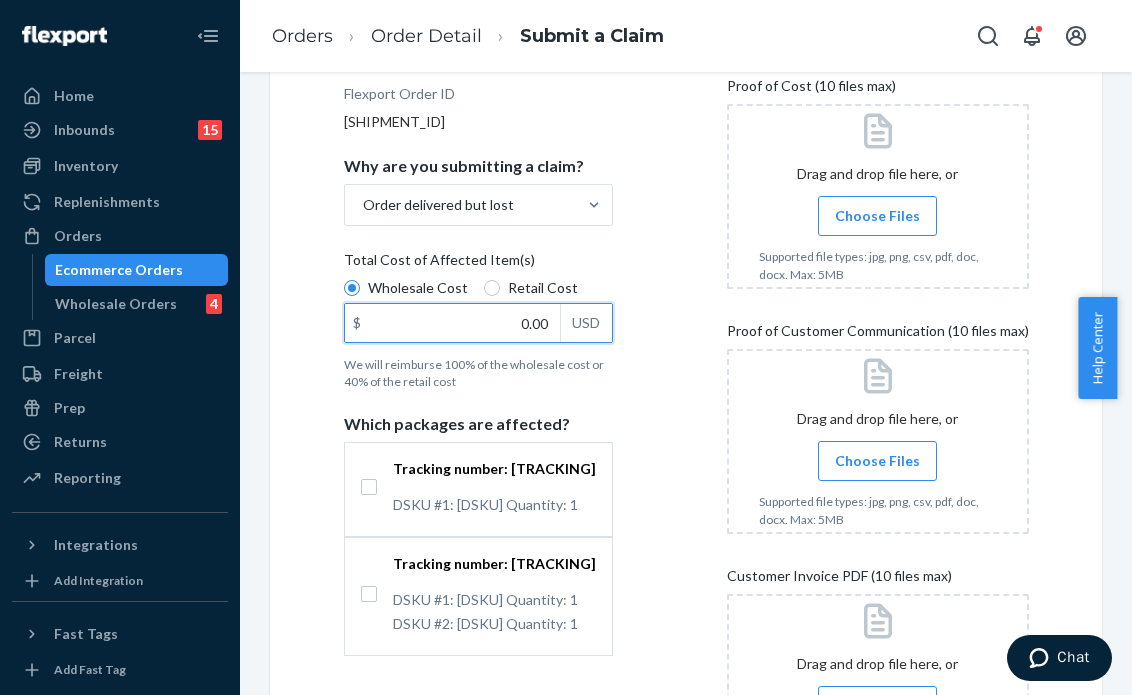 click on "0.00" at bounding box center (452, 323) 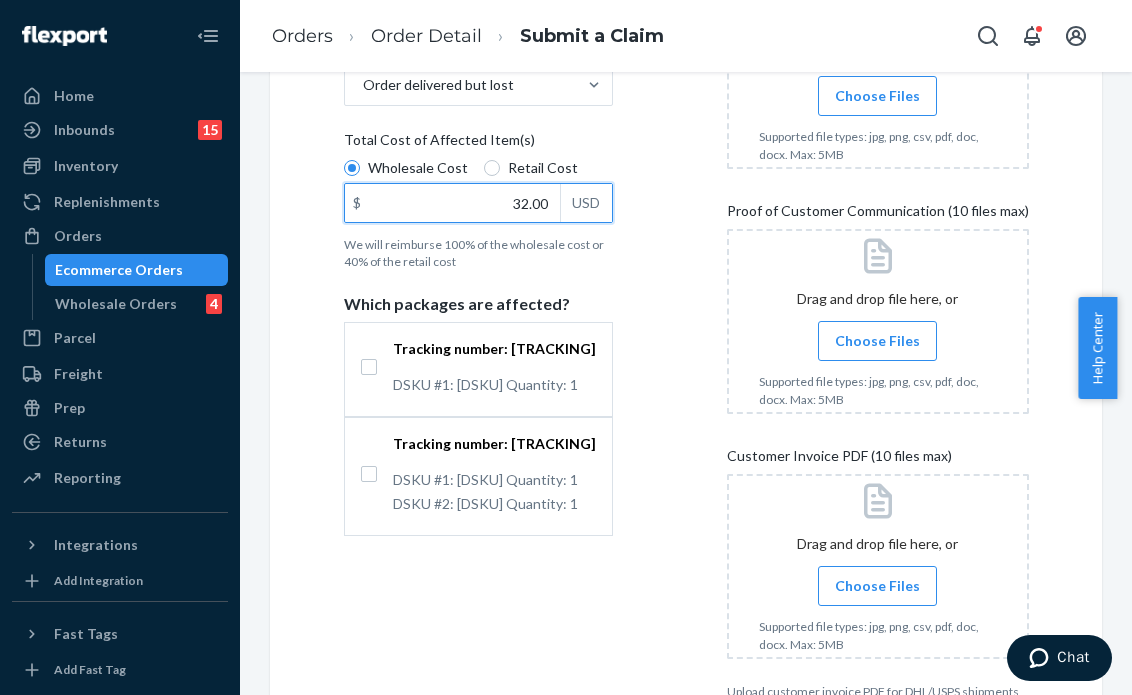 scroll, scrollTop: 500, scrollLeft: 0, axis: vertical 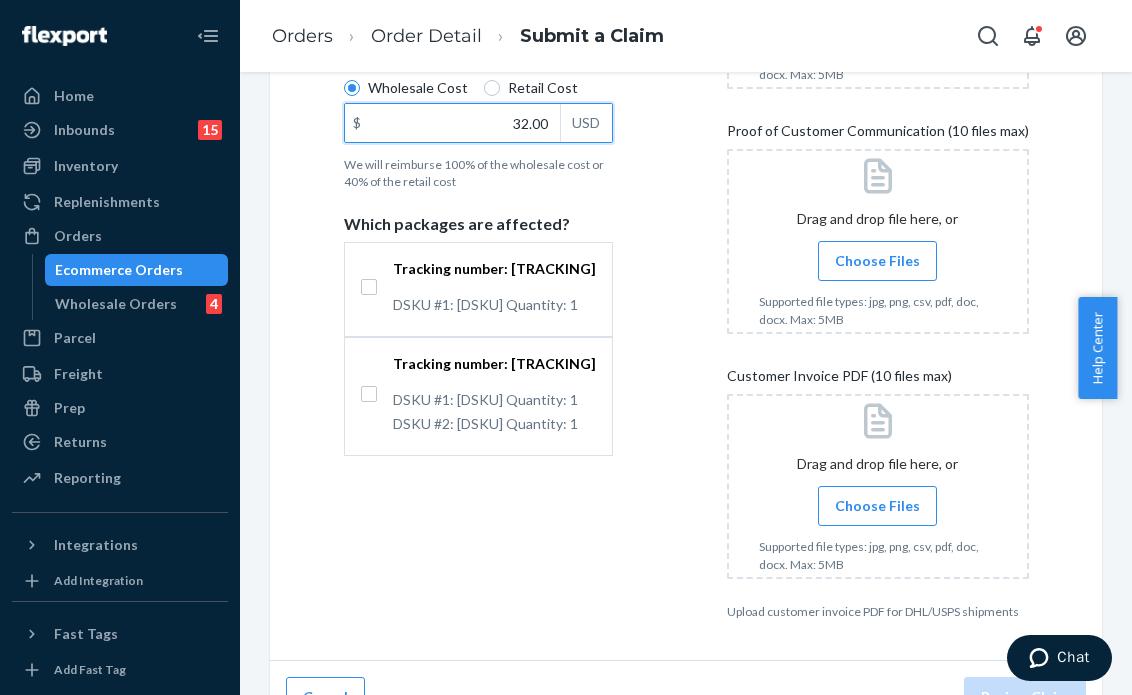type on "32.00" 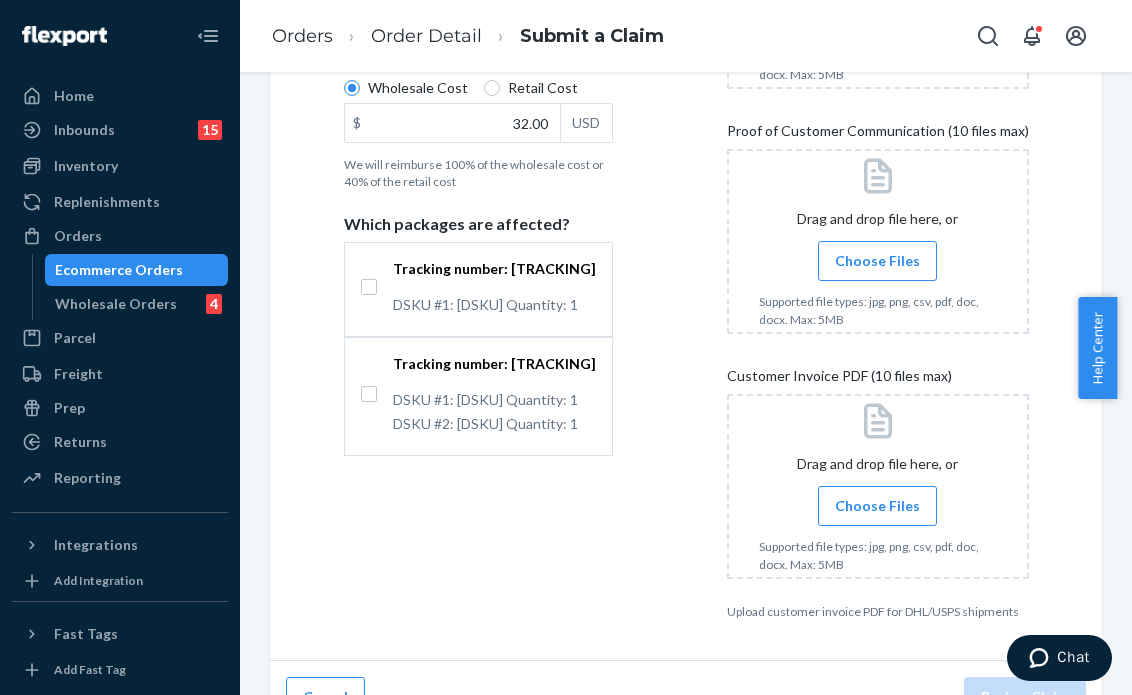 click on "Tracking number: bz4ab352uf7l DSKU #1: D3QCX3DBV3X. Quantity: 1 DSKU #2: DXN55VFPLLA. Quantity: 1" at bounding box center (478, 394) 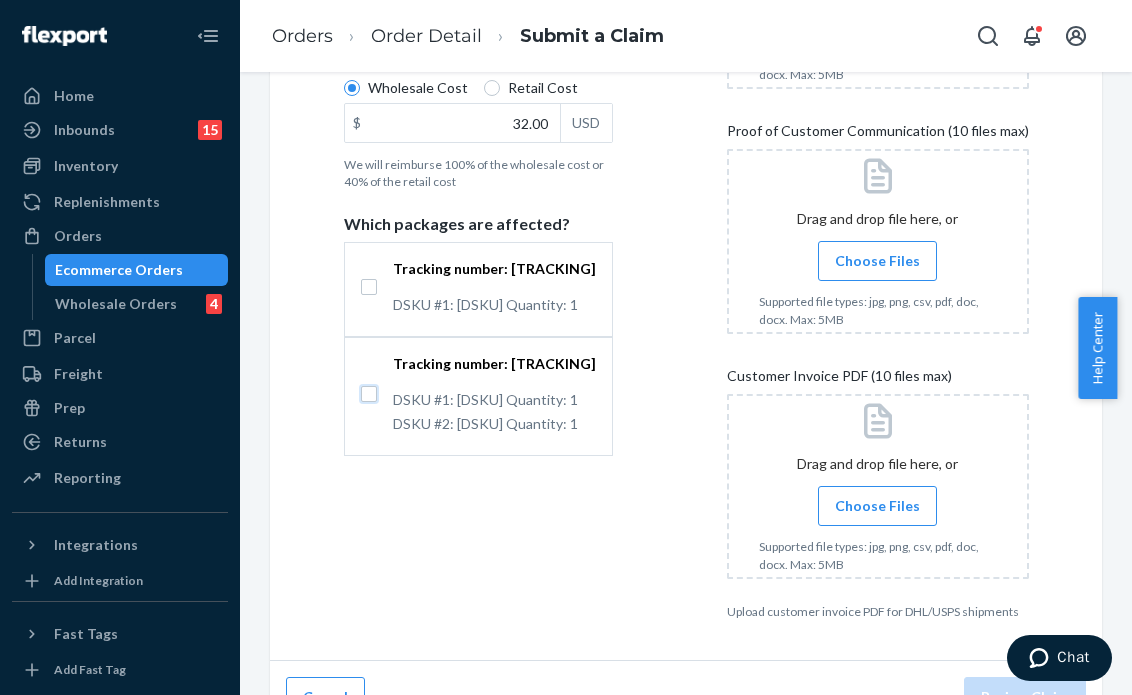 click on "Tracking number: bz4ab352uf7l DSKU #1: D3QCX3DBV3X. Quantity: 1 DSKU #2: DXN55VFPLLA. Quantity: 1" at bounding box center (369, 394) 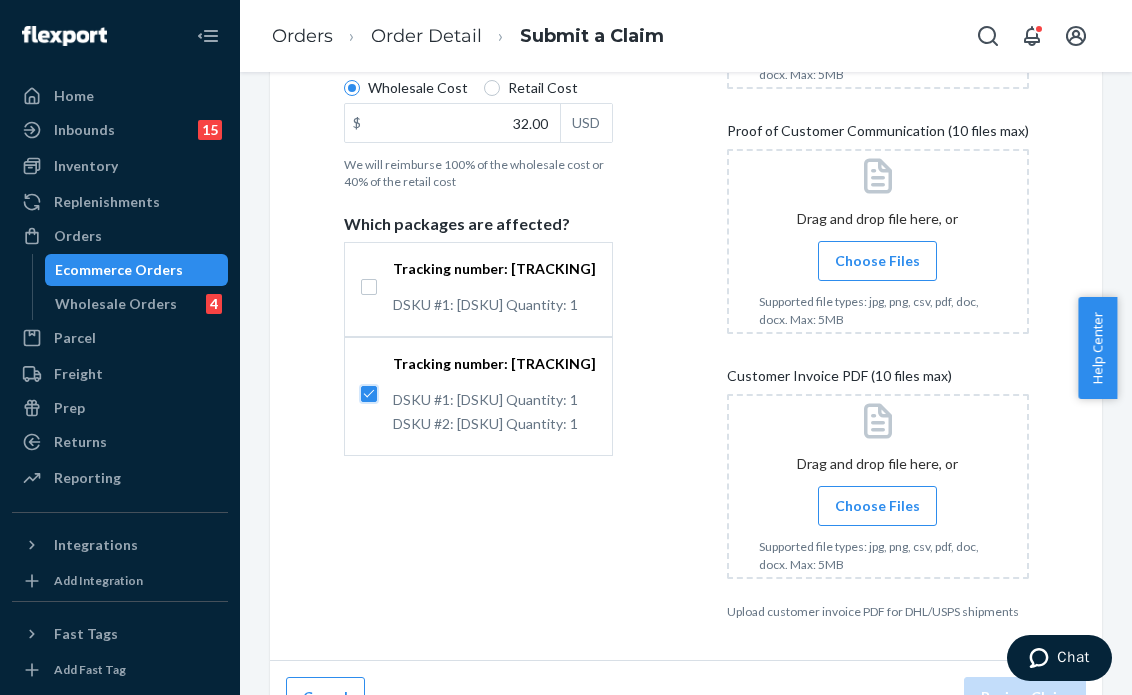 checkbox on "true" 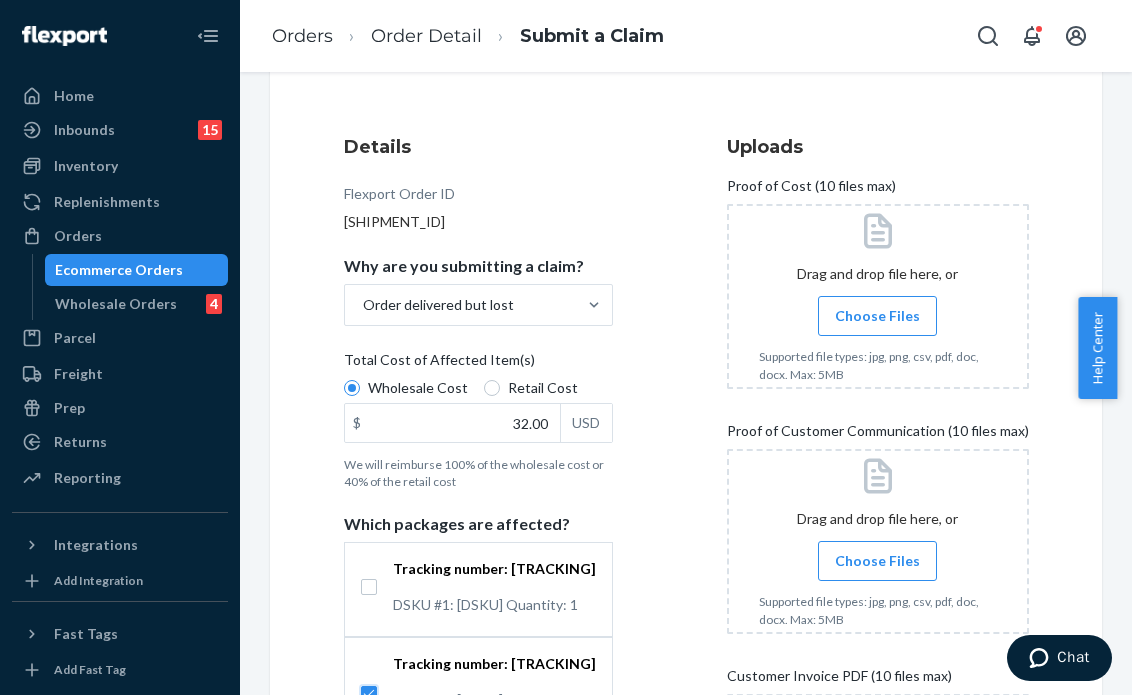 scroll, scrollTop: 200, scrollLeft: 0, axis: vertical 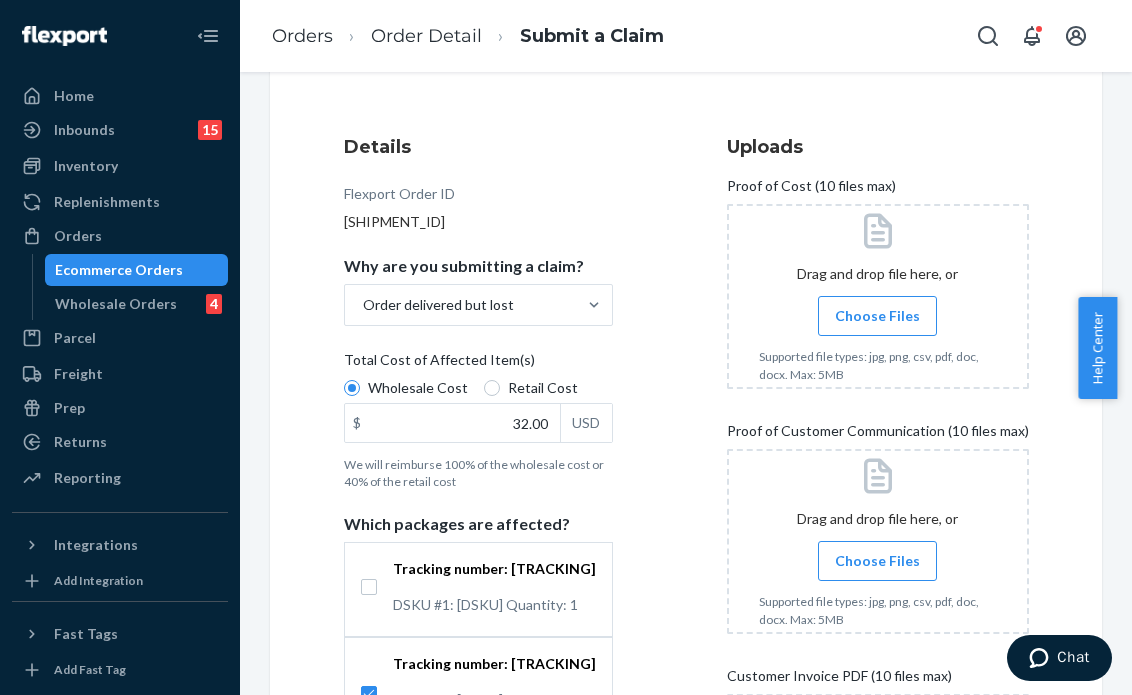 click on "Choose Files" at bounding box center (877, 316) 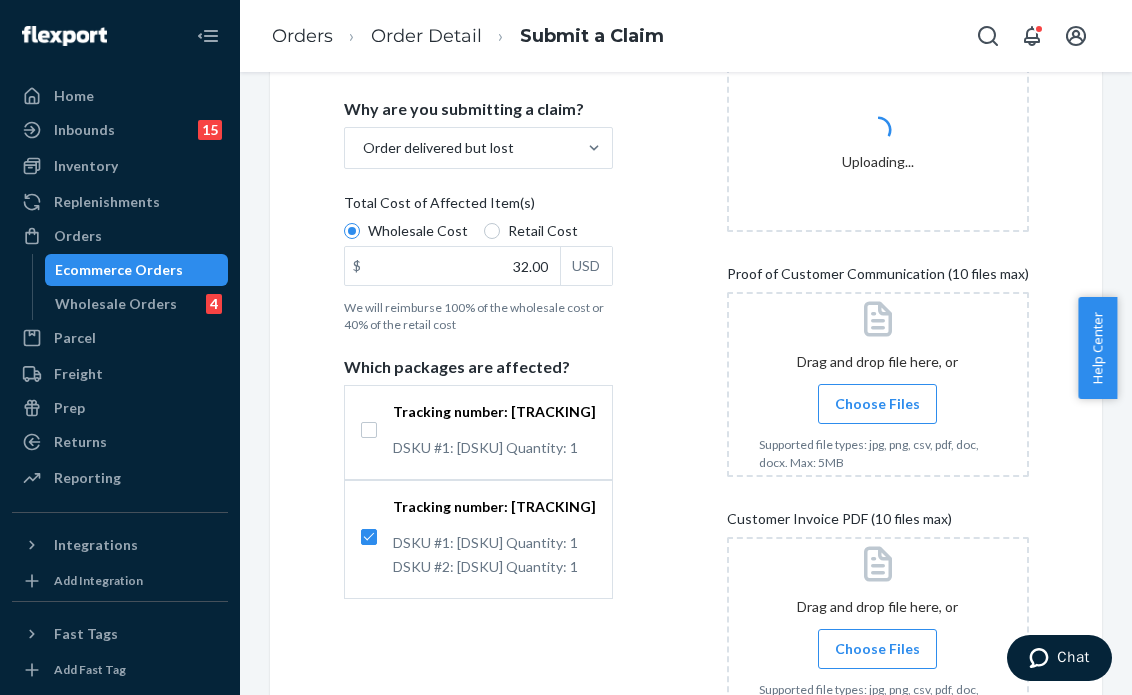 scroll, scrollTop: 500, scrollLeft: 0, axis: vertical 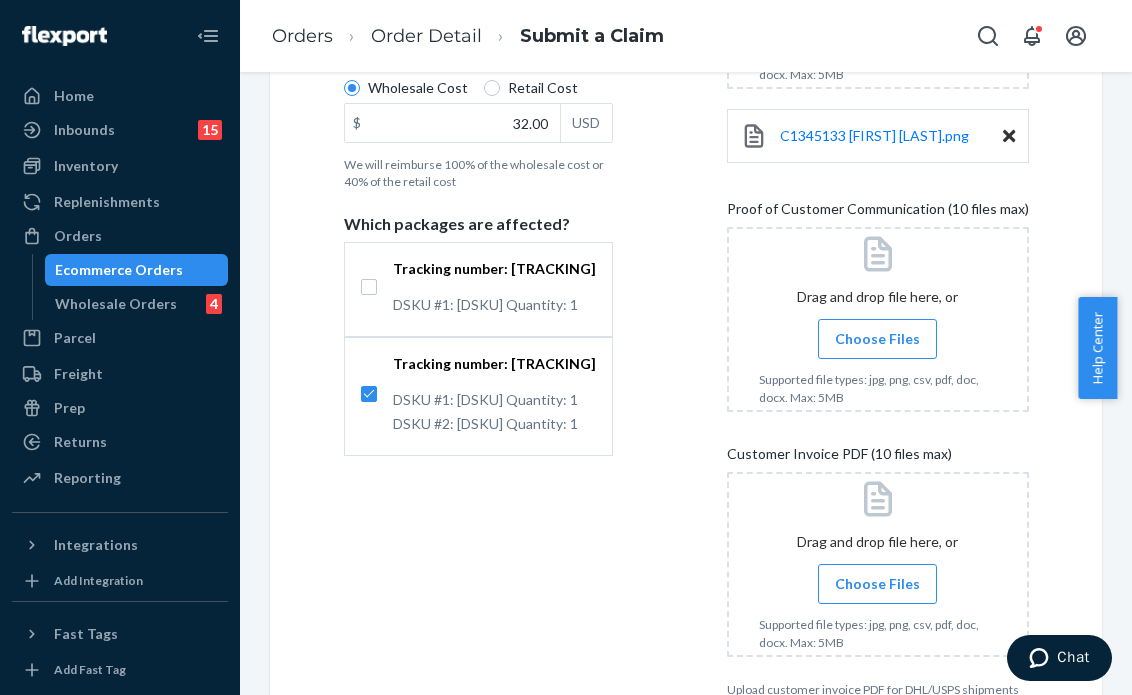 click on "Choose Files" at bounding box center [877, 339] 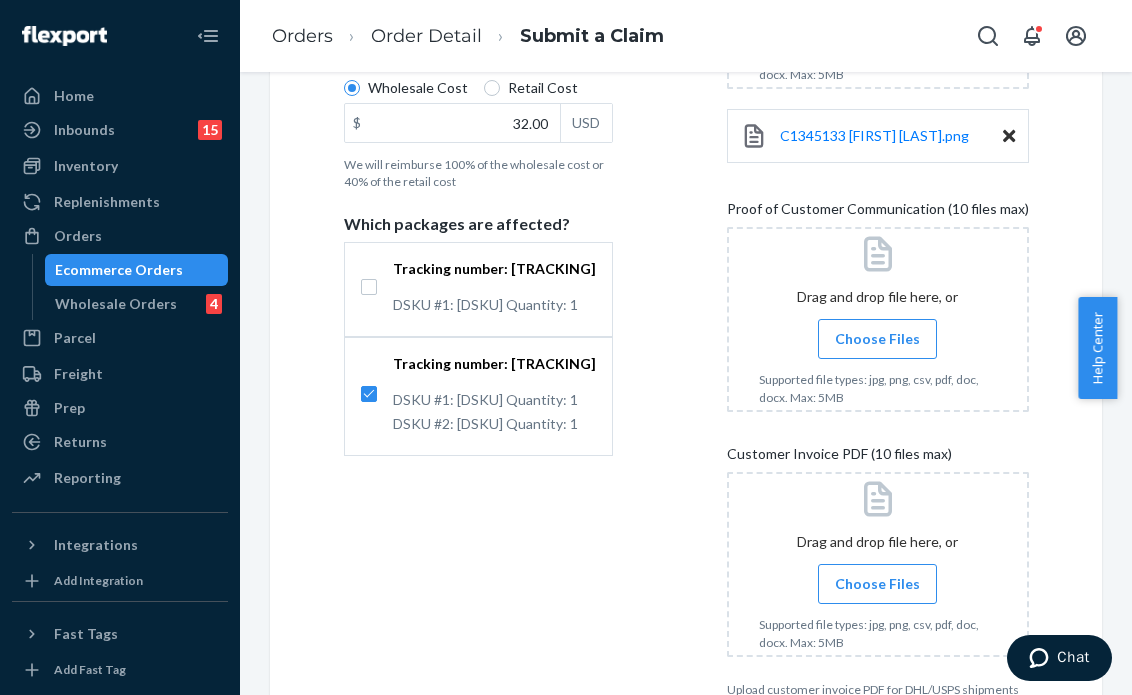 click on "Choose Files" at bounding box center (877, 339) 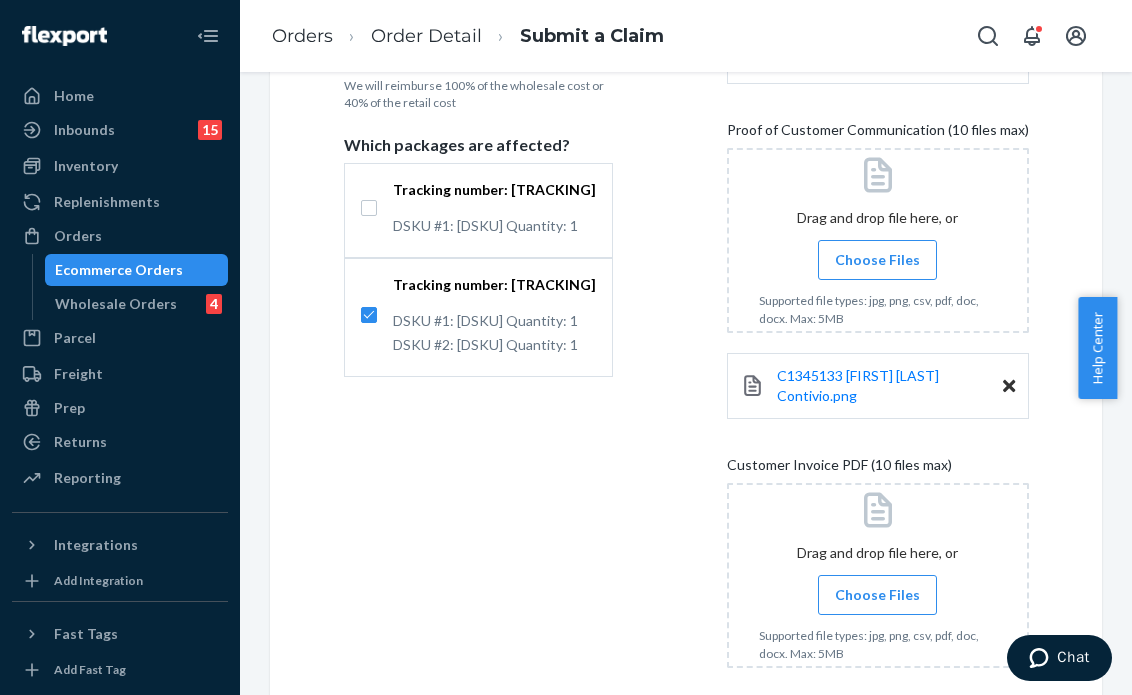 scroll, scrollTop: 693, scrollLeft: 0, axis: vertical 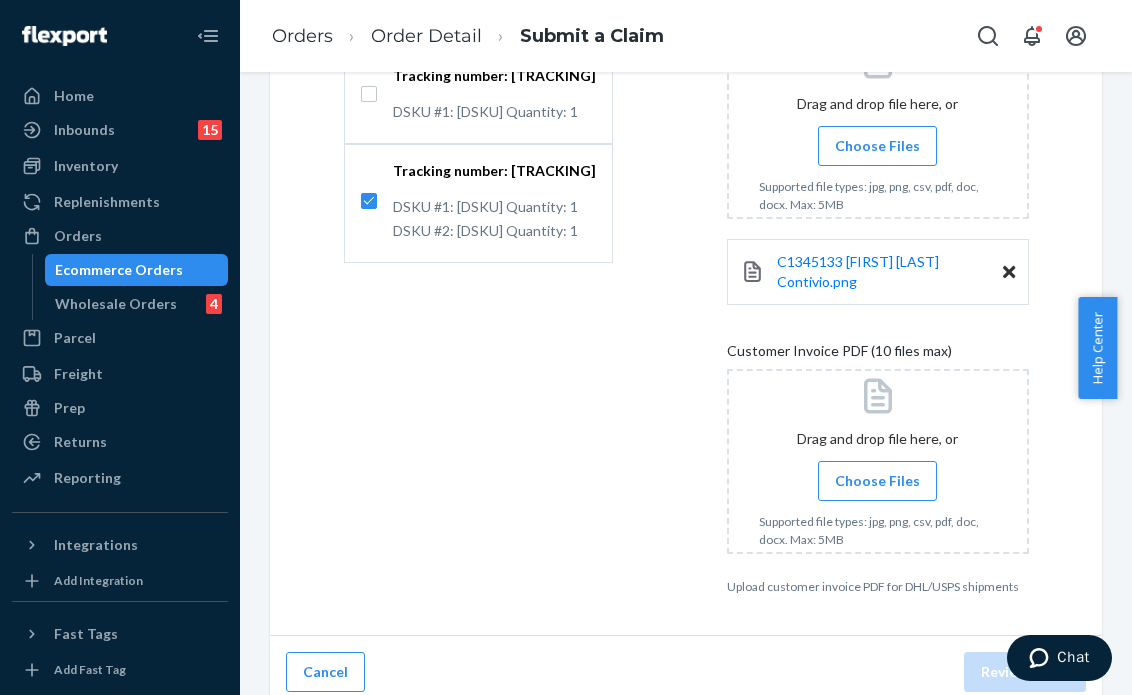 click on "Choose Files" at bounding box center (877, 481) 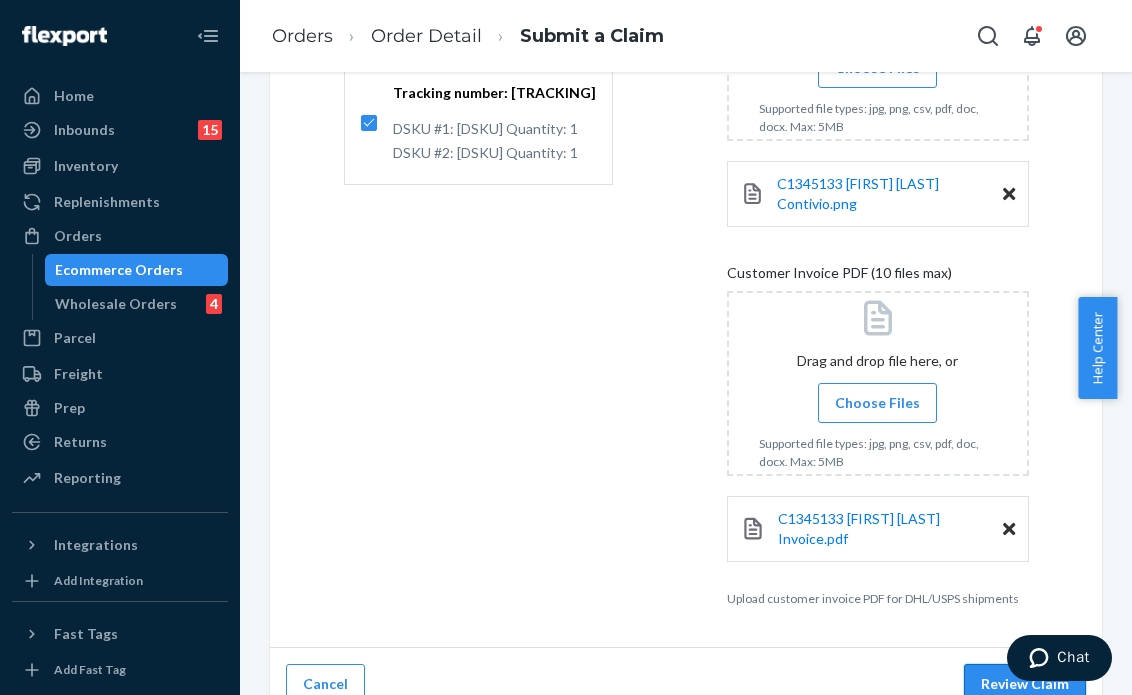 click on "Review Claim" at bounding box center [1025, 684] 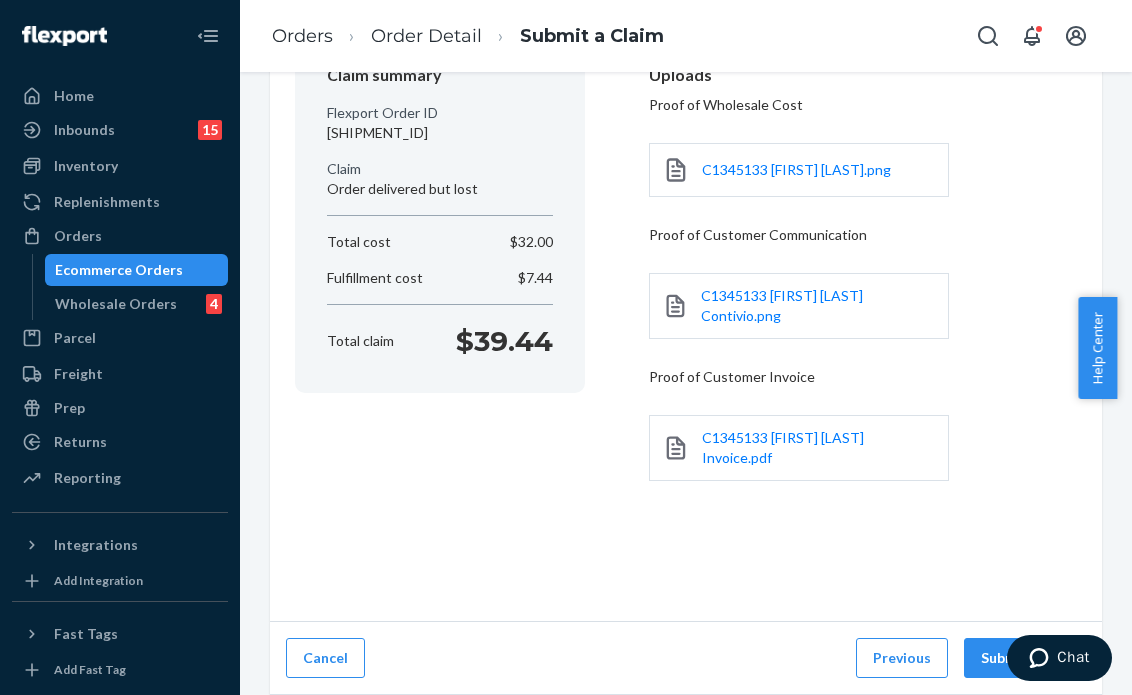 scroll, scrollTop: 184, scrollLeft: 0, axis: vertical 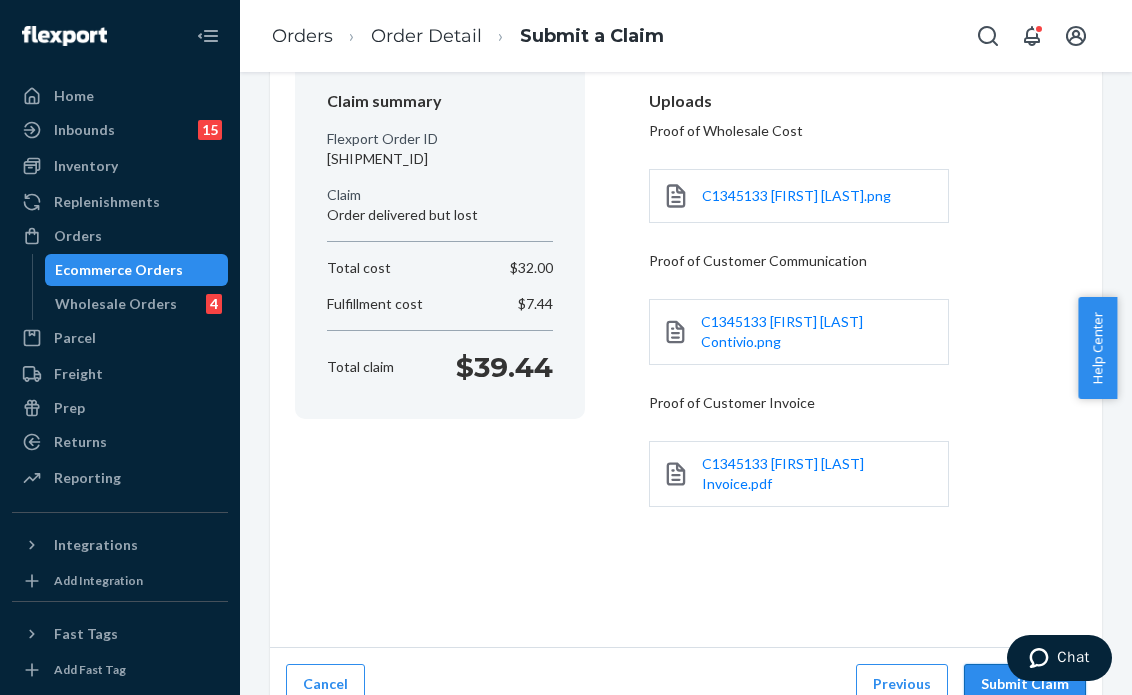 click on "Submit Claim" at bounding box center (1025, 684) 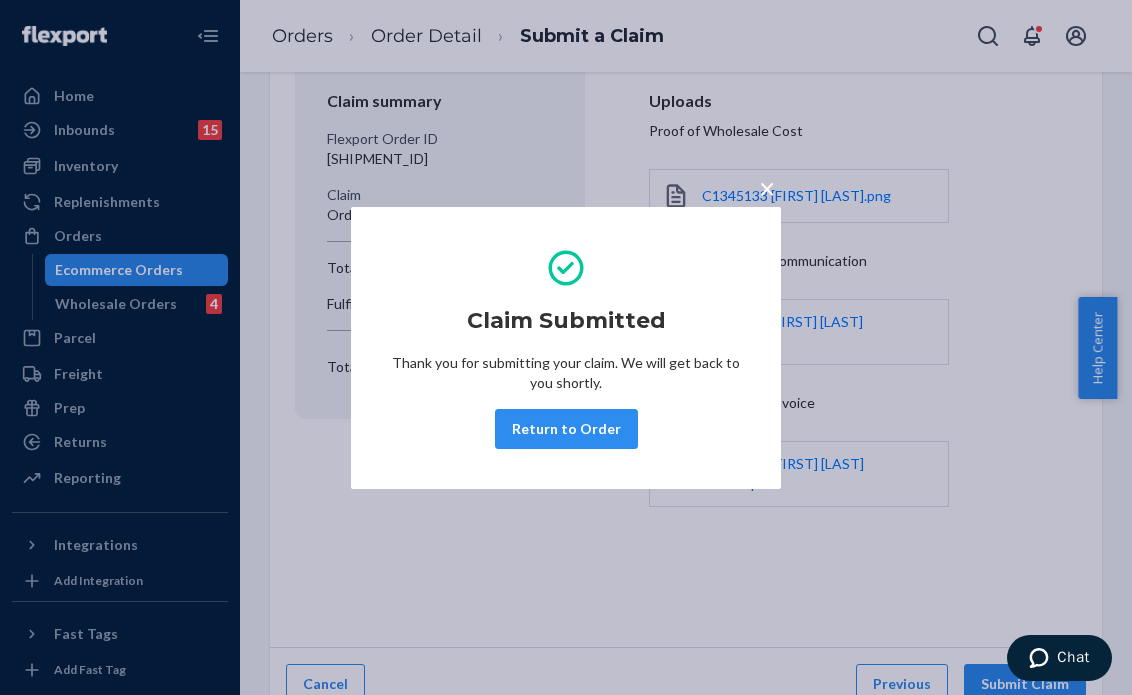 click on "×" at bounding box center [767, 184] 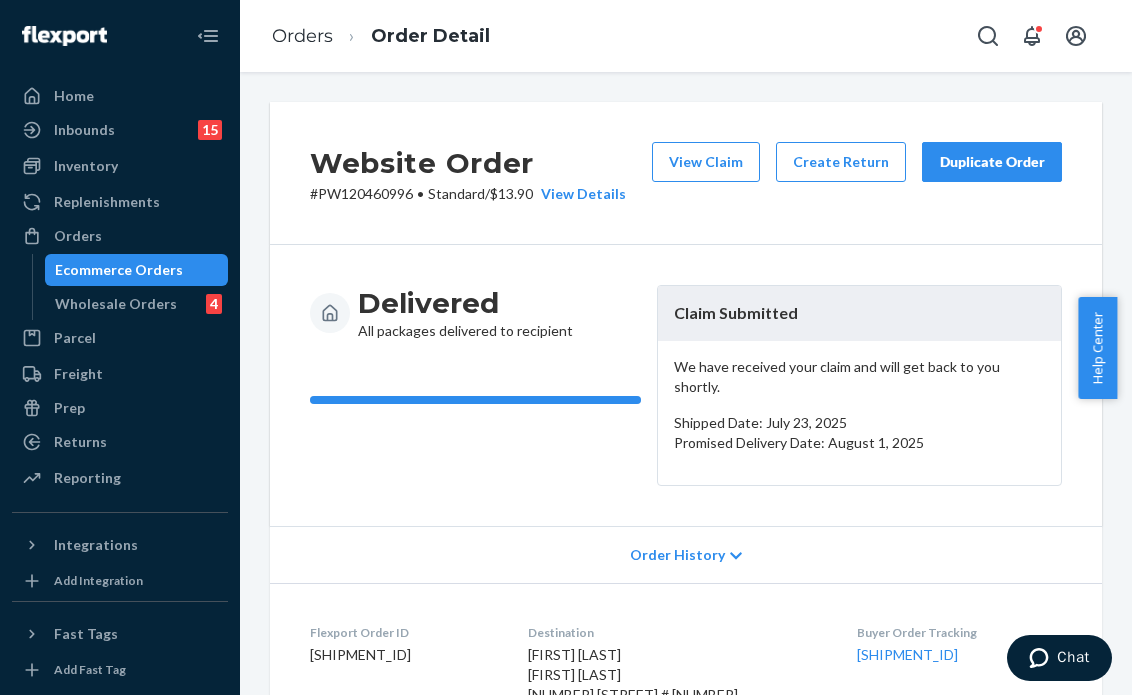 click on "Delivered All packages delivered to recipient Claim Submitted We have received your claim and will get back to you shortly. Shipped Date: July 23, 2025 Promised Delivery Date: August 1, 2025" at bounding box center [686, 385] 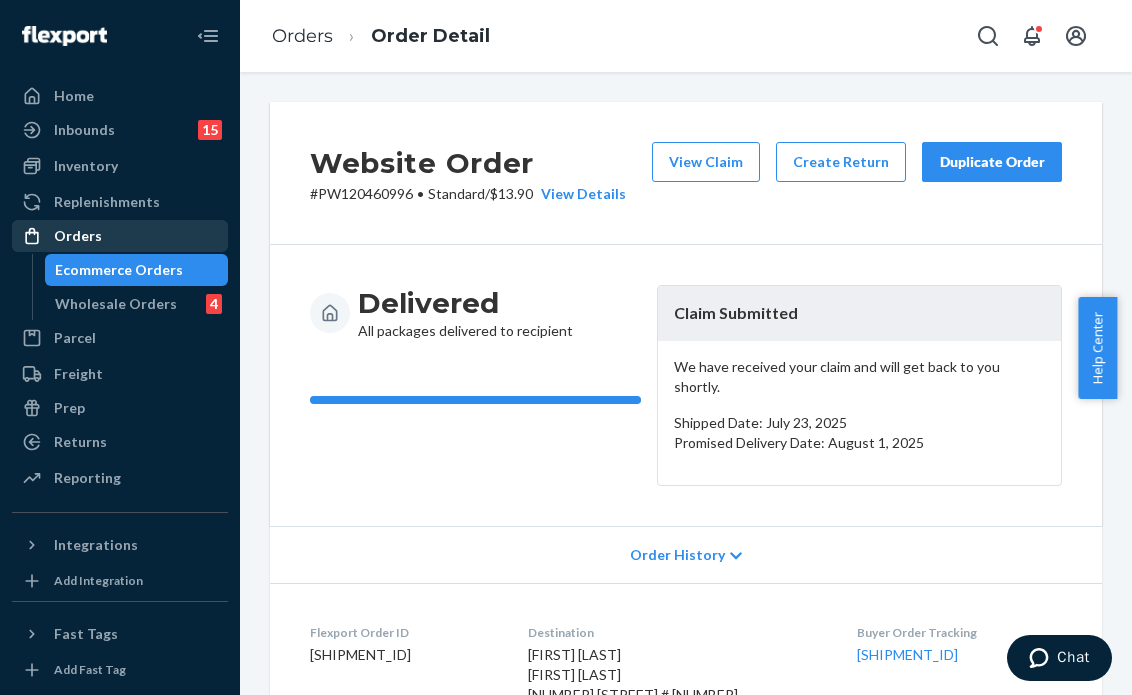 click on "Orders" at bounding box center (120, 236) 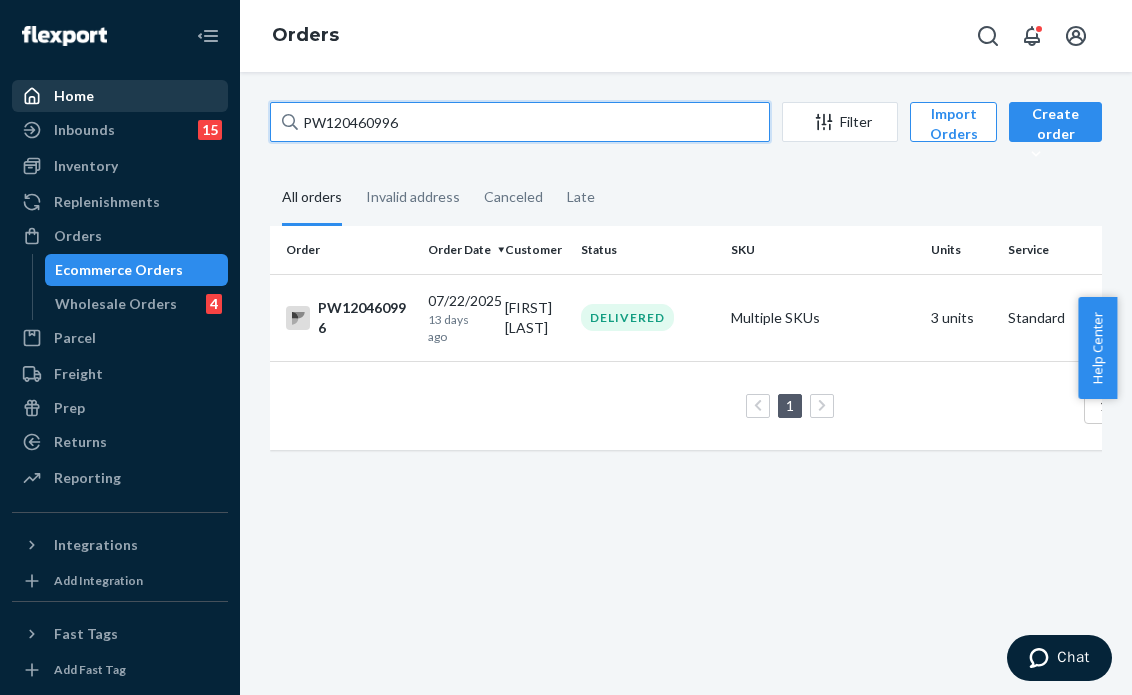 drag, startPoint x: 445, startPoint y: 133, endPoint x: 197, endPoint y: 103, distance: 249.80792 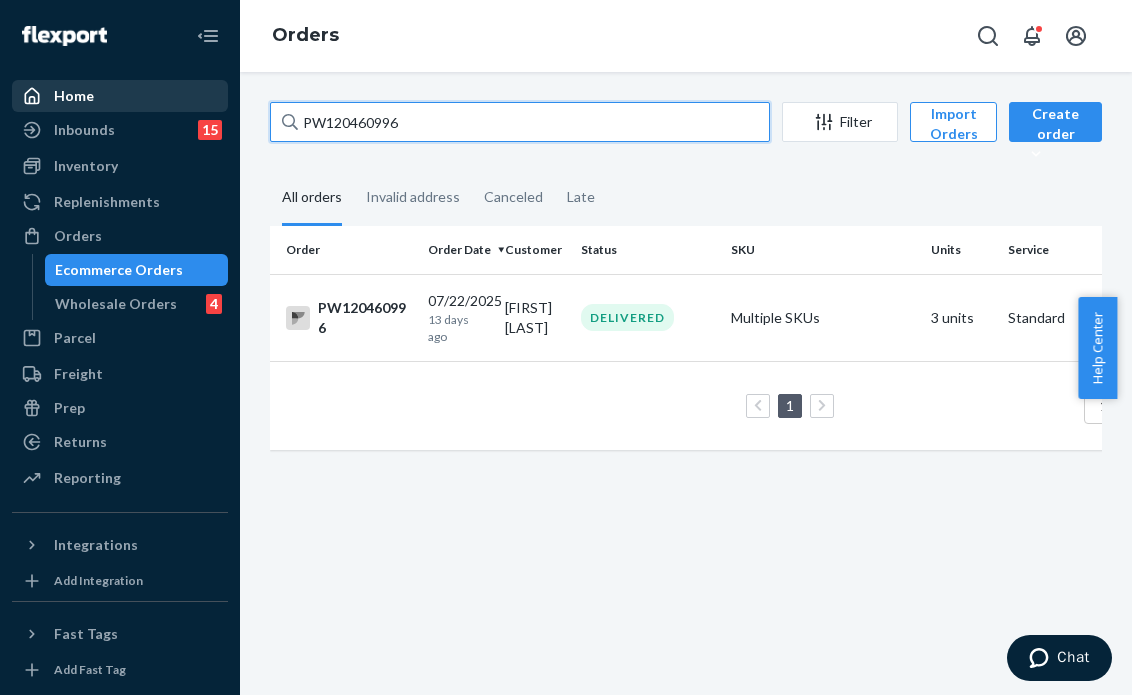 click on "Home Inbounds 15 Shipping Plans Problems 15 Inventory Products Branded Packaging Replenishments Orders Ecommerce Orders Wholesale Orders 4 Parcel Parcel orders Integrations Freight Prep Returns All Returns Settings Packages Reporting Reports Analytics Integrations Add Integration Fast Tags Add Fast Tag Settings Talk to Support Help Center Give Feedback Orders PW120460996 Filter Import Orders Create order Ecommerce order Removal order All orders Invalid address Canceled Late Order Order Date Customer Status SKU Units Service Fee PW120460996 07/22/2025 13 days ago Anita  Zsido DELIVERED Multiple SKUs 3 units Standard $13.90 1 100 results per page" at bounding box center [566, 347] 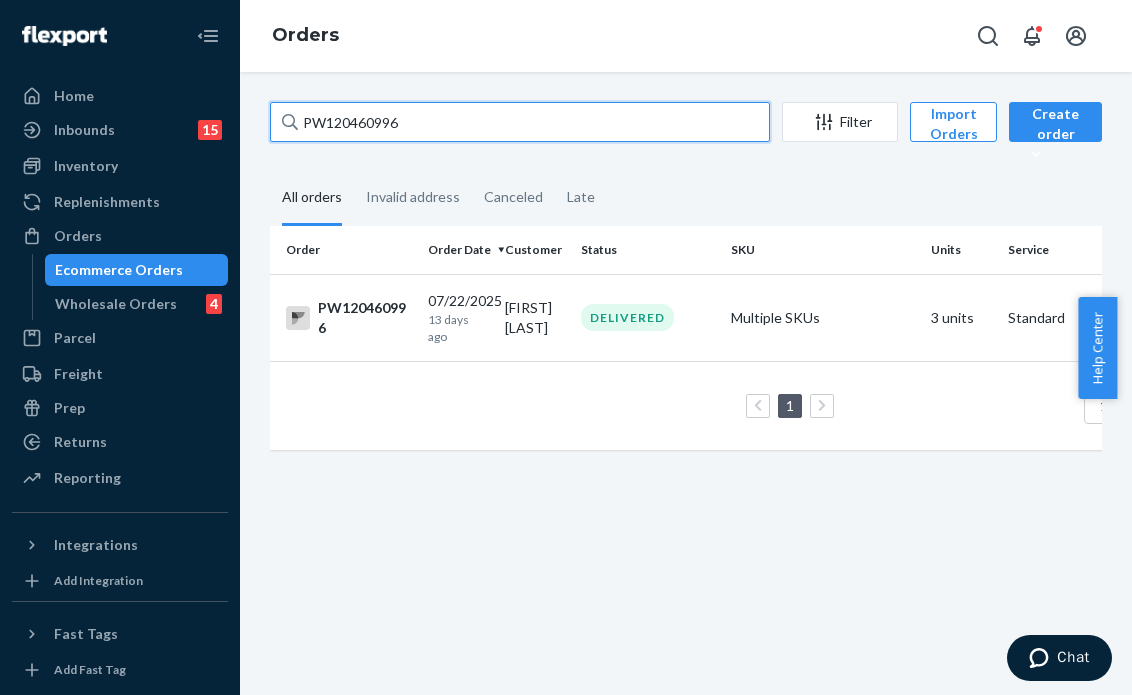 paste on "[ZIP]" 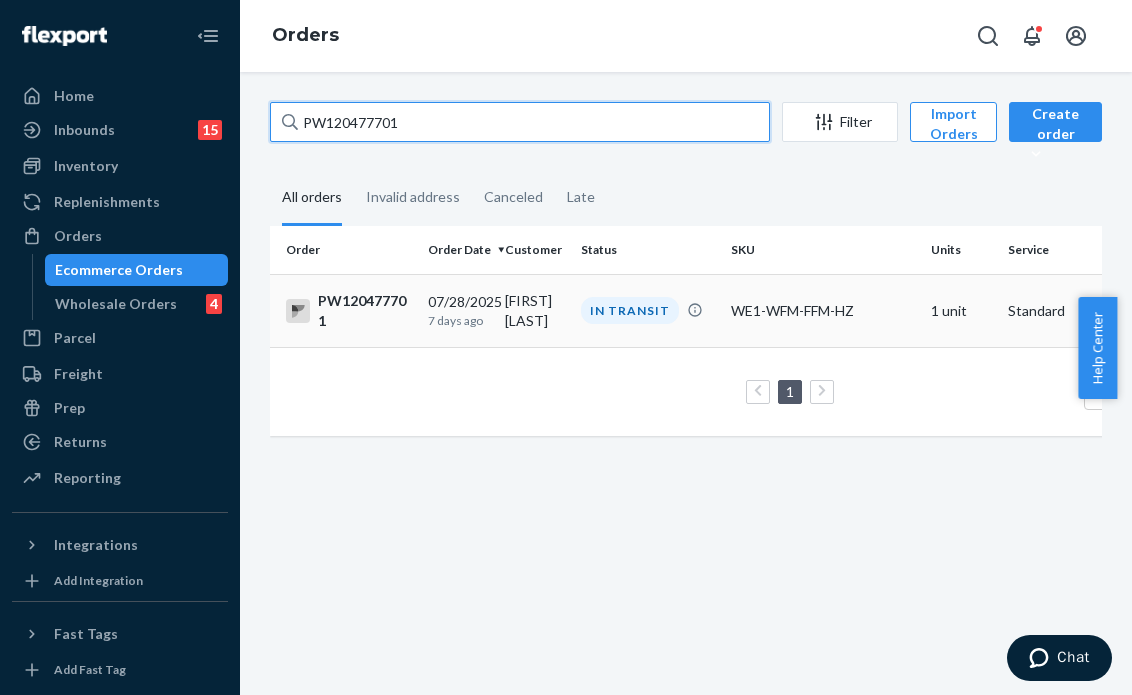 type on "PW120477701" 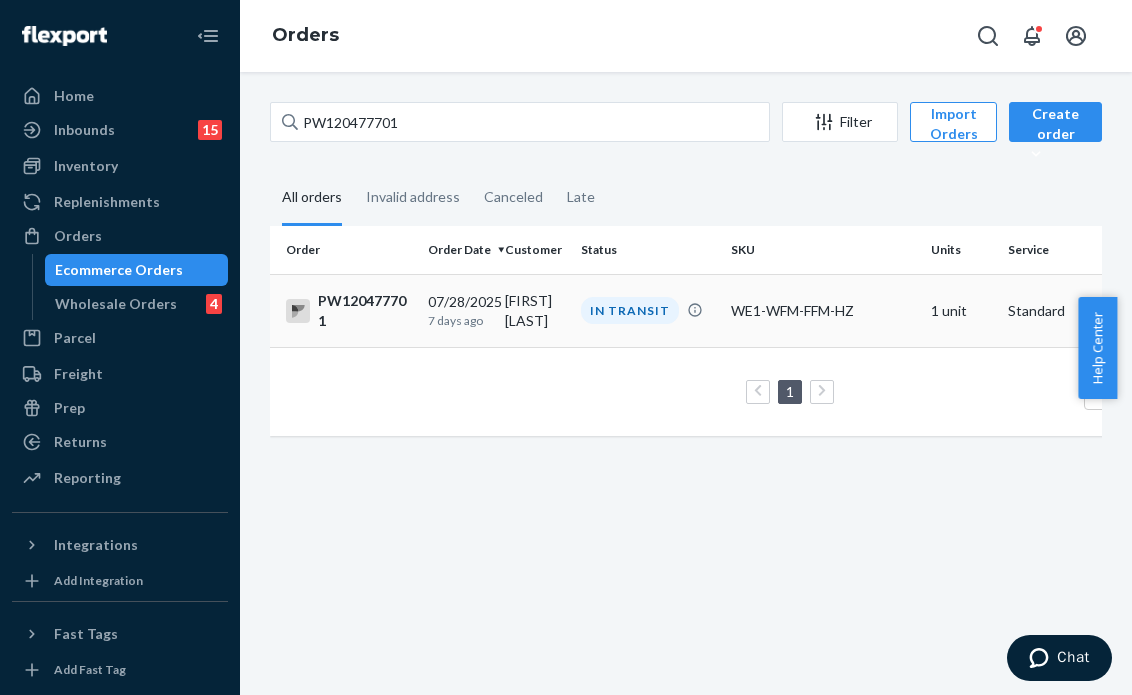 click on "IN TRANSIT" at bounding box center (630, 310) 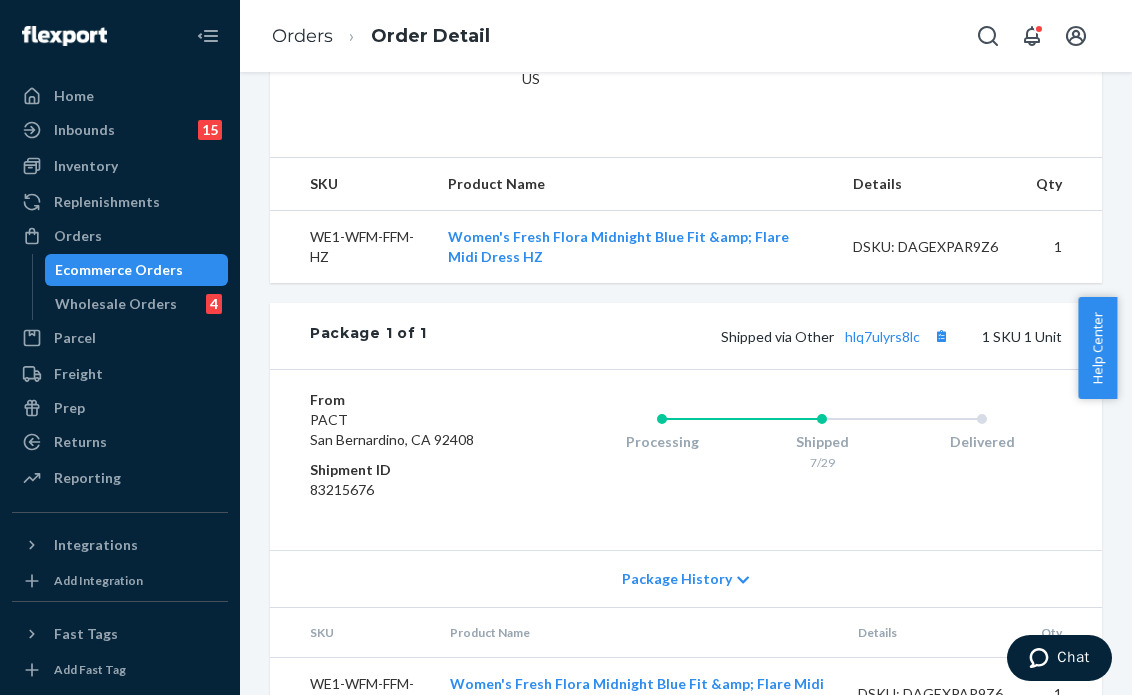 scroll, scrollTop: 686, scrollLeft: 0, axis: vertical 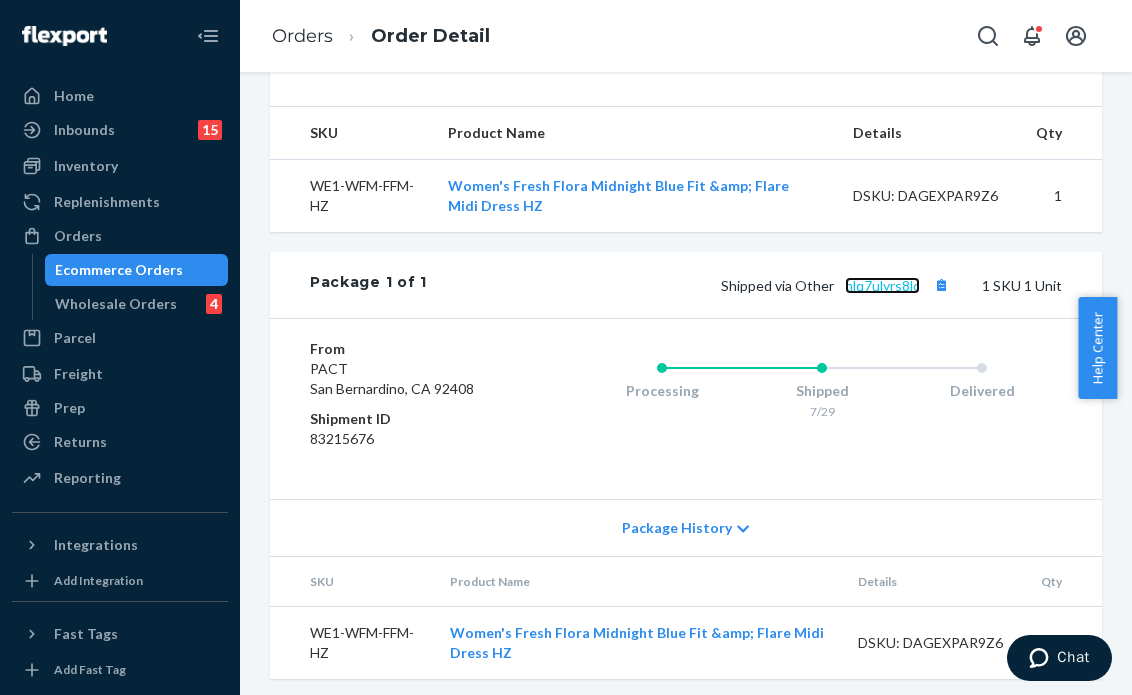 click on "hlq7ulyrs8lc" at bounding box center [882, 285] 